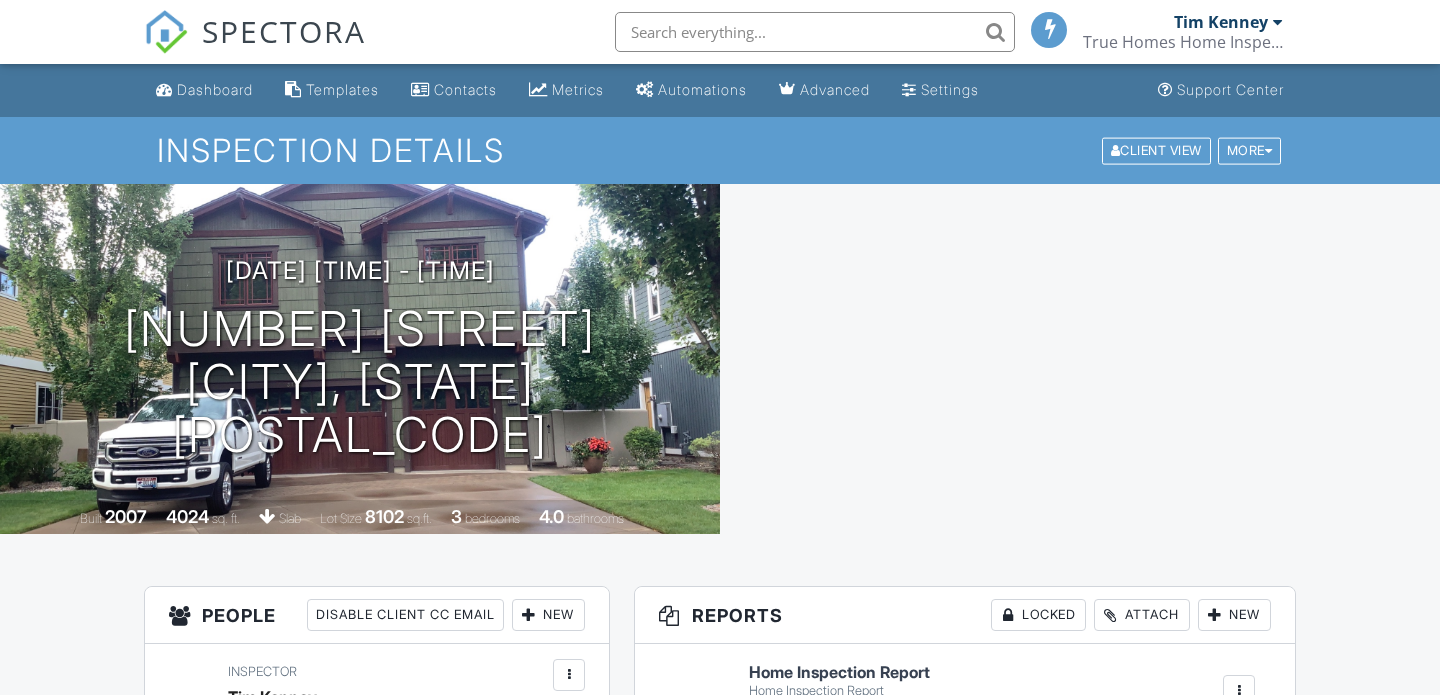 scroll, scrollTop: 0, scrollLeft: 0, axis: both 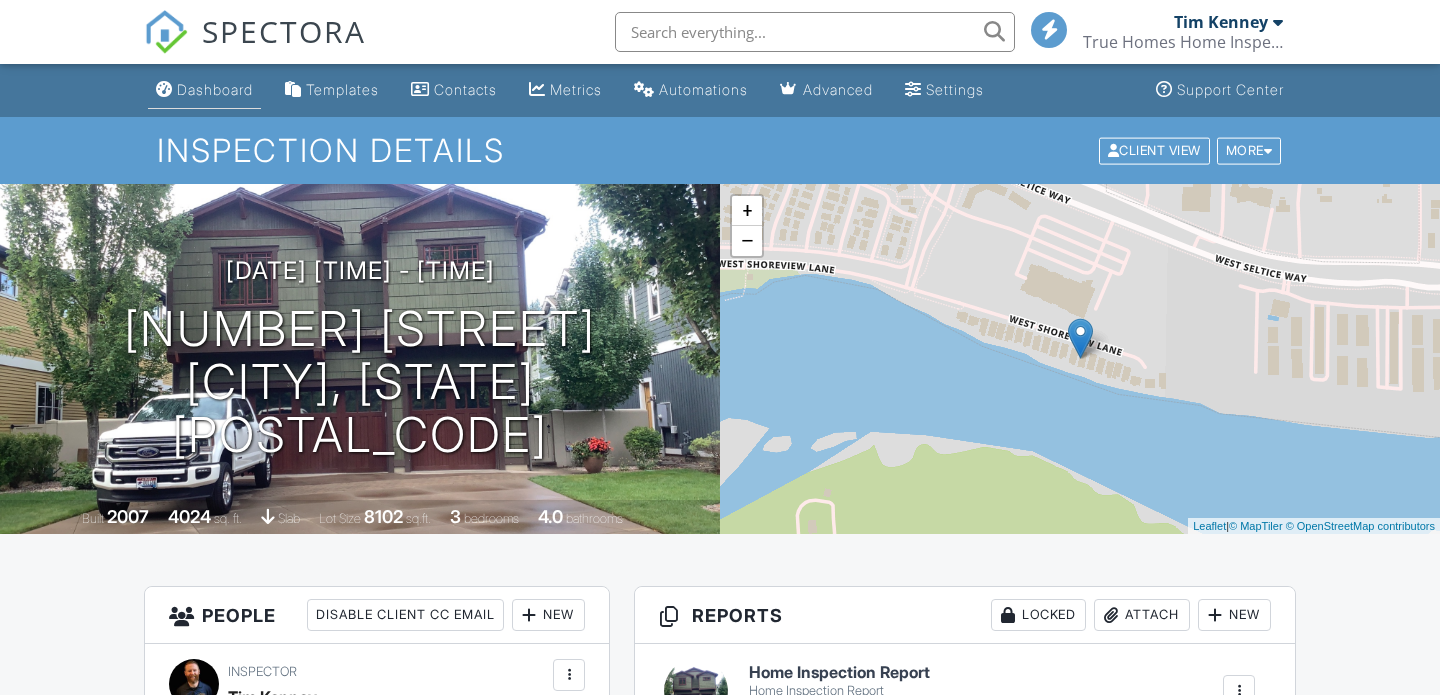 click on "Dashboard" at bounding box center (204, 90) 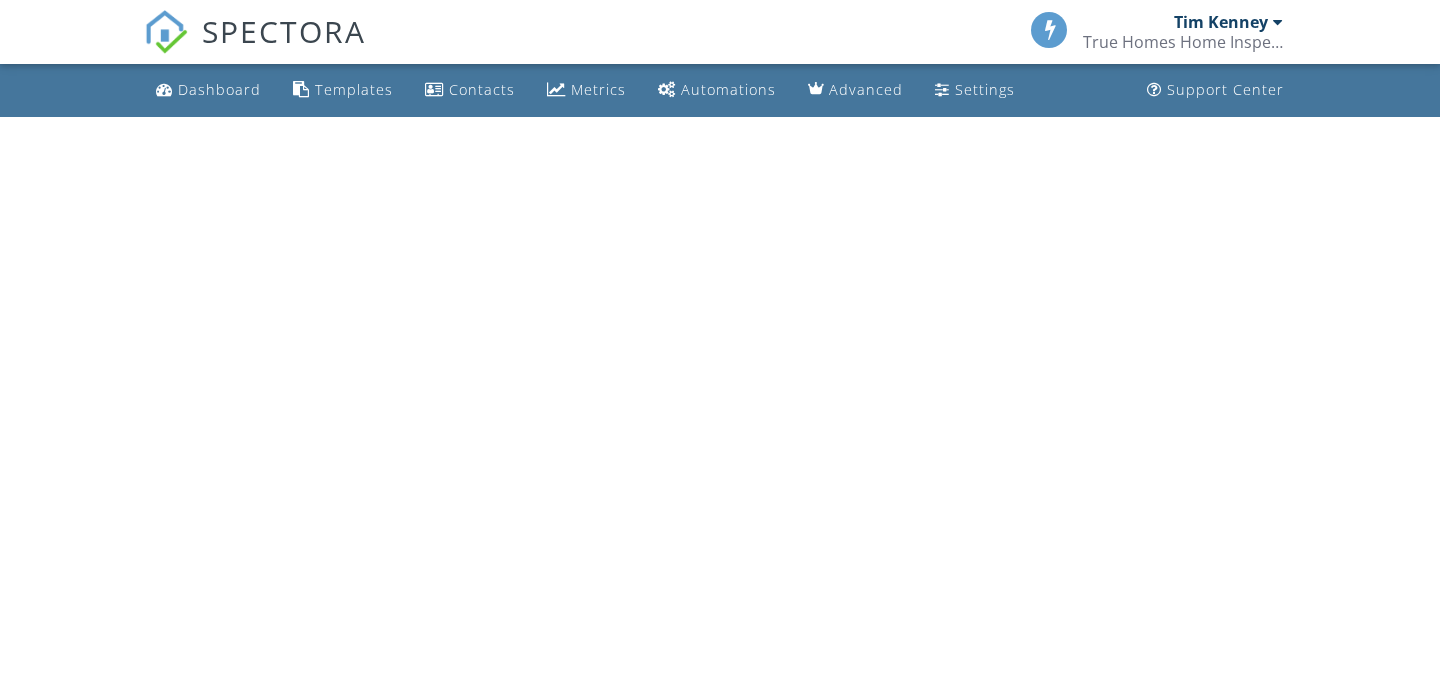 scroll, scrollTop: 0, scrollLeft: 0, axis: both 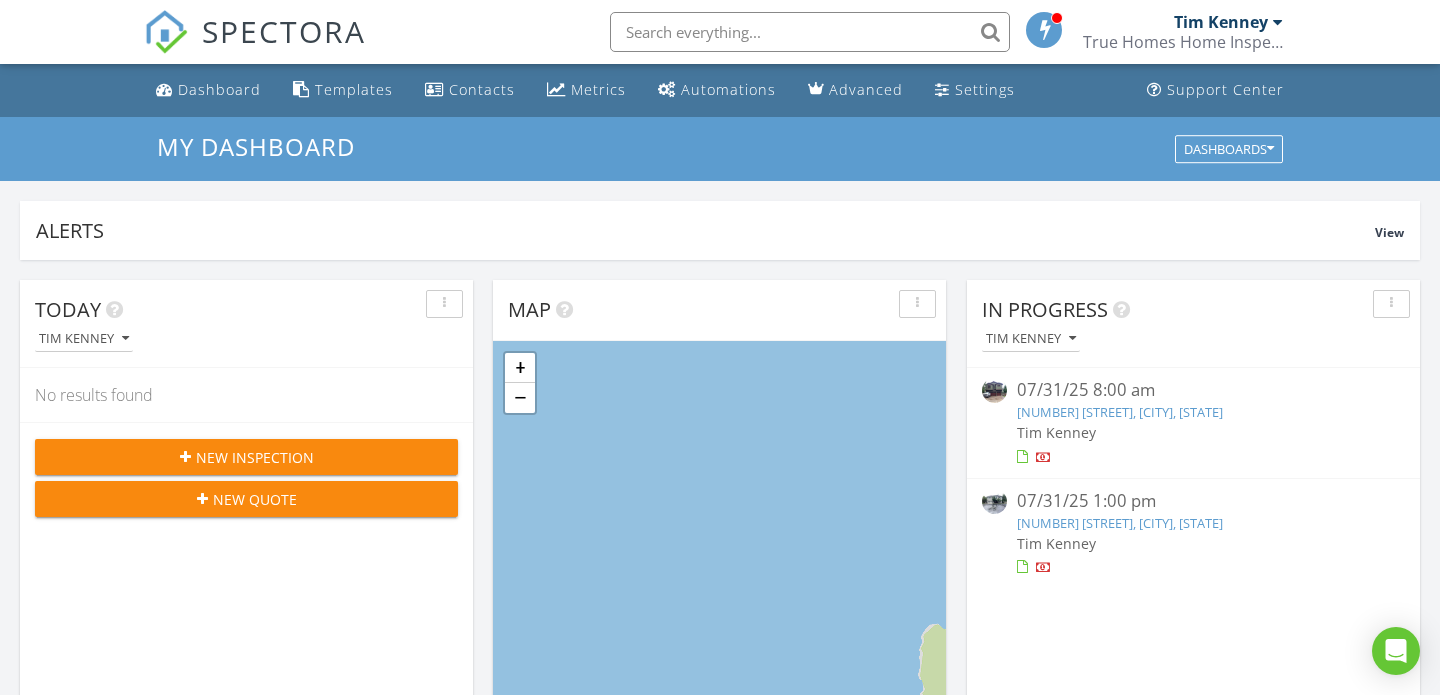 click on "[NUMBER] [STREET], [CITY], [STATE]" at bounding box center (1120, 523) 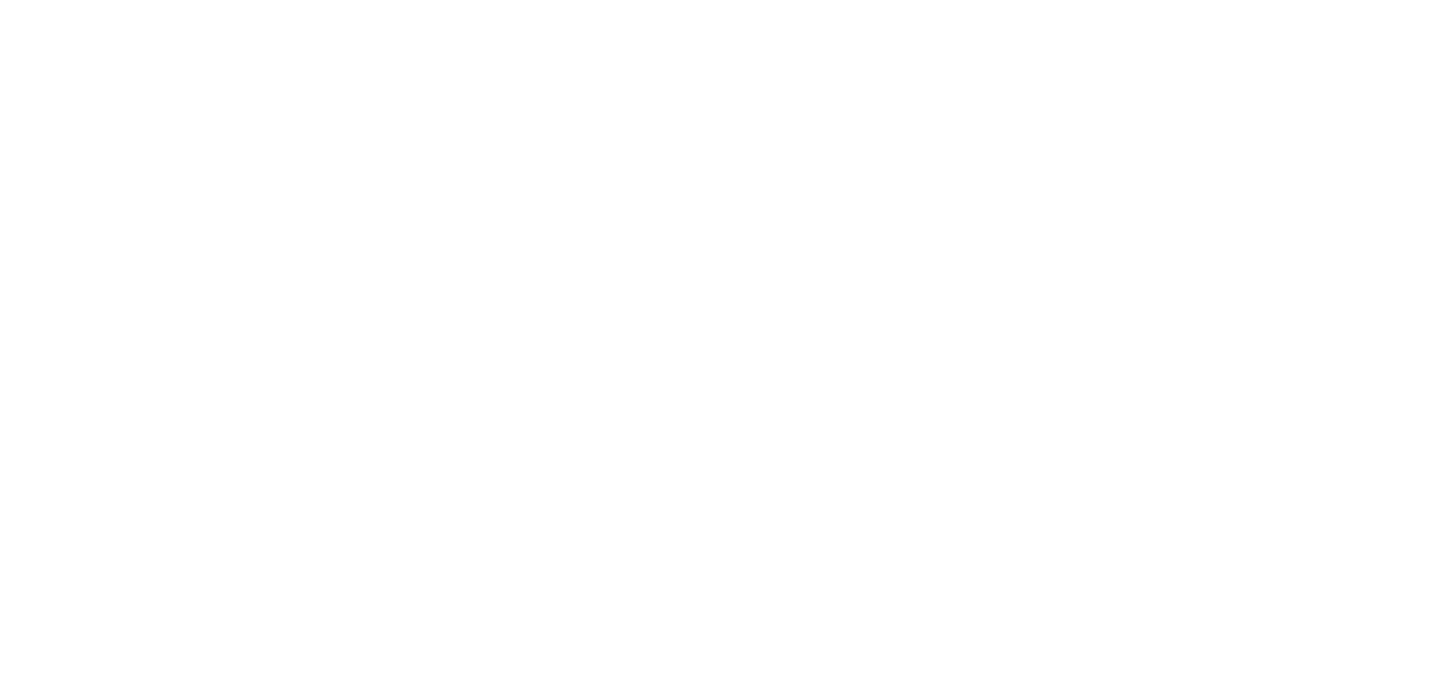 scroll, scrollTop: 0, scrollLeft: 0, axis: both 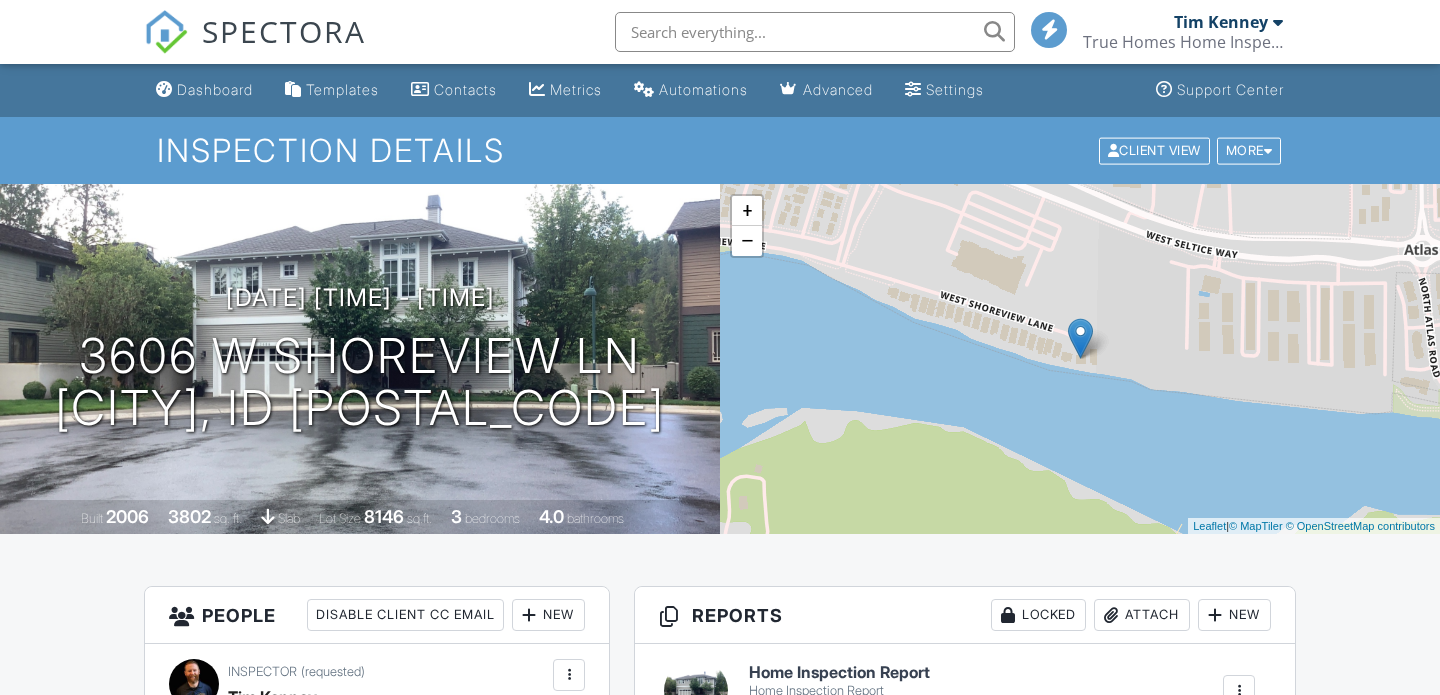 click on "View" at bounding box center (840, 709) 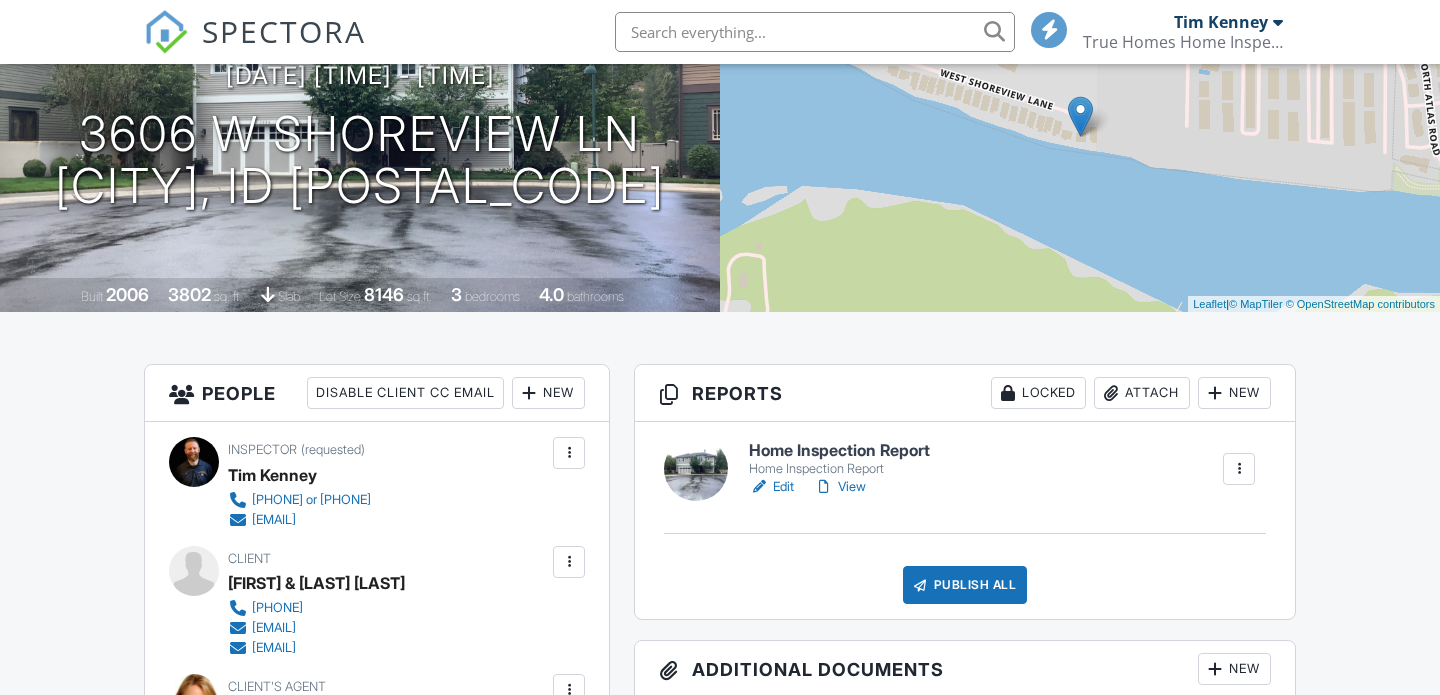 scroll, scrollTop: 0, scrollLeft: 0, axis: both 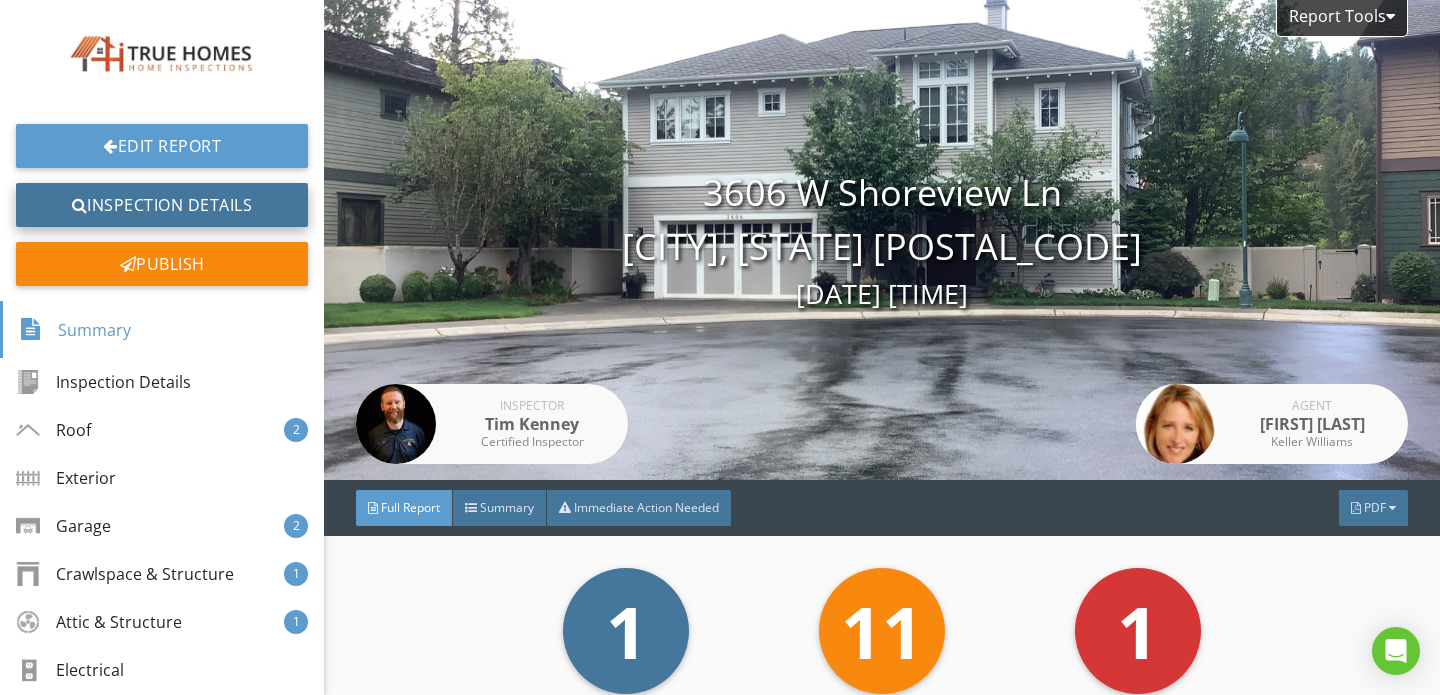 click on "Inspection Details" at bounding box center (162, 205) 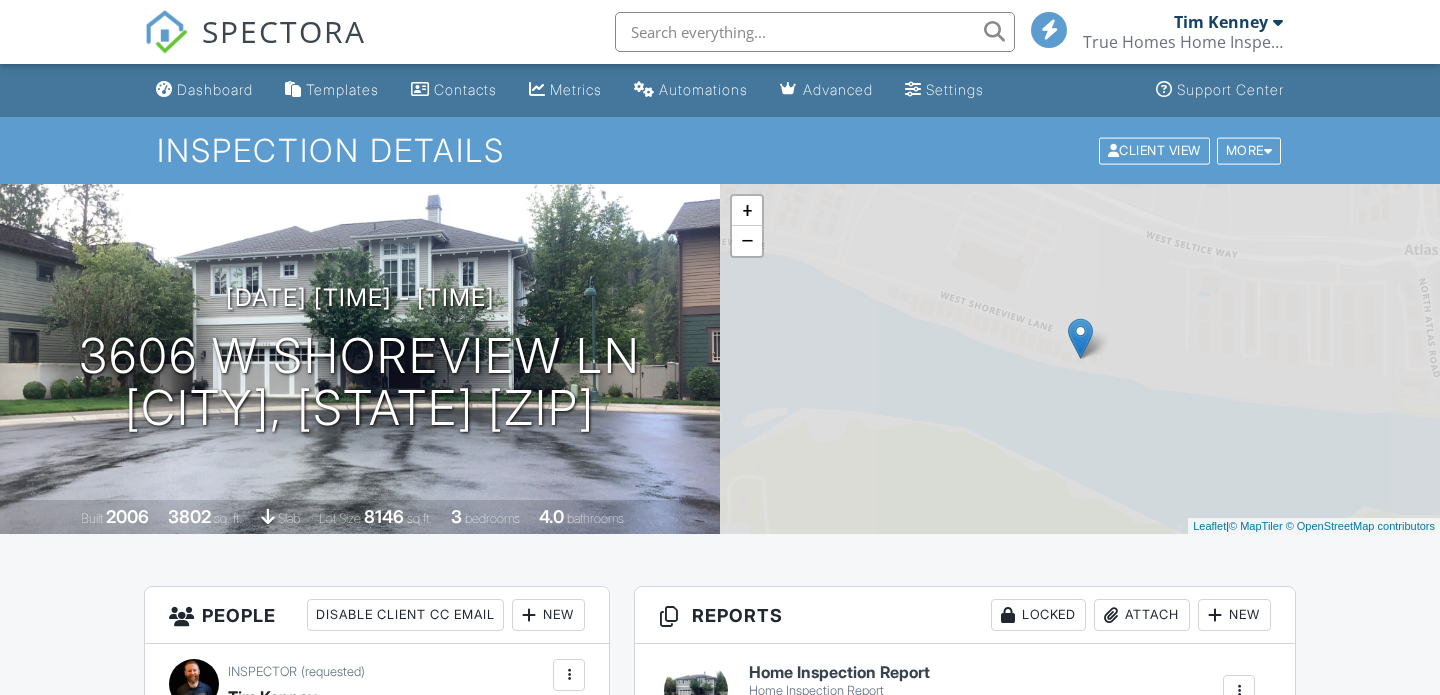scroll, scrollTop: 0, scrollLeft: 0, axis: both 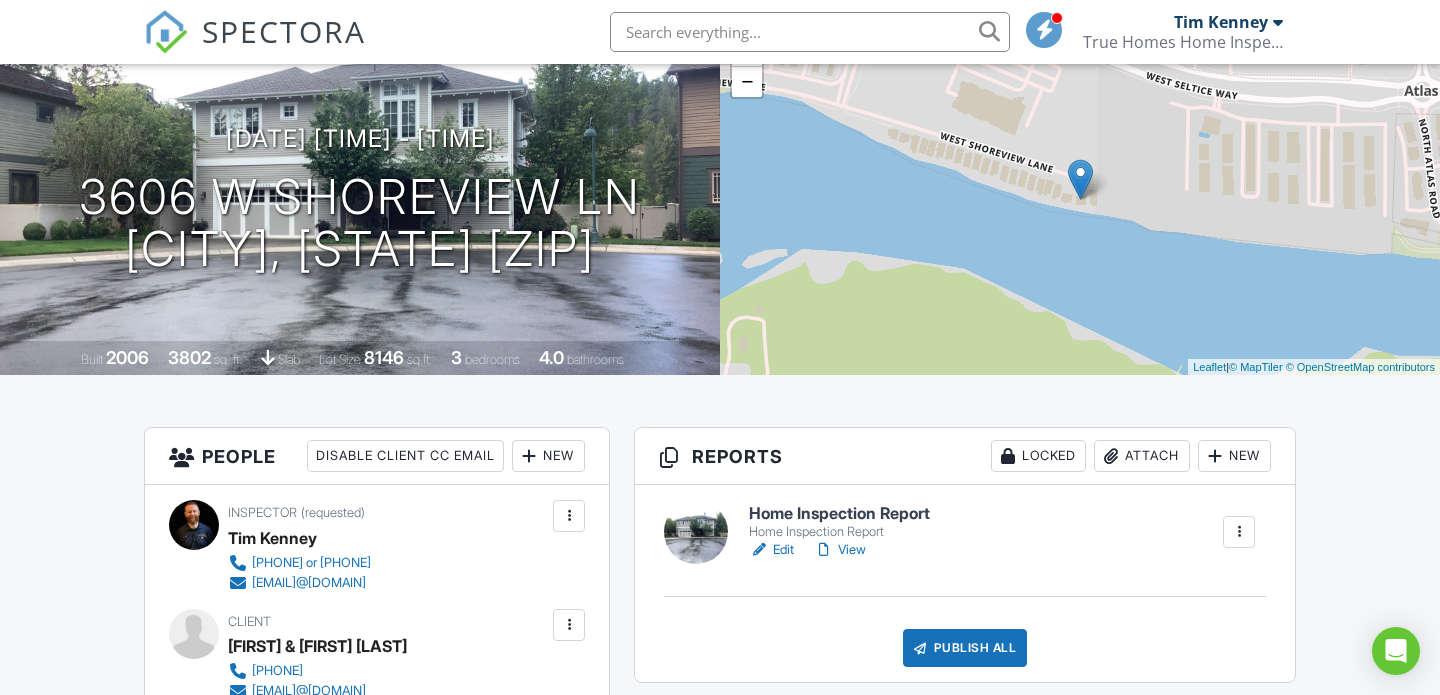 click on "View" at bounding box center [840, 550] 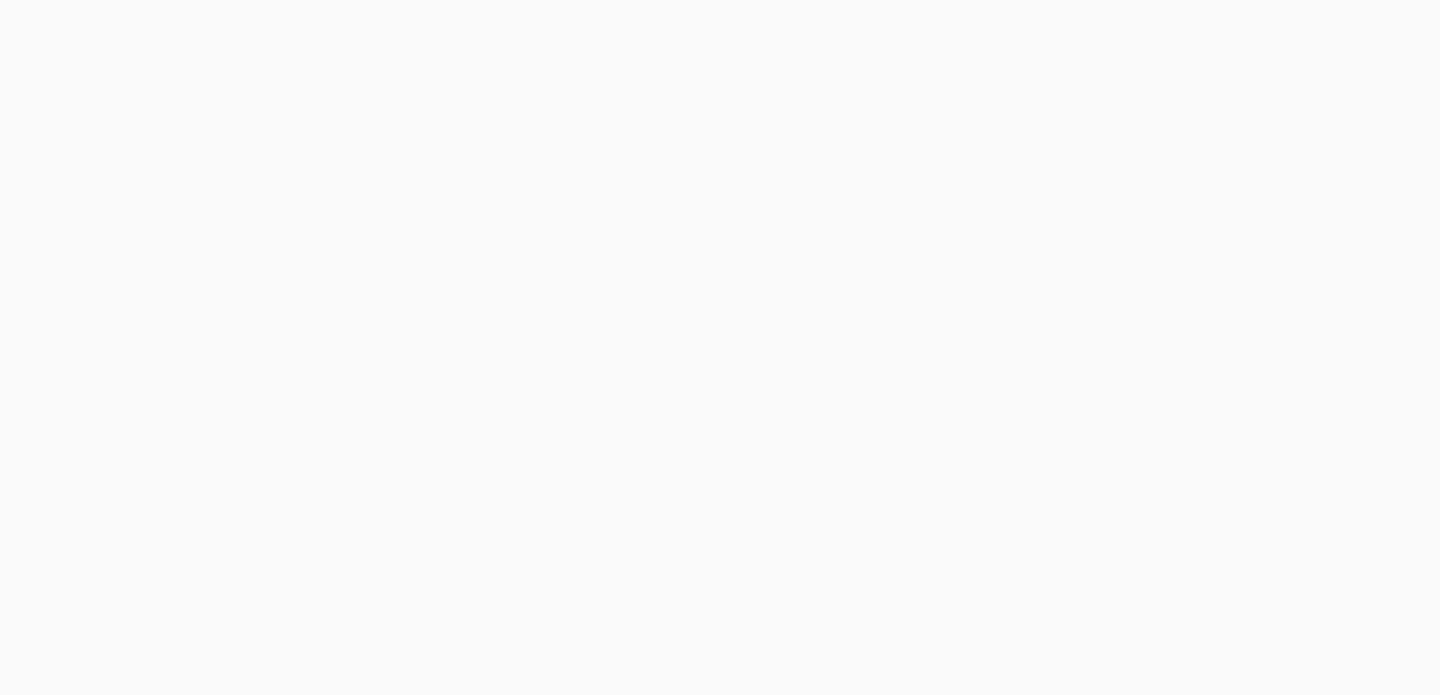 scroll, scrollTop: 0, scrollLeft: 0, axis: both 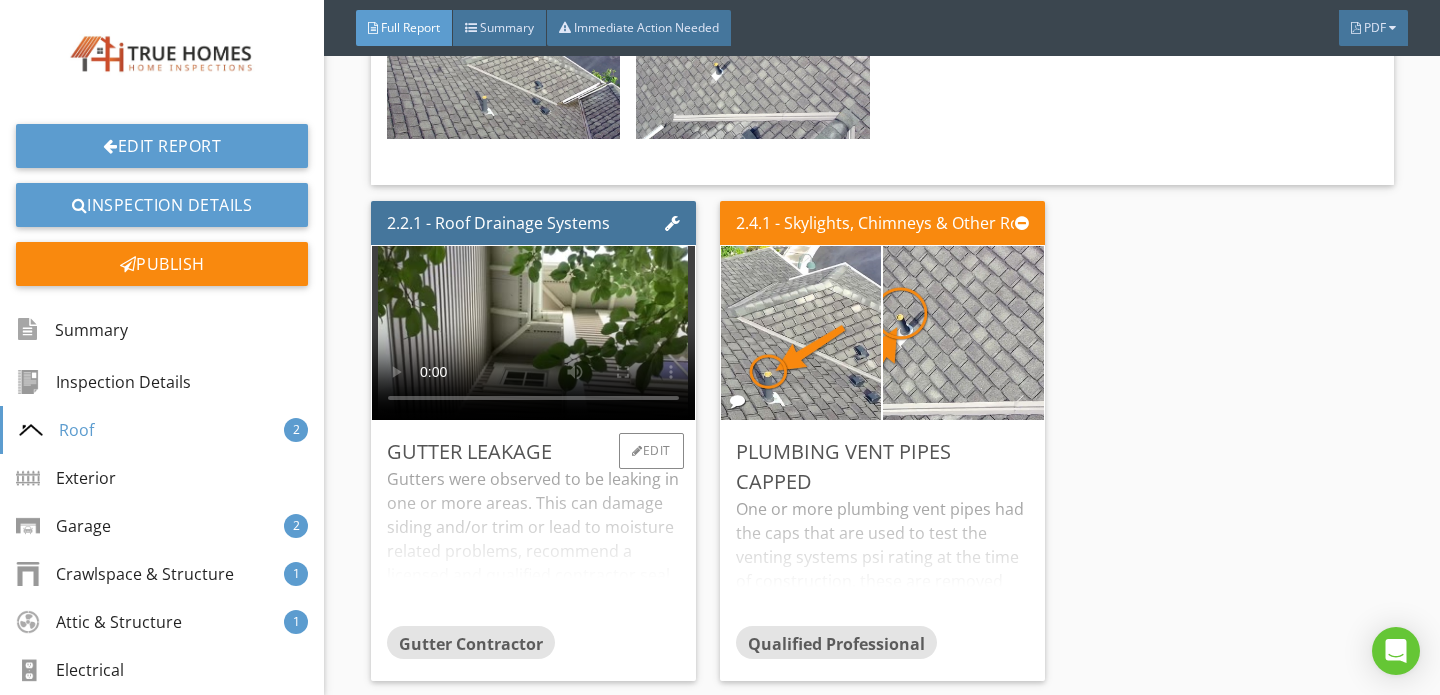 click on "Gutters were observed to be leaking in one or more areas. This can damage siding and/or trim or lead to moisture related problems, recommend a licensed and qualified contractor seal gutters where needed." at bounding box center [533, 546] 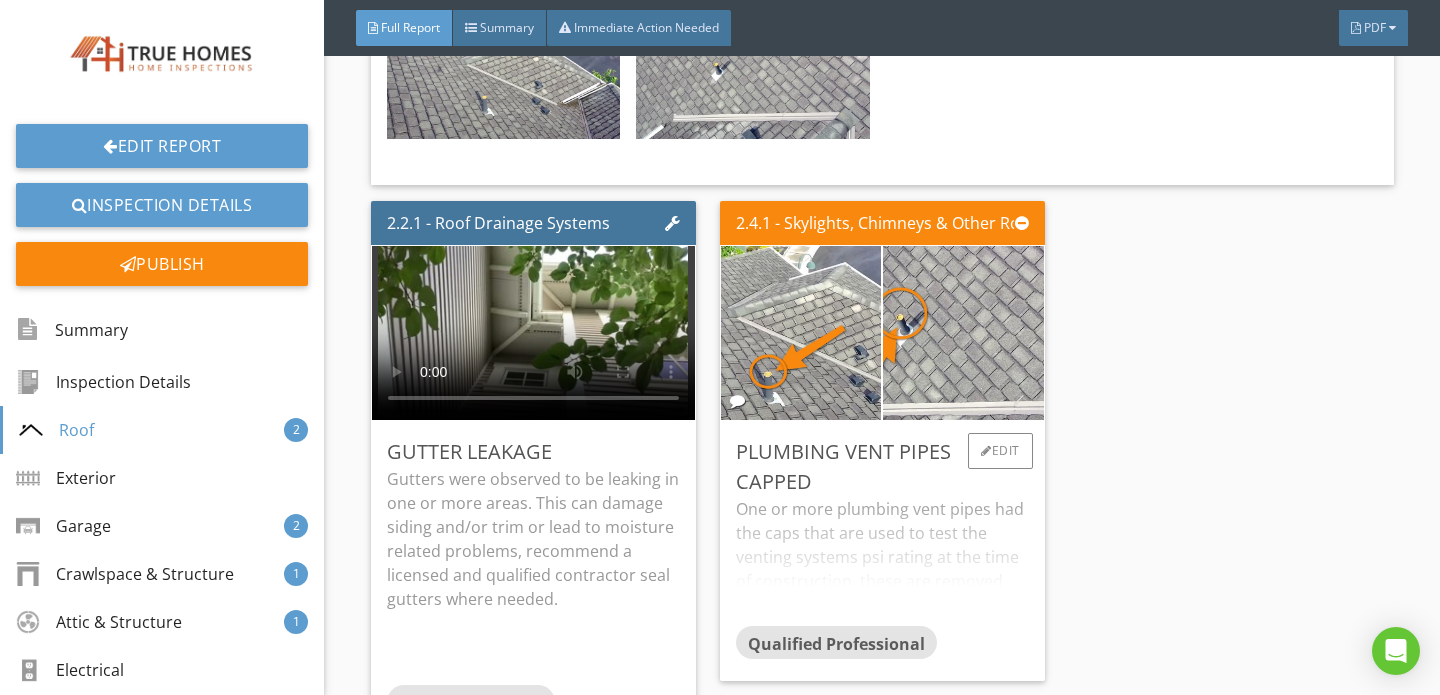 click on "One or more plumbing vent pipes had the caps that are used to test the venting systems psi rating at the time of construction, these are removed after test has passed or before completion of construction, recommend a licensed and qualified plumbing contractor remove caps. Capped plumbing vents can affect the plumbing systems ability to drain properly." at bounding box center [882, 561] 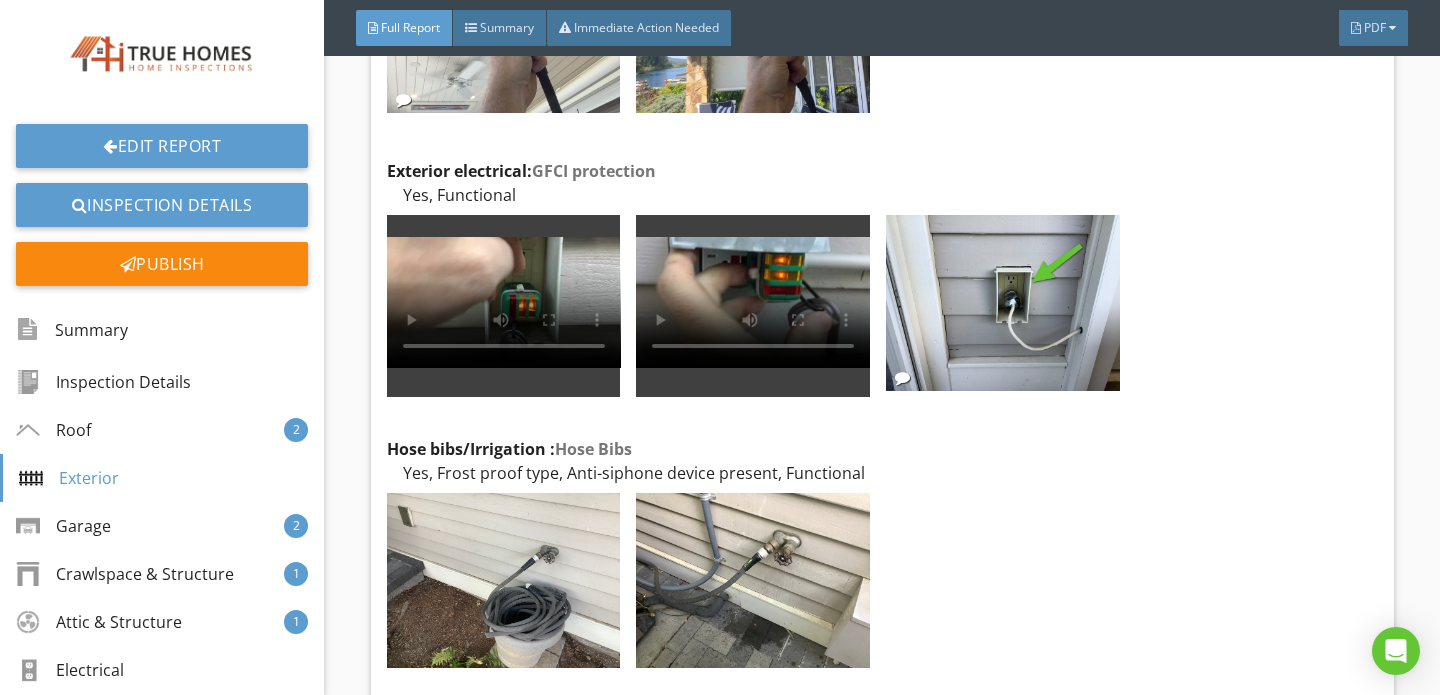 scroll, scrollTop: 5271, scrollLeft: 0, axis: vertical 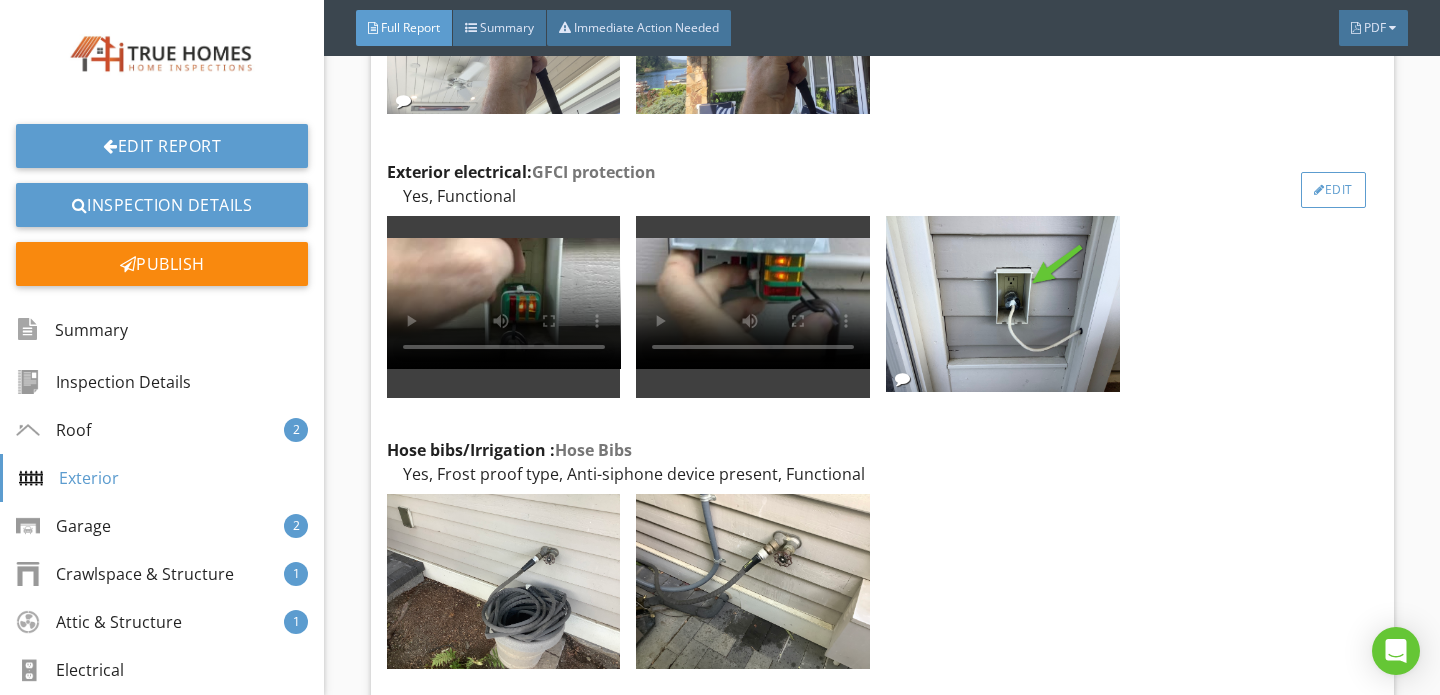 click on "Edit" at bounding box center (1333, 190) 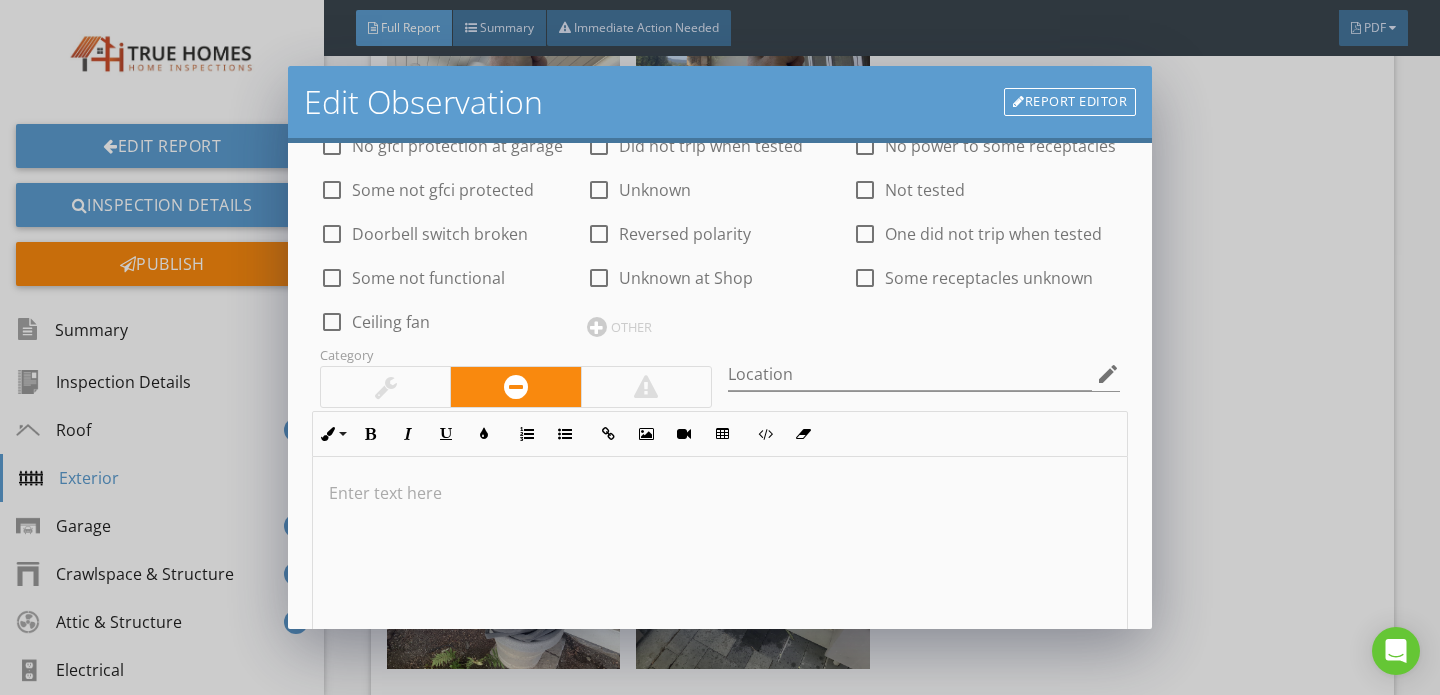 scroll, scrollTop: 215, scrollLeft: 0, axis: vertical 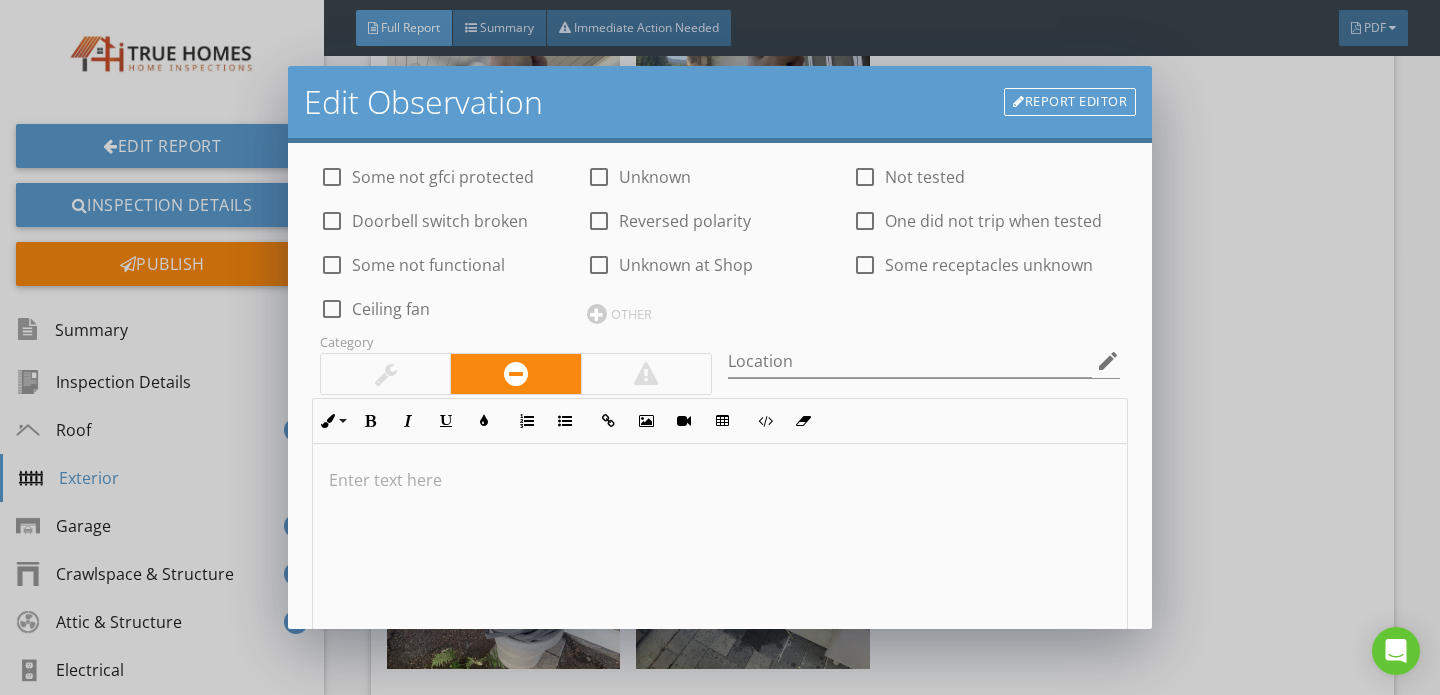 click at bounding box center [720, 480] 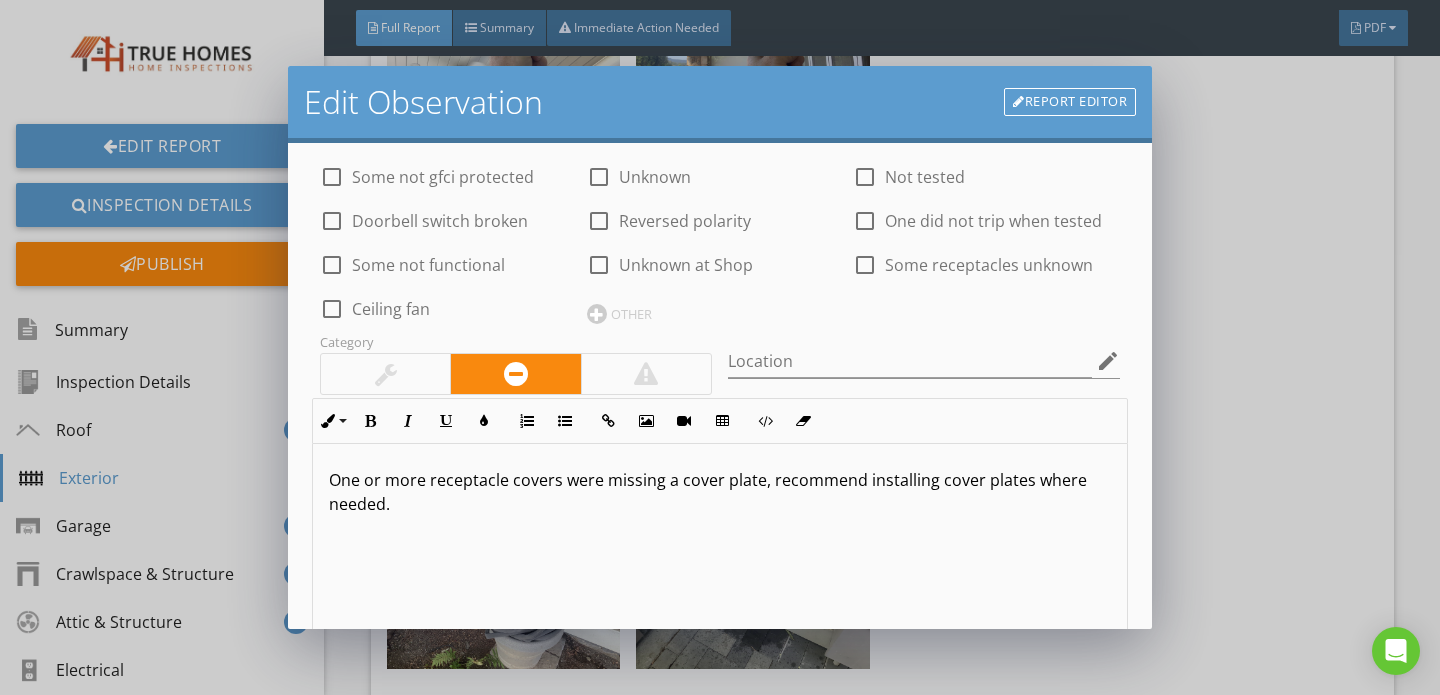 scroll, scrollTop: 1, scrollLeft: 0, axis: vertical 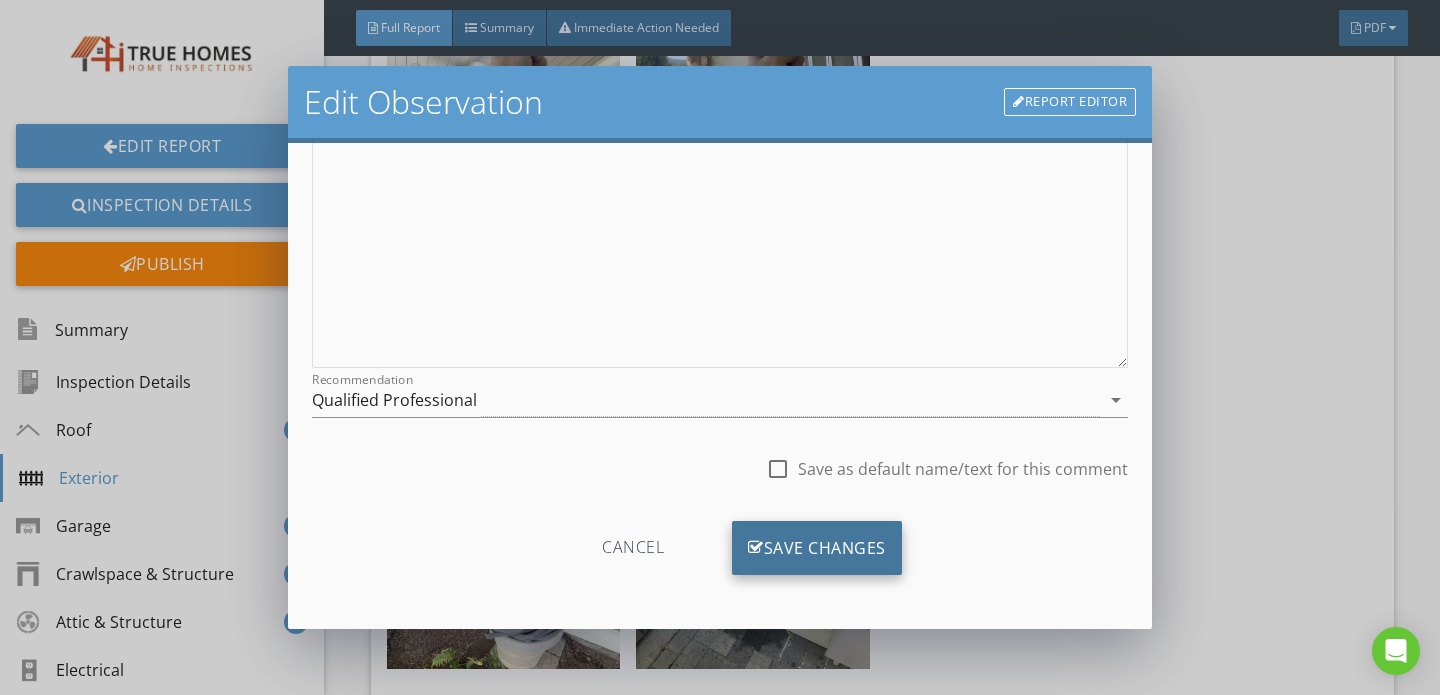 click on "Save Changes" at bounding box center [817, 548] 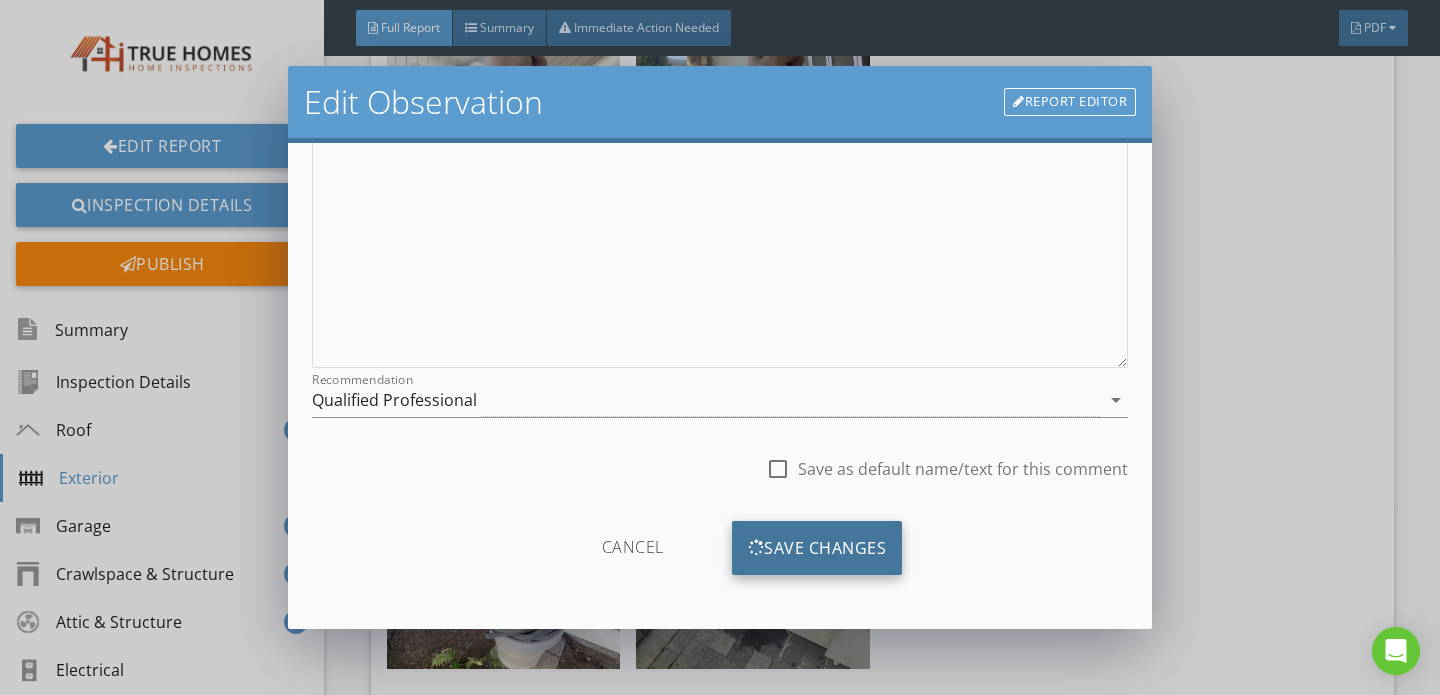 scroll, scrollTop: 371, scrollLeft: 0, axis: vertical 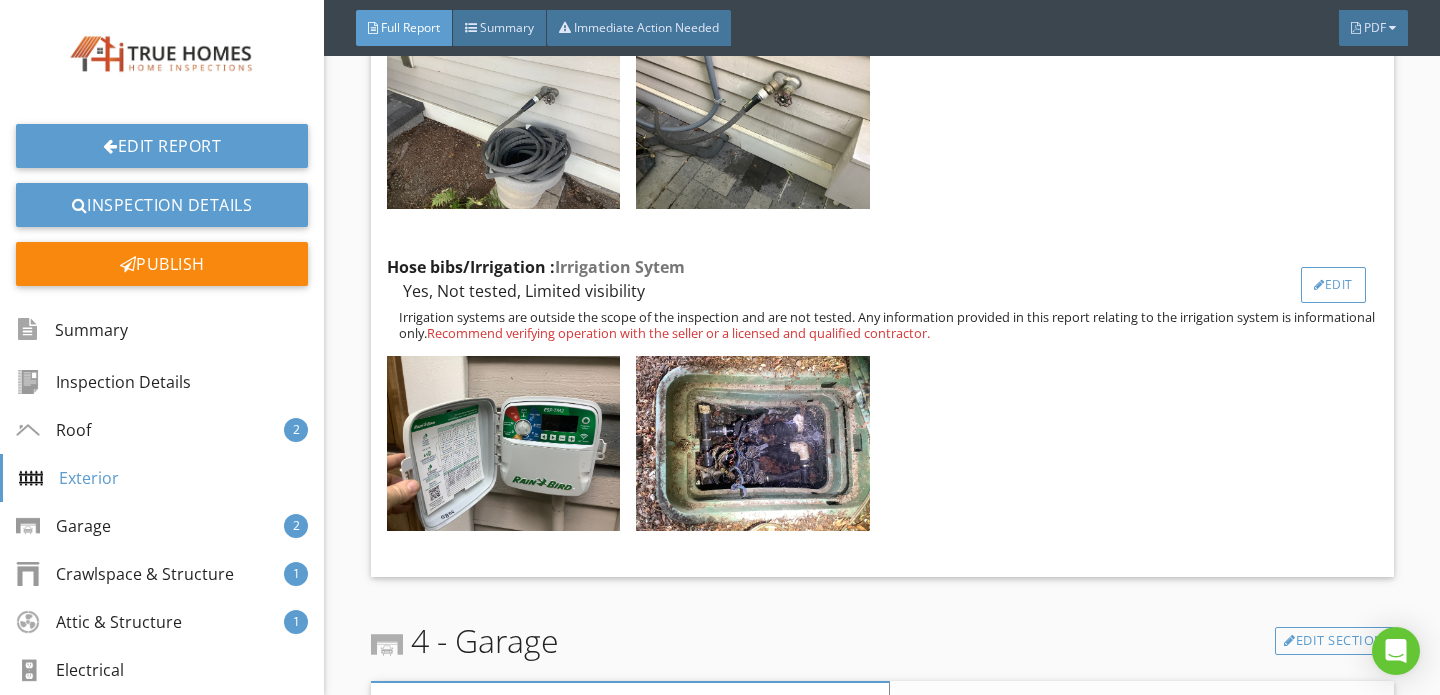 click at bounding box center [1319, 285] 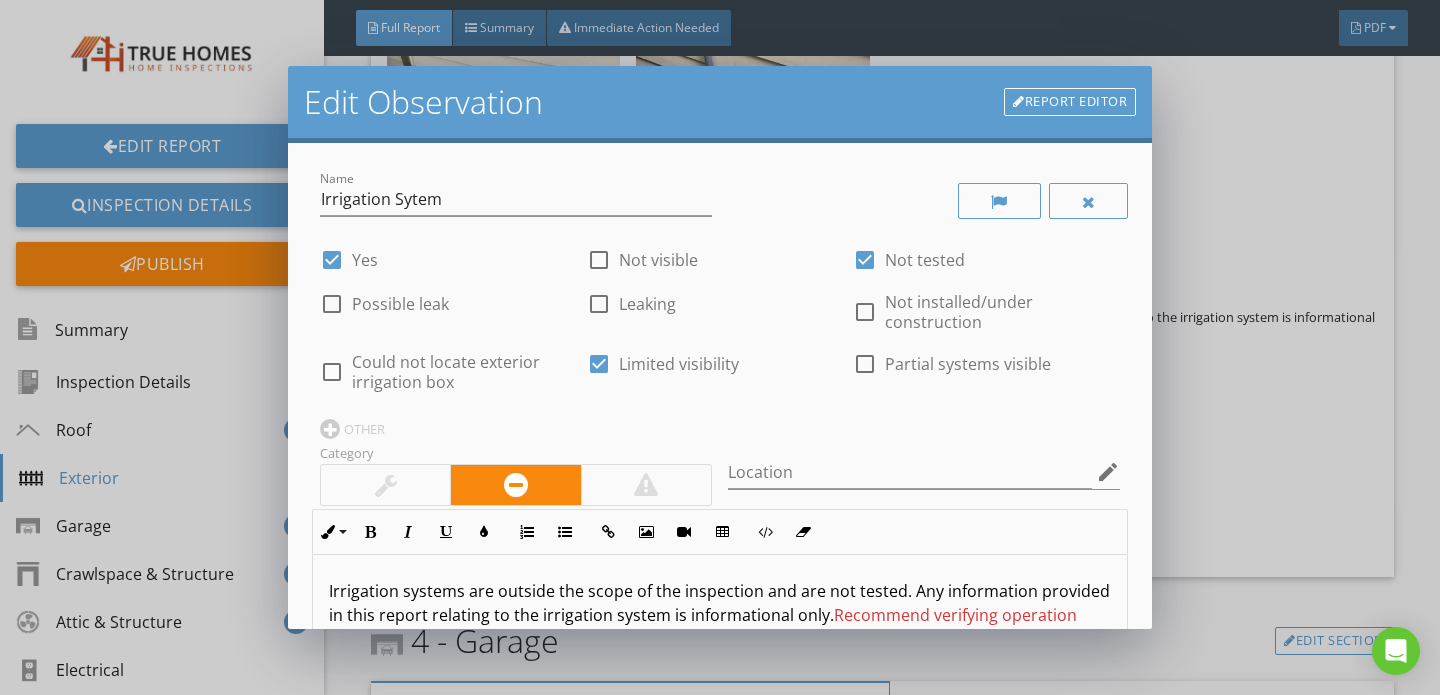 scroll, scrollTop: 213, scrollLeft: 0, axis: vertical 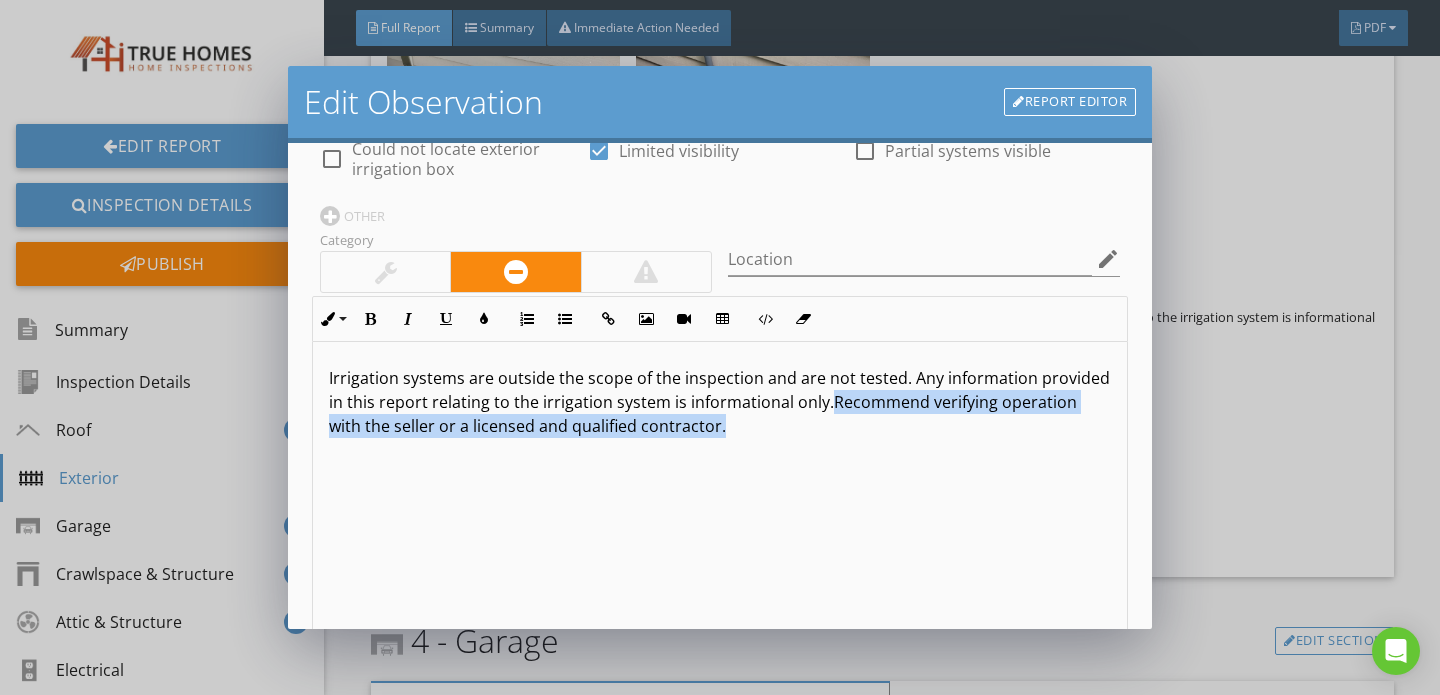 drag, startPoint x: 827, startPoint y: 398, endPoint x: 934, endPoint y: 458, distance: 122.67436 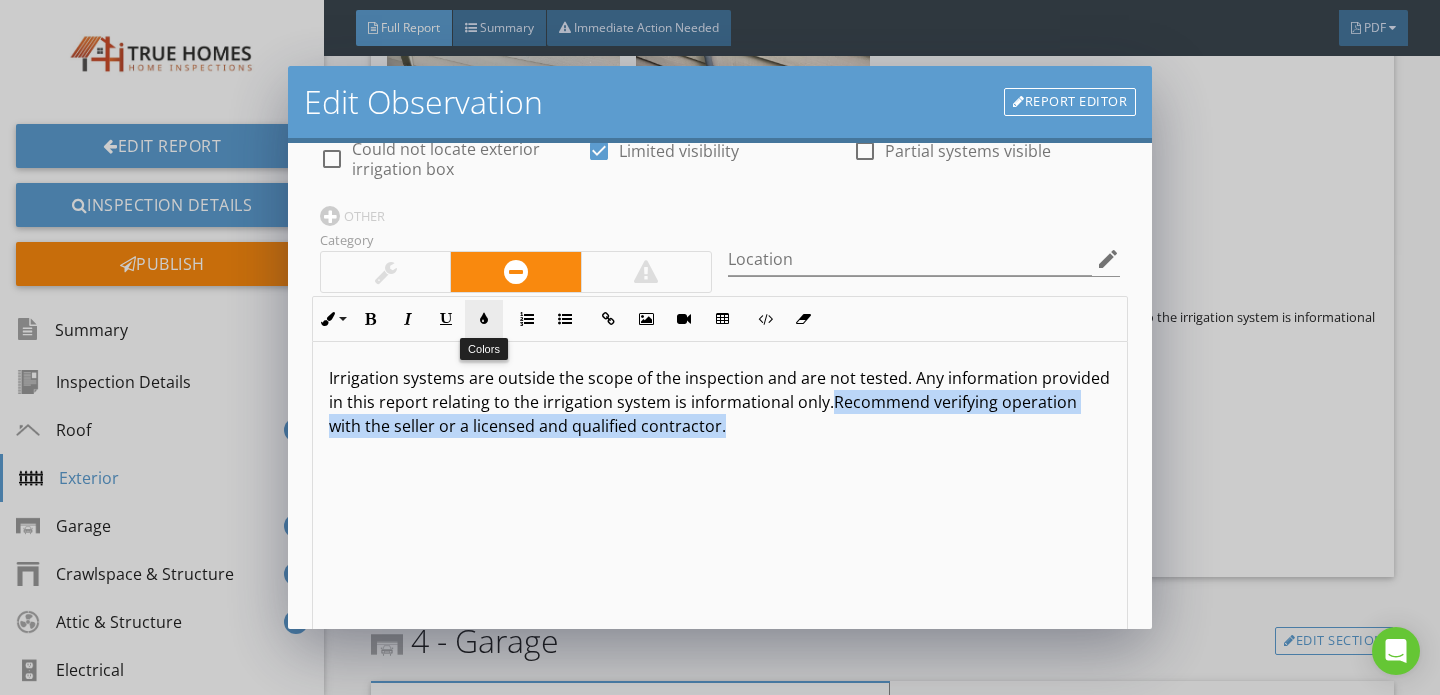 click on "Colors" at bounding box center (484, 319) 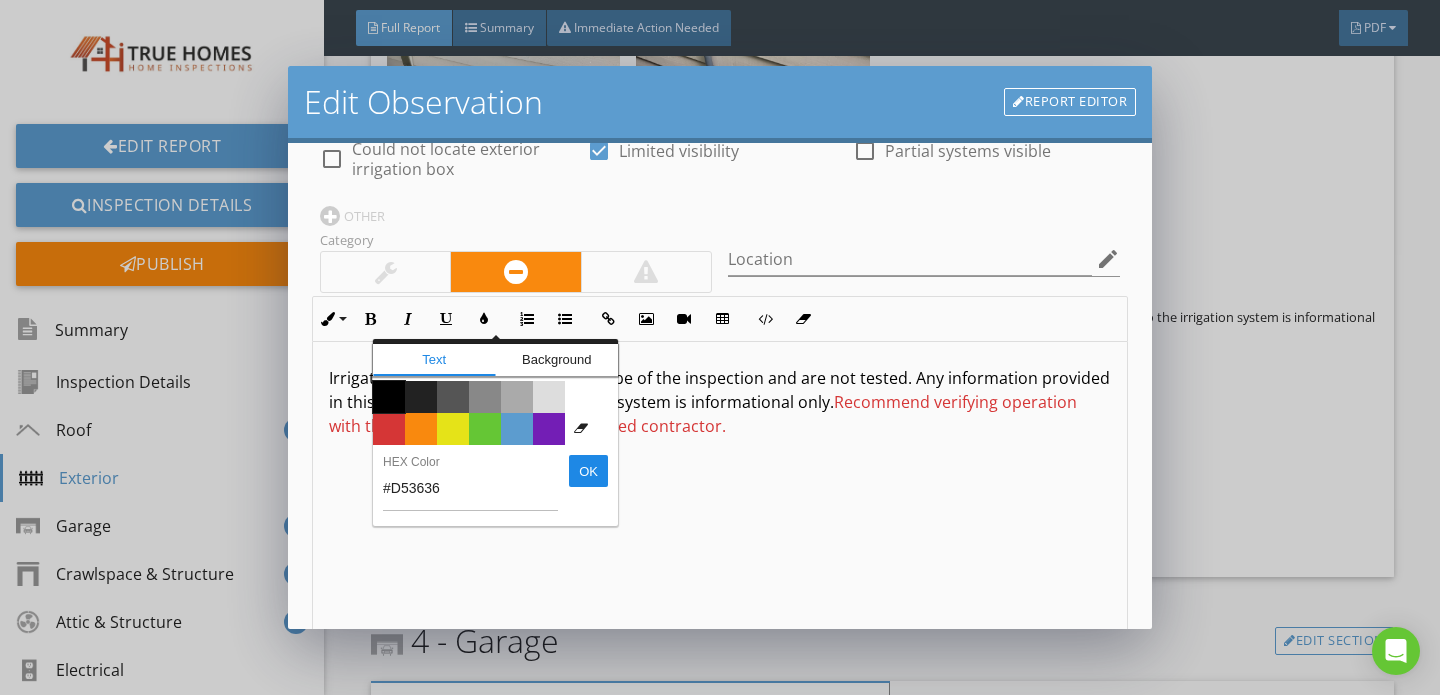 click on "Color #000000" at bounding box center (389, 397) 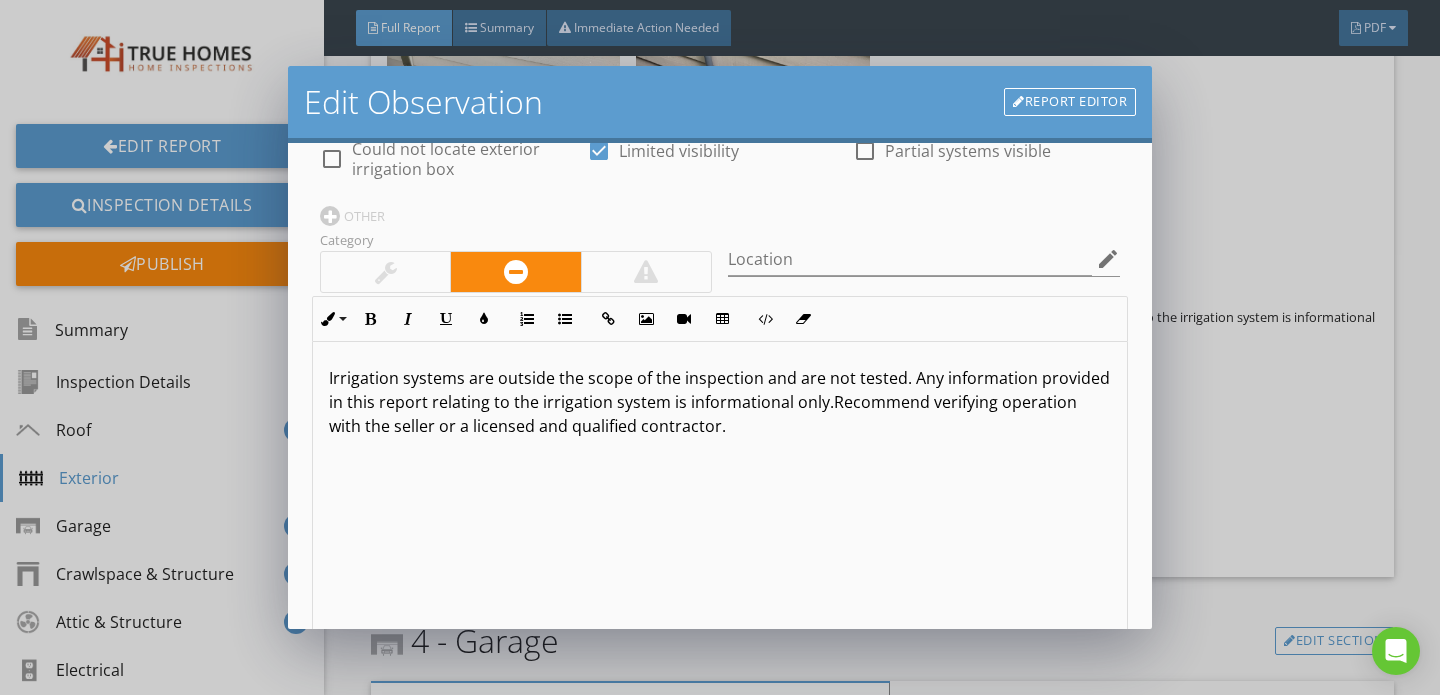 click on "Irrigation systems are outside the scope of the inspection and are not tested. Any information provided in this report relating to the irrigation system is informational only.  Recommend verifying operation with the seller or a licensed and qualified contractor." at bounding box center [720, 500] 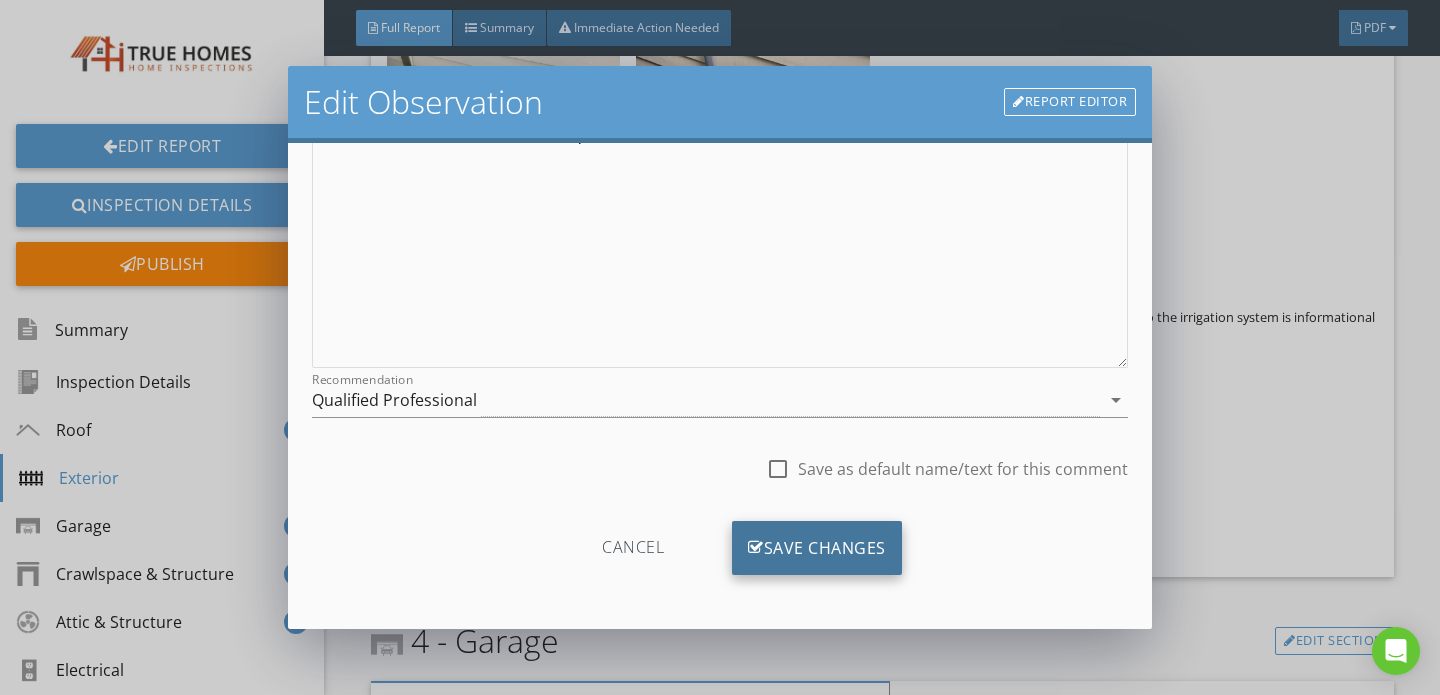 click on "Save Changes" at bounding box center [817, 548] 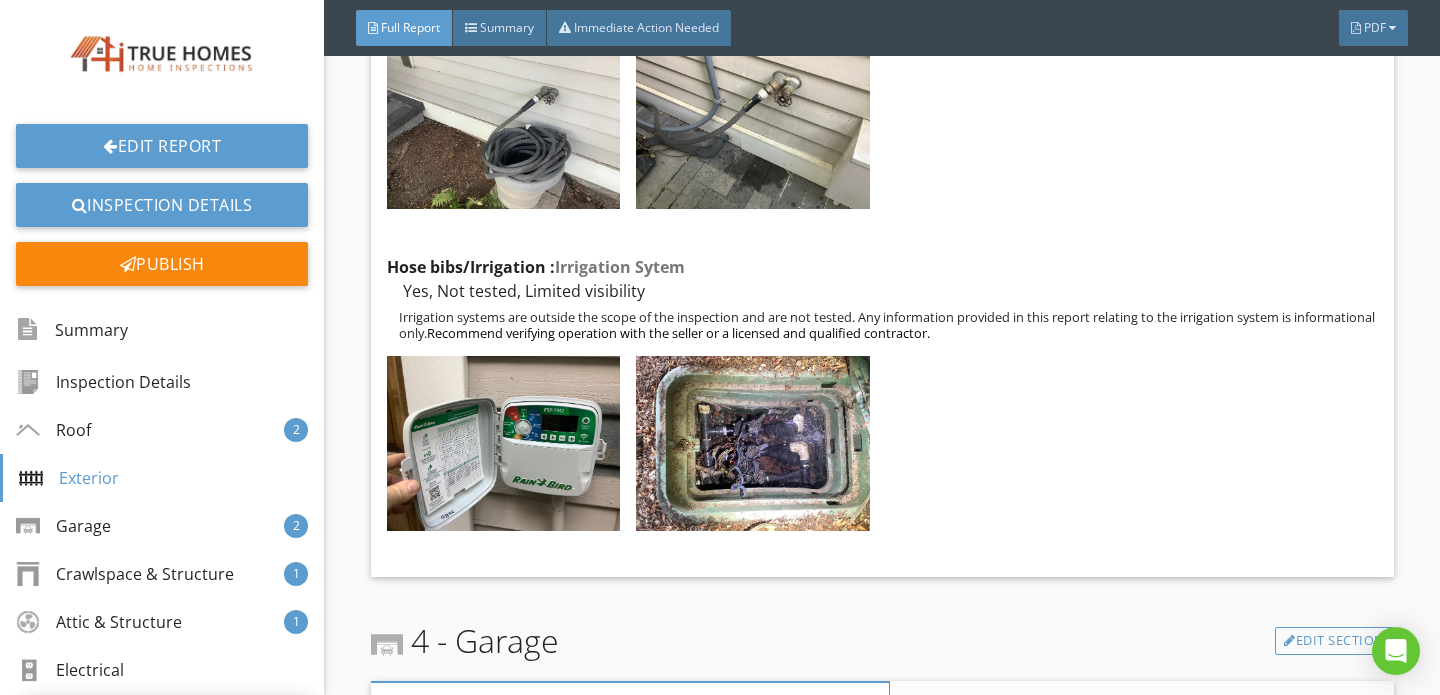 scroll, scrollTop: 267, scrollLeft: 0, axis: vertical 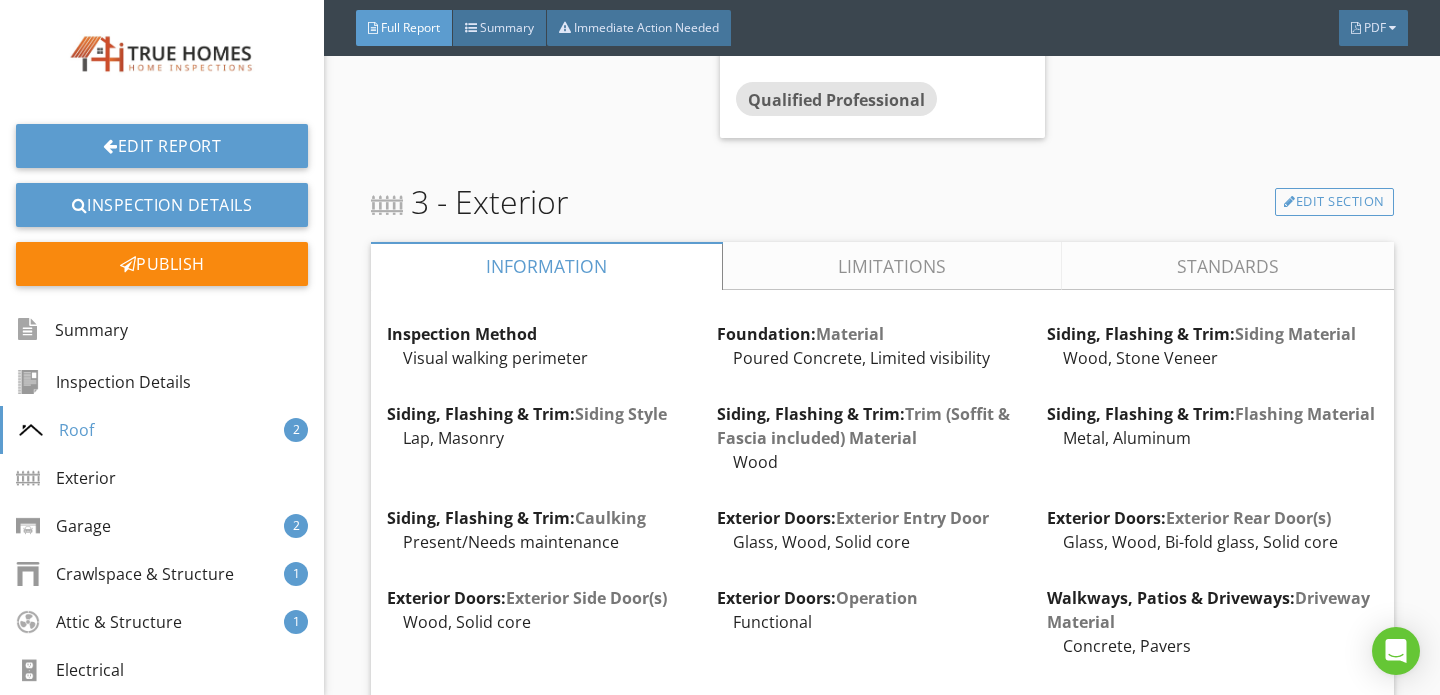 click on "Limitations" at bounding box center (892, 266) 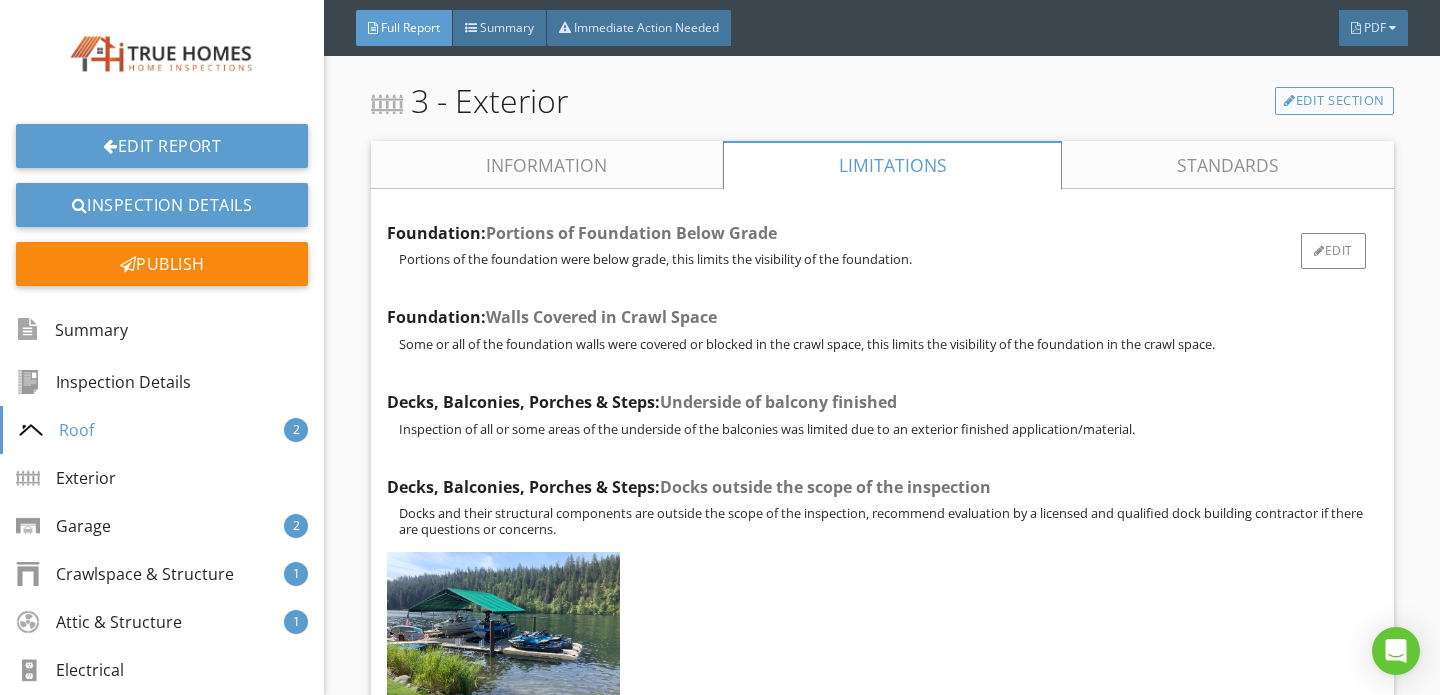 scroll, scrollTop: 3447, scrollLeft: 0, axis: vertical 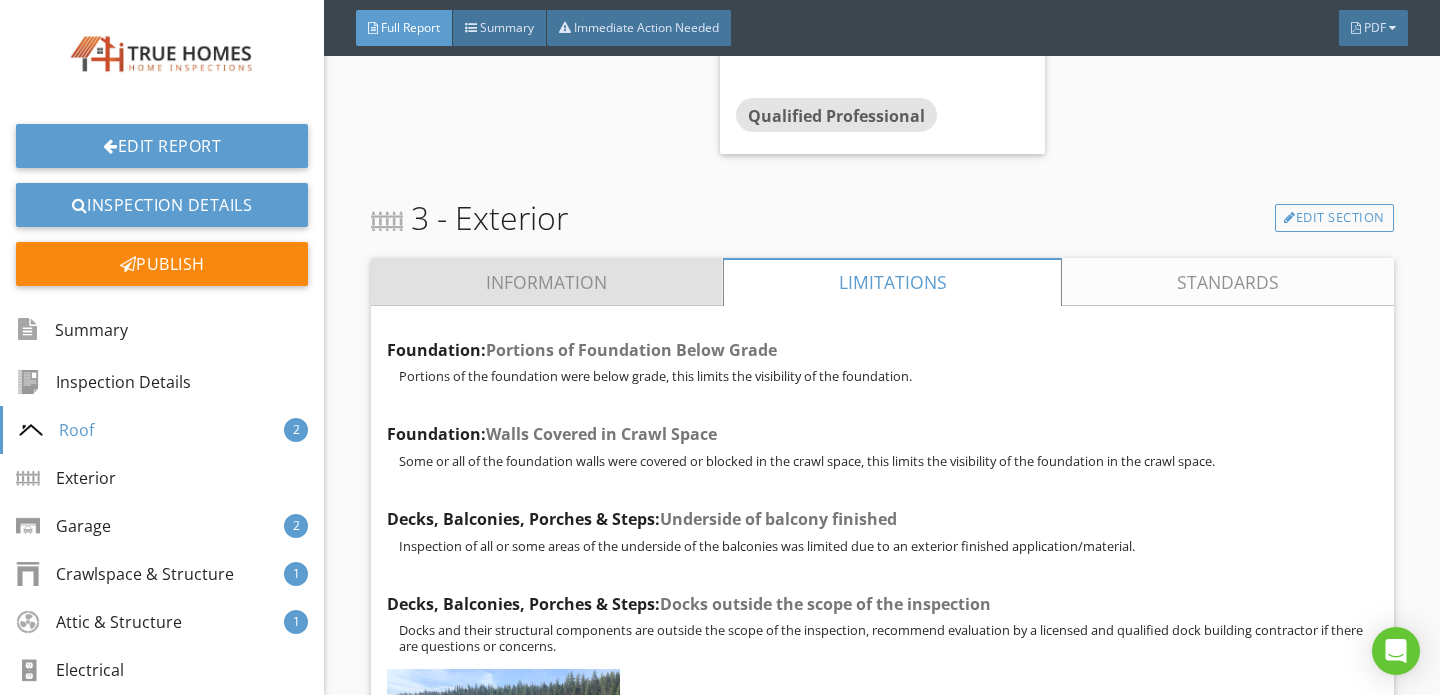 click on "Information" at bounding box center [547, 282] 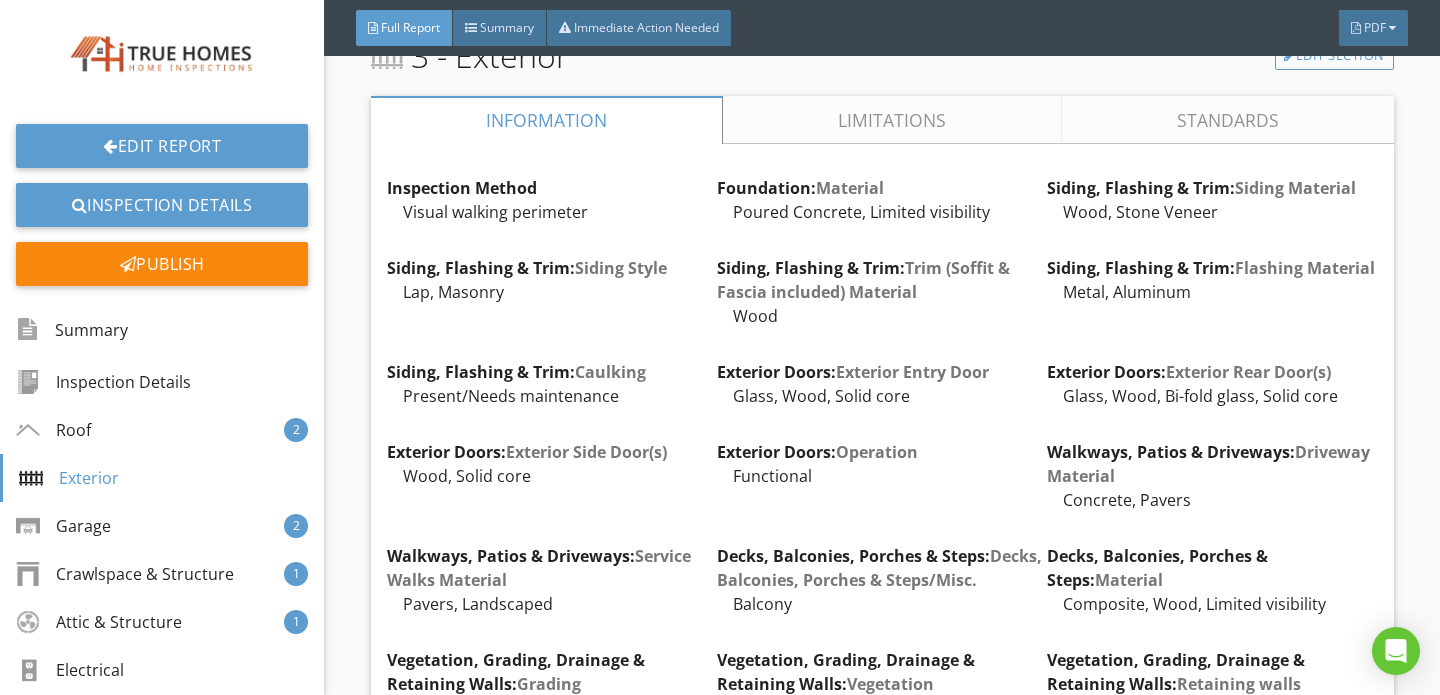 scroll, scrollTop: 3611, scrollLeft: 0, axis: vertical 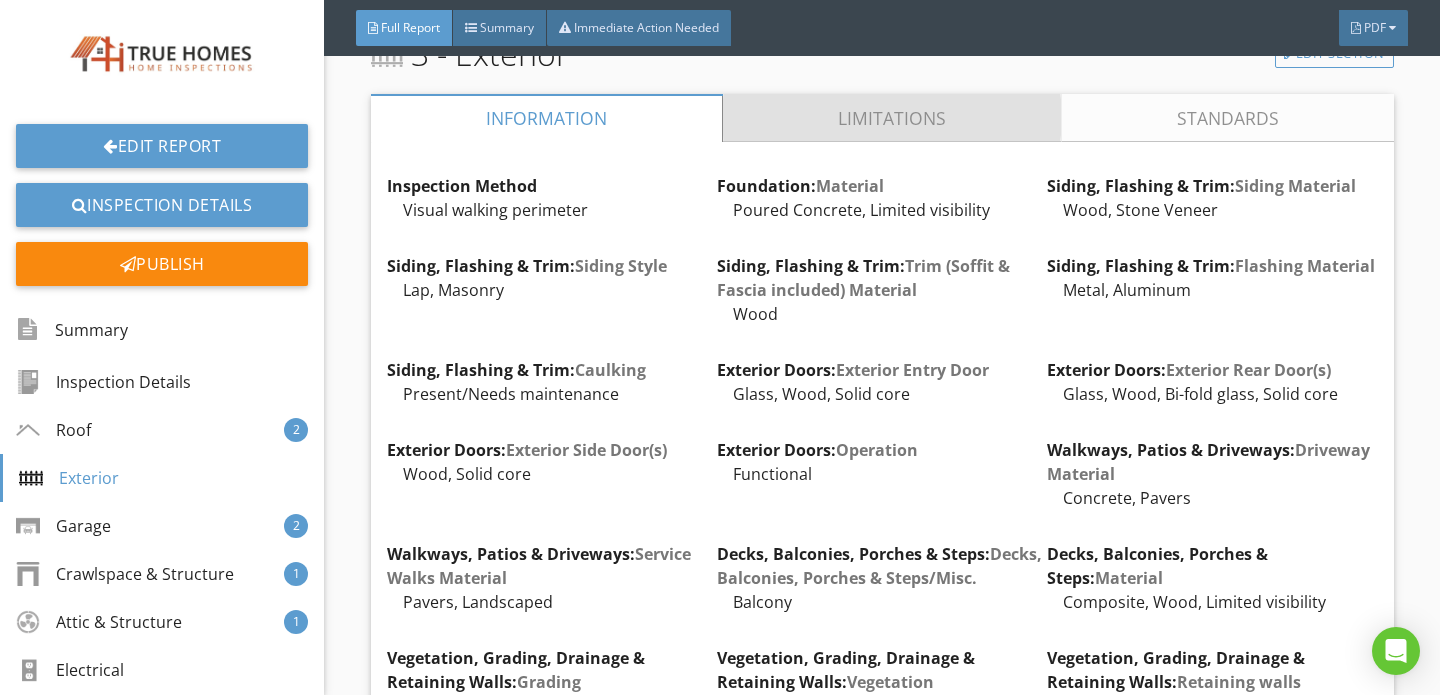 click on "Limitations" at bounding box center (892, 118) 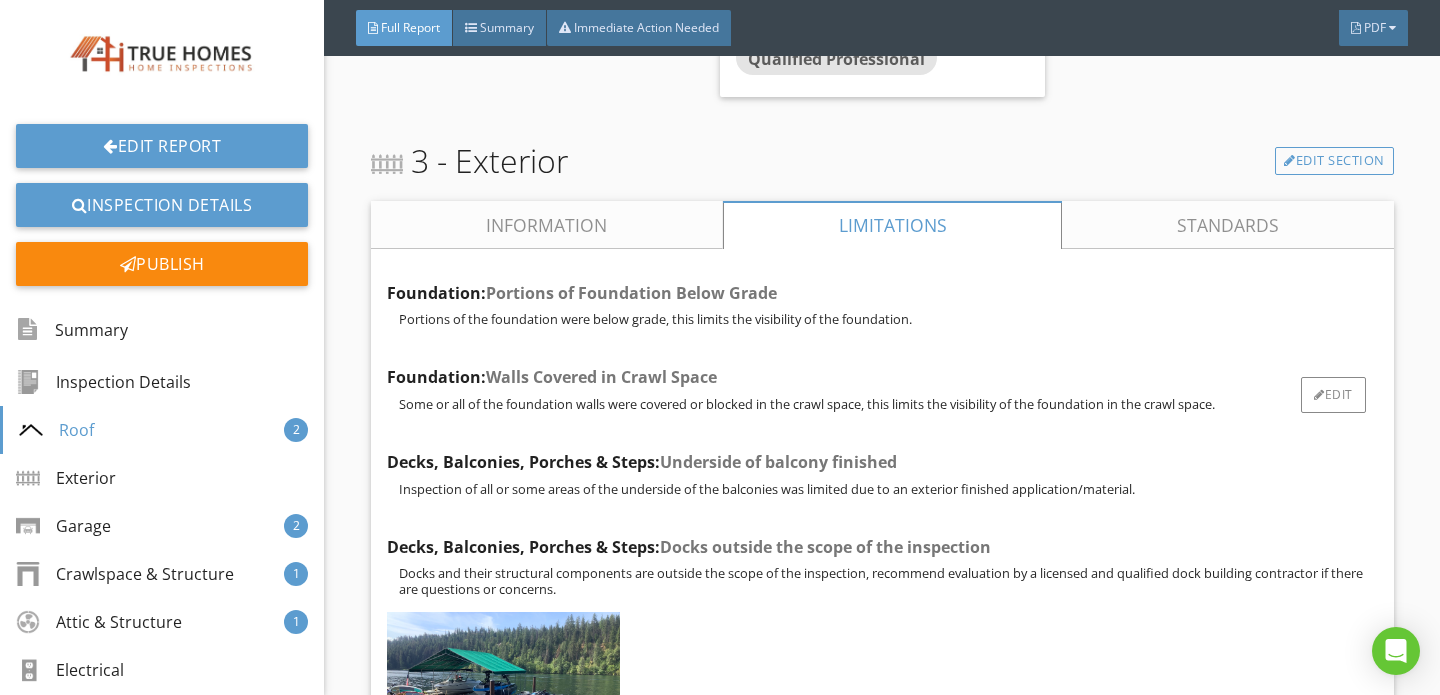 scroll, scrollTop: 3503, scrollLeft: 0, axis: vertical 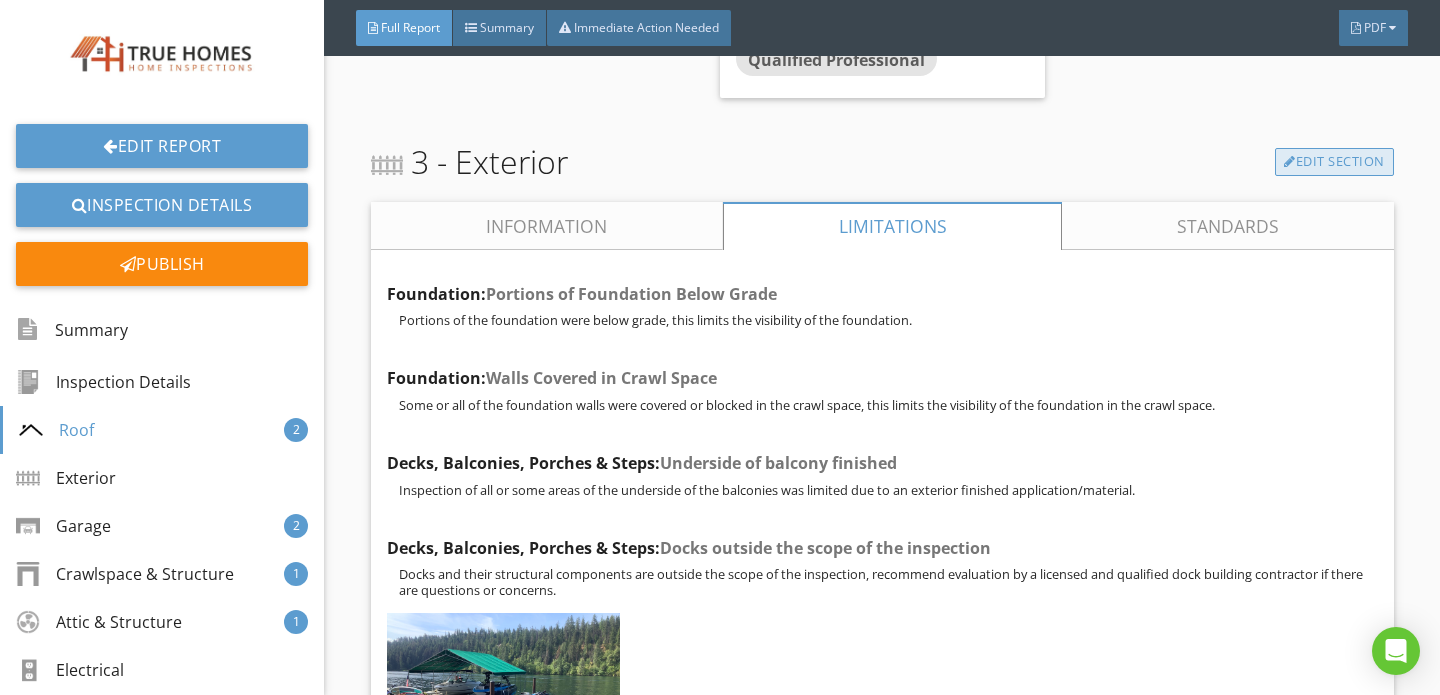 click on "Edit Section" at bounding box center [1334, 162] 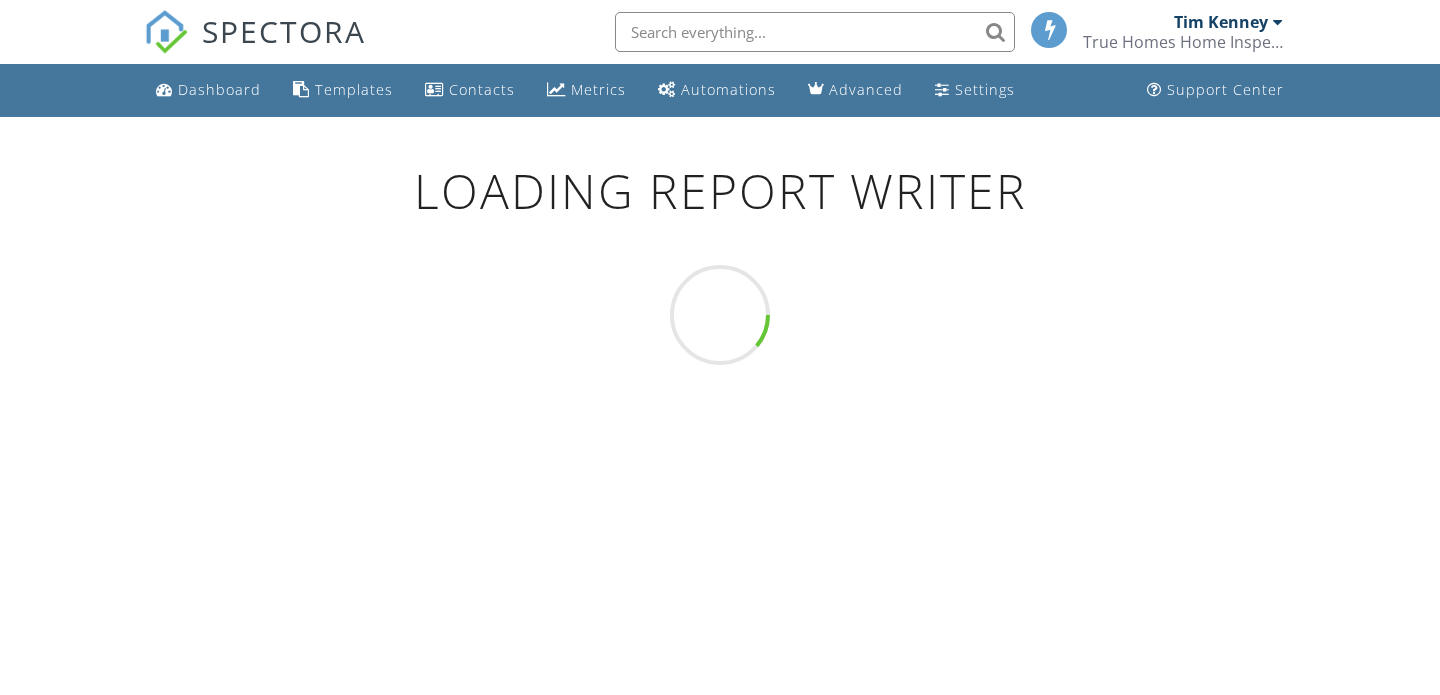 scroll, scrollTop: 0, scrollLeft: 0, axis: both 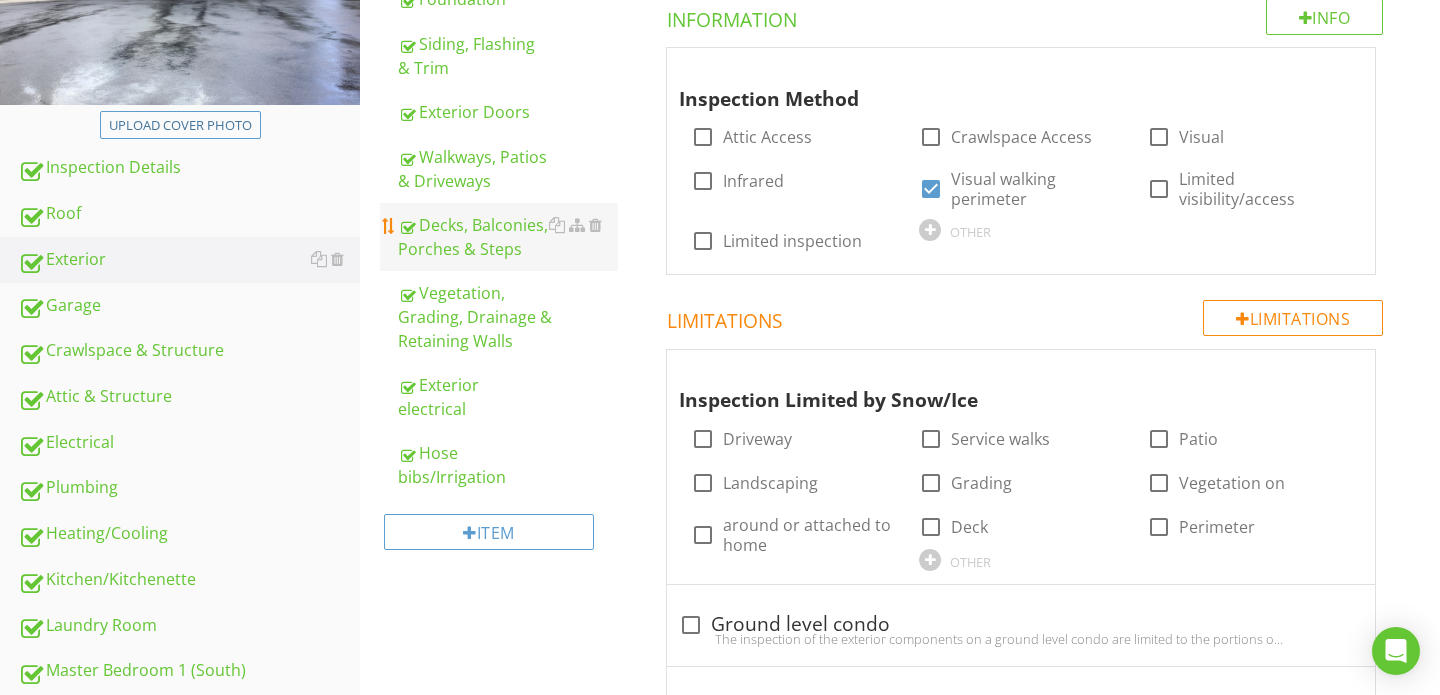 click on "Decks, Balconies, Porches & Steps" at bounding box center [508, 237] 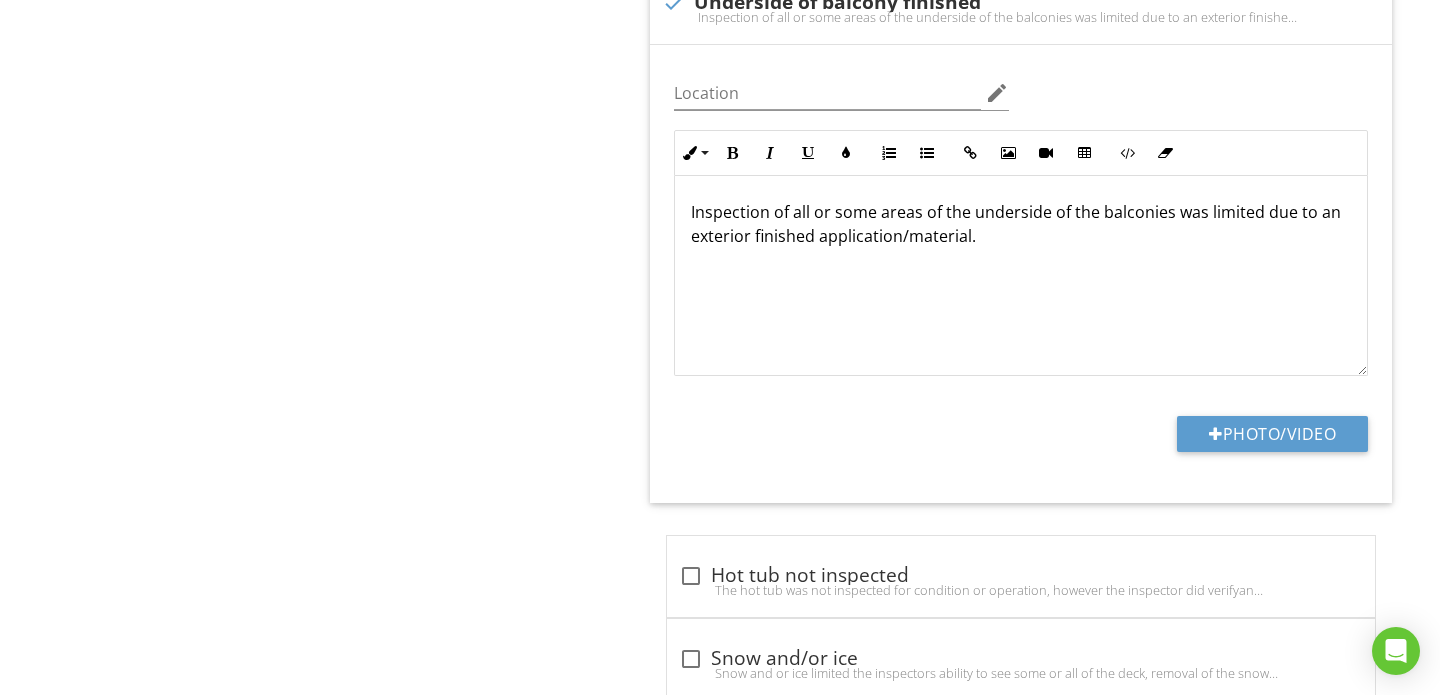 scroll, scrollTop: 1889, scrollLeft: 0, axis: vertical 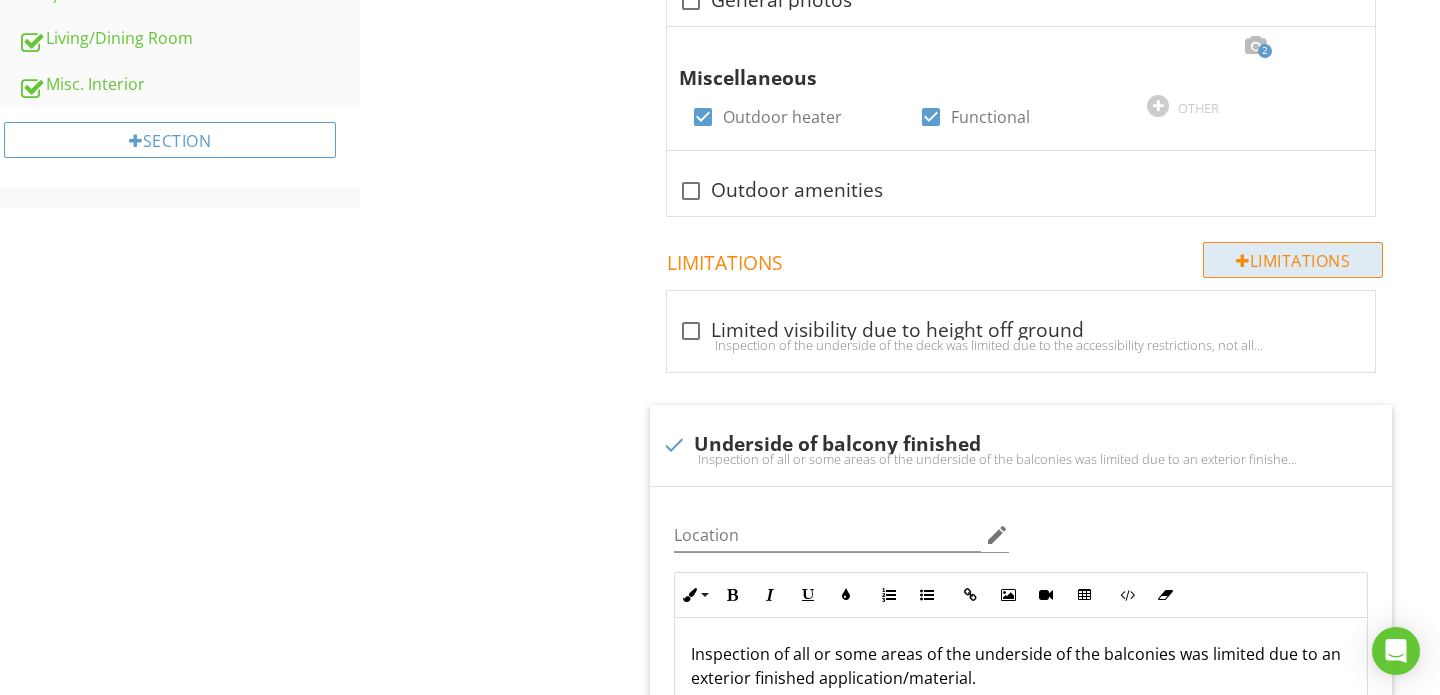 click on "Limitations" at bounding box center (1293, 260) 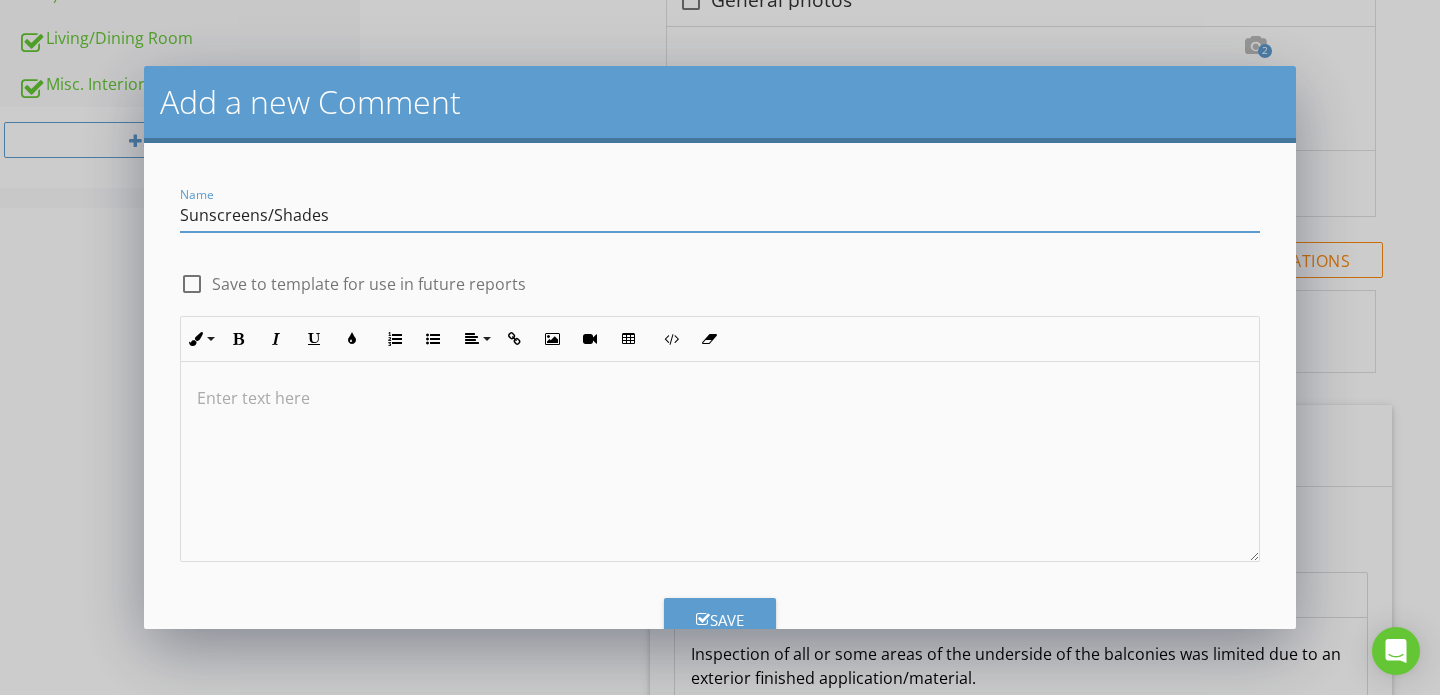 type on "Sunscreens/Shades" 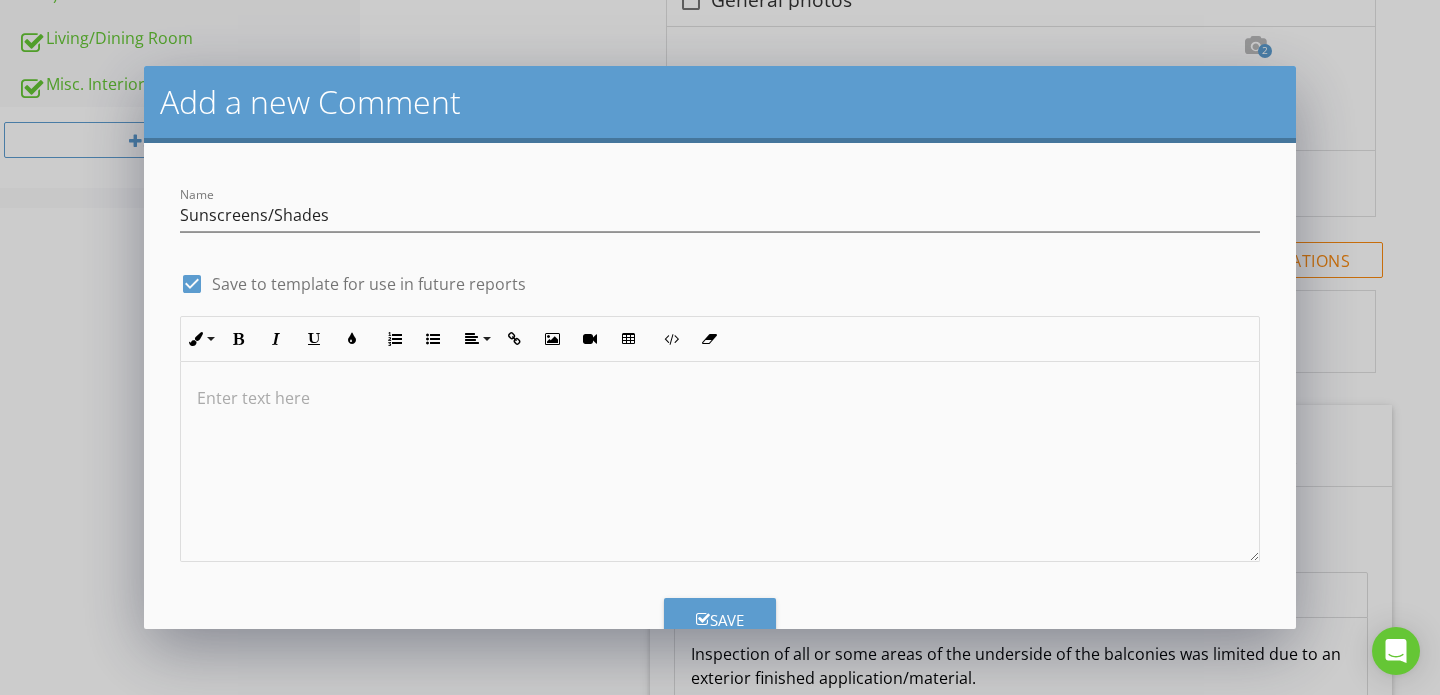 click at bounding box center [720, 398] 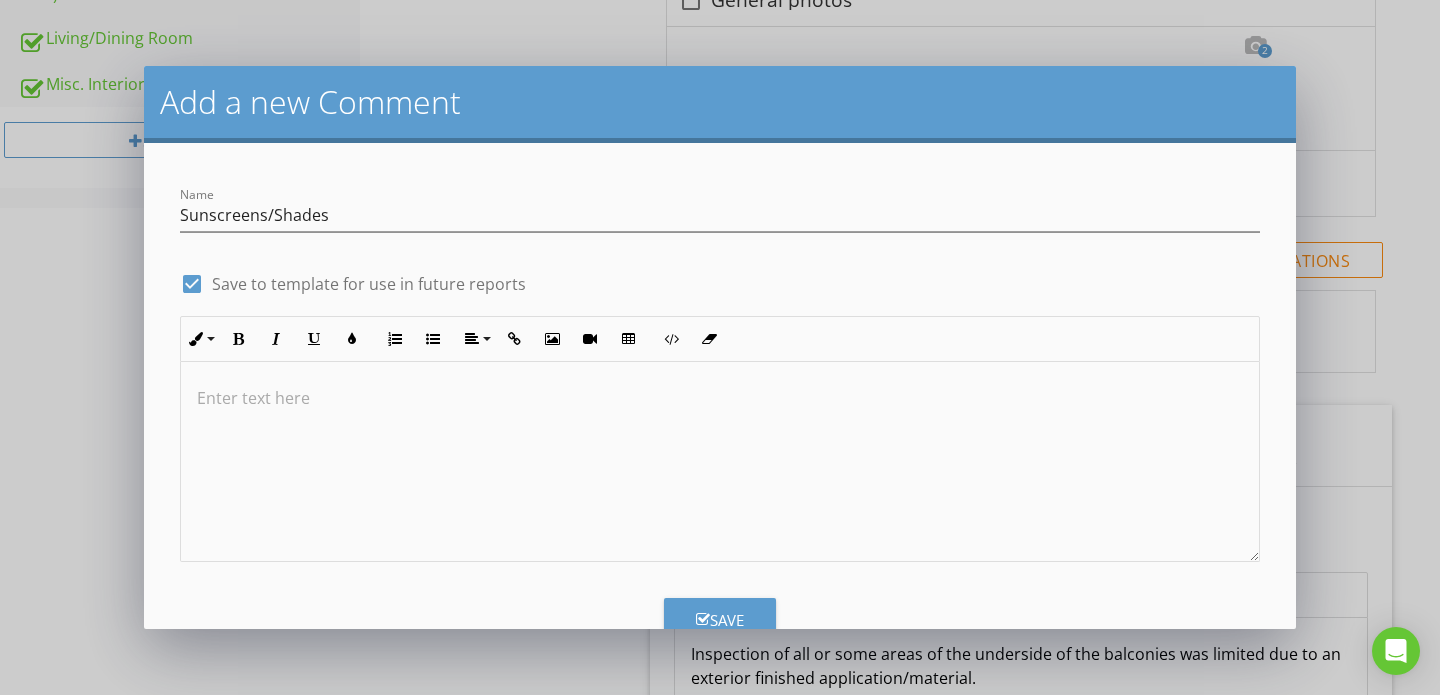 type 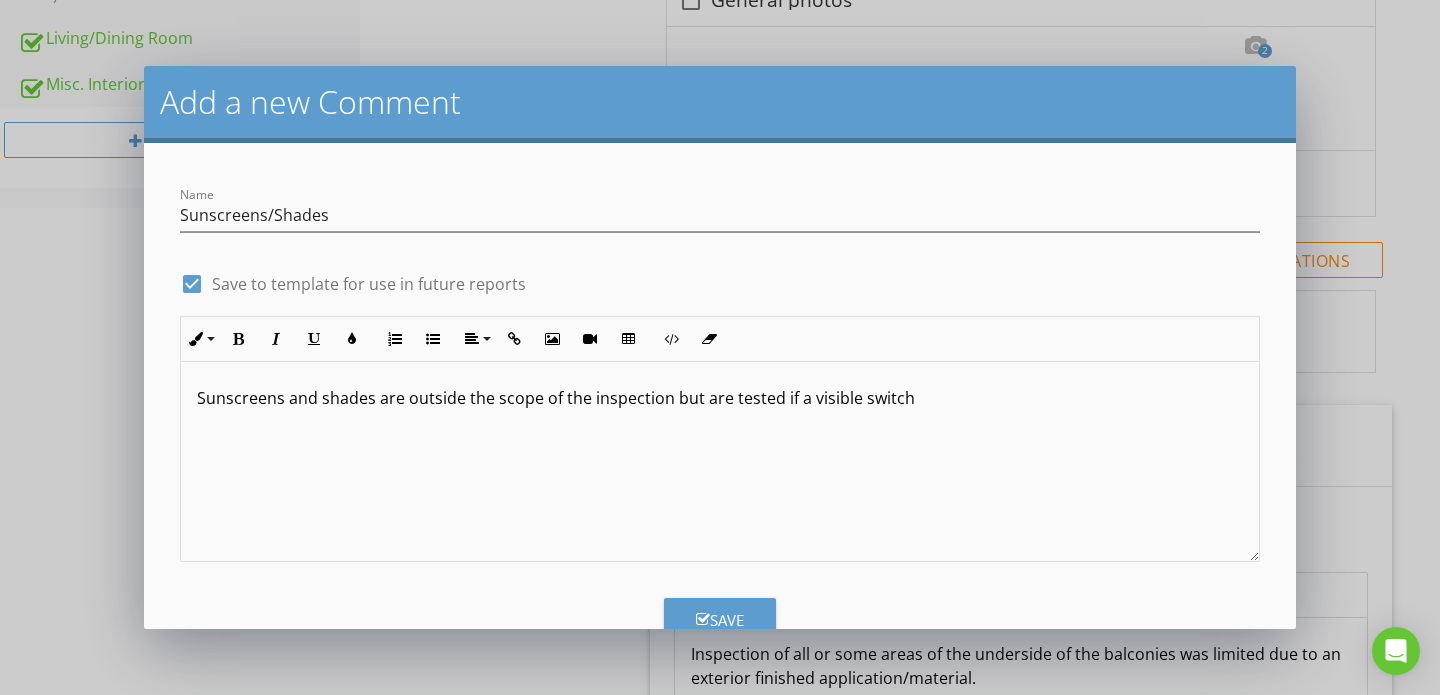 click on "Sunscreens and shades are outside the scope of the inspection but are tested if a visible switch" at bounding box center [720, 398] 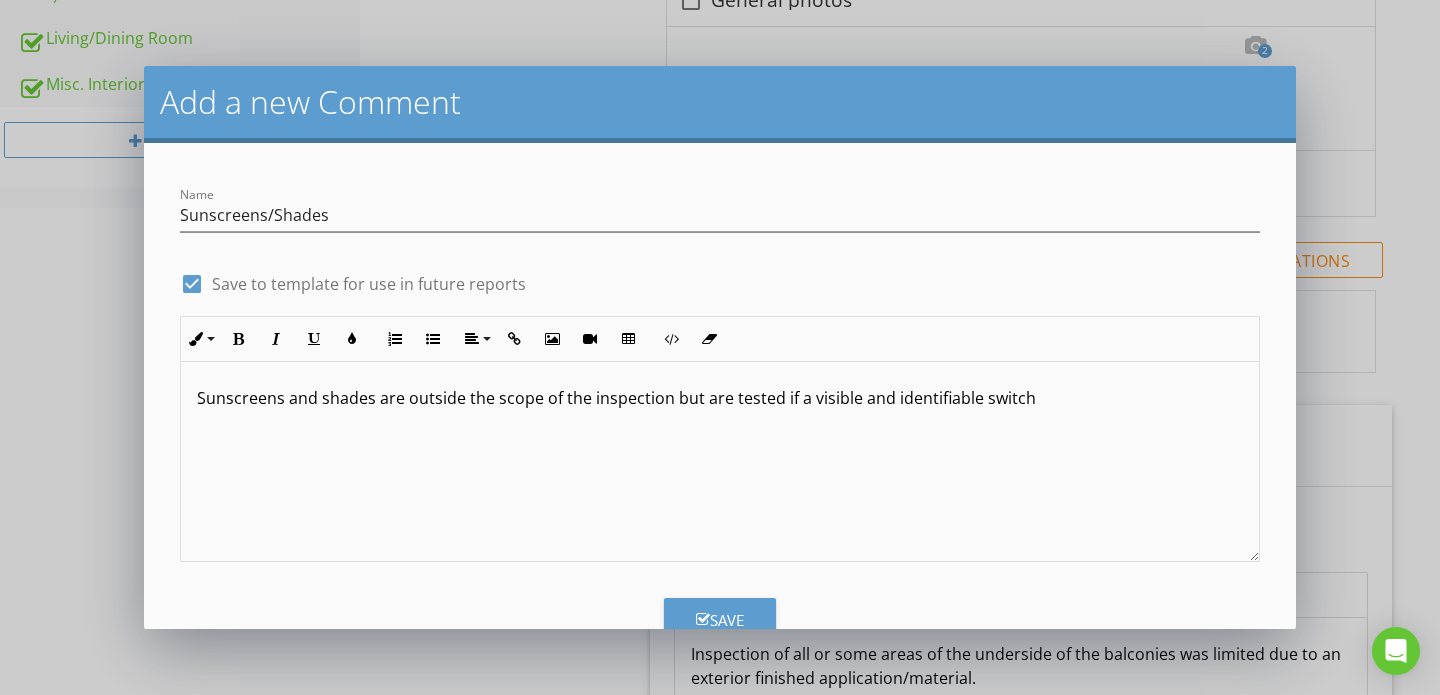 click on "Sunscreens and shades are outside the scope of the inspection but are tested if a visible and identifiable switch" at bounding box center (720, 398) 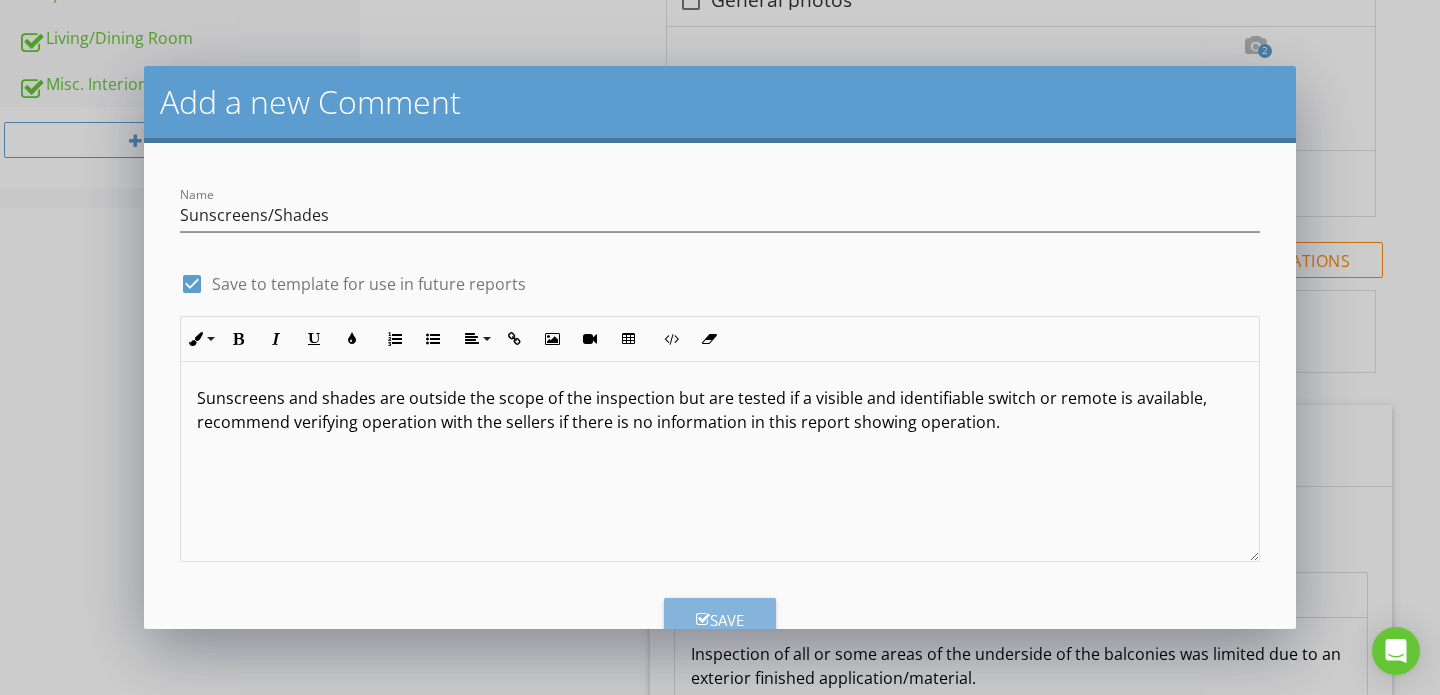 click on "Save" at bounding box center [720, 620] 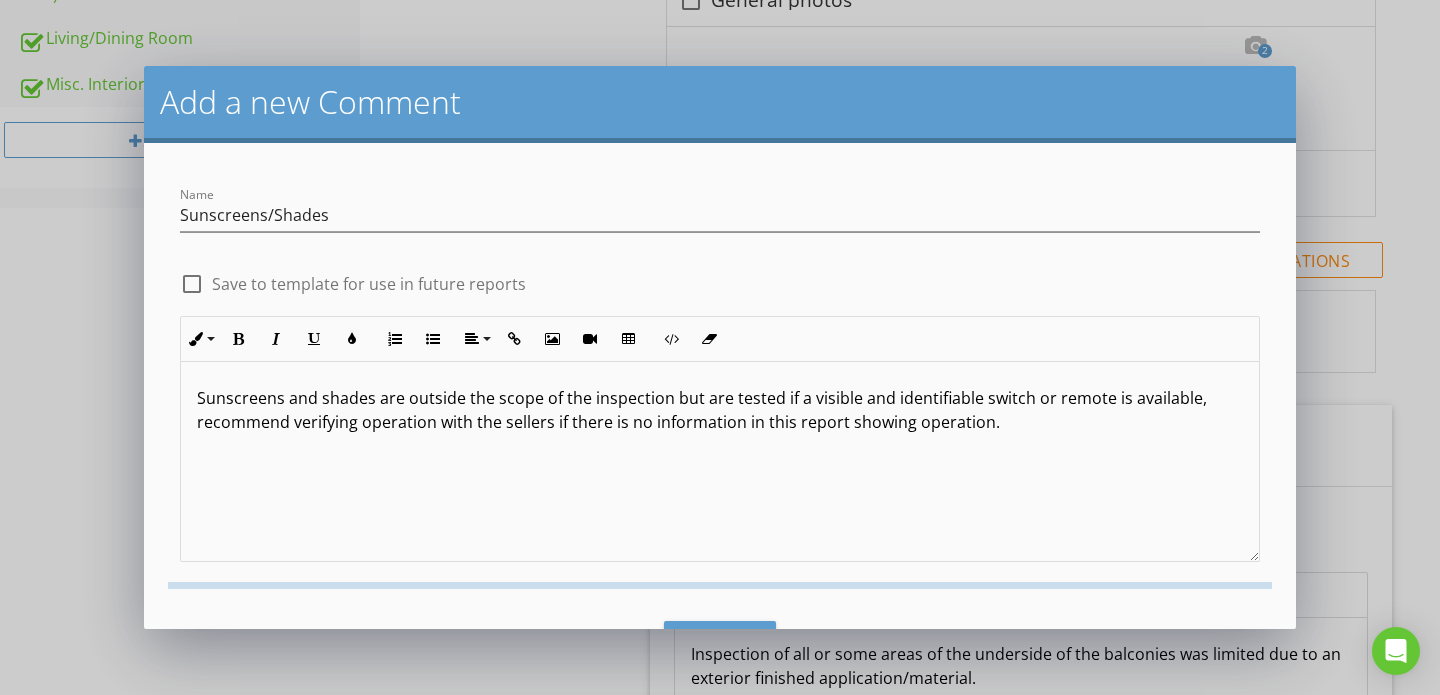 checkbox on "false" 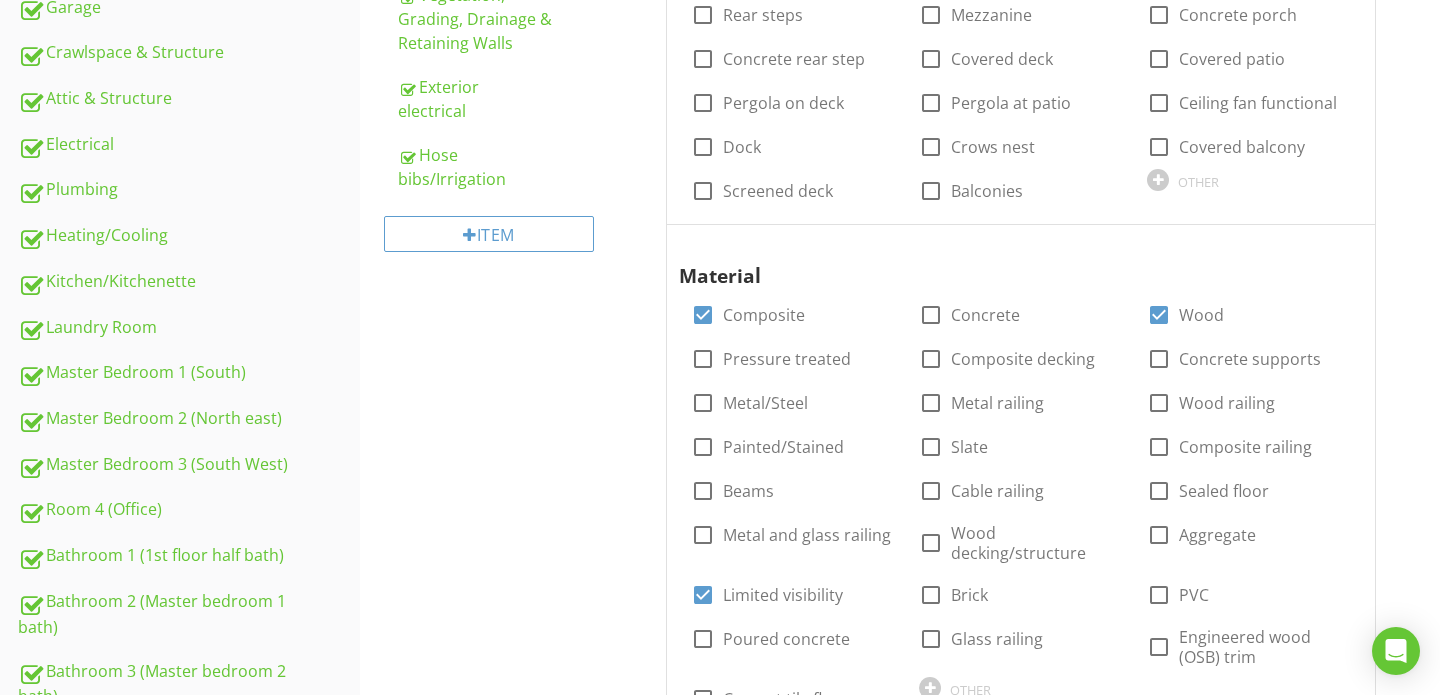 scroll, scrollTop: 0, scrollLeft: 0, axis: both 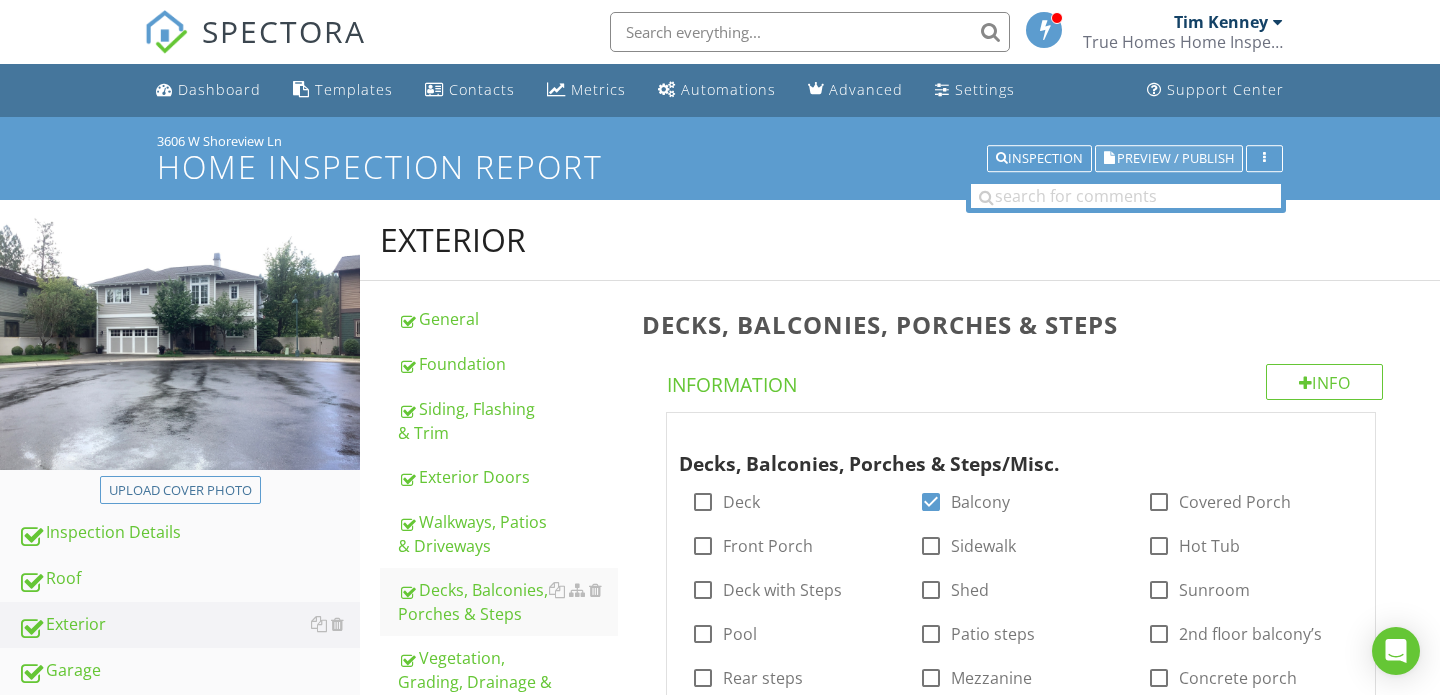 click on "Preview / Publish" at bounding box center (1175, 158) 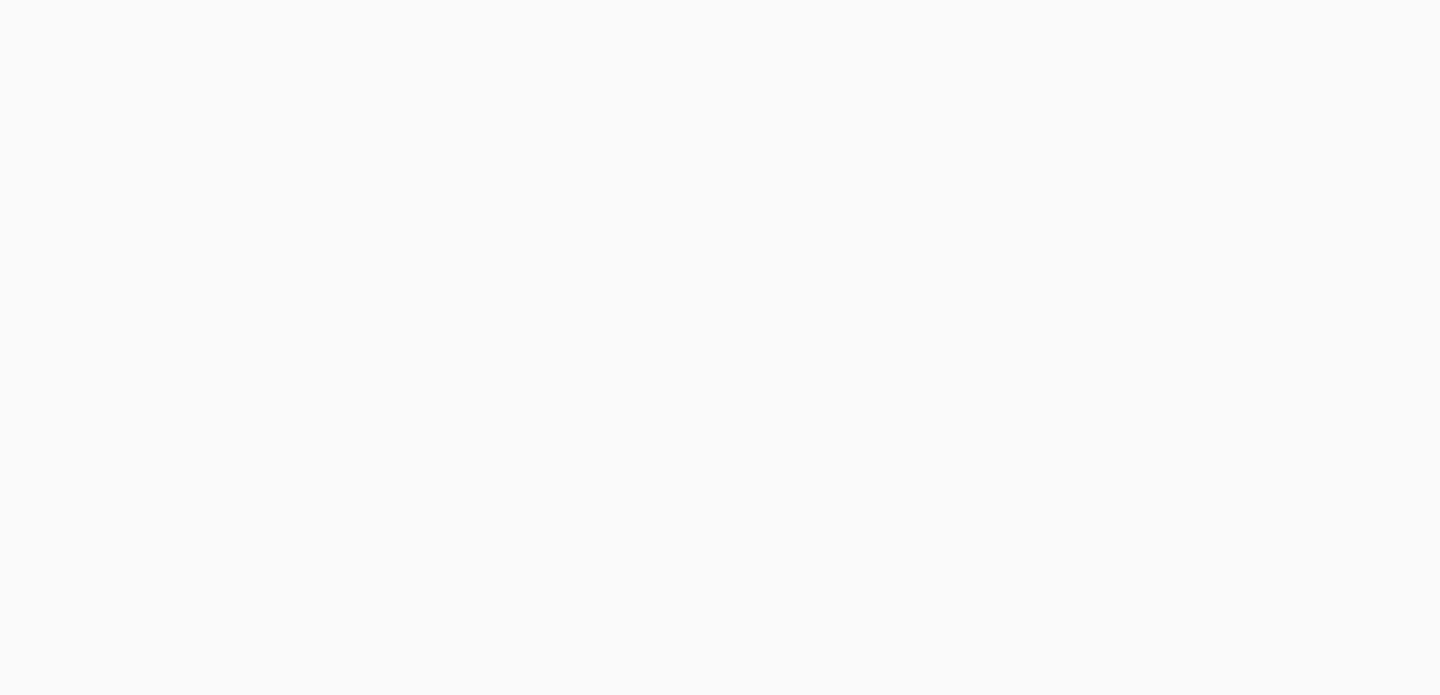 scroll, scrollTop: 0, scrollLeft: 0, axis: both 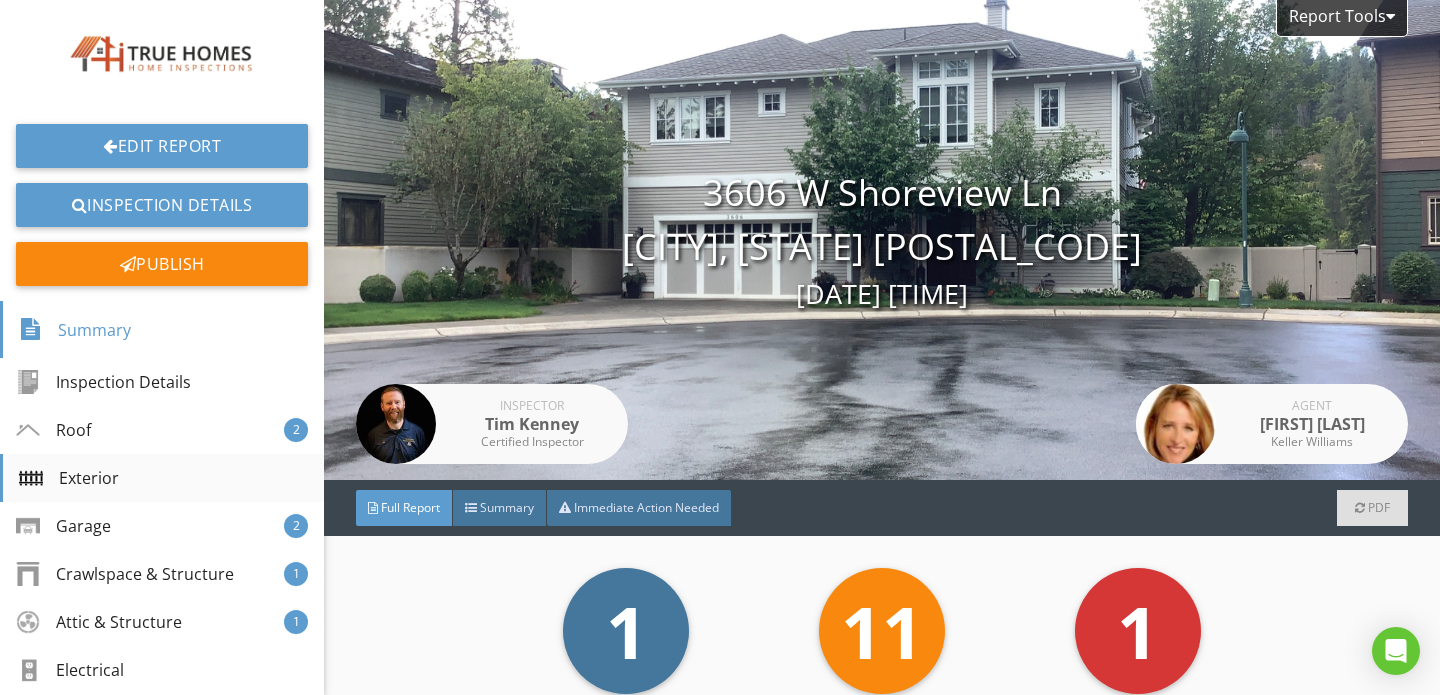 click on "Exterior" at bounding box center [69, 478] 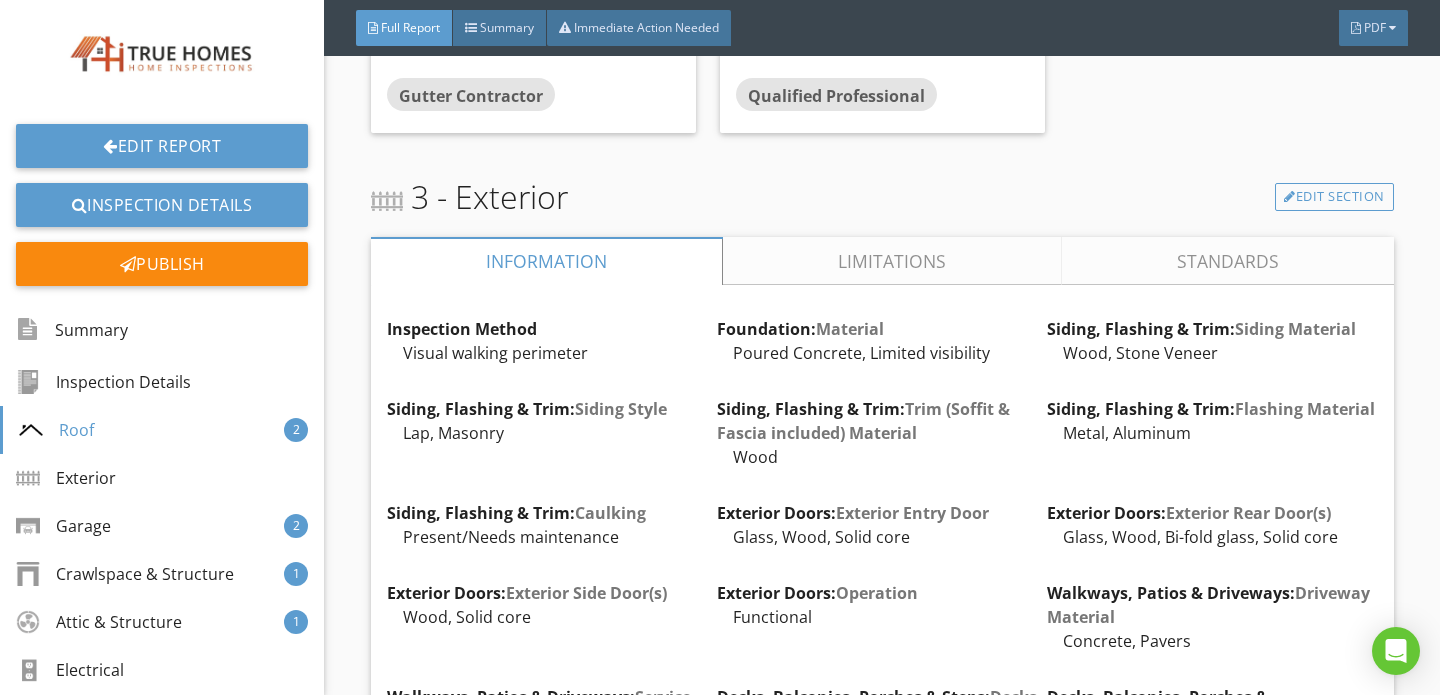 scroll, scrollTop: 3235, scrollLeft: 0, axis: vertical 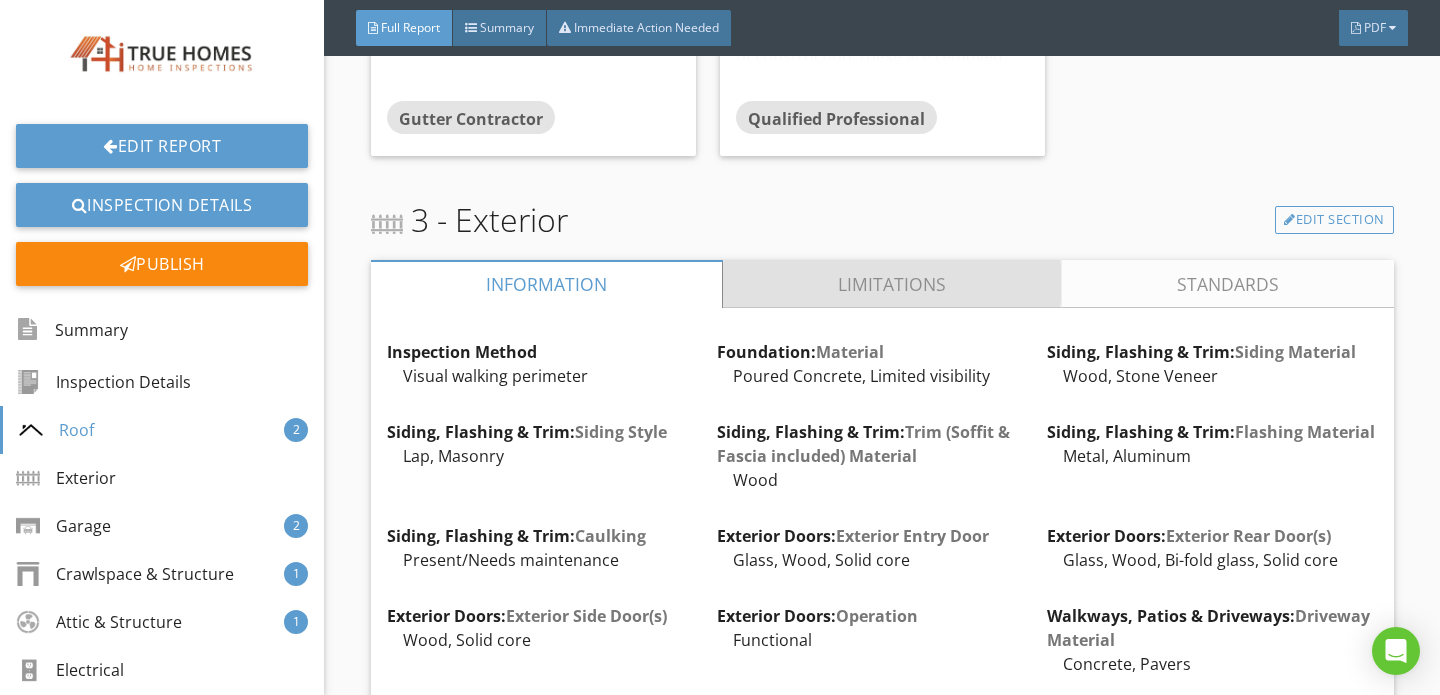 click on "Limitations" at bounding box center (892, 284) 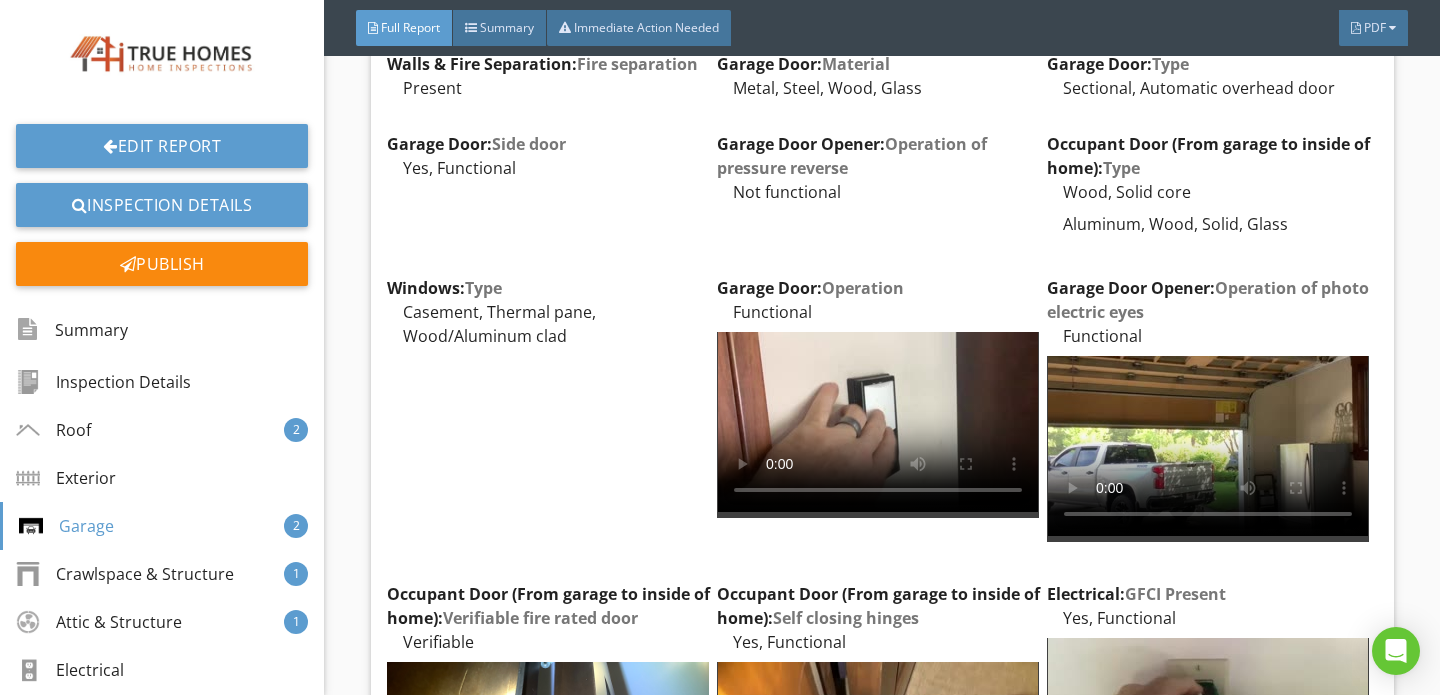 scroll, scrollTop: 4876, scrollLeft: 0, axis: vertical 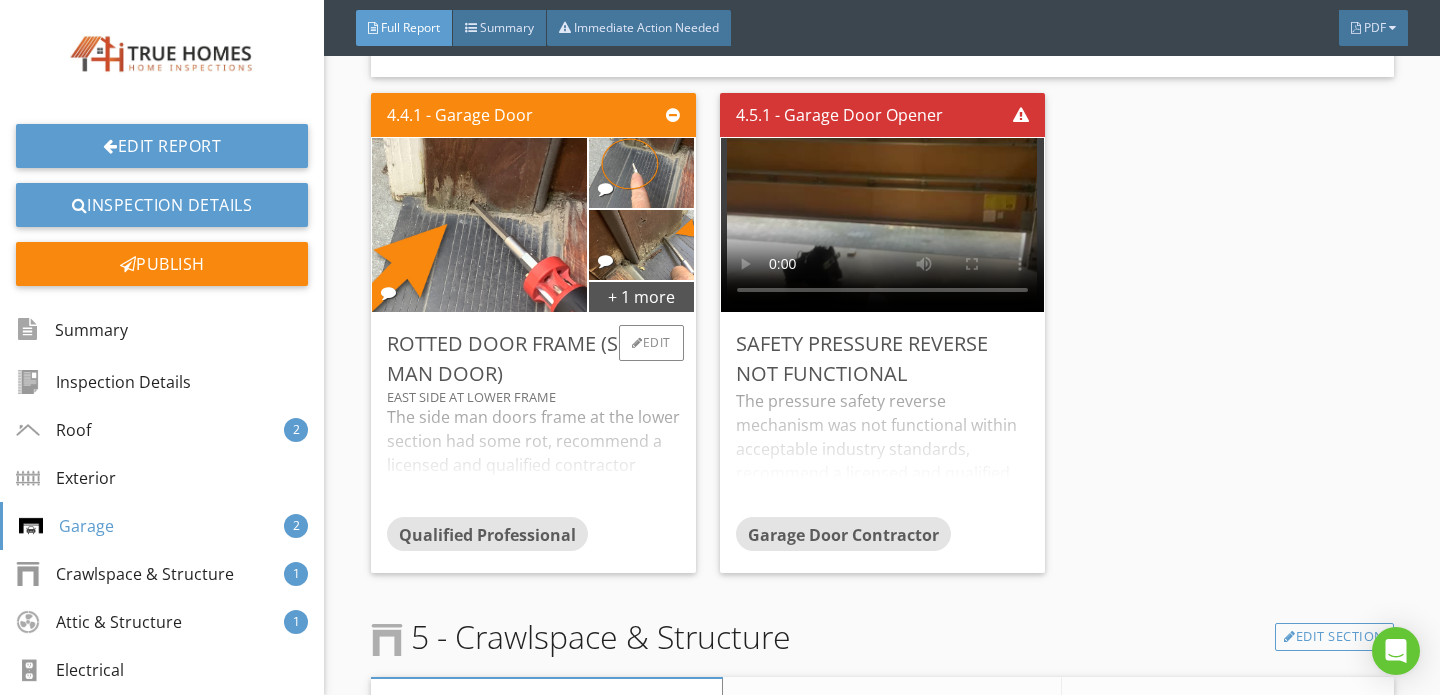 click on "The side man doors frame at the lower section had some rot, recommend a licensed and qualified contractor repair as needed." at bounding box center (533, 461) 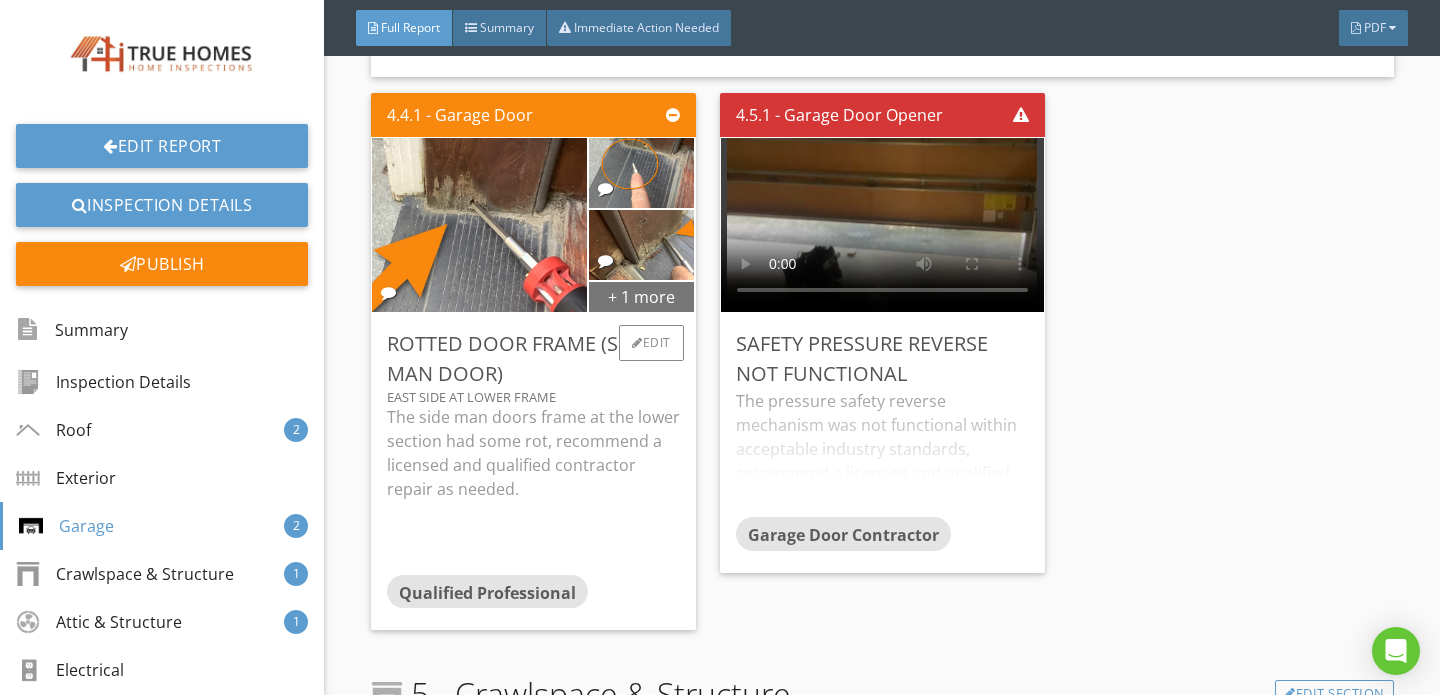 click on "+ 1 more" at bounding box center [642, 296] 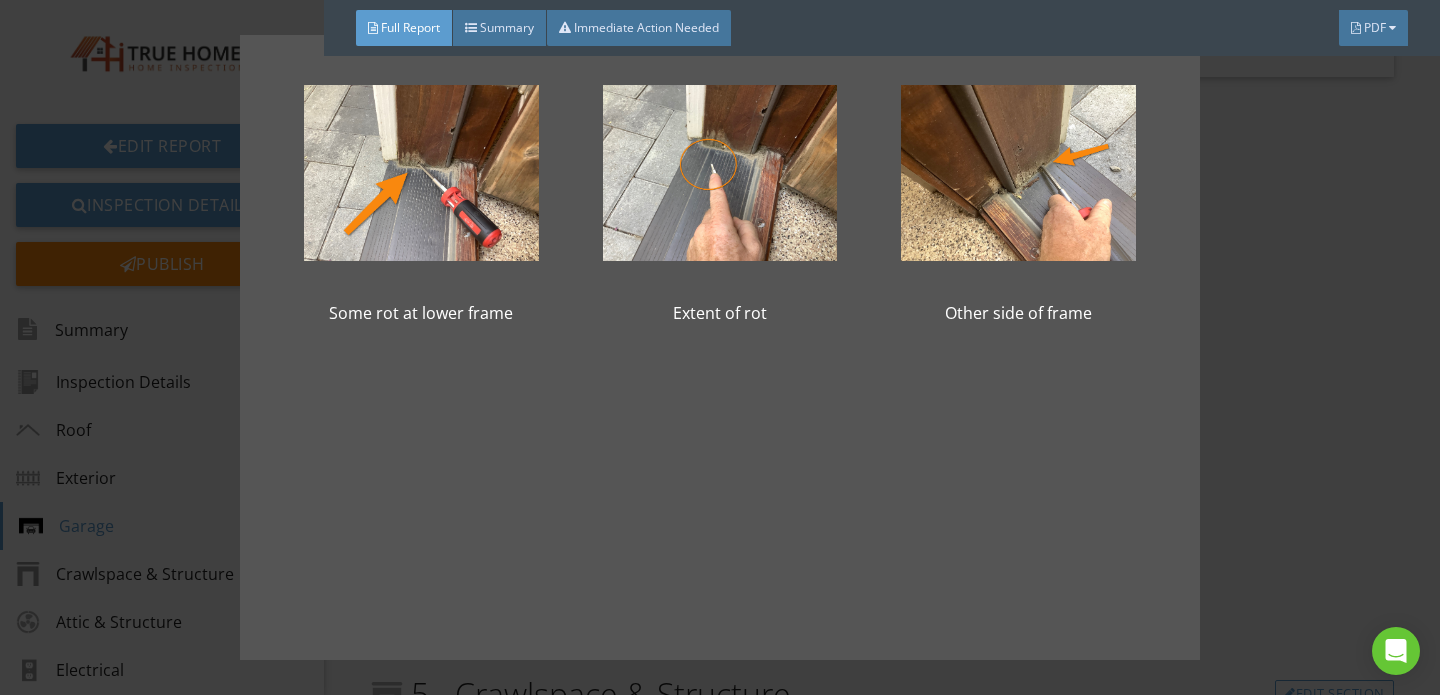 scroll, scrollTop: 126, scrollLeft: 0, axis: vertical 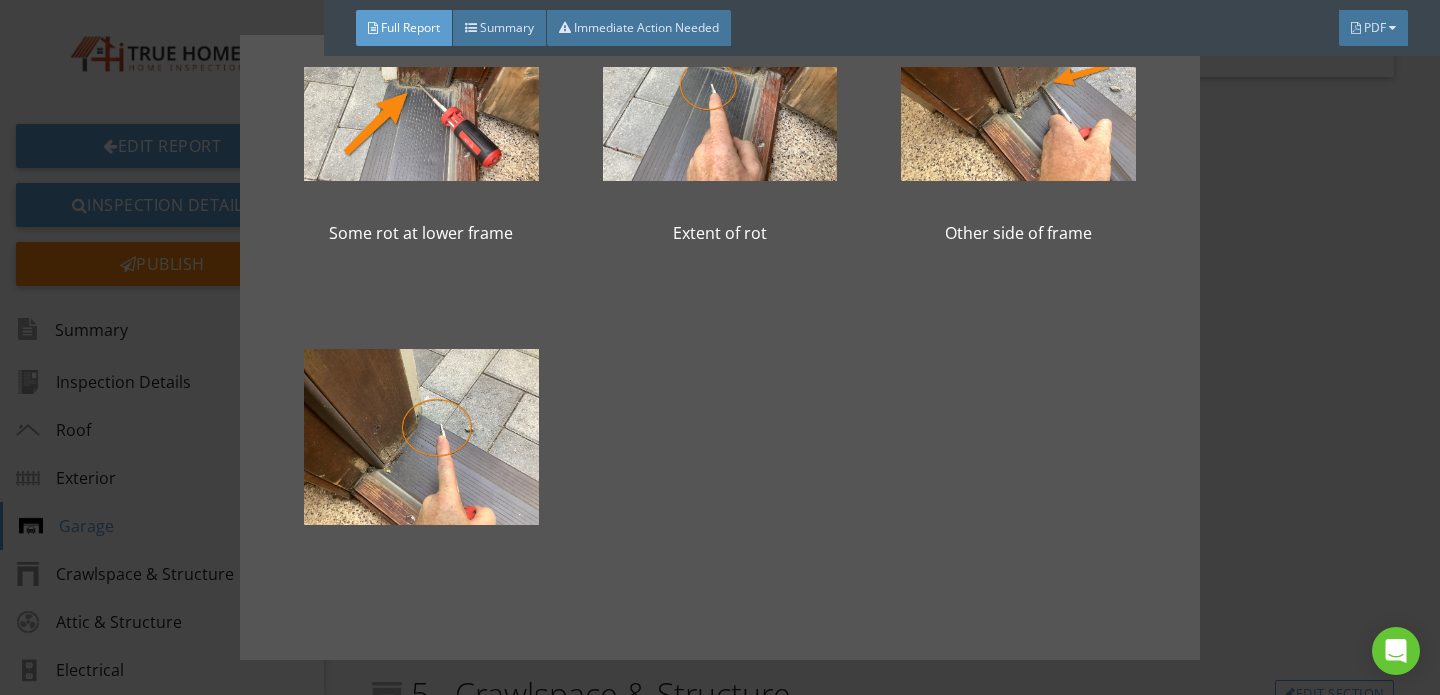 click on "Some rot at lower frame
Extent of rot
Other side of frame" at bounding box center (720, 347) 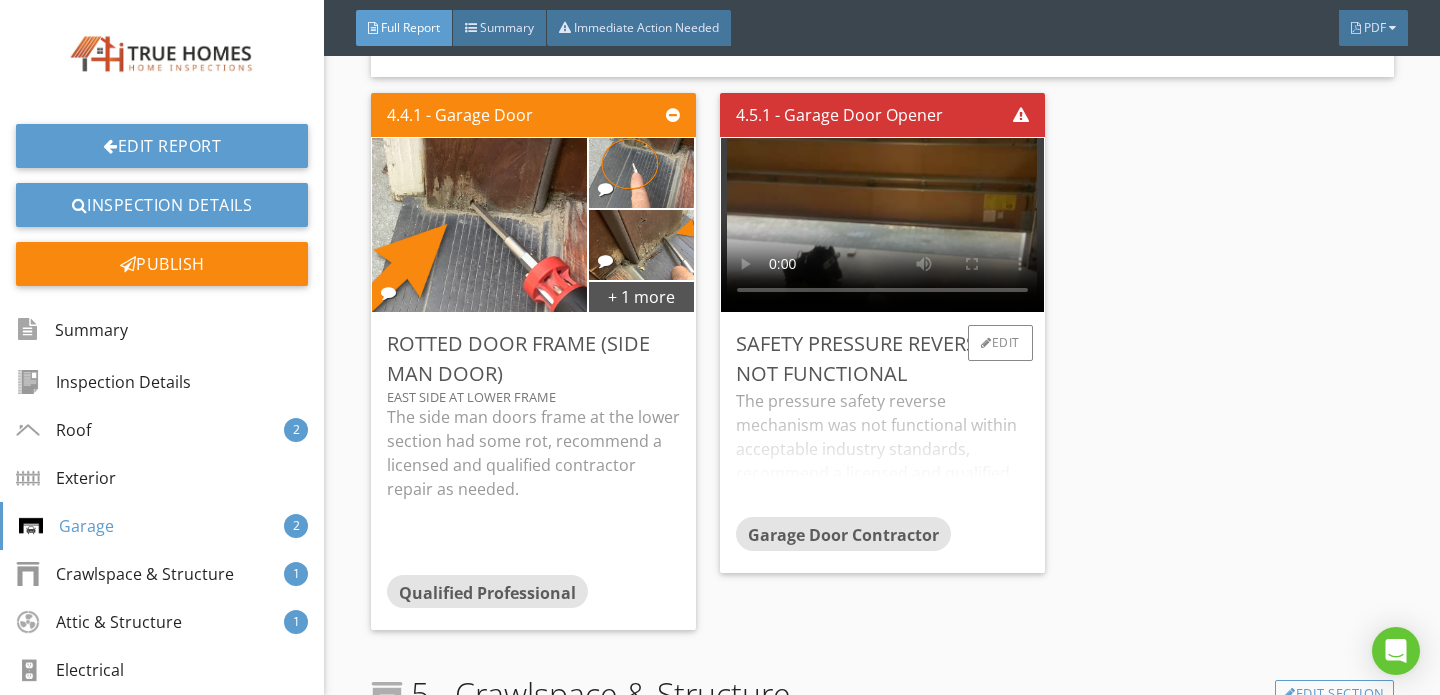 click on "The pressure safety reverse mechanism was not functional within acceptable industry standards, recommend a licensed and qualified garage door contractor re-evaluate and adjust, repair or replace as needed. Safety reverse info;  https://www.dasma.com/safety-tips/garage-door-openers/" at bounding box center (882, 453) 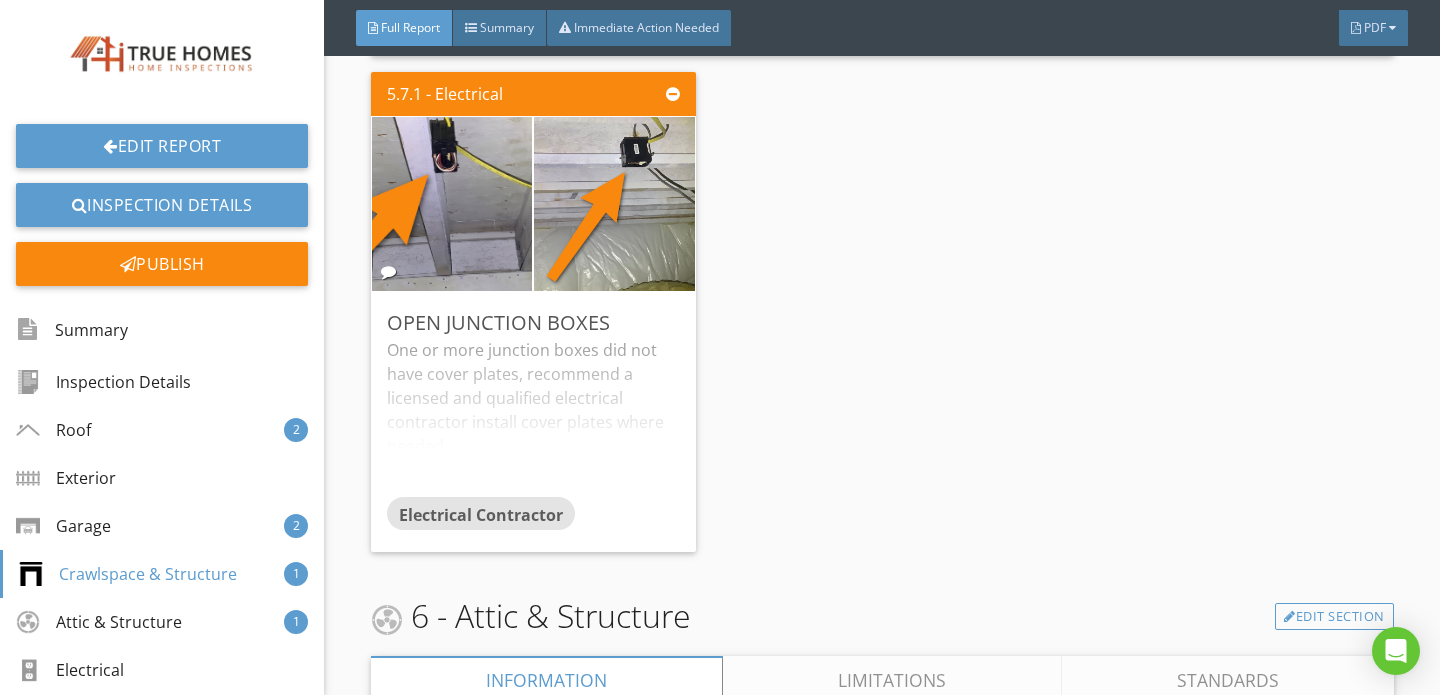 scroll, scrollTop: 8851, scrollLeft: 0, axis: vertical 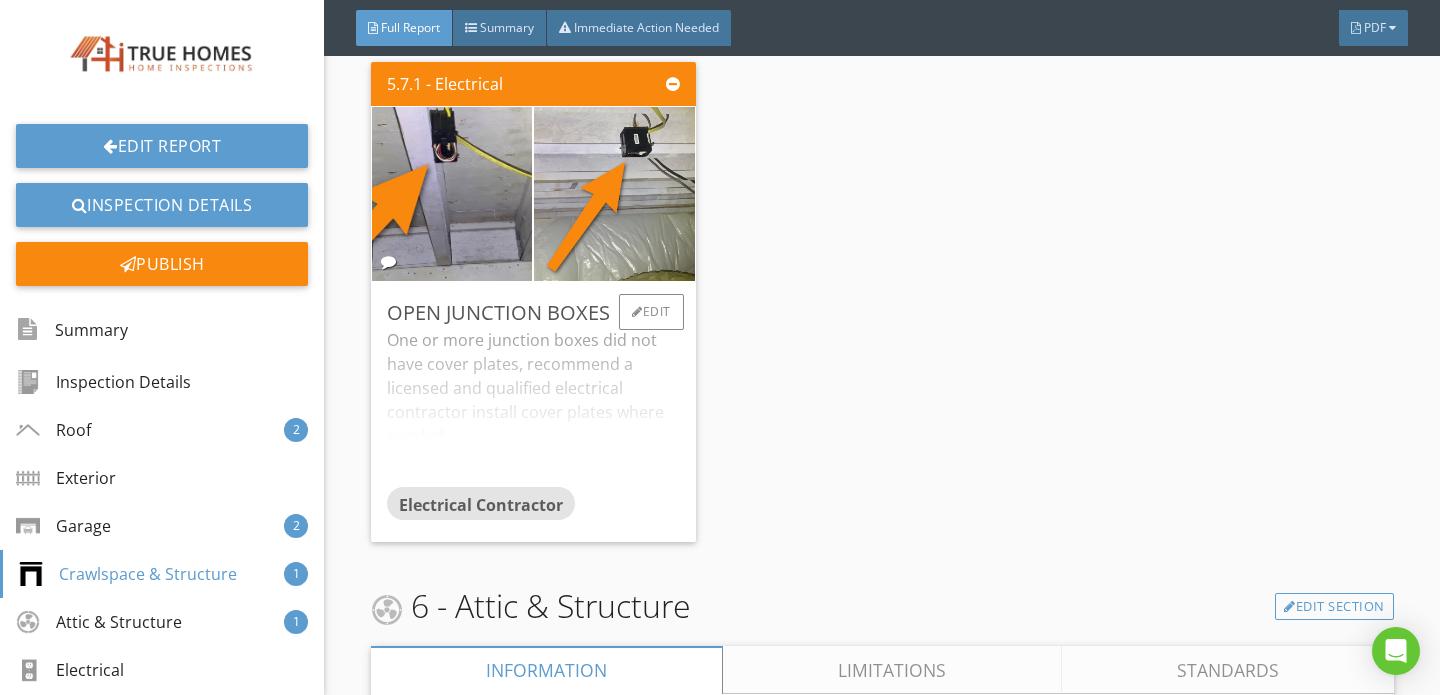 click on "One or more junction boxes did not have cover plates, recommend a licensed and qualified electrical contractor install cover plates where needed." at bounding box center (533, 407) 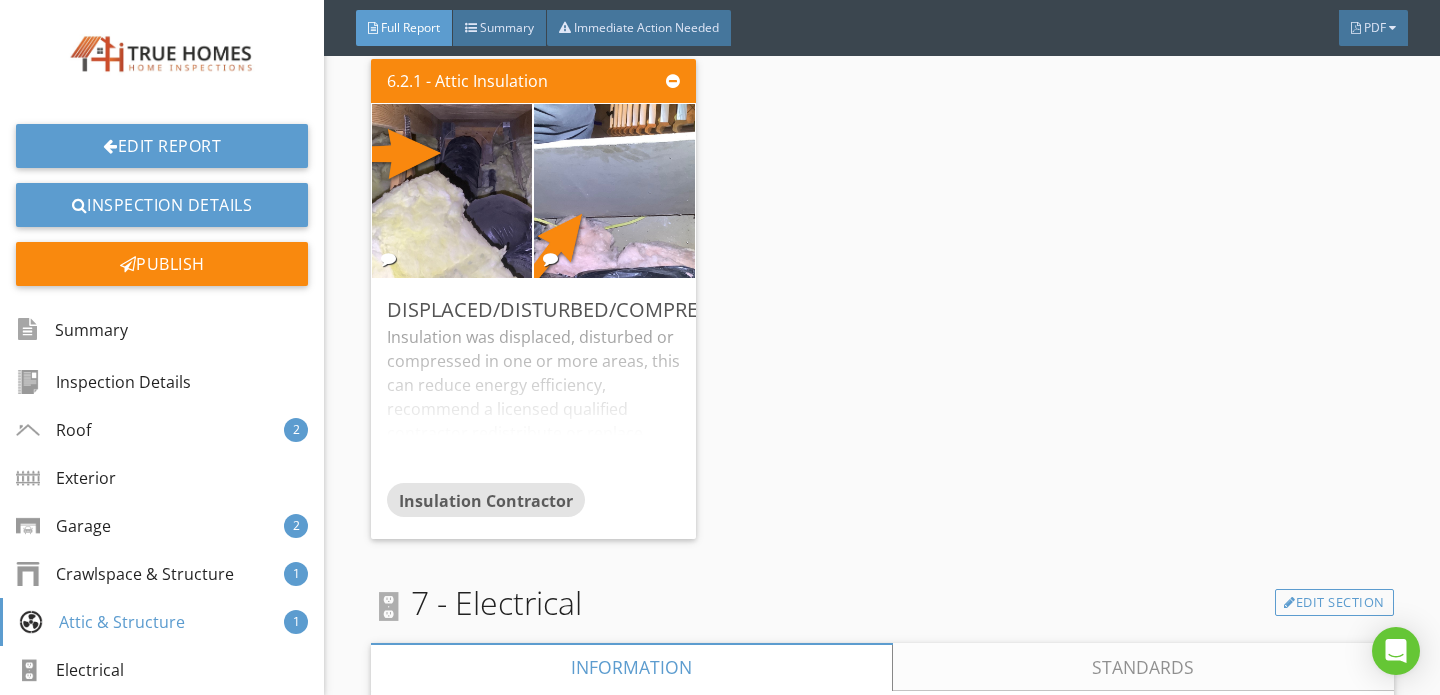 scroll, scrollTop: 10960, scrollLeft: 0, axis: vertical 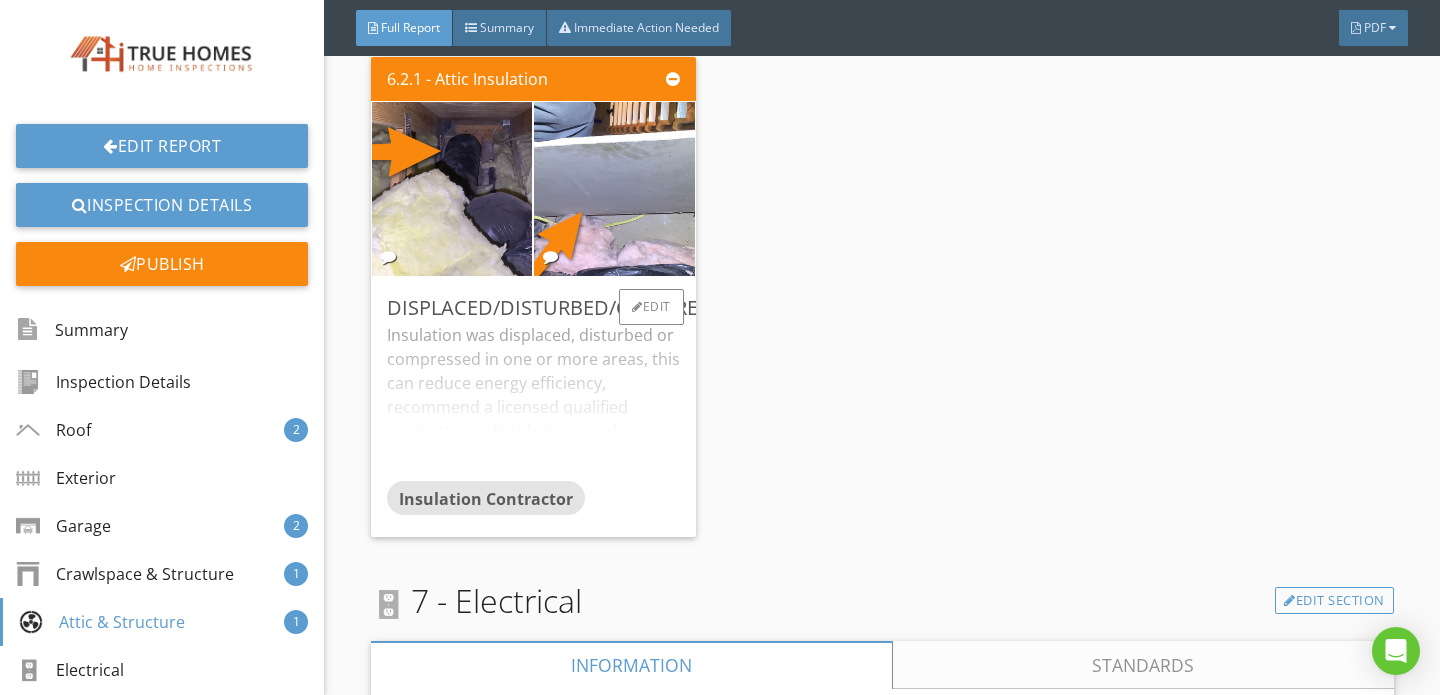 click on "Insulation was displaced, disturbed or compressed in one or more areas, this can reduce energy efficiency, recommend a licensed qualified contractor redistribute or replace insulation where needed." at bounding box center [533, 402] 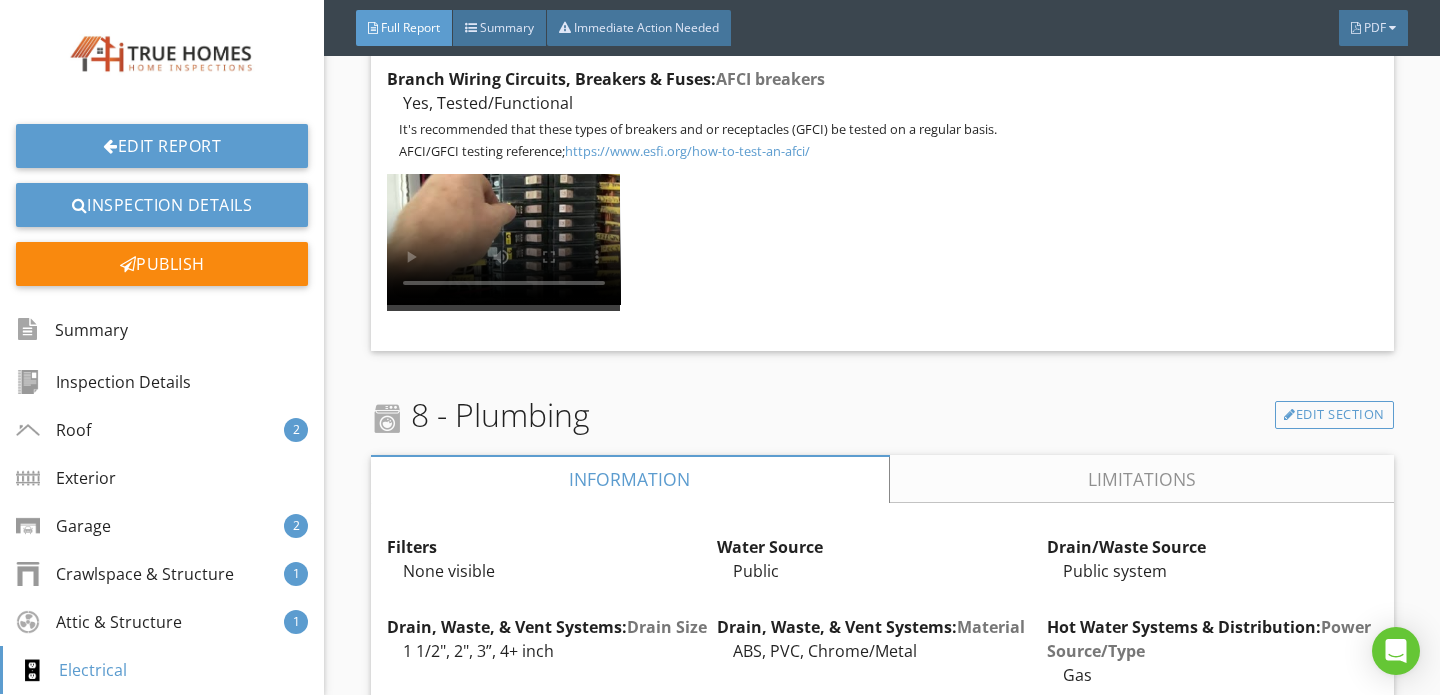 scroll, scrollTop: 12816, scrollLeft: 0, axis: vertical 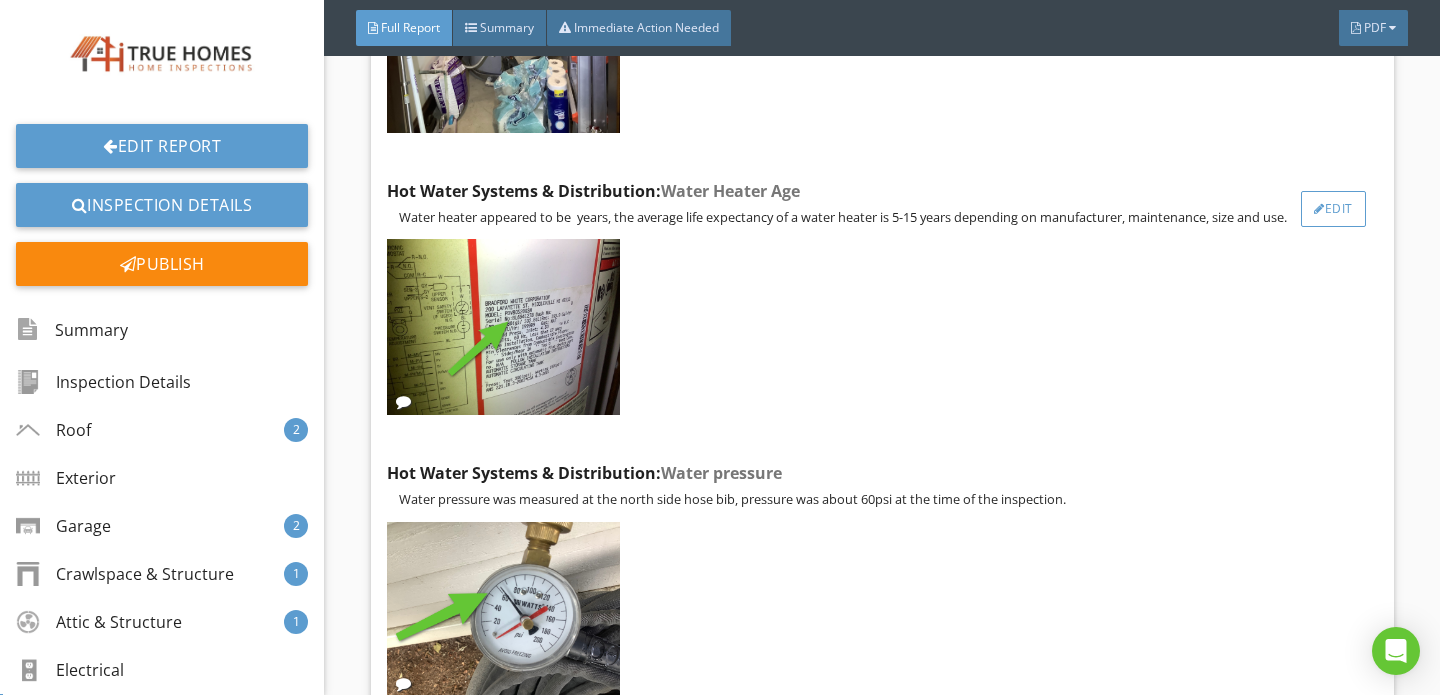 click on "Edit" at bounding box center [1333, 209] 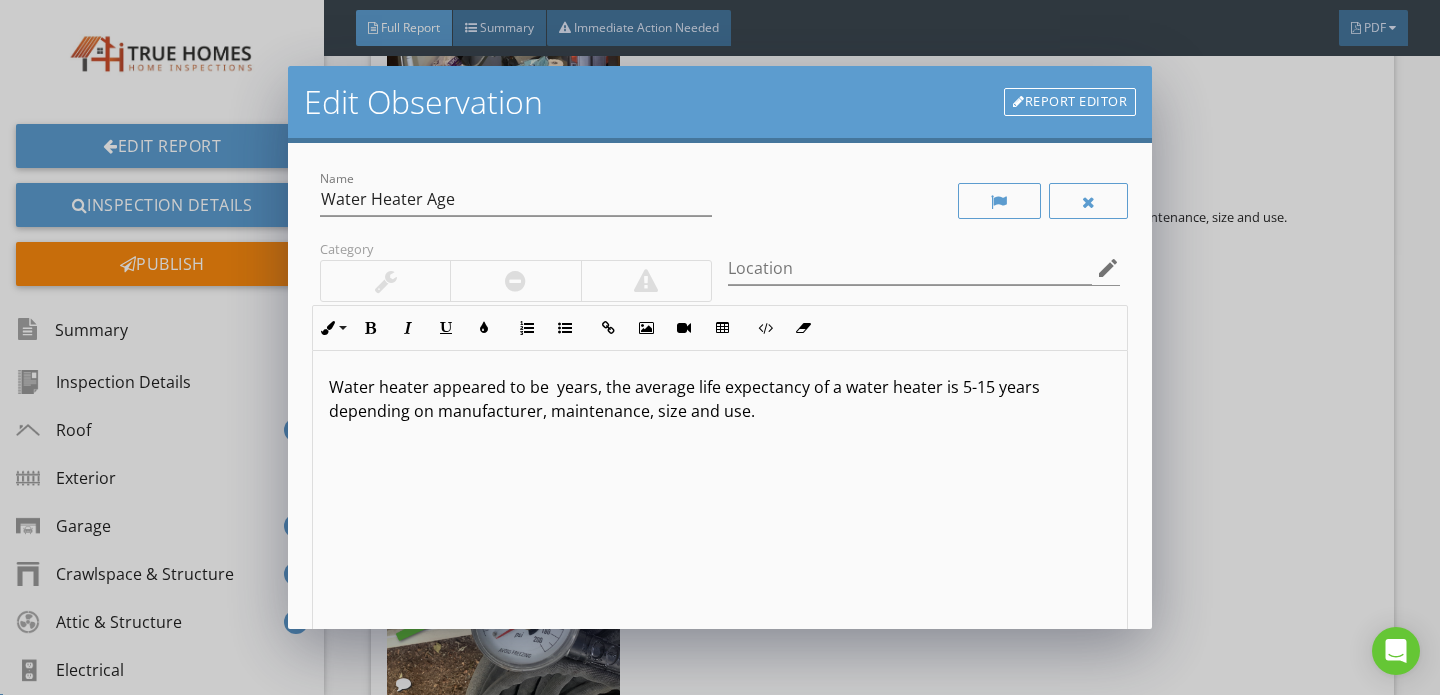 click on "Water heater appeared to be  years, the average life expectancy of a water heater is 5-15 years depending on manufacturer, maintenance, size and use." at bounding box center [720, 399] 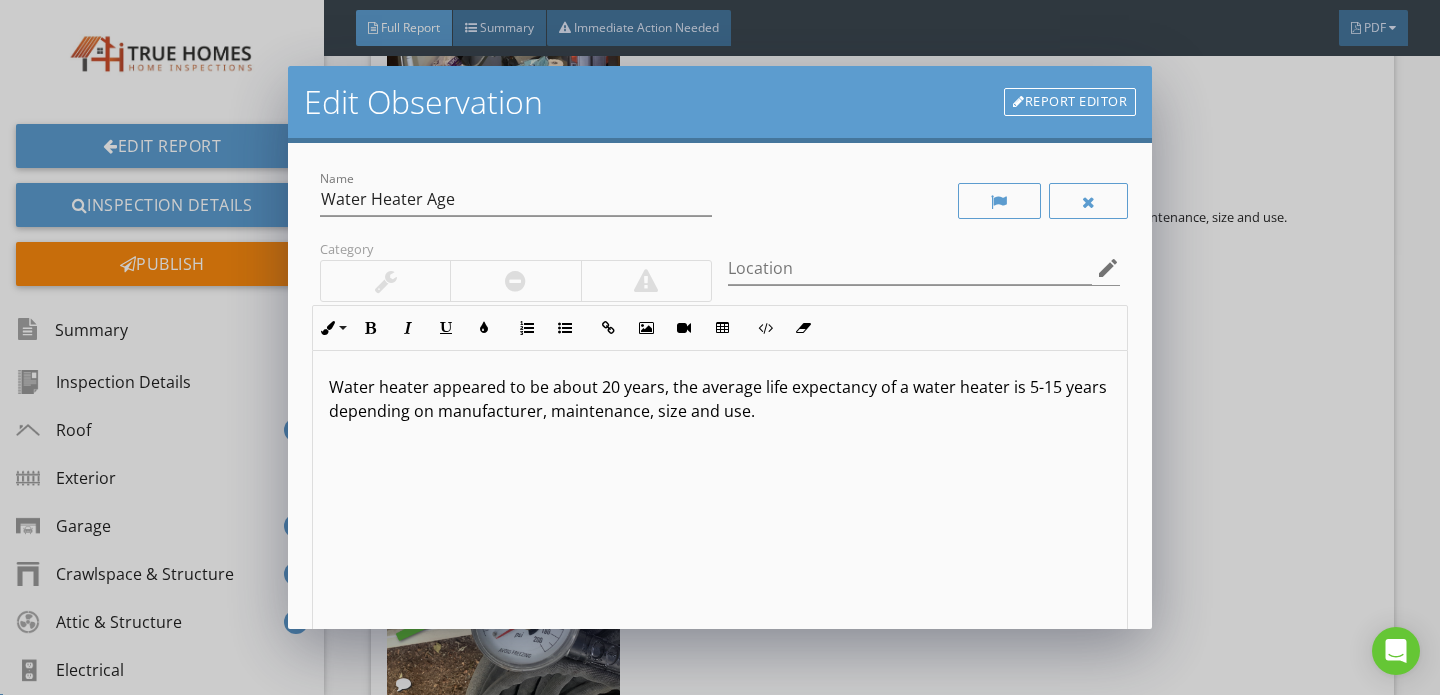 scroll, scrollTop: 1, scrollLeft: 0, axis: vertical 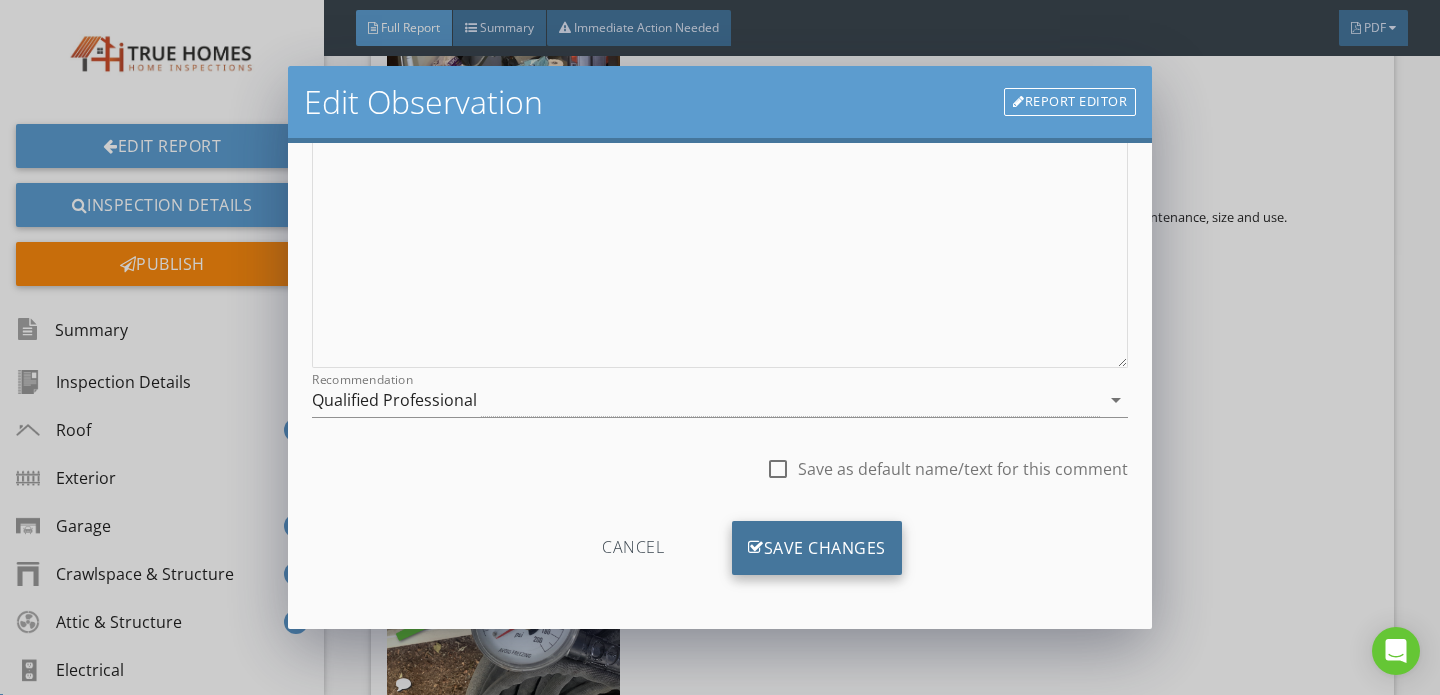 click on "Save Changes" at bounding box center (817, 548) 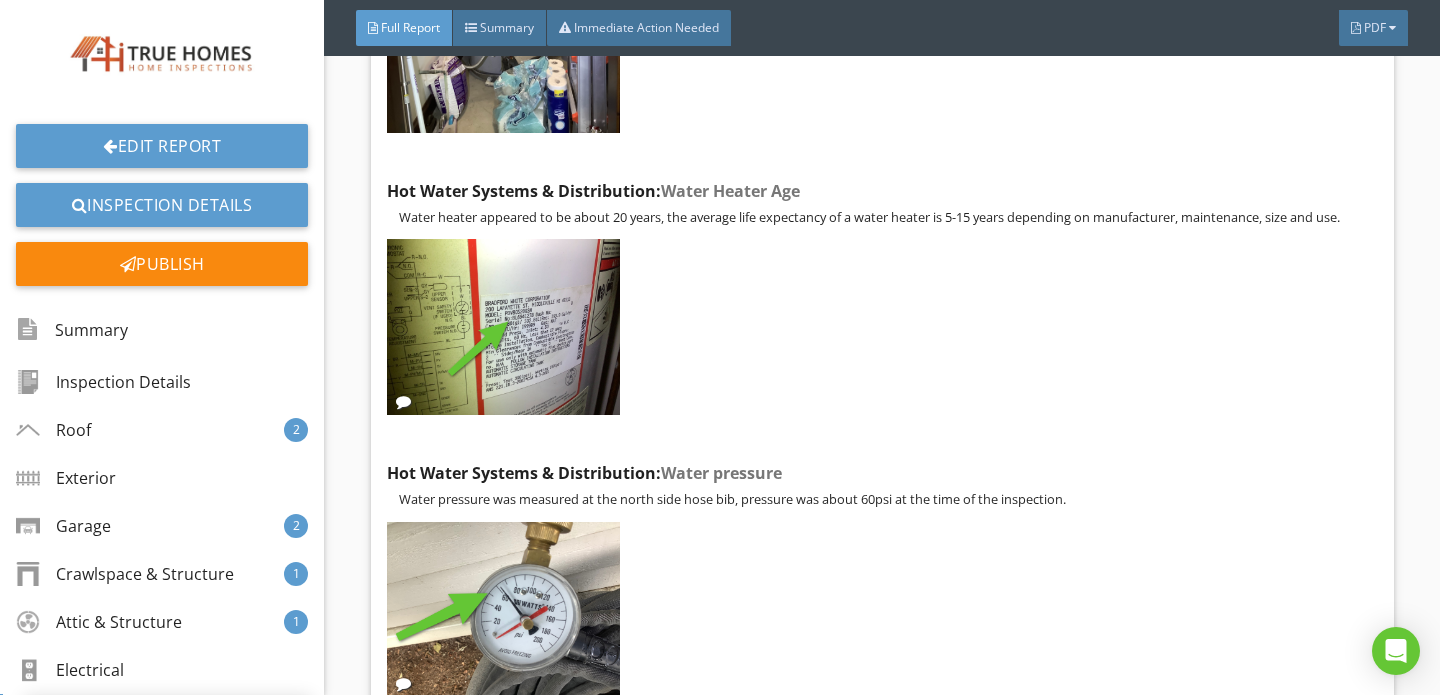 scroll, scrollTop: 63, scrollLeft: 0, axis: vertical 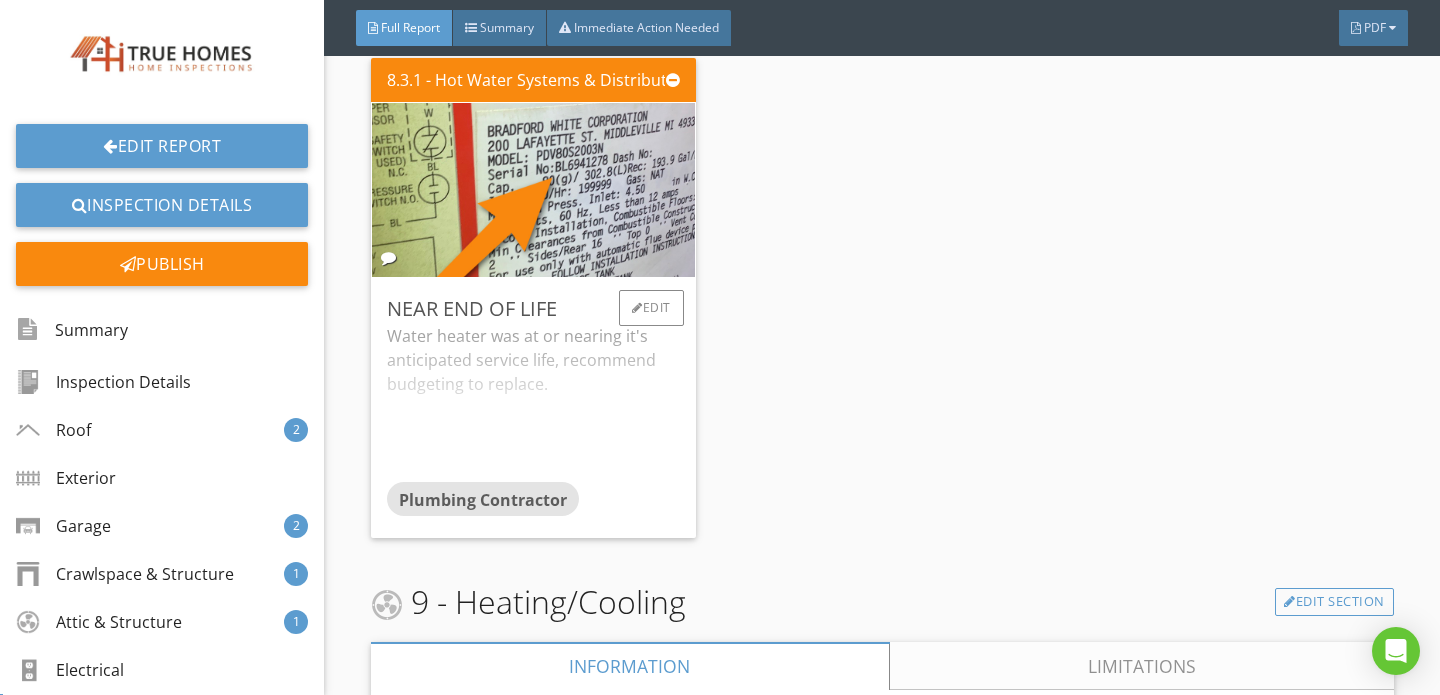 click on "Water heater was at or nearing it's anticipated service life, recommend budgeting to replace." at bounding box center (533, 403) 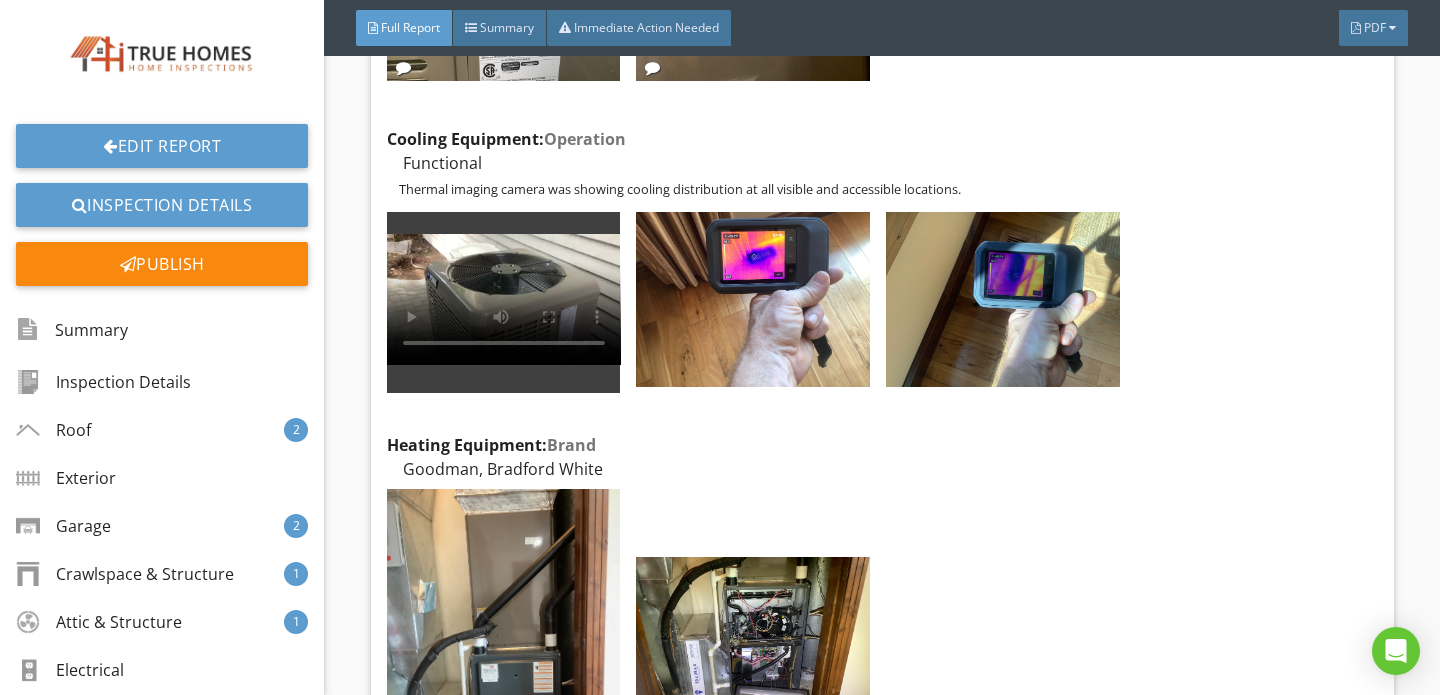 scroll, scrollTop: 17675, scrollLeft: 0, axis: vertical 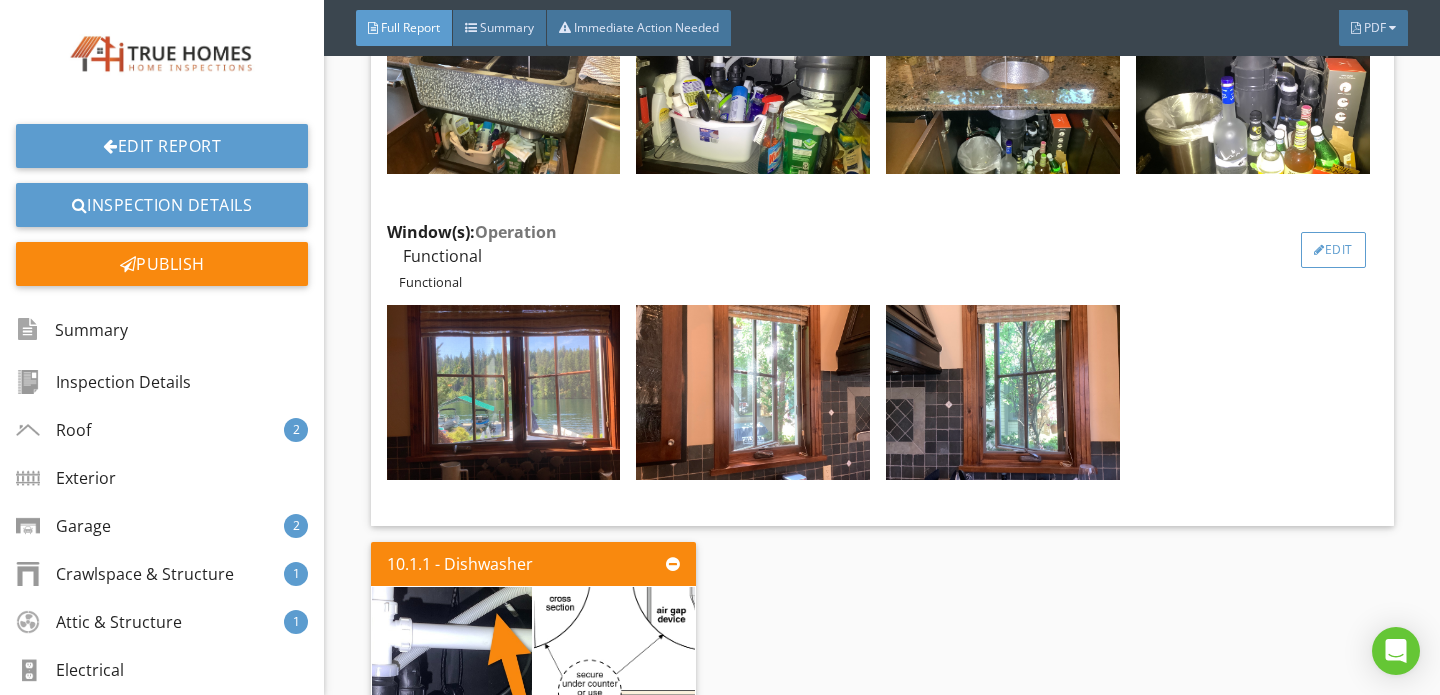 click on "Edit" at bounding box center (1333, 250) 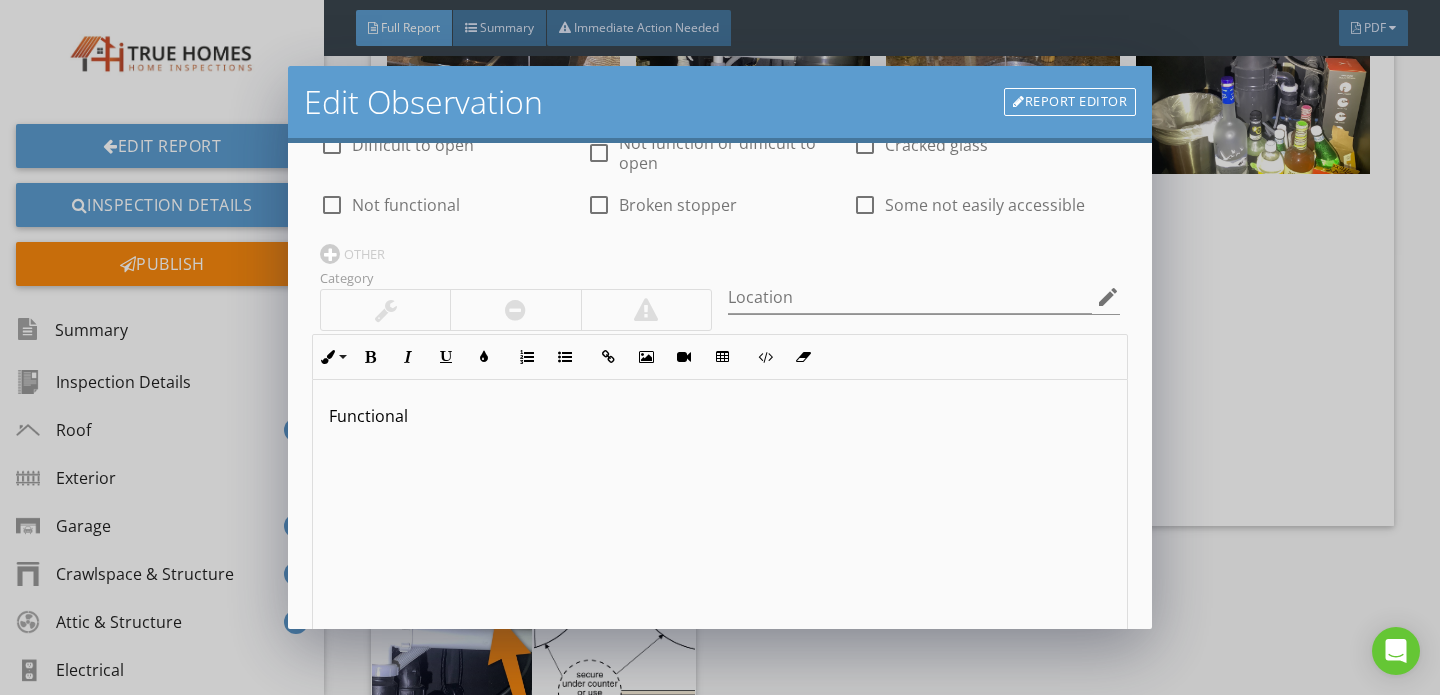 scroll, scrollTop: 204, scrollLeft: 0, axis: vertical 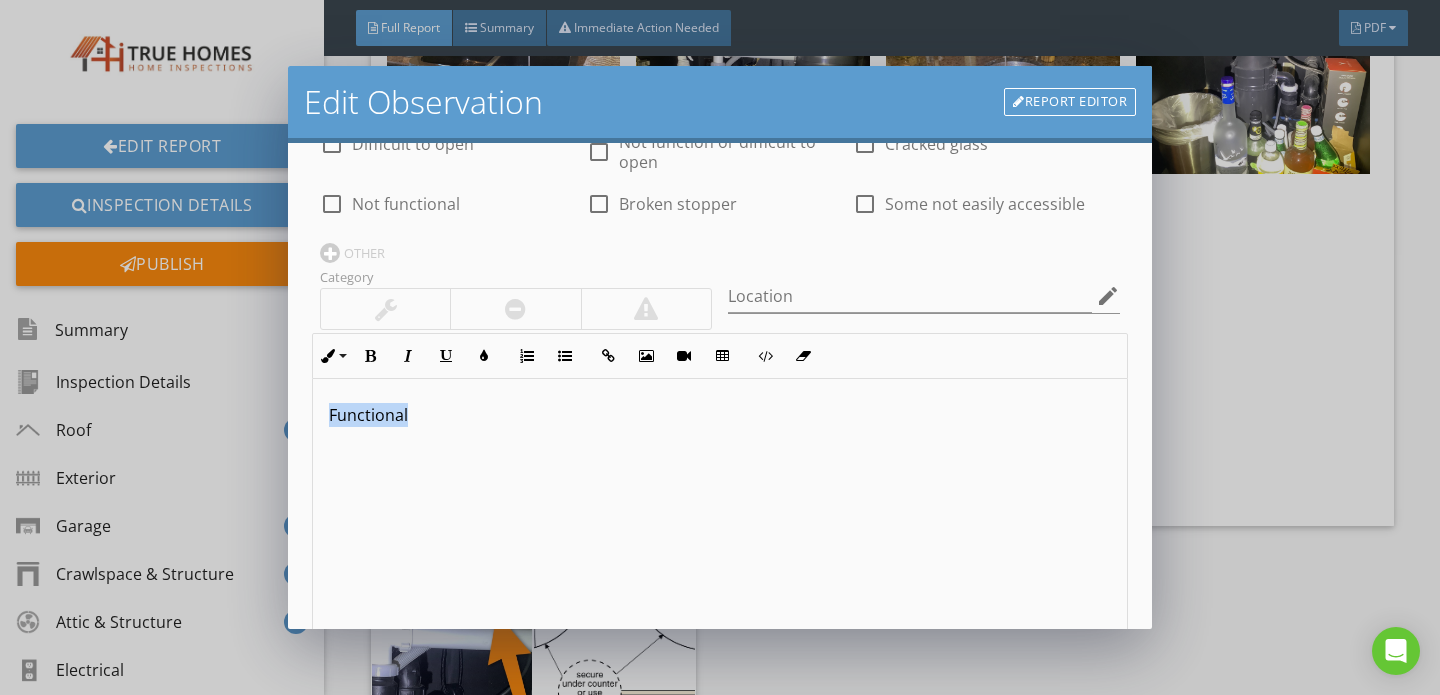 drag, startPoint x: 315, startPoint y: 412, endPoint x: 585, endPoint y: 453, distance: 273.0952 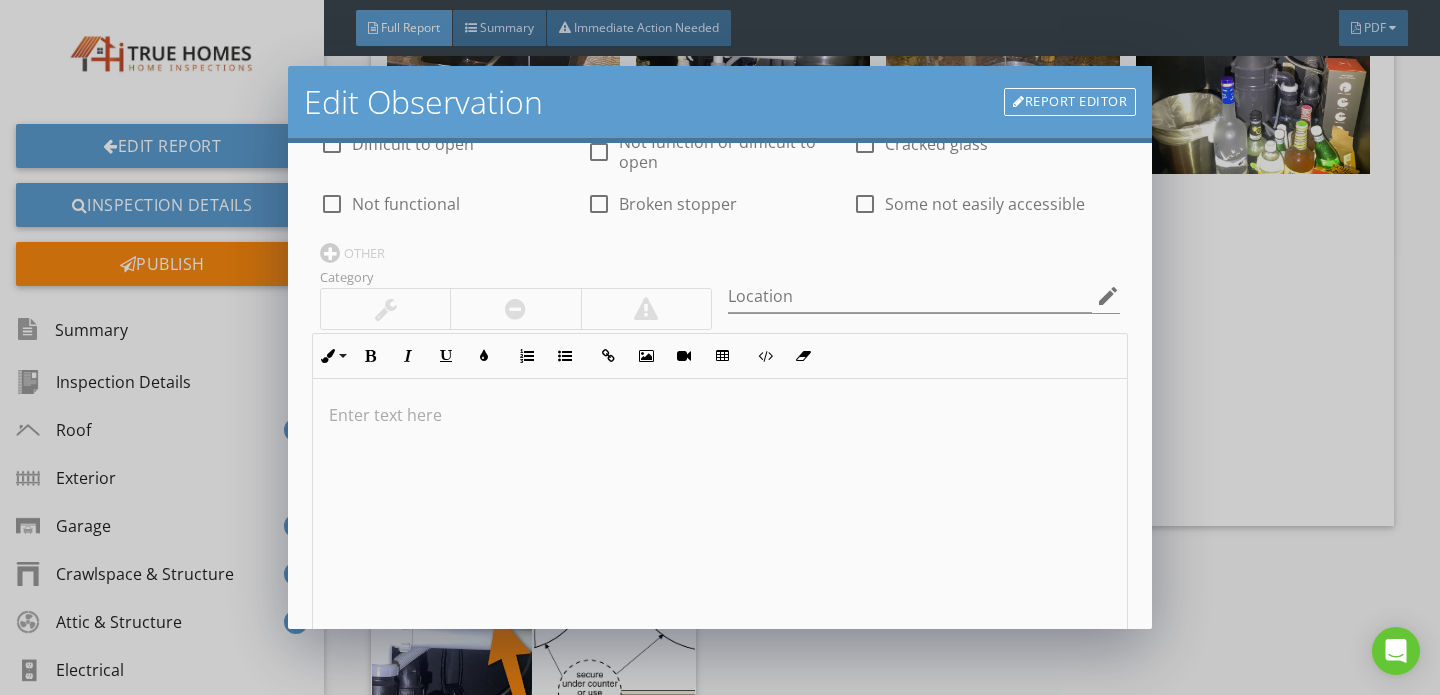 scroll, scrollTop: 1, scrollLeft: 0, axis: vertical 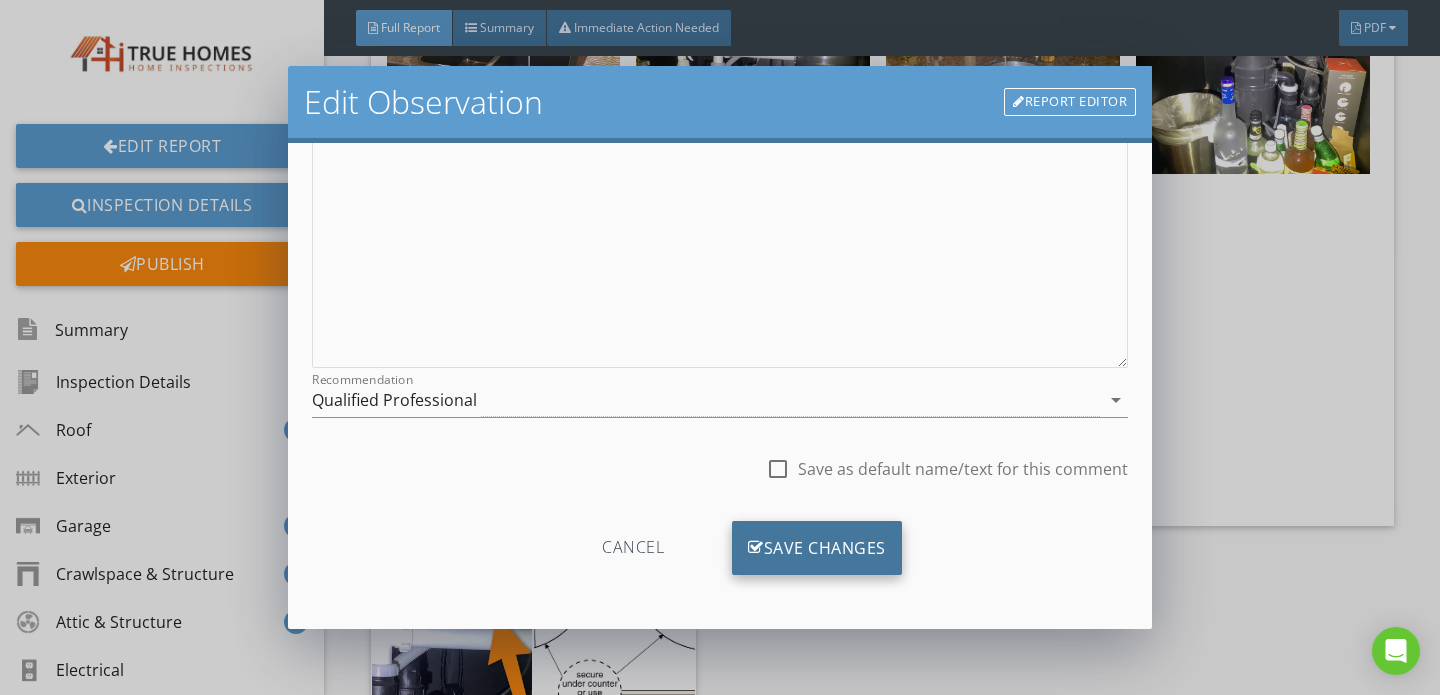 click on "Save Changes" at bounding box center (817, 548) 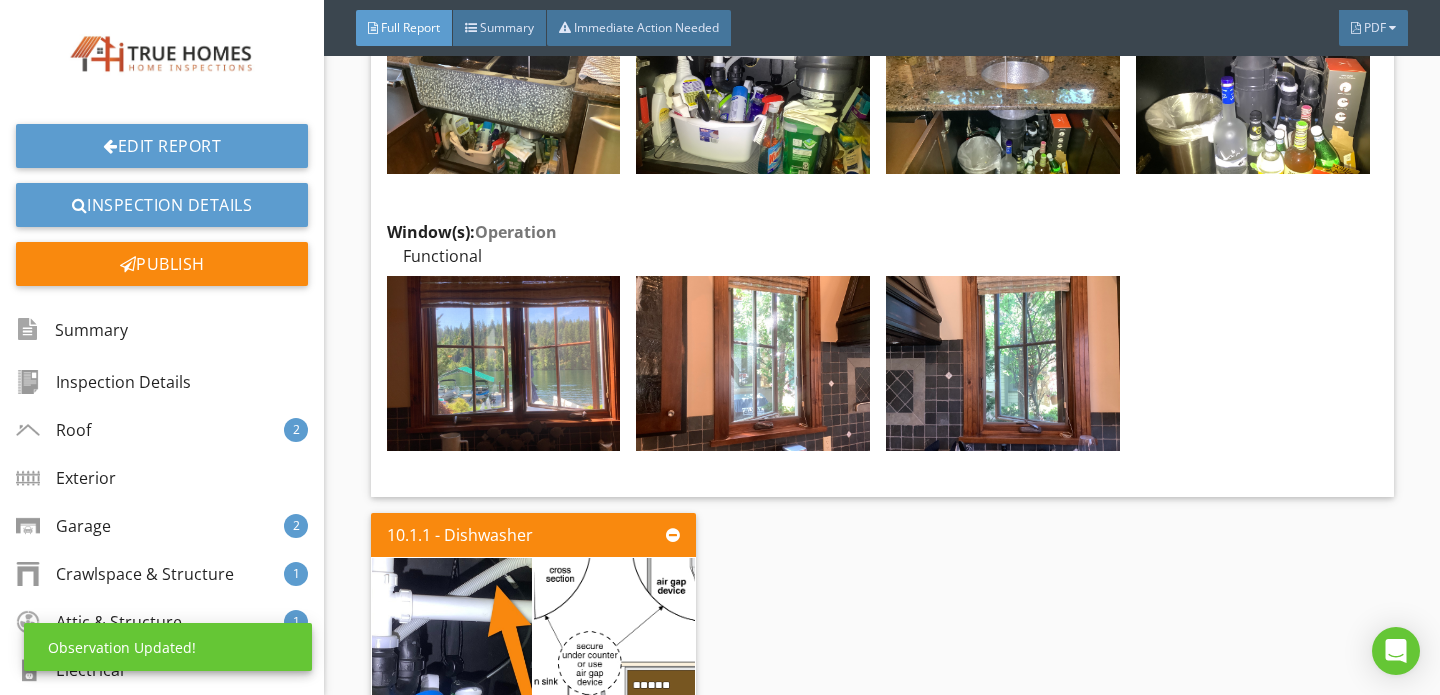 scroll, scrollTop: 295, scrollLeft: 0, axis: vertical 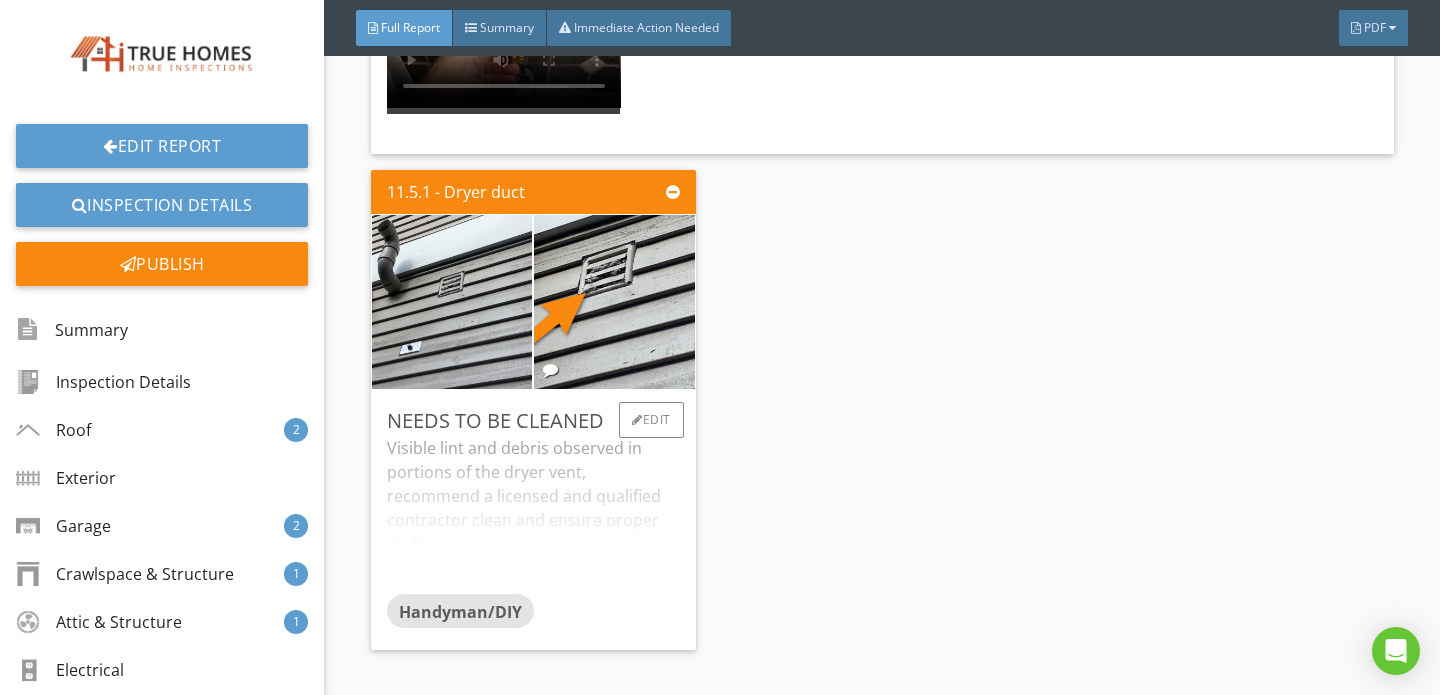 click on "Visible lint and debris observed in portions of the dryer vent, recommend a licensed and qualified contractor clean and ensure proper air flow. How to clean a dryer vent;  https://www.familyhandyman.com/article/how-to-clean-a-dryer-vent/" at bounding box center (533, 515) 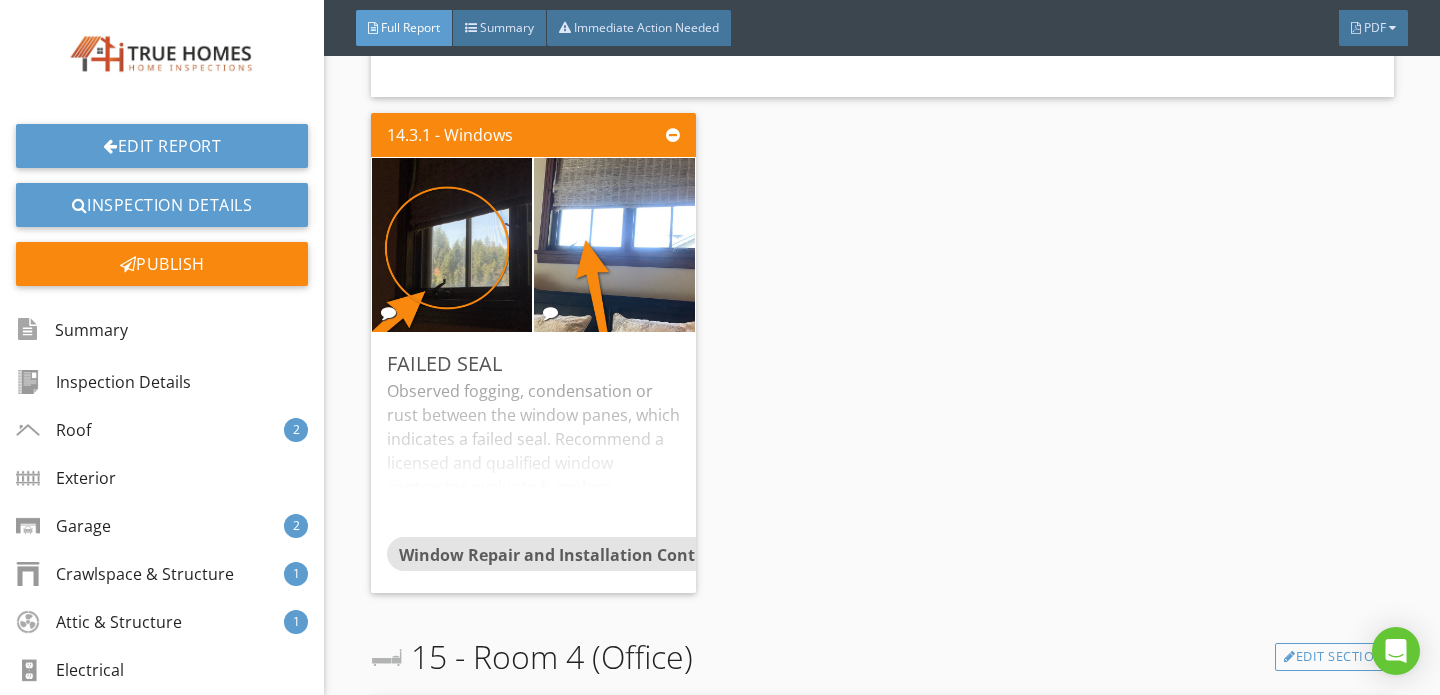 scroll, scrollTop: 29072, scrollLeft: 0, axis: vertical 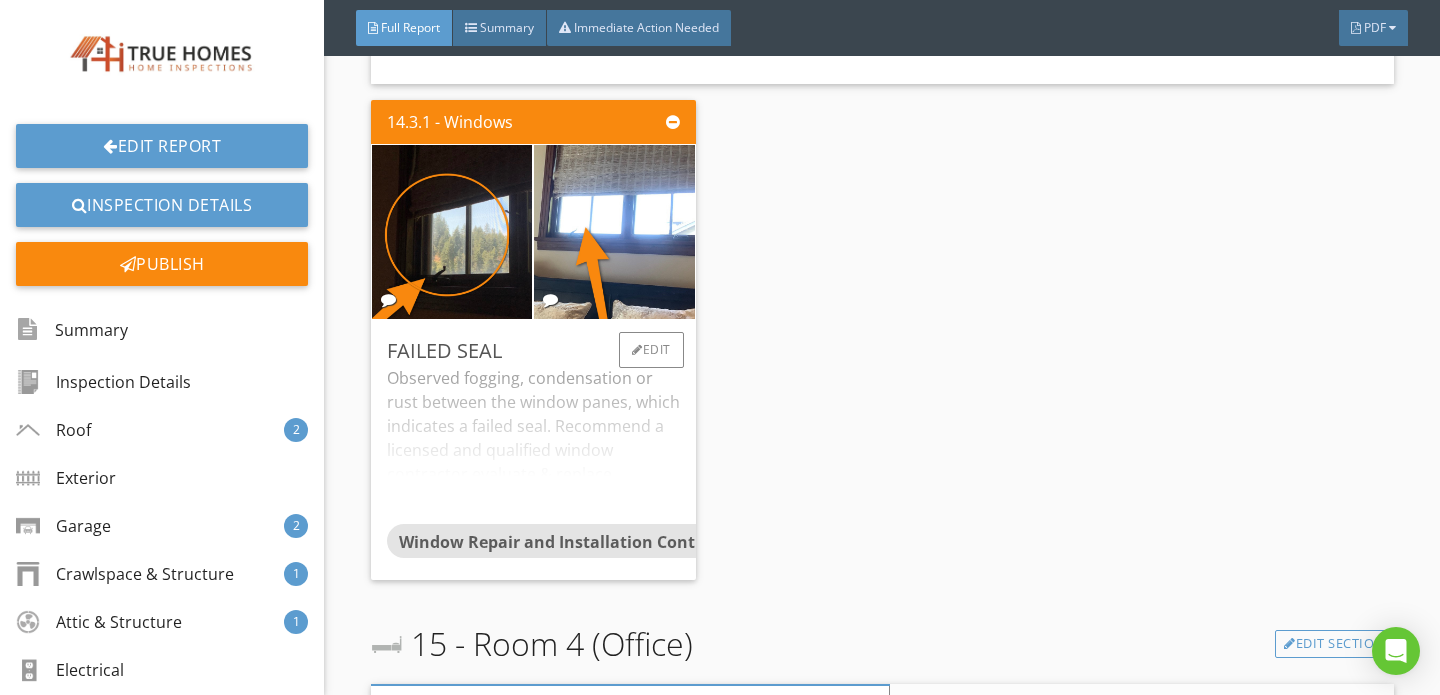 click on "Observed fogging, condensation or rust between the window panes, which indicates a failed seal. Recommend a licensed and qualified window contractor evaluate & replace. Failed thermal pane reference;  https://structuretech.com/failed-window-seals-vs-fogged-glass/" at bounding box center (533, 445) 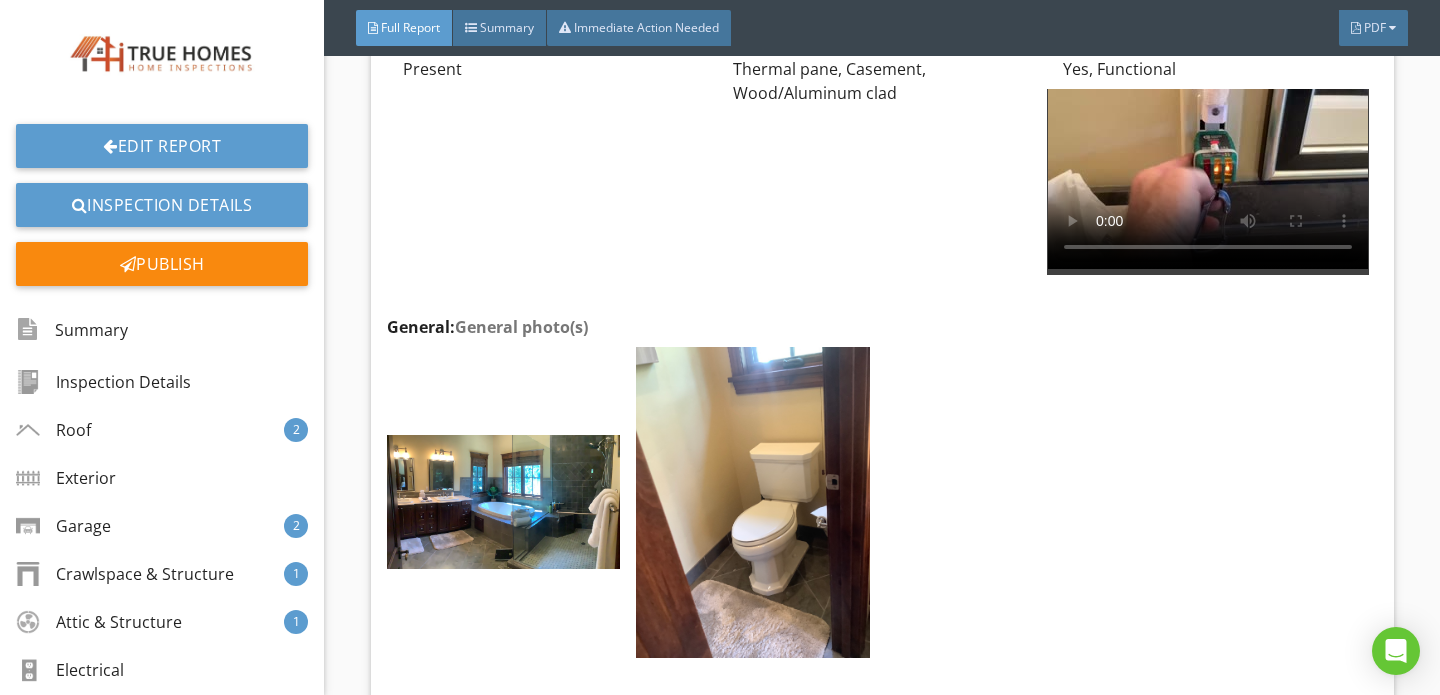 scroll, scrollTop: 32659, scrollLeft: 0, axis: vertical 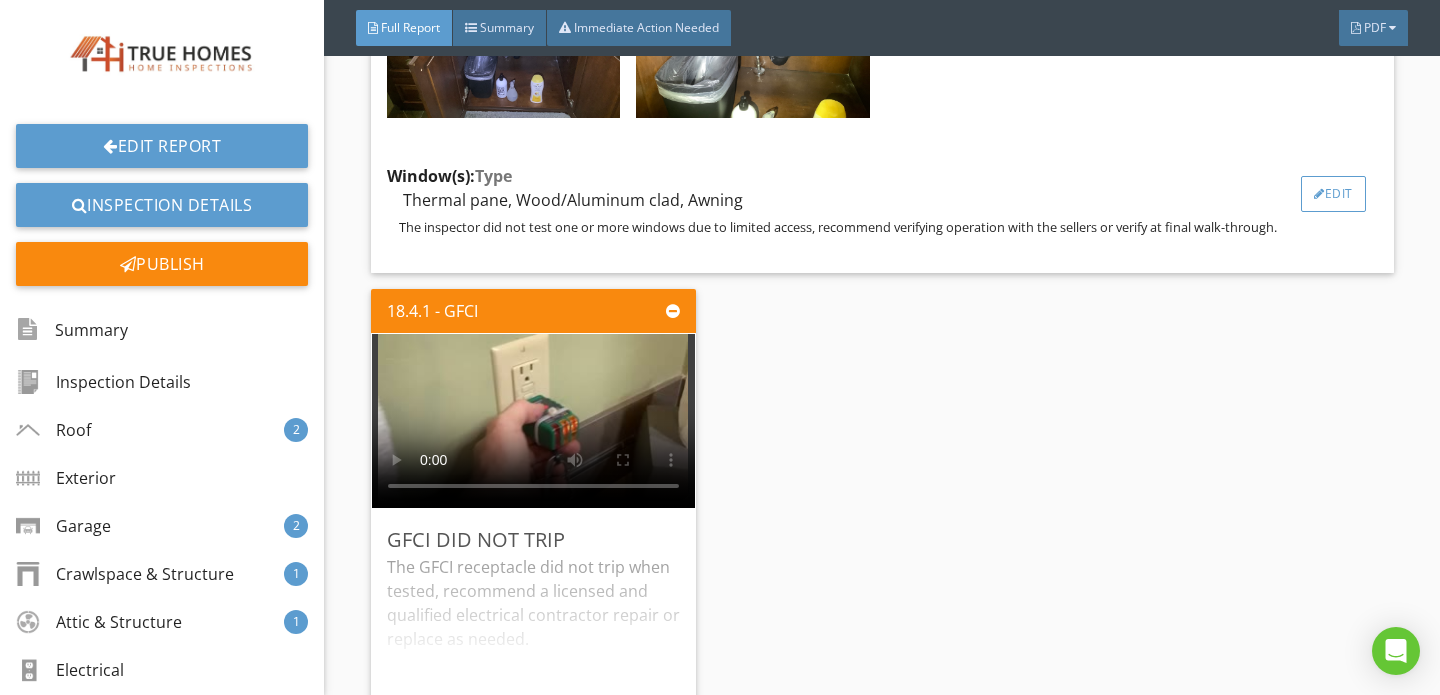 click at bounding box center [1319, 194] 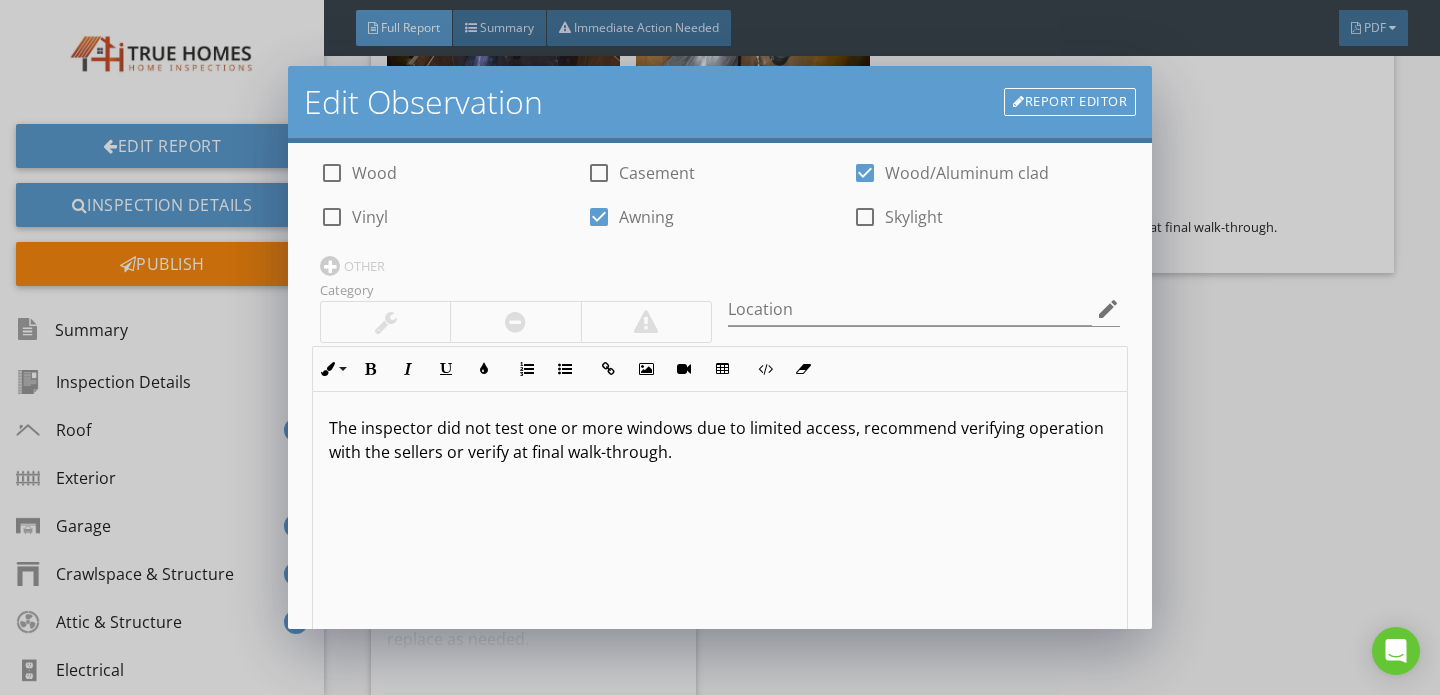 scroll, scrollTop: 177, scrollLeft: 0, axis: vertical 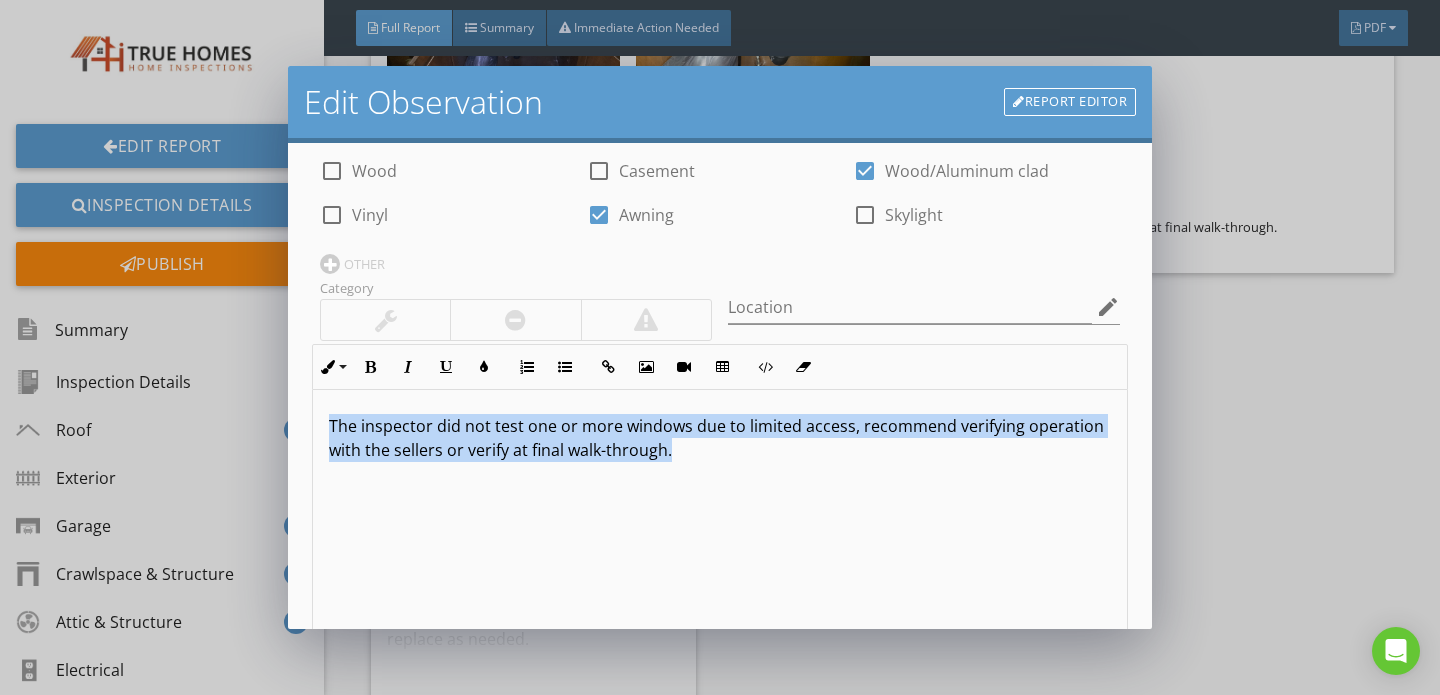 drag, startPoint x: 321, startPoint y: 424, endPoint x: 805, endPoint y: 510, distance: 491.58112 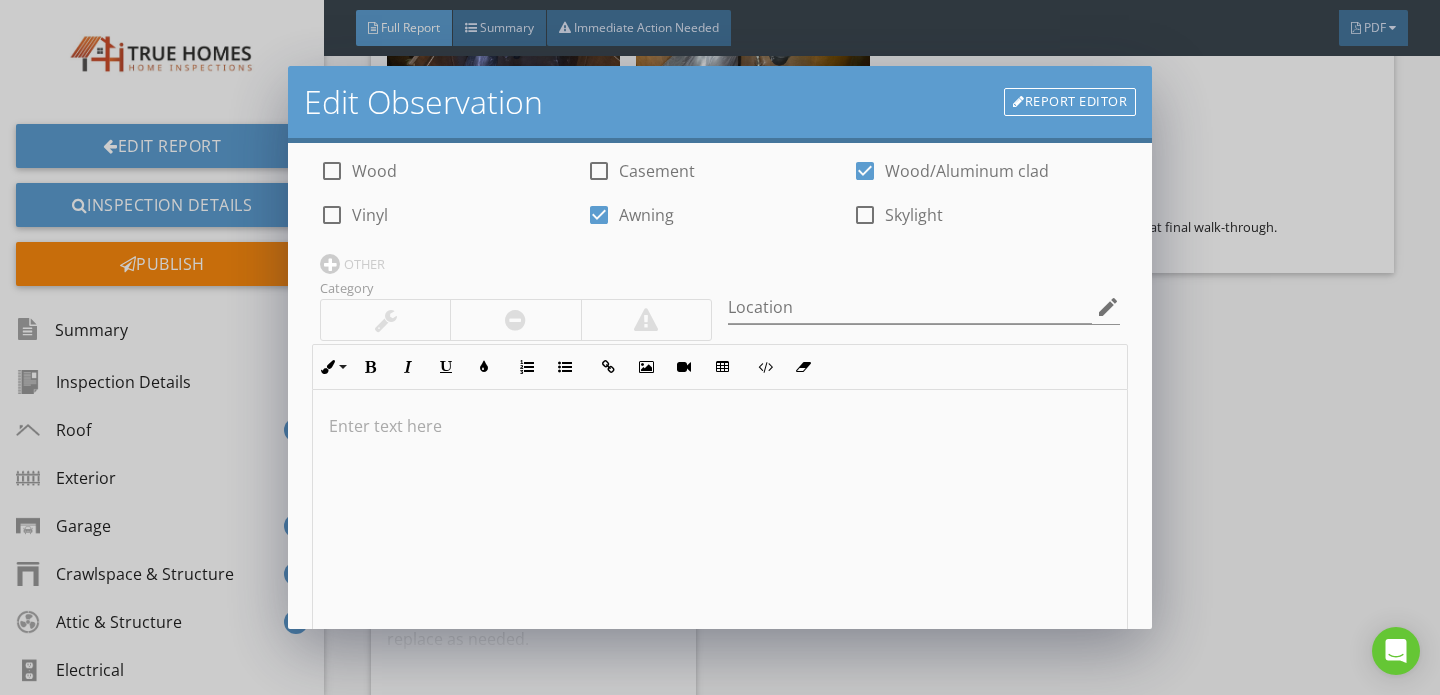 scroll, scrollTop: 1, scrollLeft: 0, axis: vertical 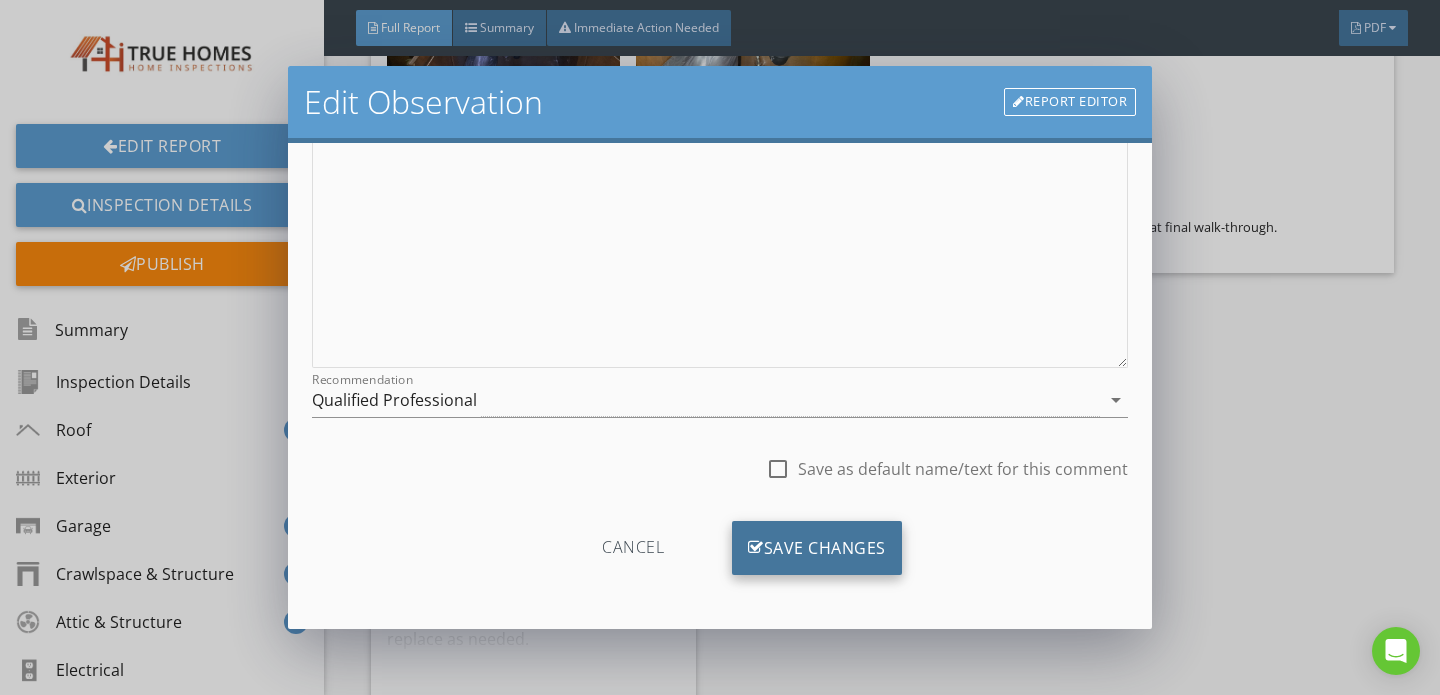 click on "Save Changes" at bounding box center [817, 548] 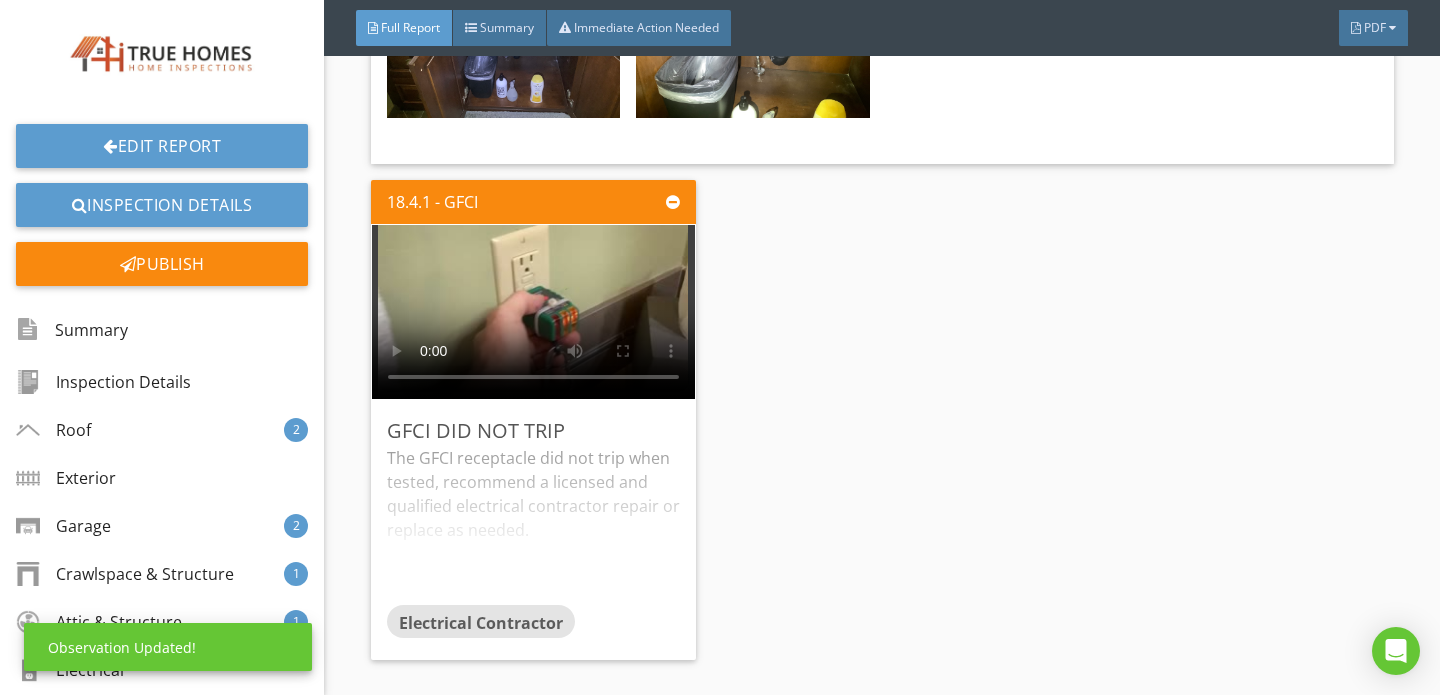 scroll, scrollTop: 279, scrollLeft: 0, axis: vertical 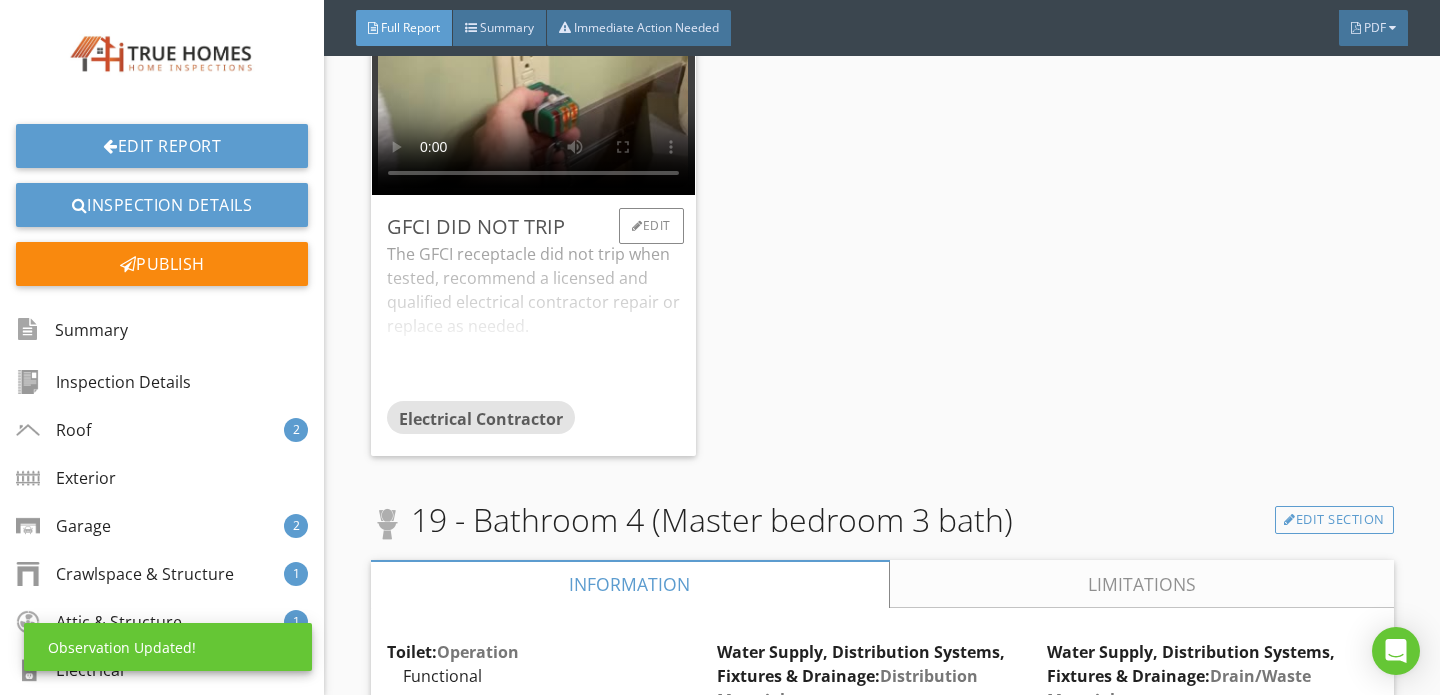click on "The GFCI receptacle did not trip when tested, recommend a licensed and qualified electrical contractor repair or replace as needed." at bounding box center (533, 321) 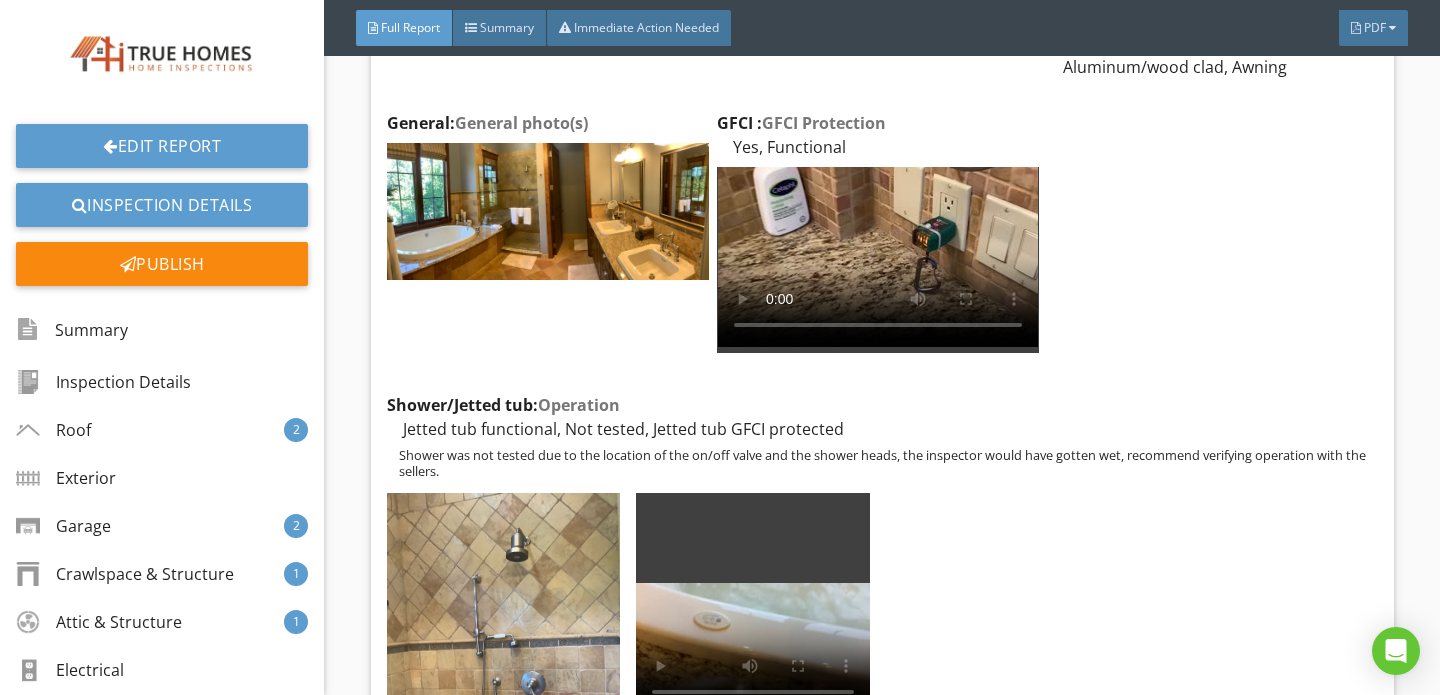 scroll, scrollTop: 37315, scrollLeft: 0, axis: vertical 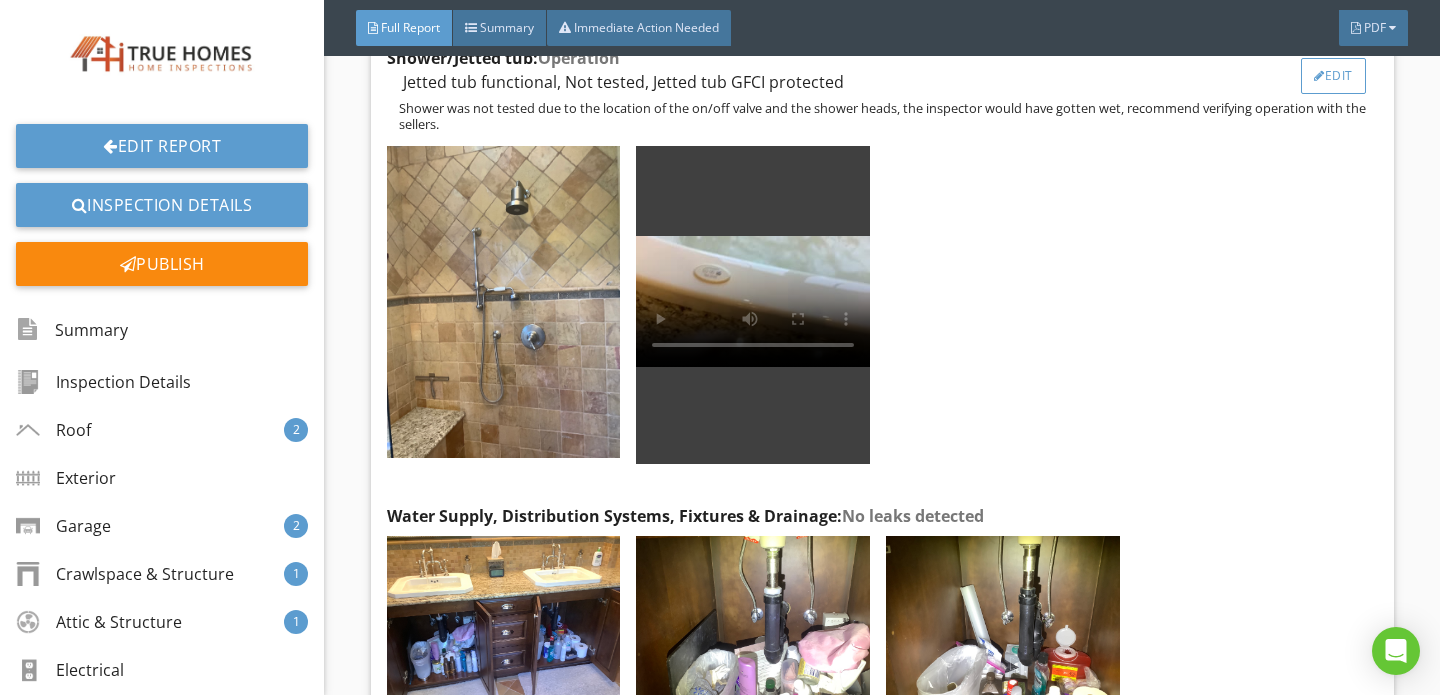 click on "Edit" at bounding box center (1333, 76) 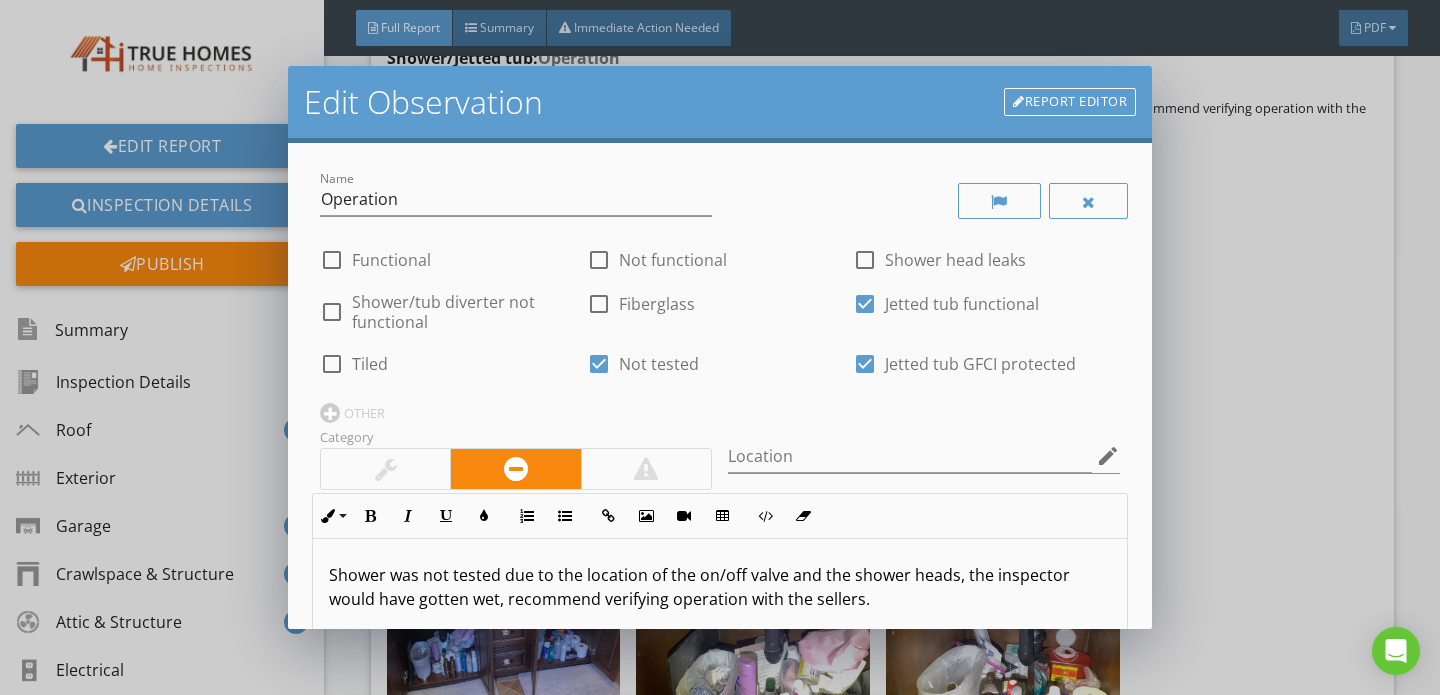 click at bounding box center [599, 364] 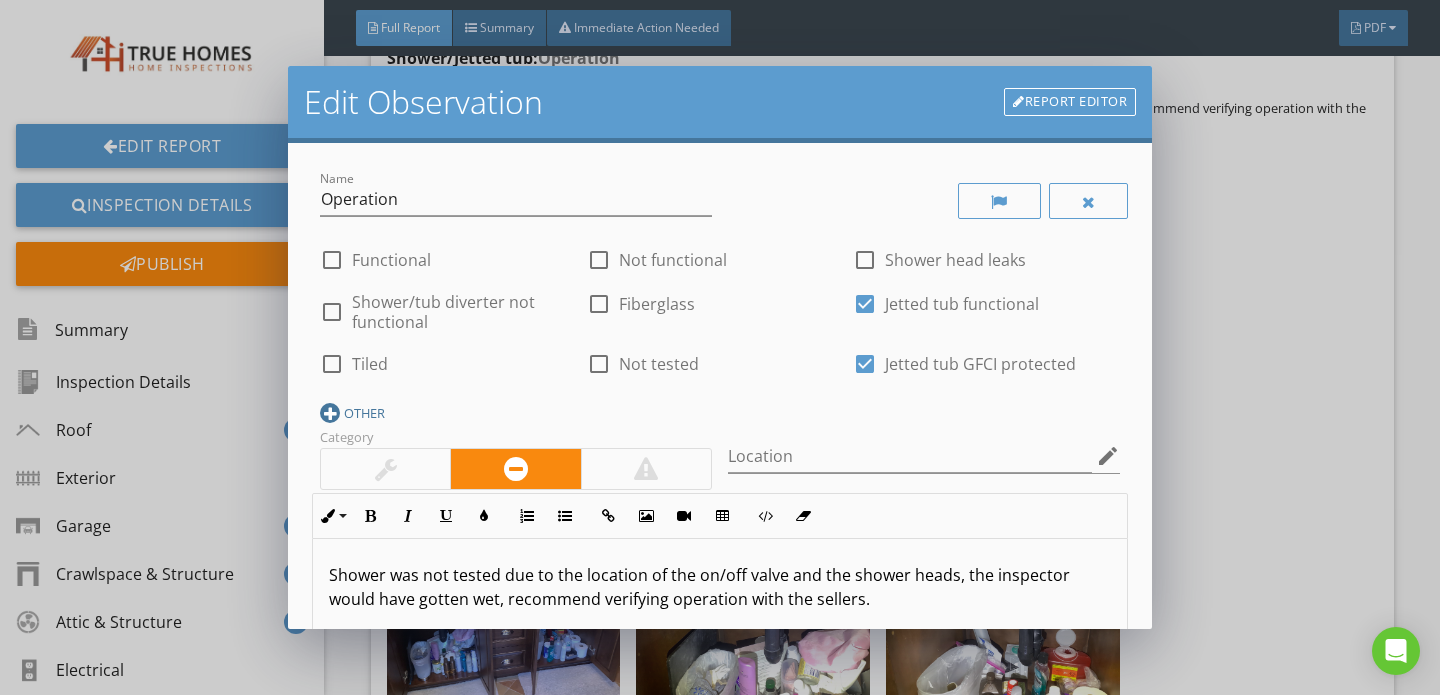 click on "OTHER" at bounding box center [453, 412] 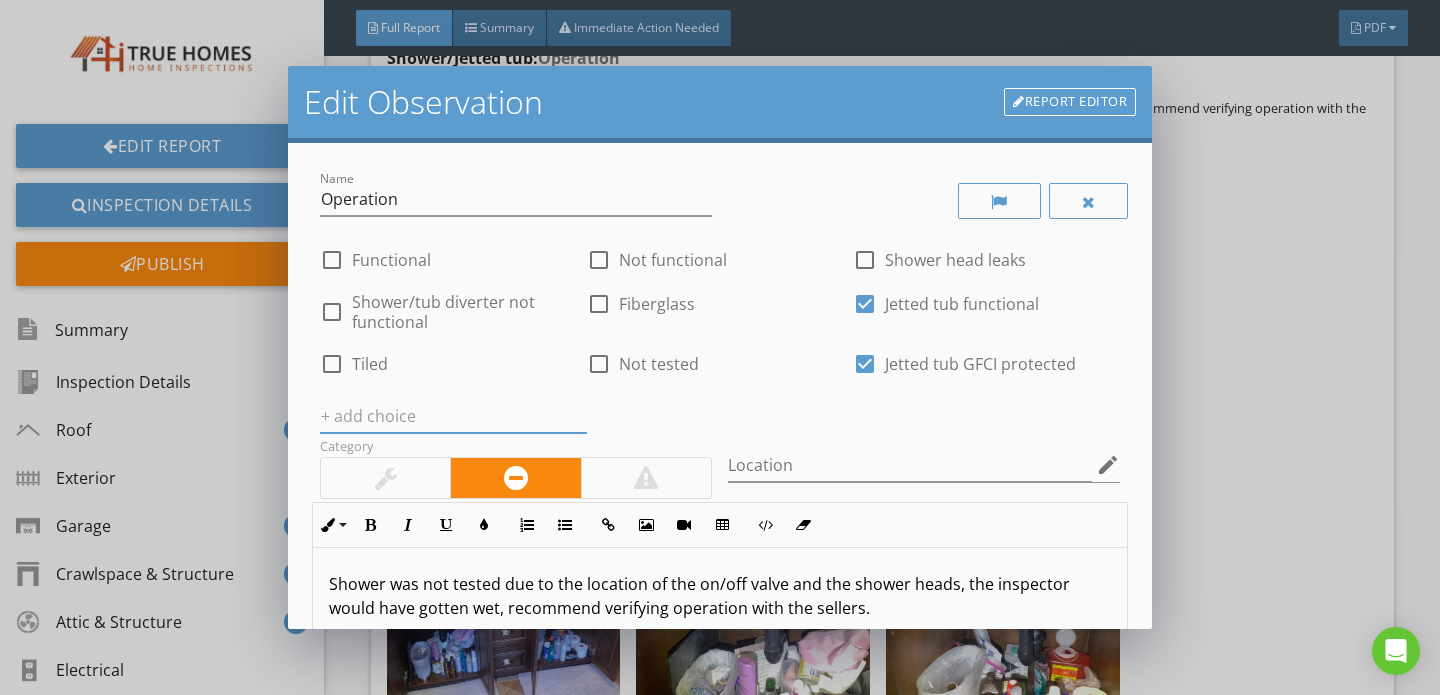 click at bounding box center [453, 416] 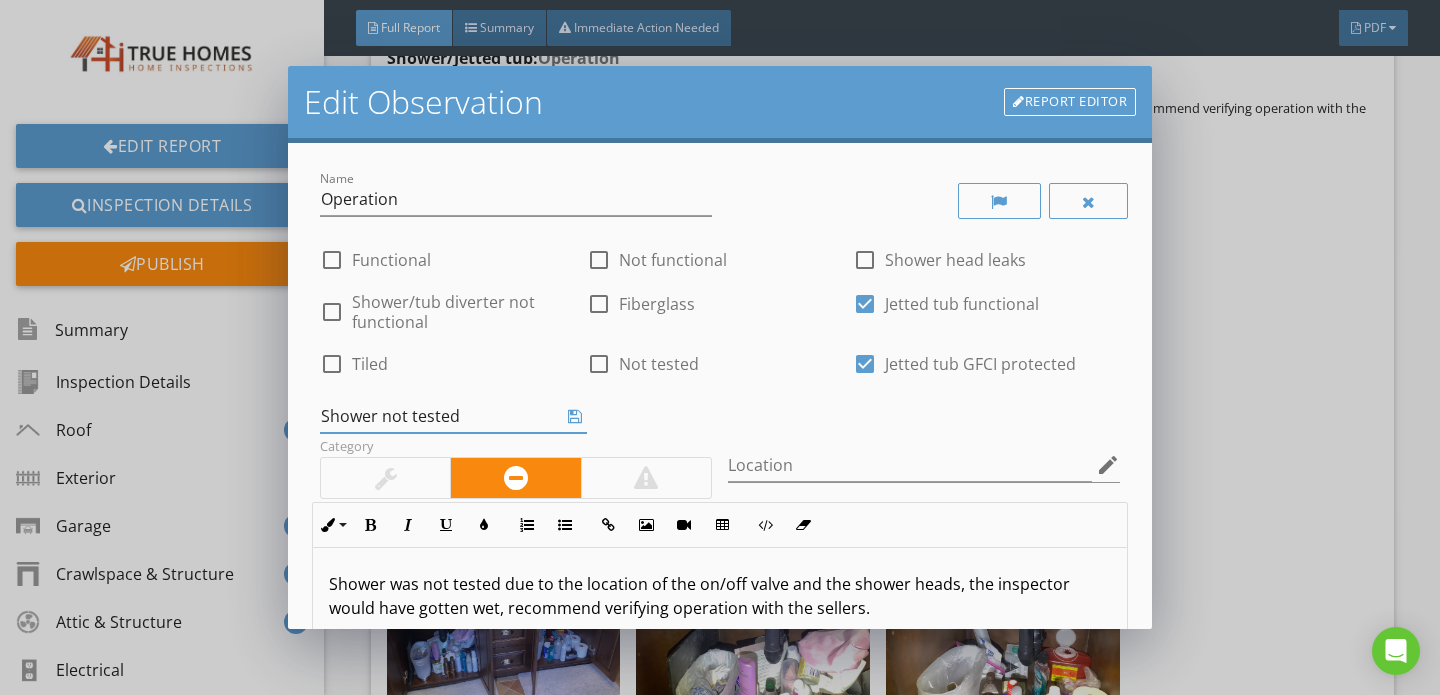 type on "Shower not tested" 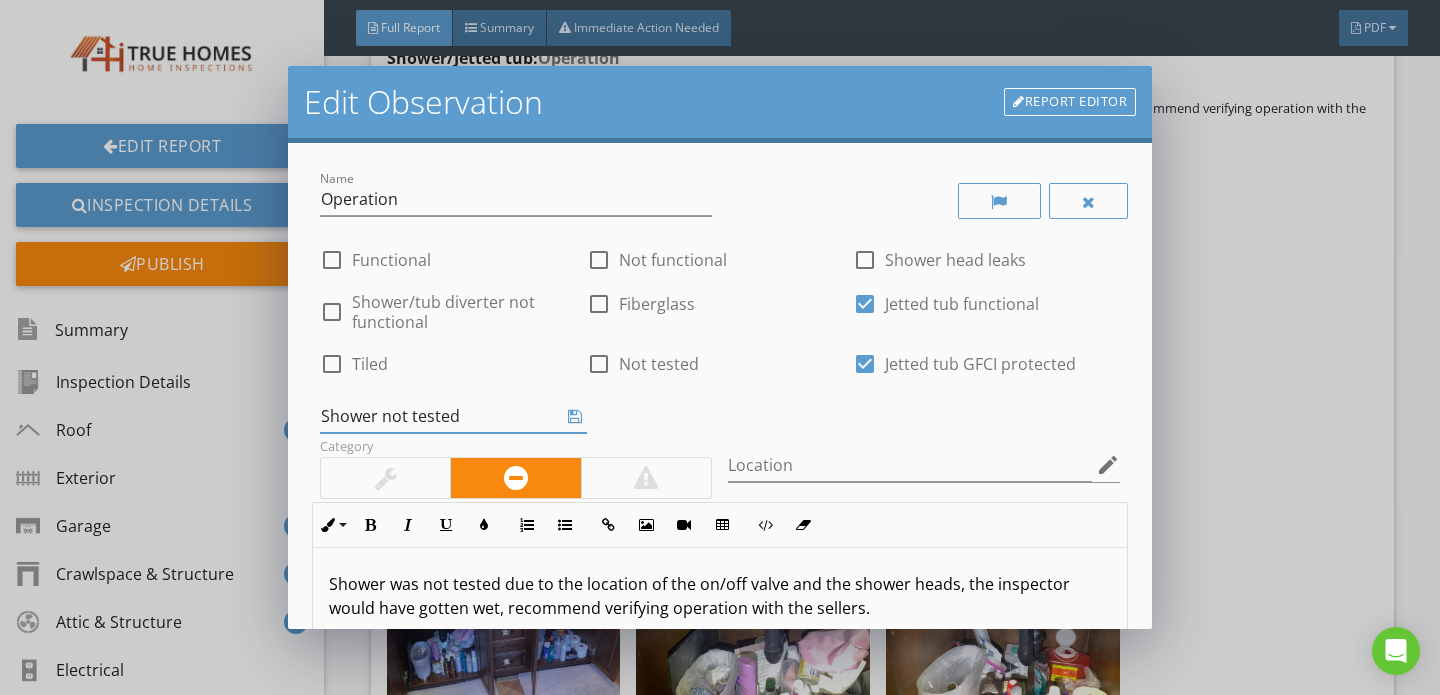 checkbox on "true" 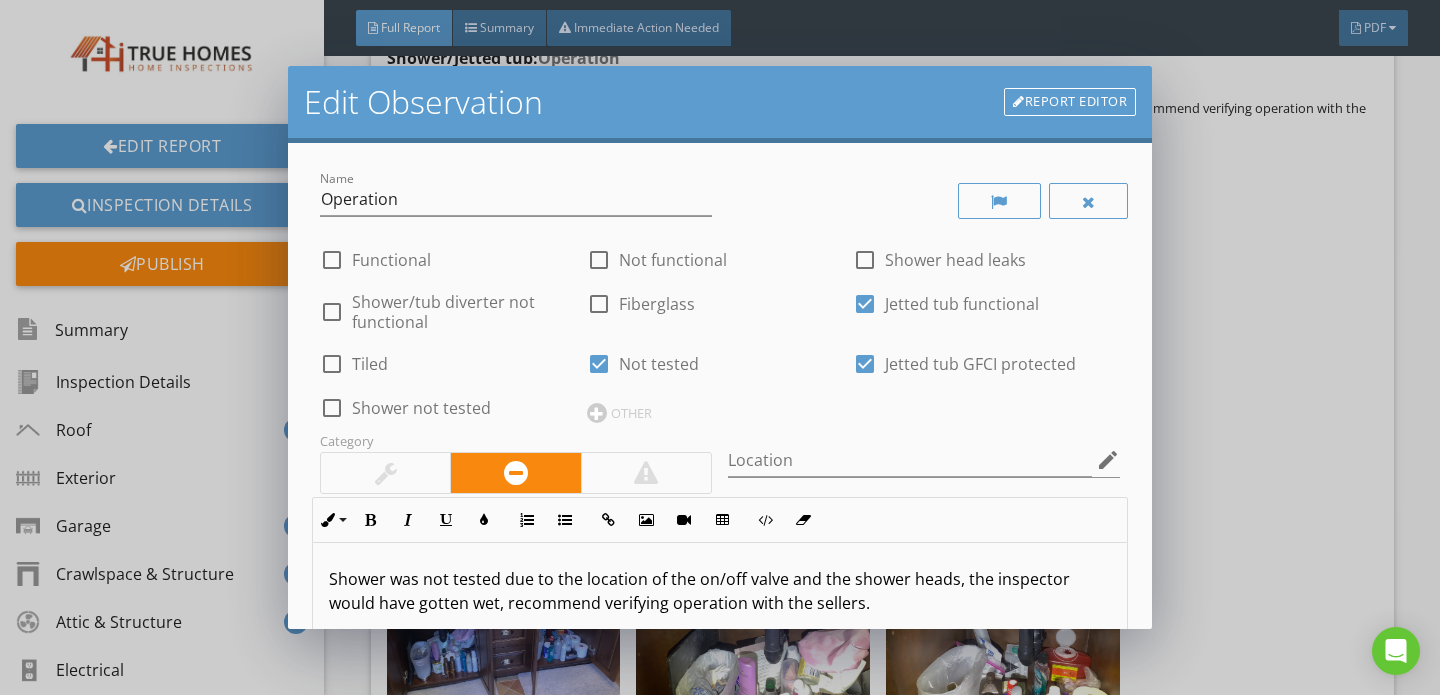 click at bounding box center (332, 408) 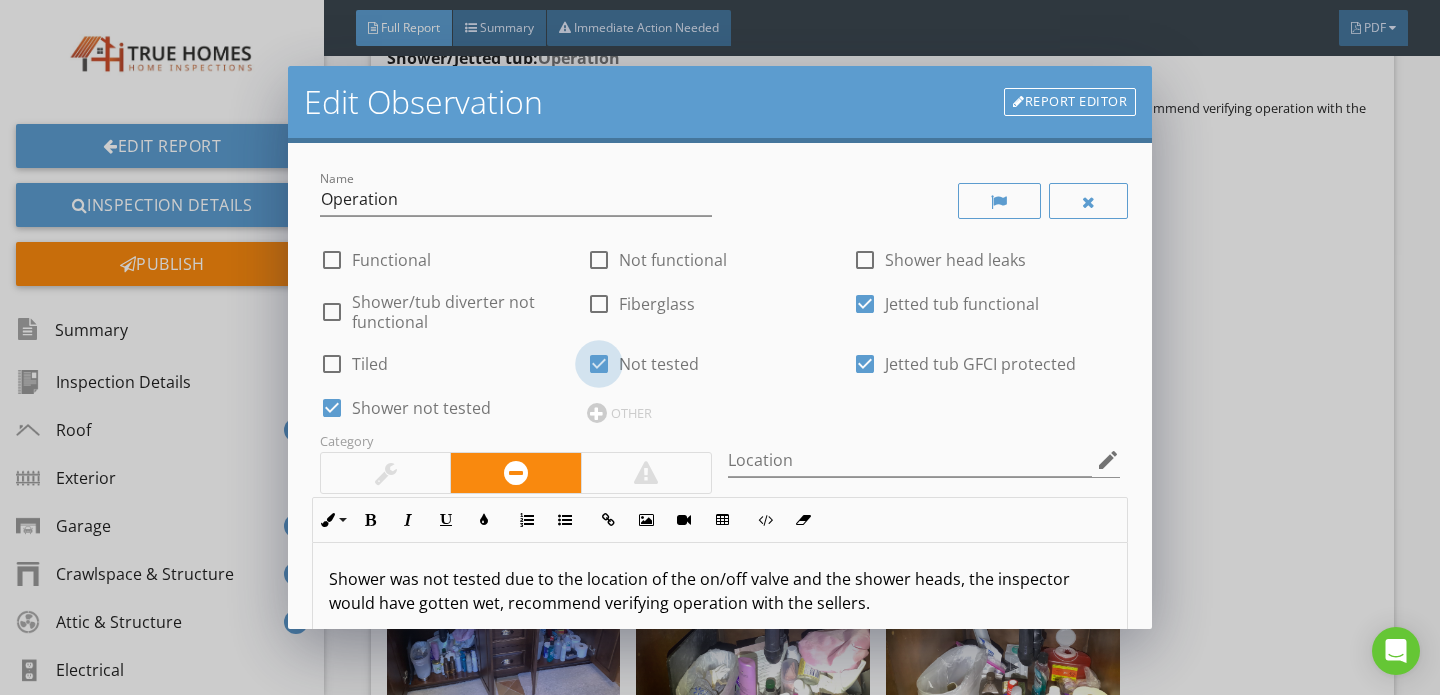 click at bounding box center (599, 364) 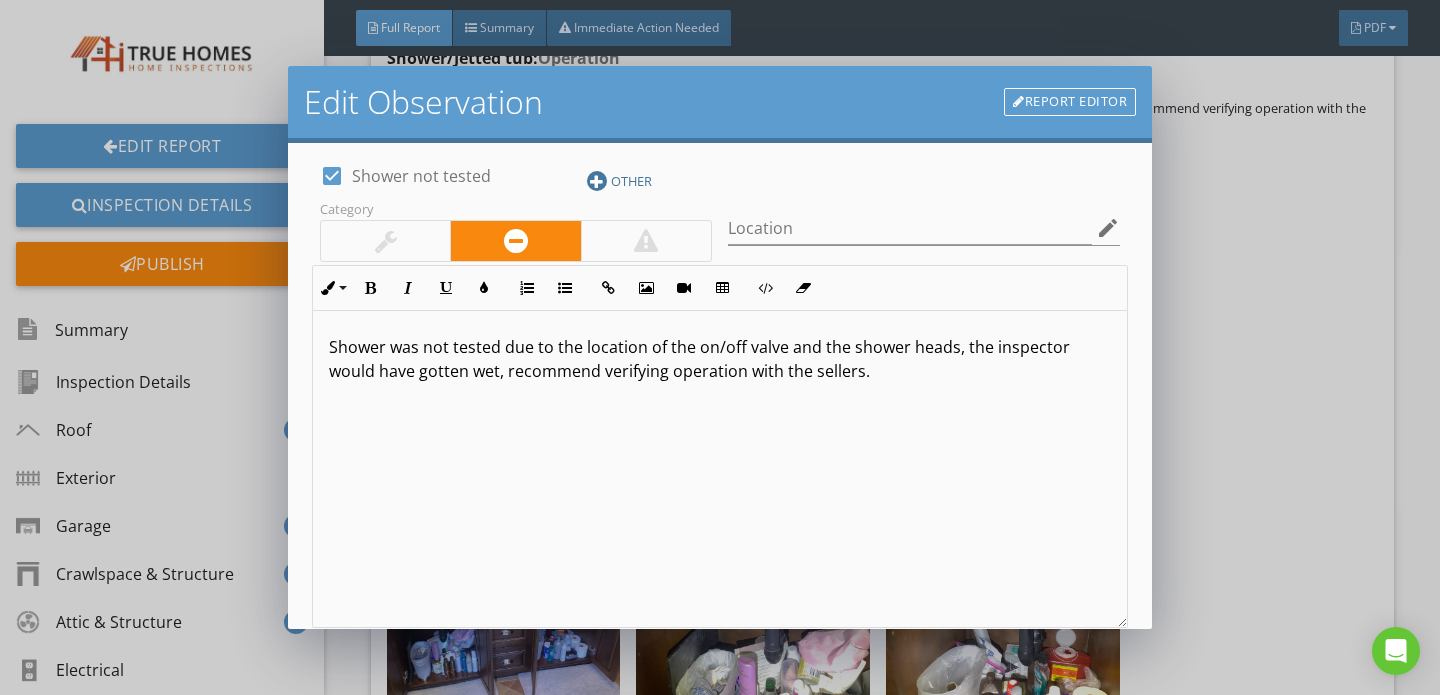 scroll, scrollTop: 240, scrollLeft: 0, axis: vertical 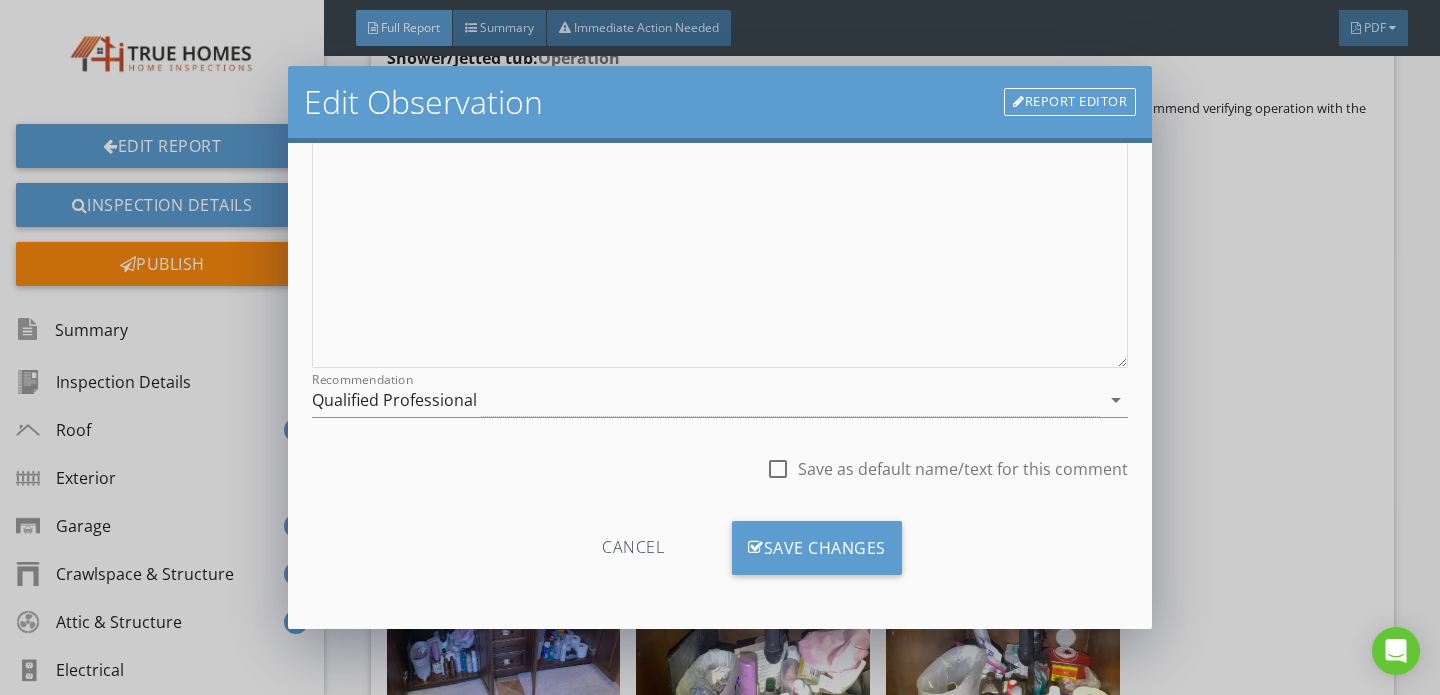 click on "Cancel
Save Changes" at bounding box center (720, 555) 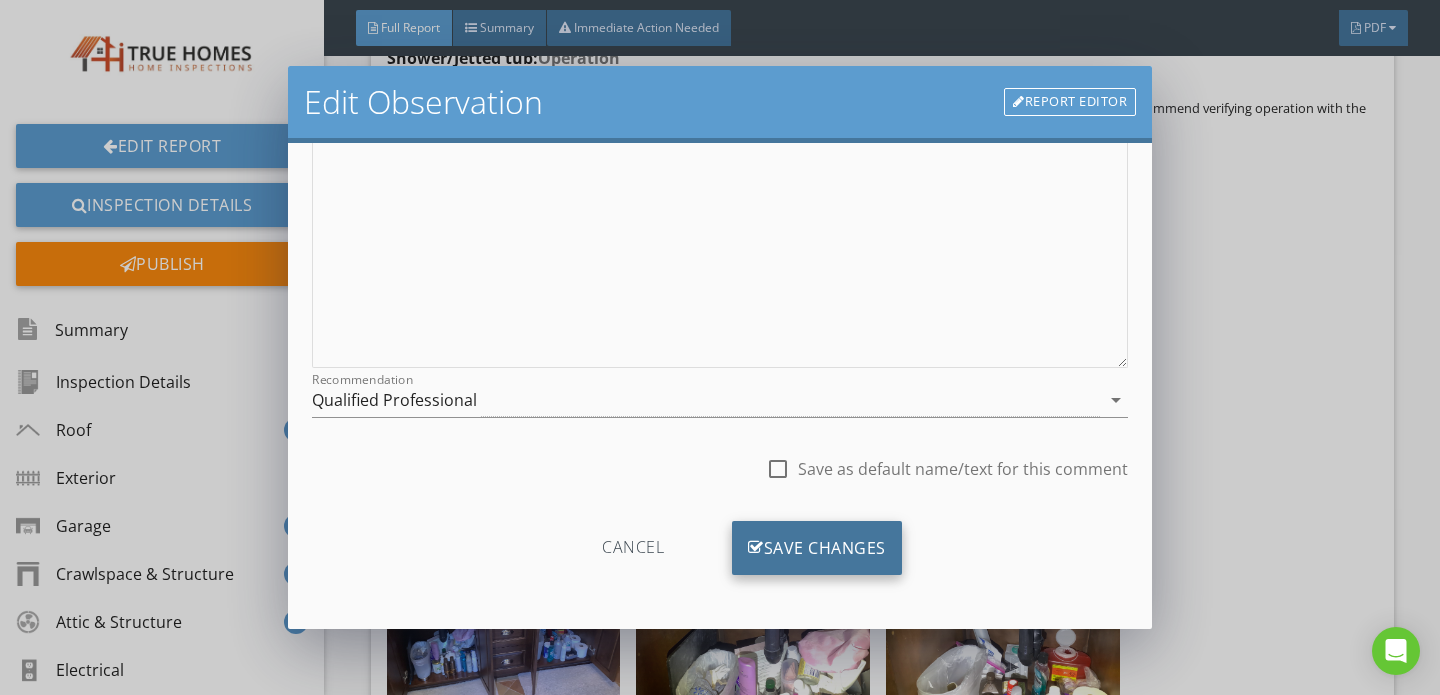 click on "Save Changes" at bounding box center (817, 548) 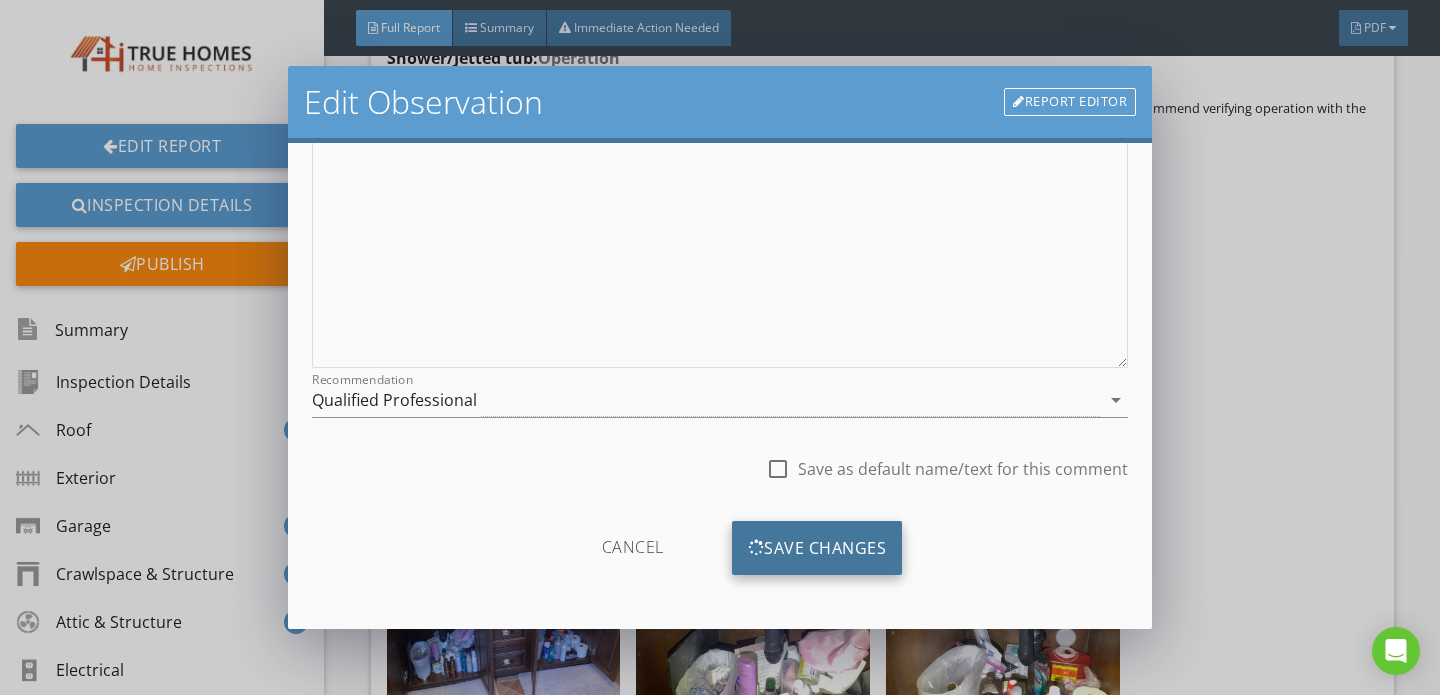 scroll, scrollTop: 255, scrollLeft: 0, axis: vertical 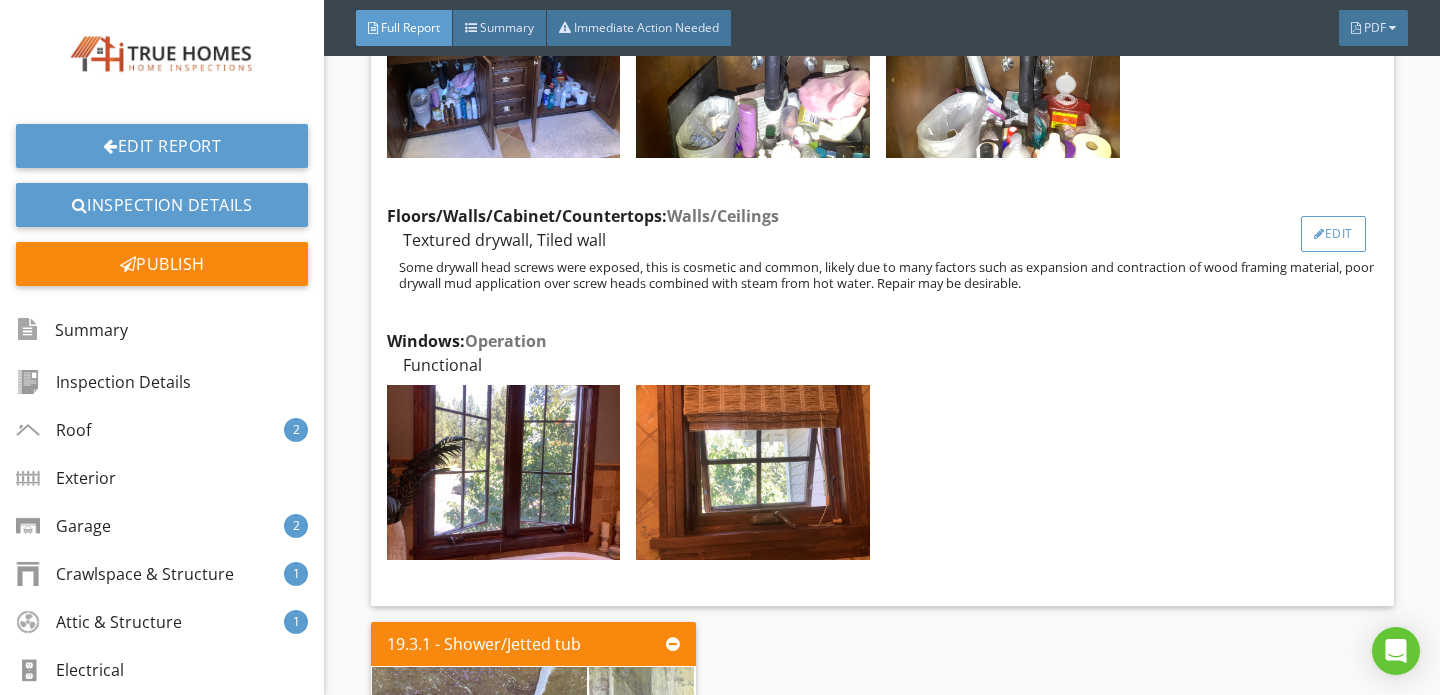 click on "Edit" at bounding box center [1333, 234] 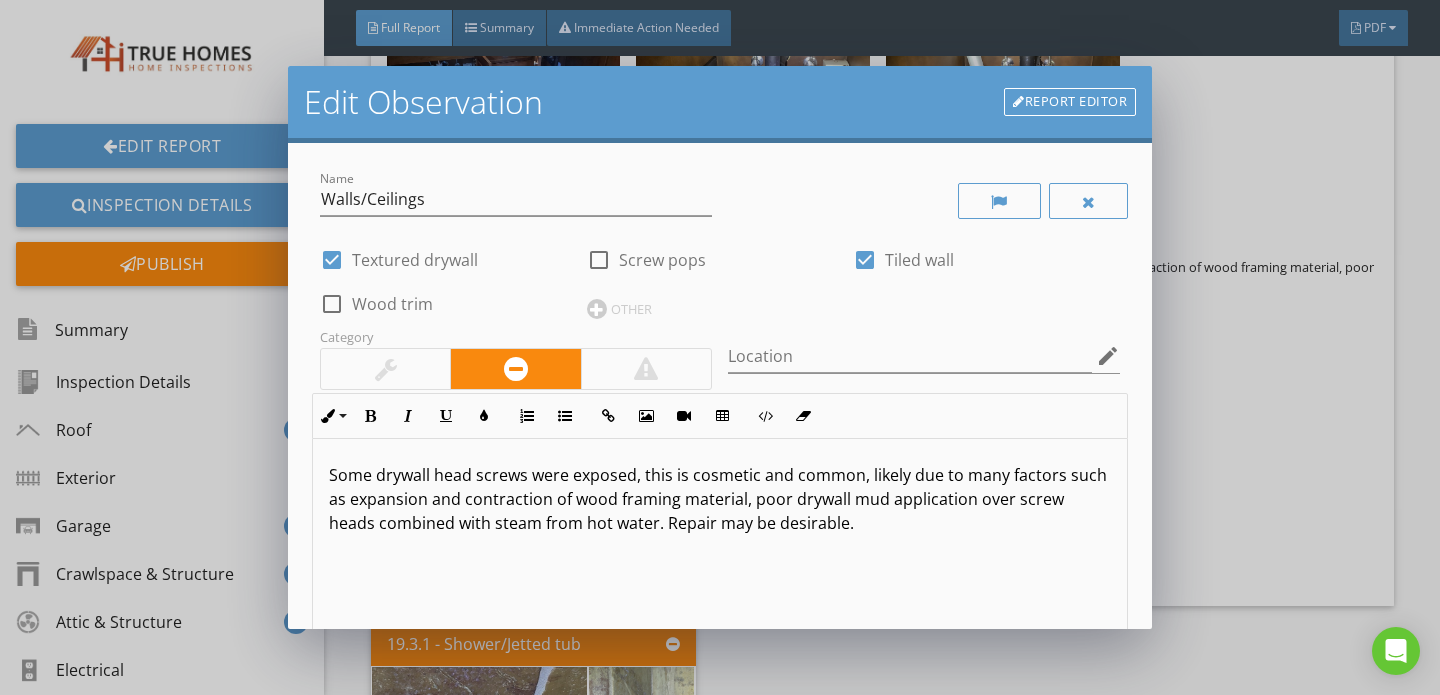 scroll, scrollTop: 1, scrollLeft: 0, axis: vertical 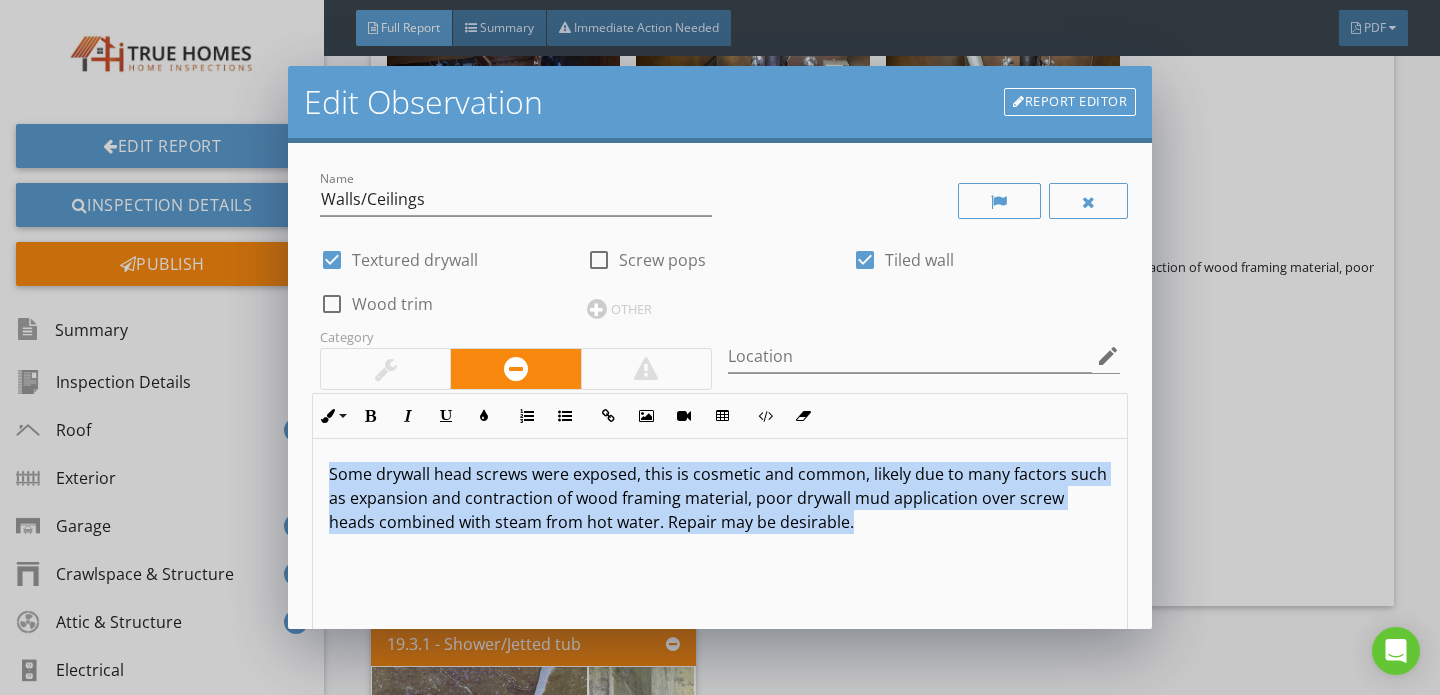 drag, startPoint x: 326, startPoint y: 469, endPoint x: 868, endPoint y: 558, distance: 549.2586 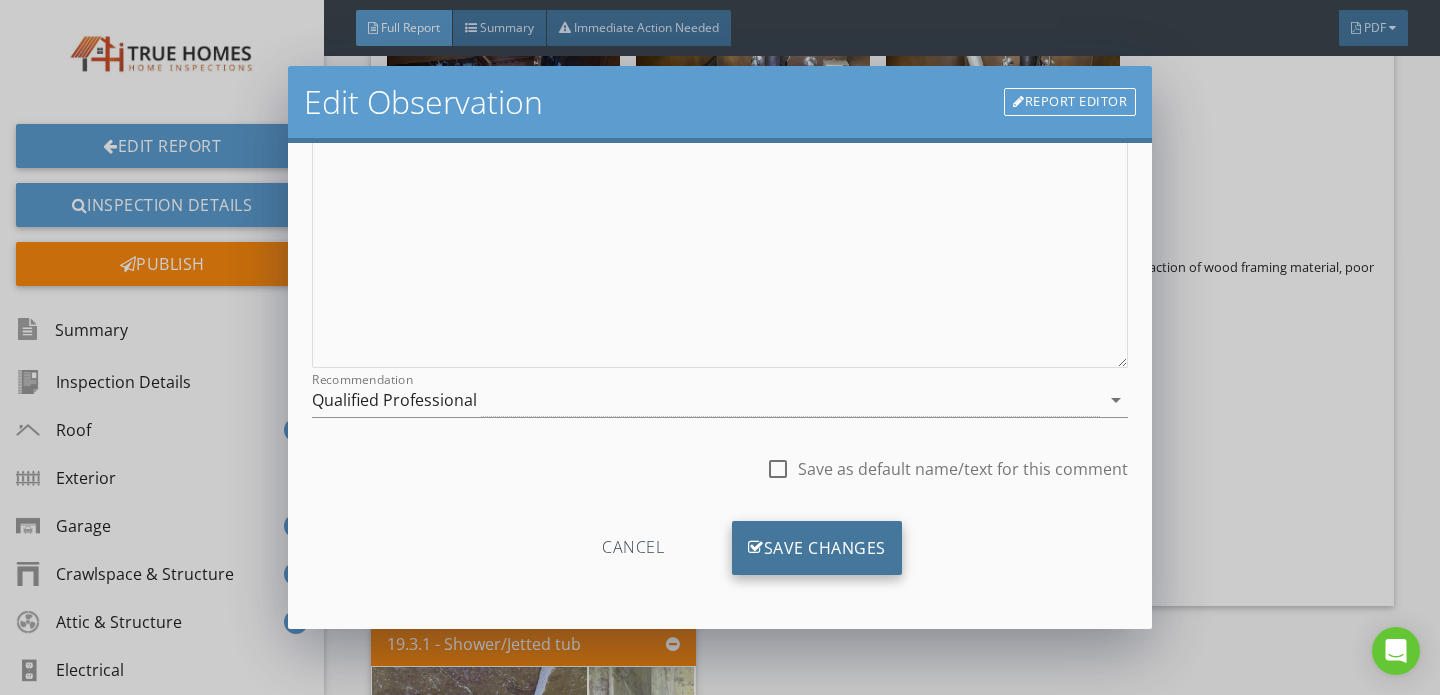 click on "Save Changes" at bounding box center [817, 548] 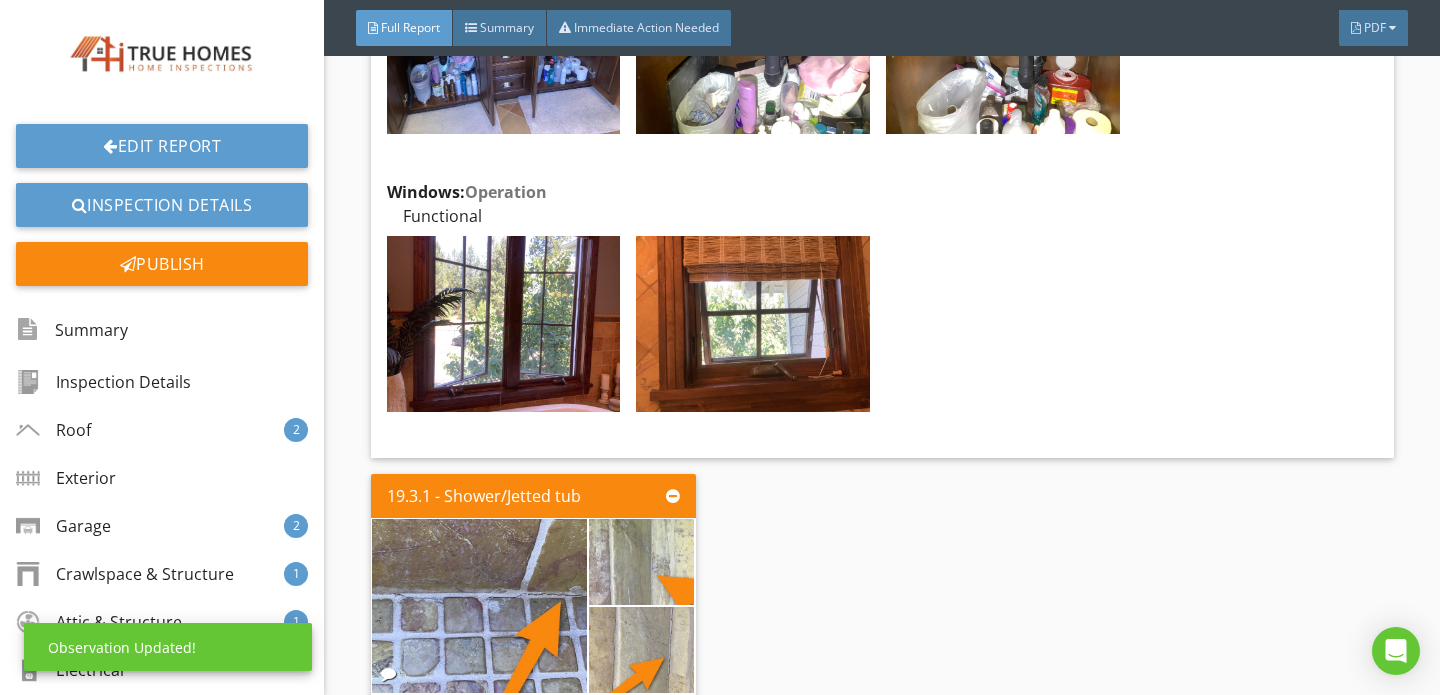 scroll, scrollTop: 151, scrollLeft: 0, axis: vertical 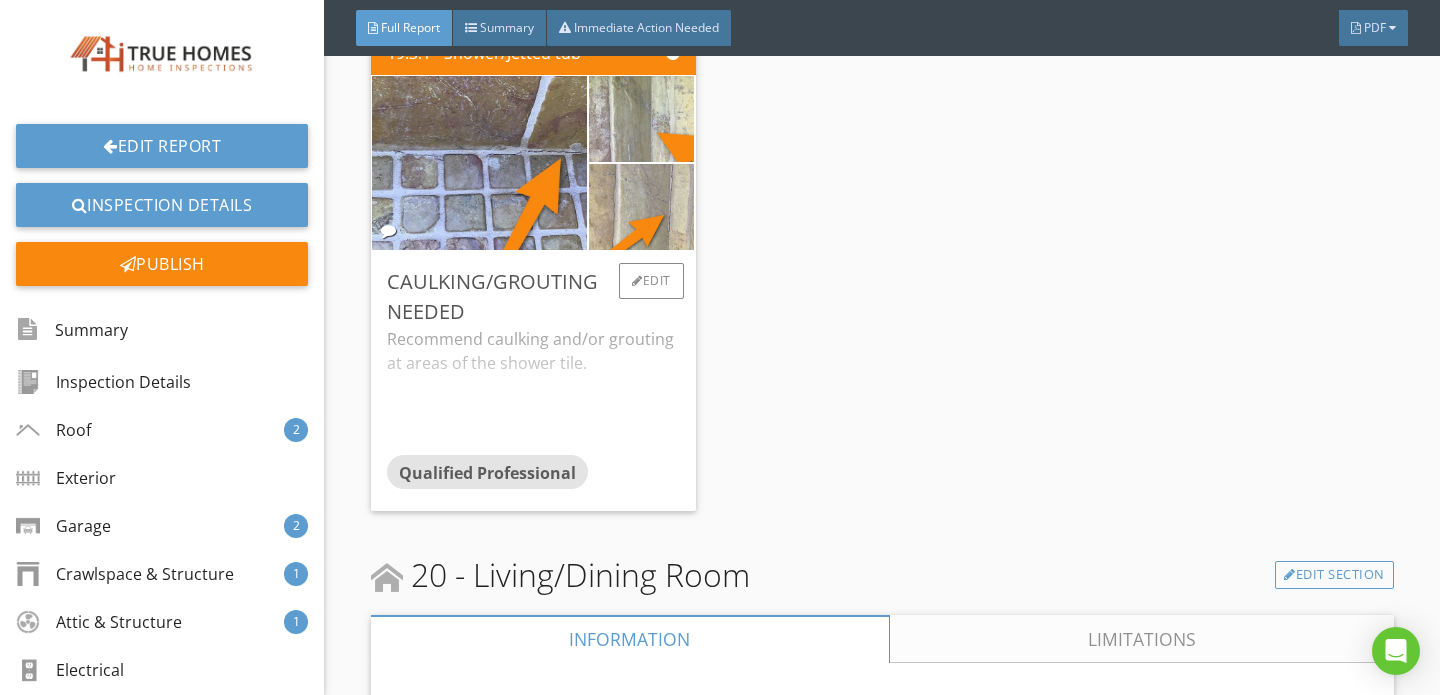 click on "Recommend caulking and/or grouting at areas of the shower tile." at bounding box center (533, 391) 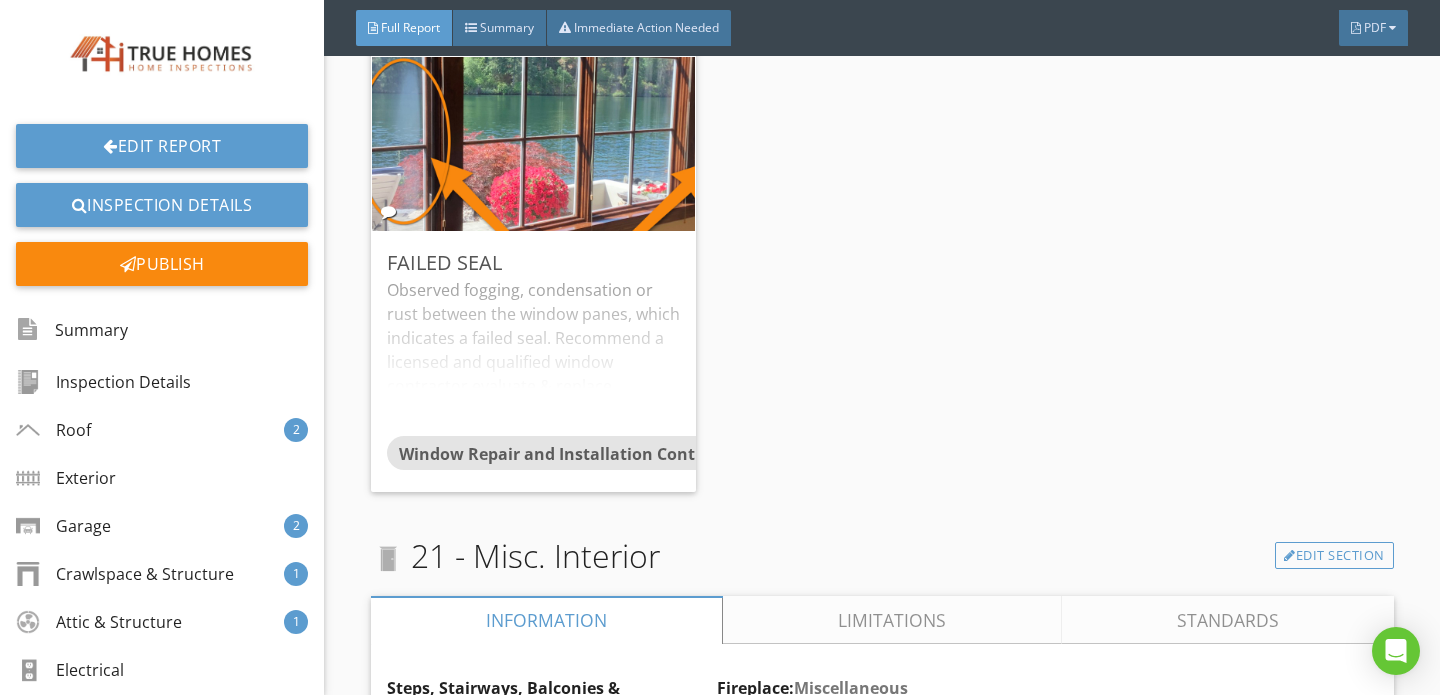 scroll, scrollTop: 40717, scrollLeft: 0, axis: vertical 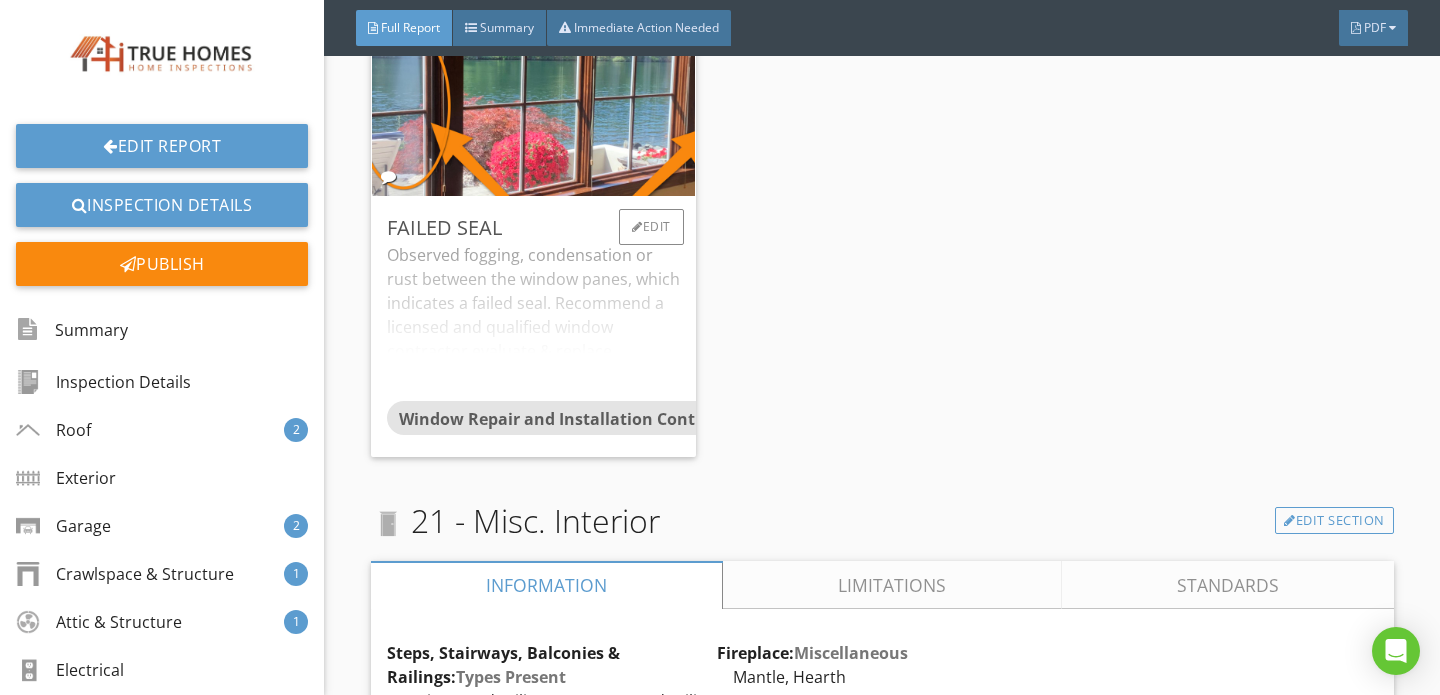 click on "Observed fogging, condensation or rust between the window panes, which indicates a failed seal. Recommend a licensed and qualified window contractor evaluate & replace. Failed thermal pane reference;  https://structuretech.com/failed-window-seals-vs-fogged-glass/" at bounding box center [533, 322] 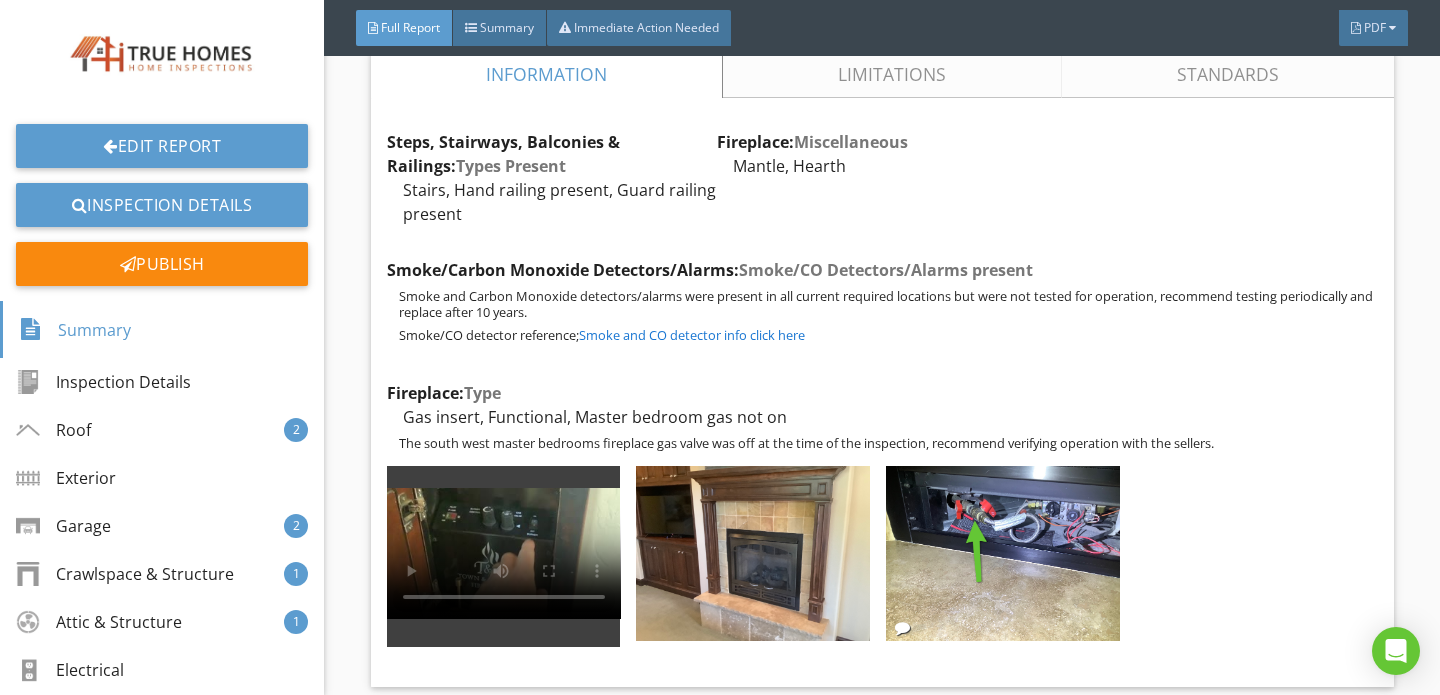 scroll, scrollTop: 41471, scrollLeft: 0, axis: vertical 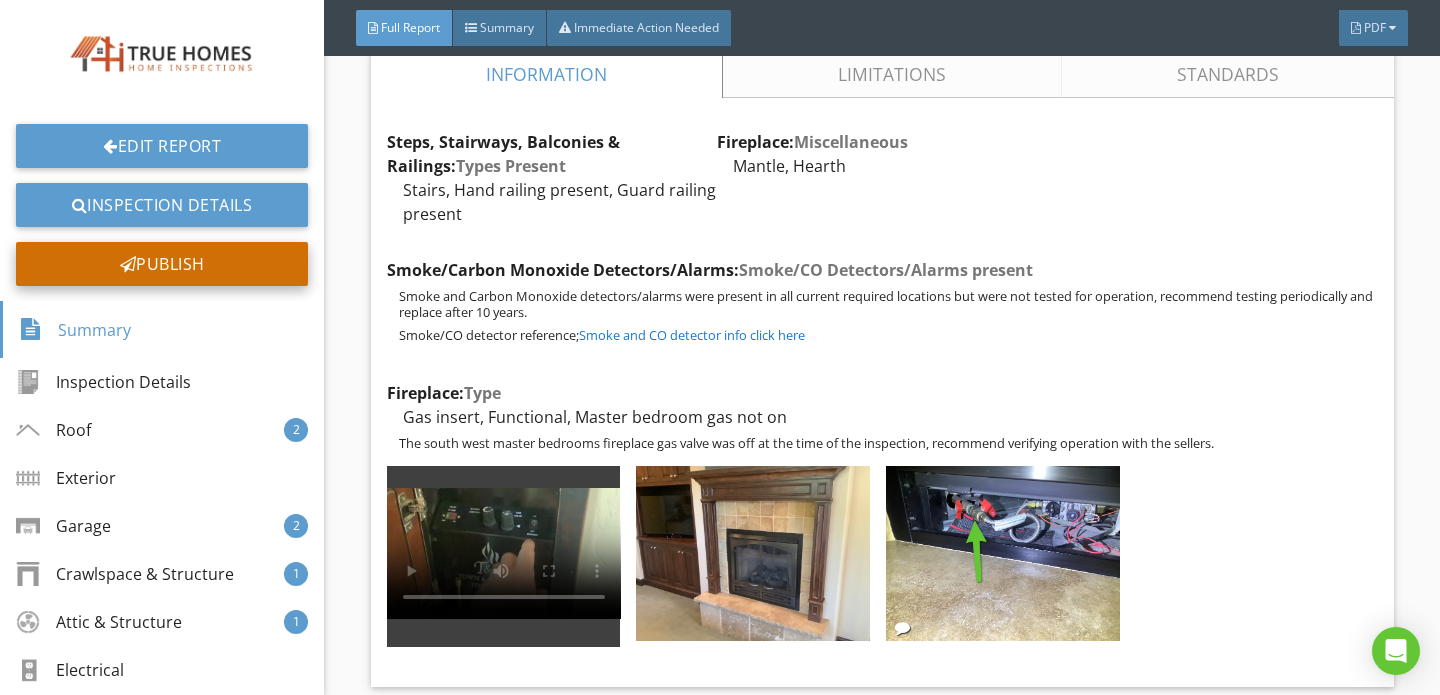 click on "Publish" at bounding box center (162, 264) 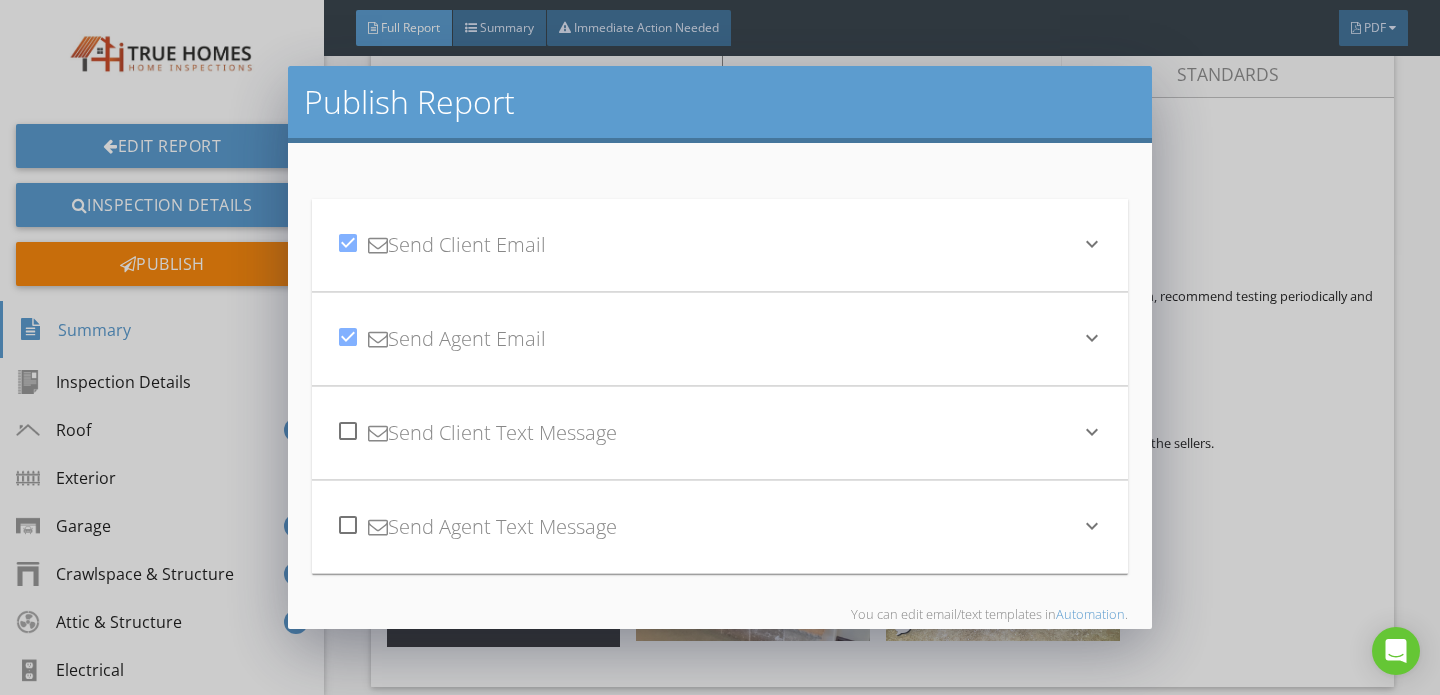 scroll, scrollTop: 101, scrollLeft: 0, axis: vertical 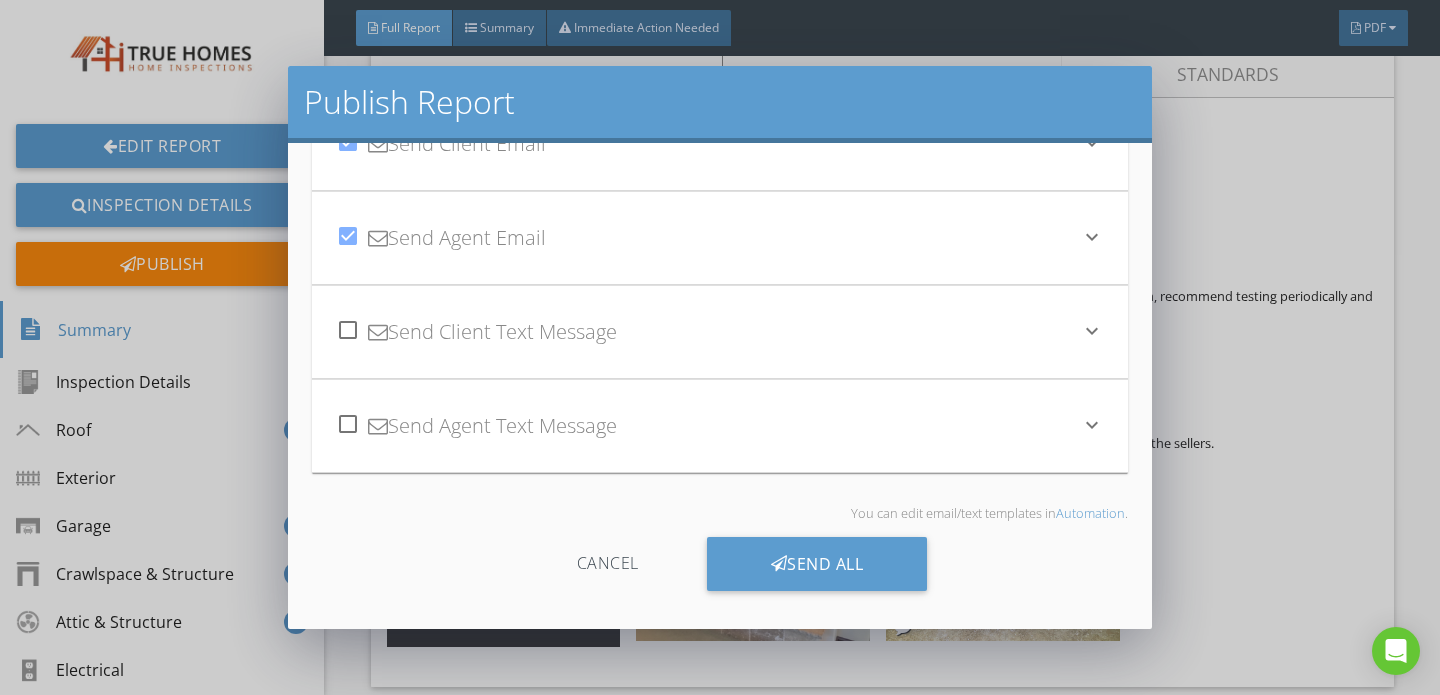 click on "Cancel" at bounding box center (608, 564) 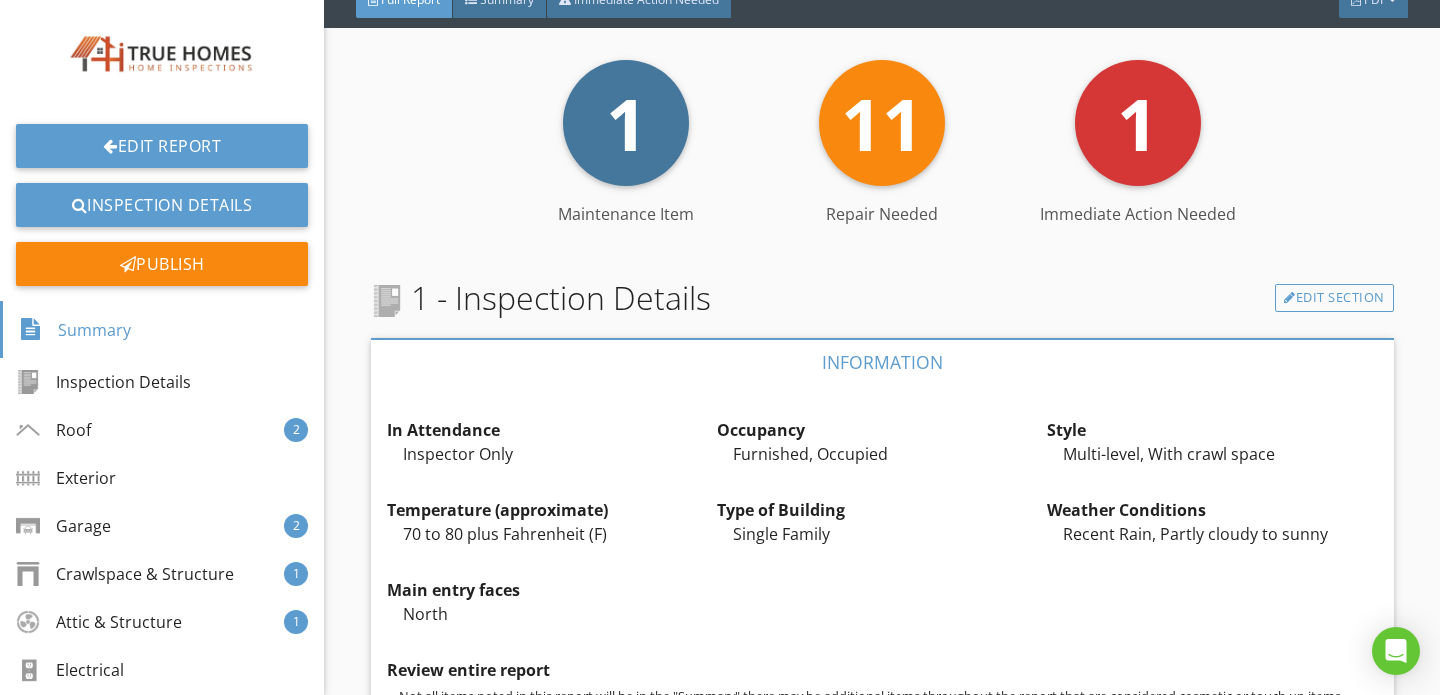 scroll, scrollTop: 0, scrollLeft: 0, axis: both 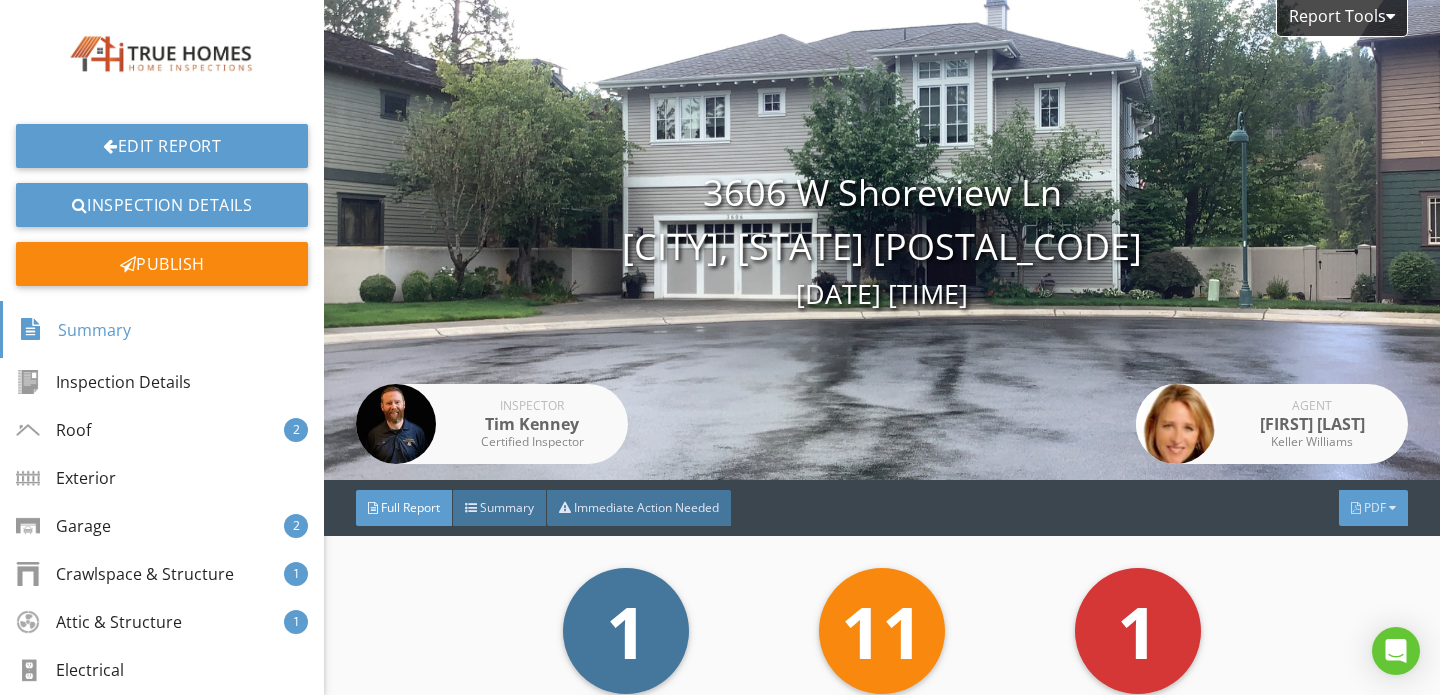 click on "PDF" at bounding box center [1373, 508] 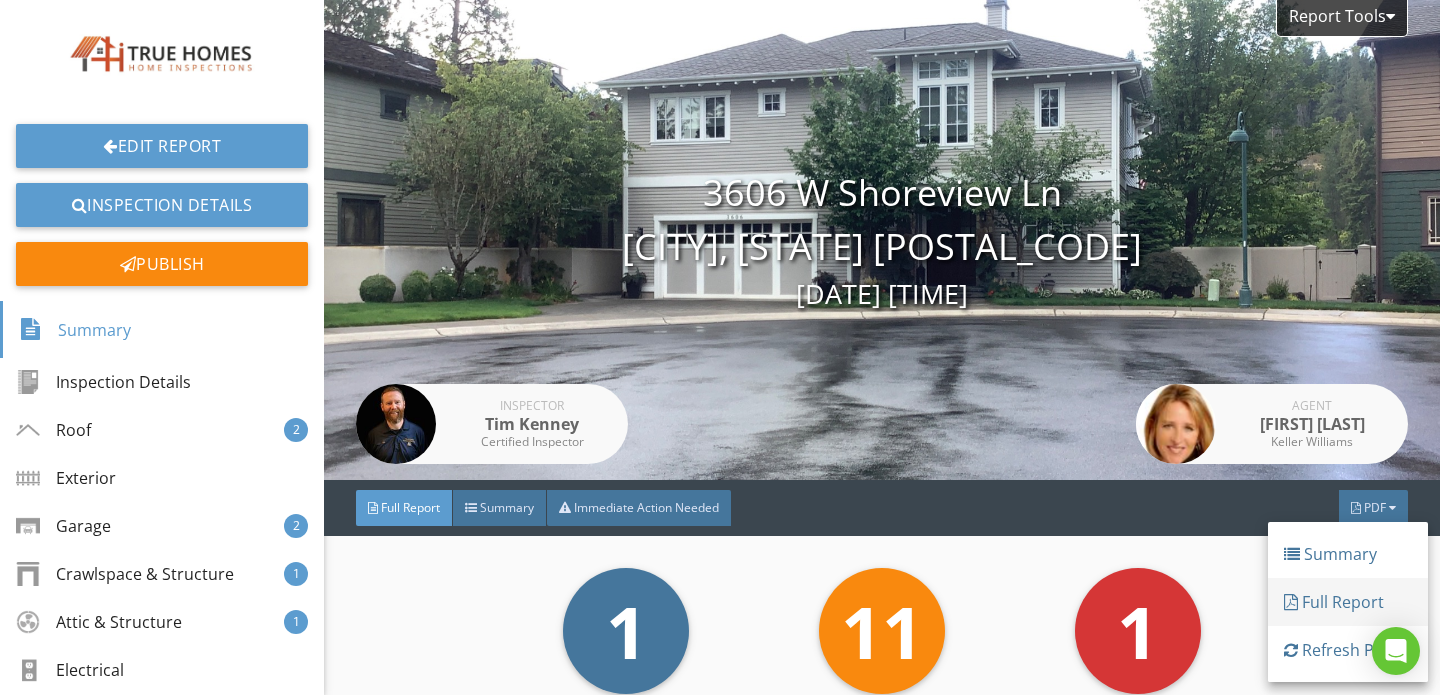 click on "Full Report" at bounding box center [1348, 602] 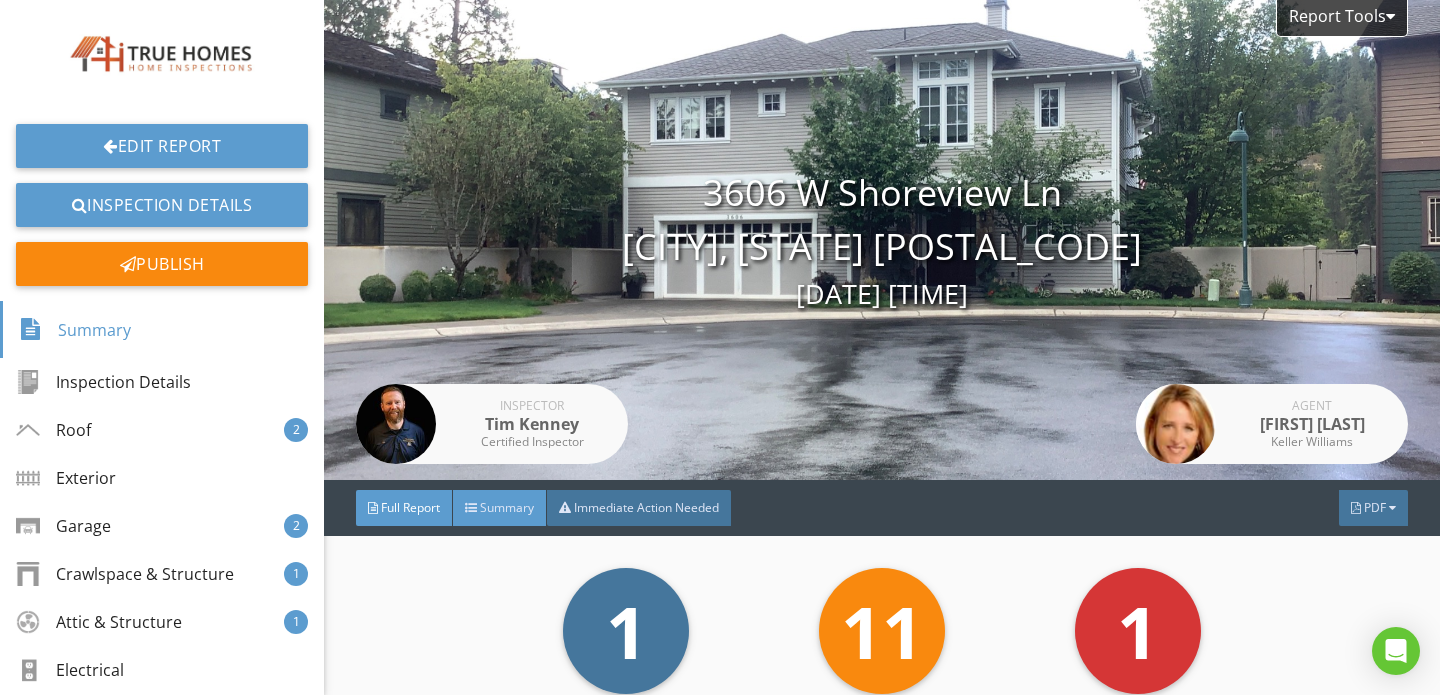 click on "Summary" at bounding box center (500, 508) 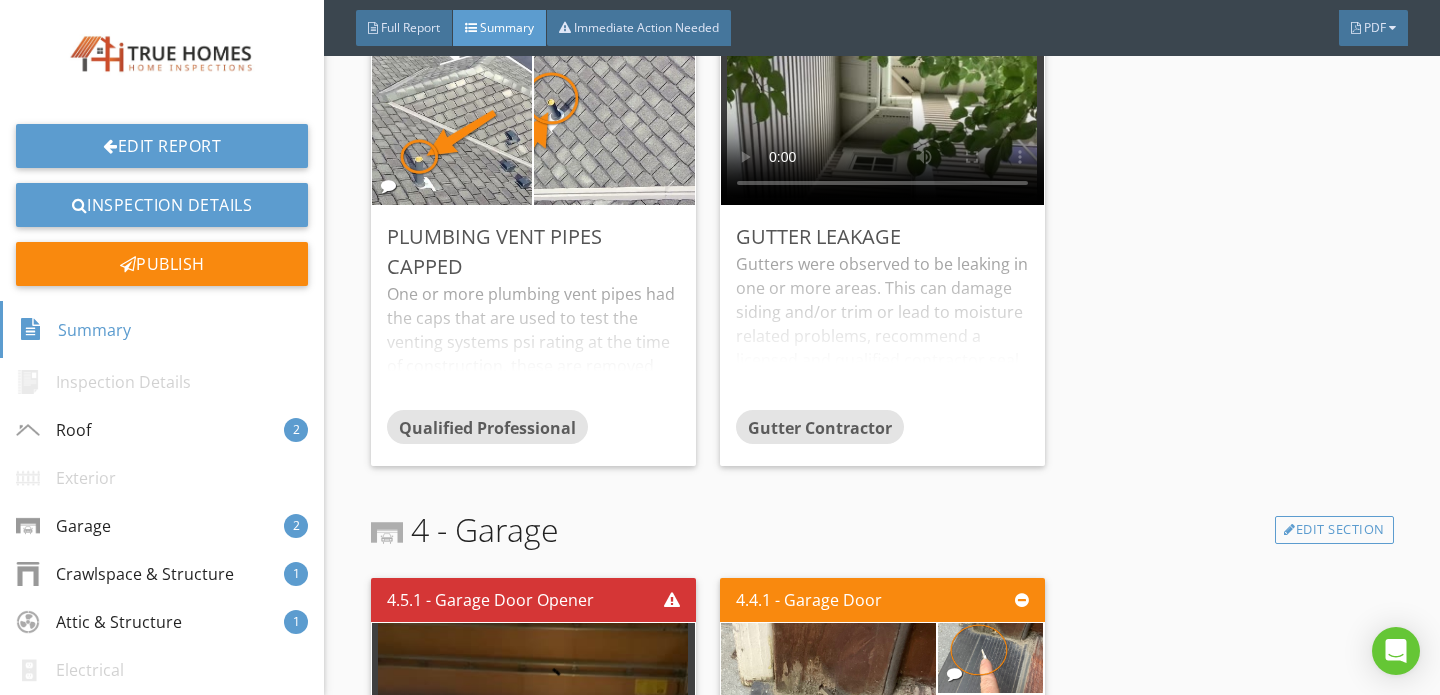 scroll, scrollTop: 0, scrollLeft: 0, axis: both 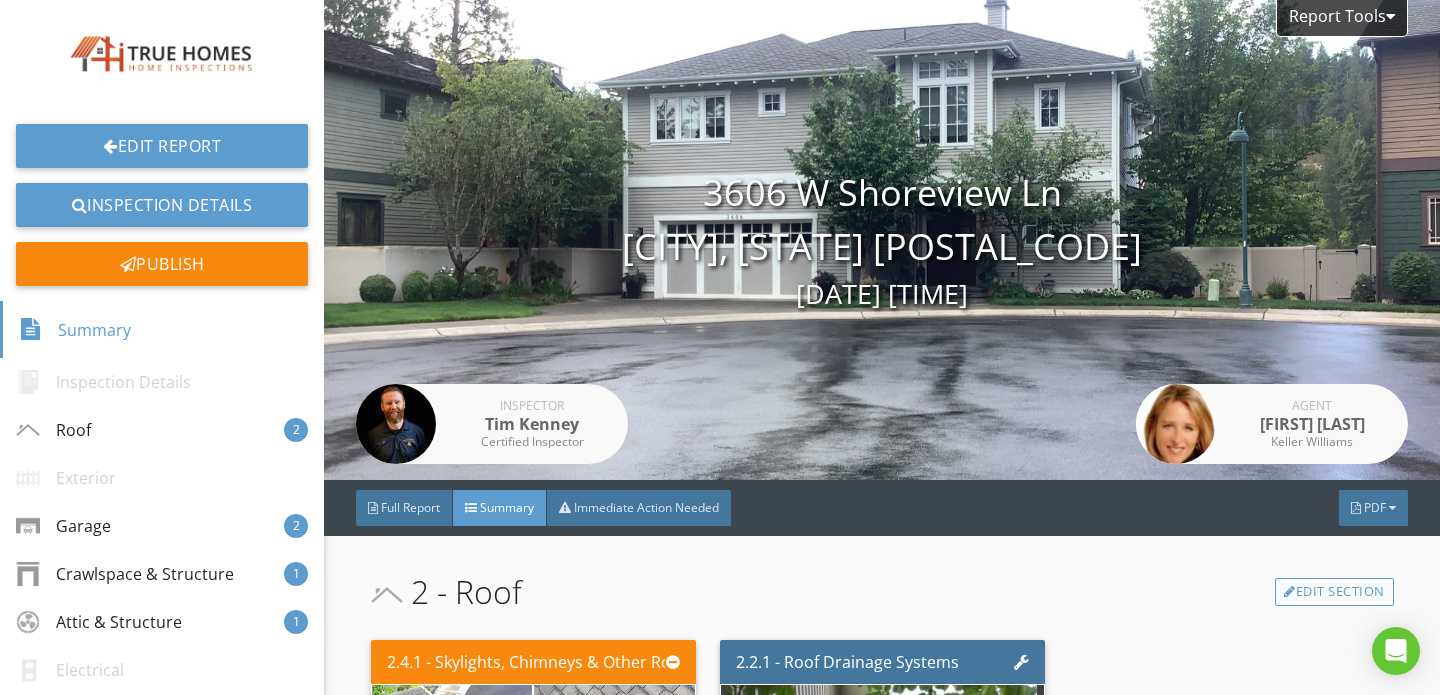 click on "Full Report     Summary     Immediate Action Needed     PDF" at bounding box center [882, 508] 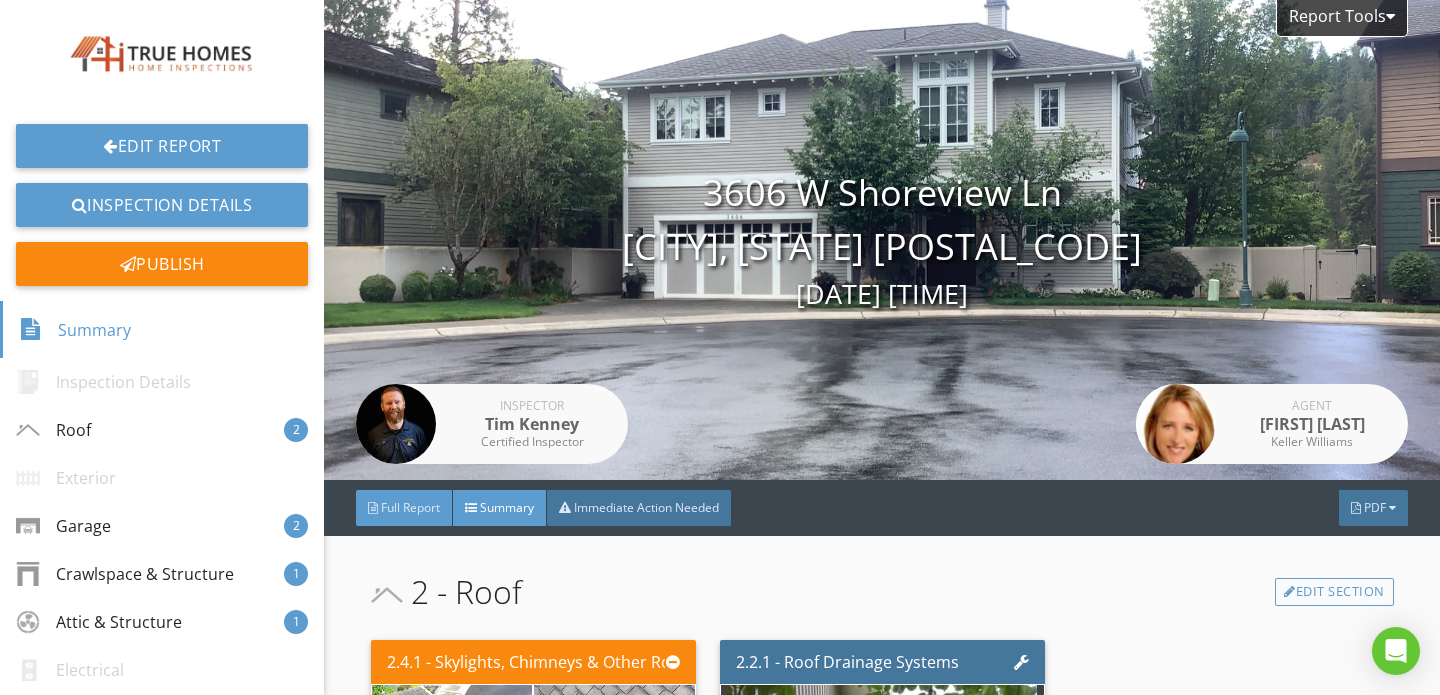 click on "Full Report" at bounding box center [410, 507] 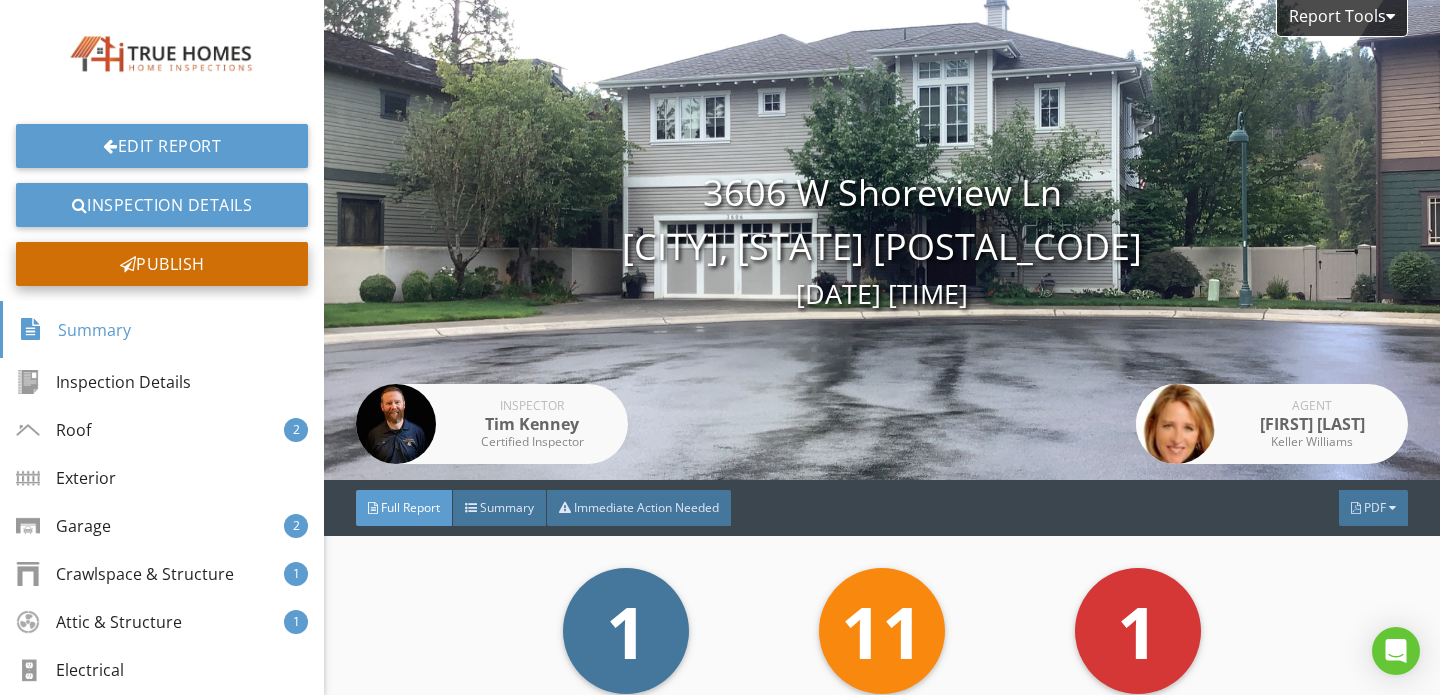 click on "Publish" at bounding box center [162, 264] 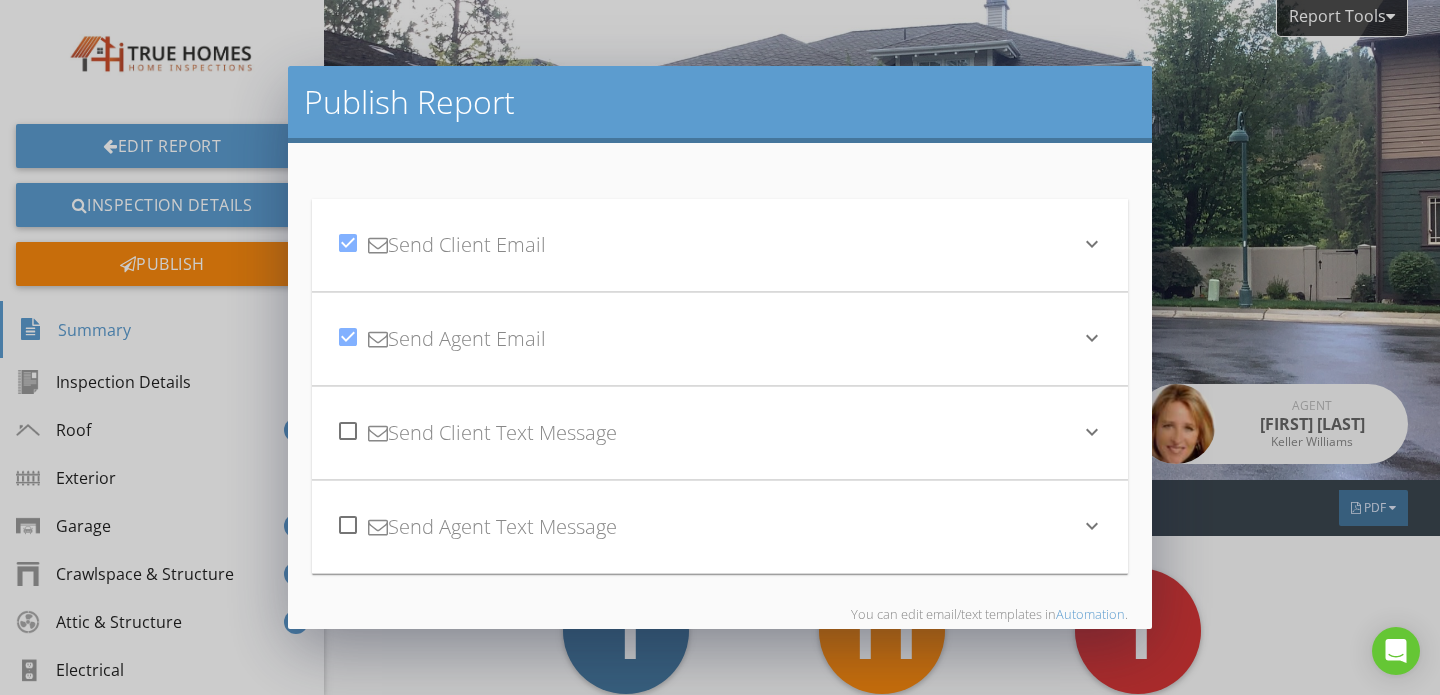 click on "check_box
Send Client Email" at bounding box center [708, 245] 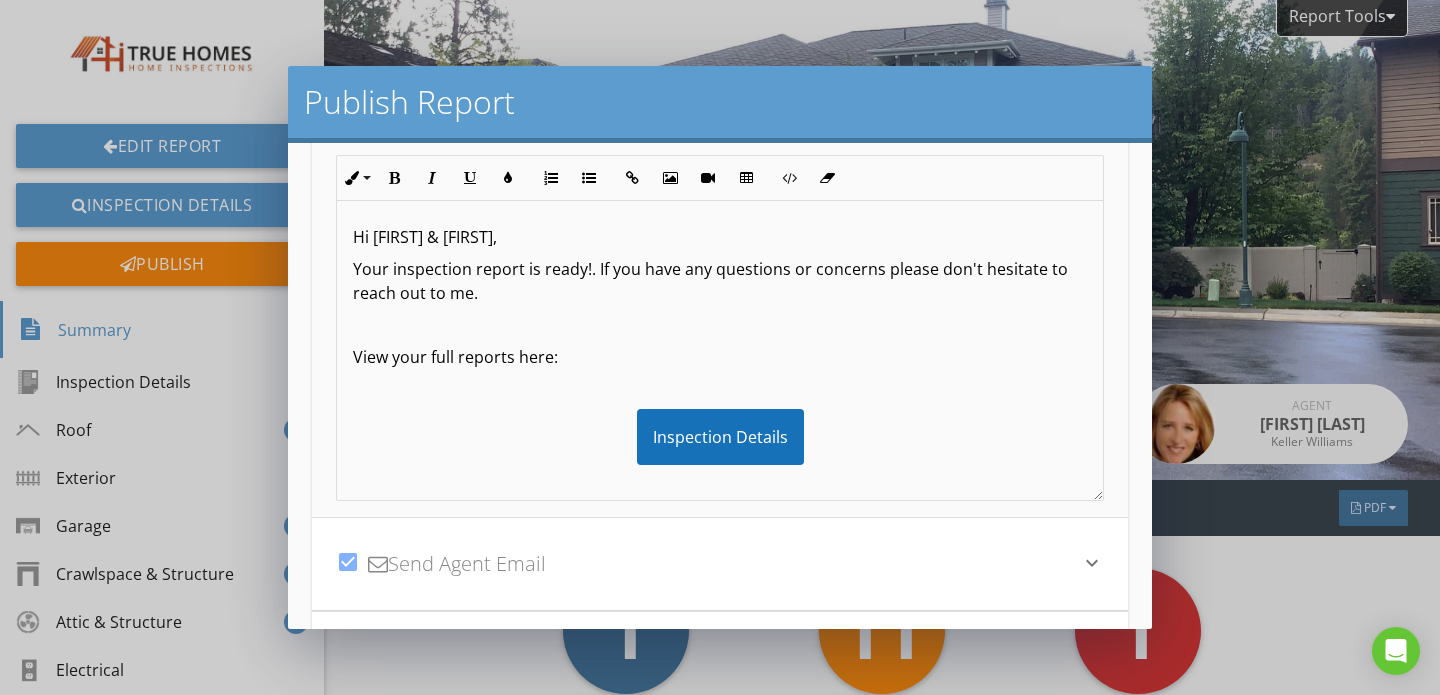 scroll, scrollTop: 225, scrollLeft: 0, axis: vertical 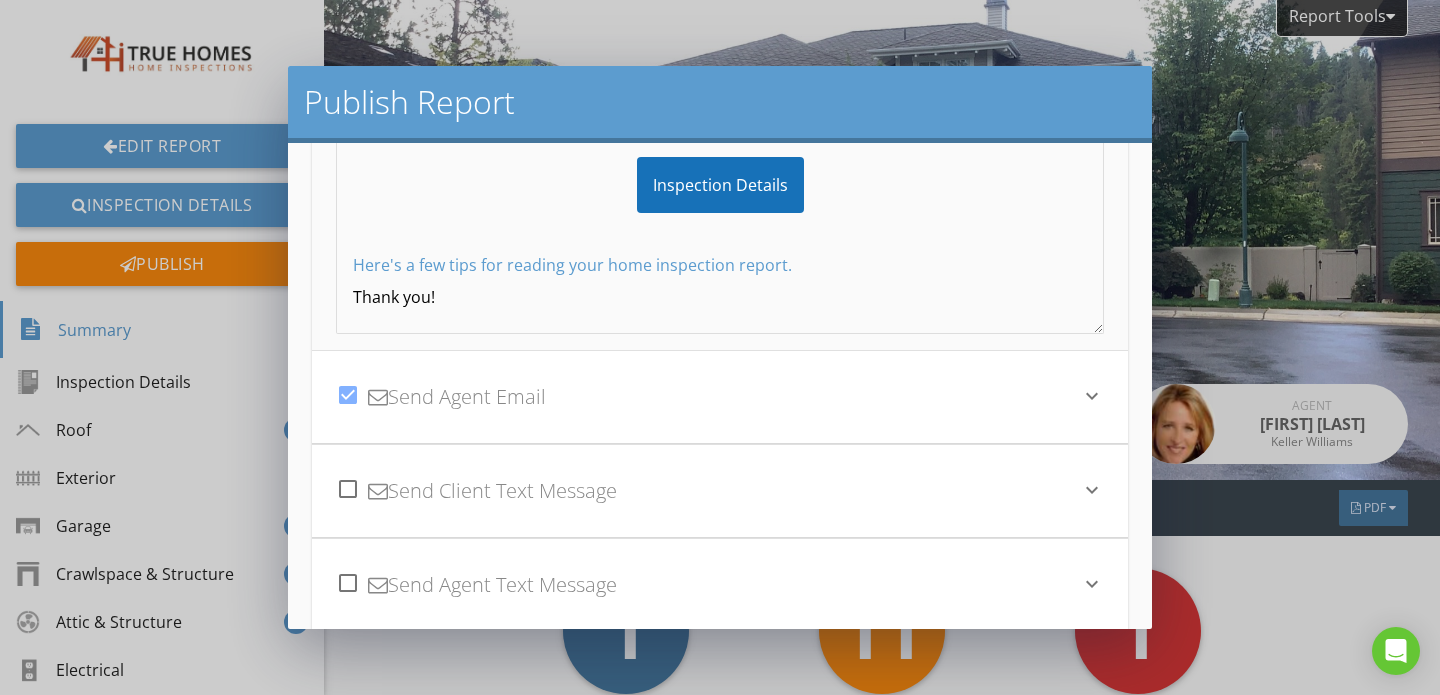 click on "check_box
Send Agent Email" at bounding box center [708, 397] 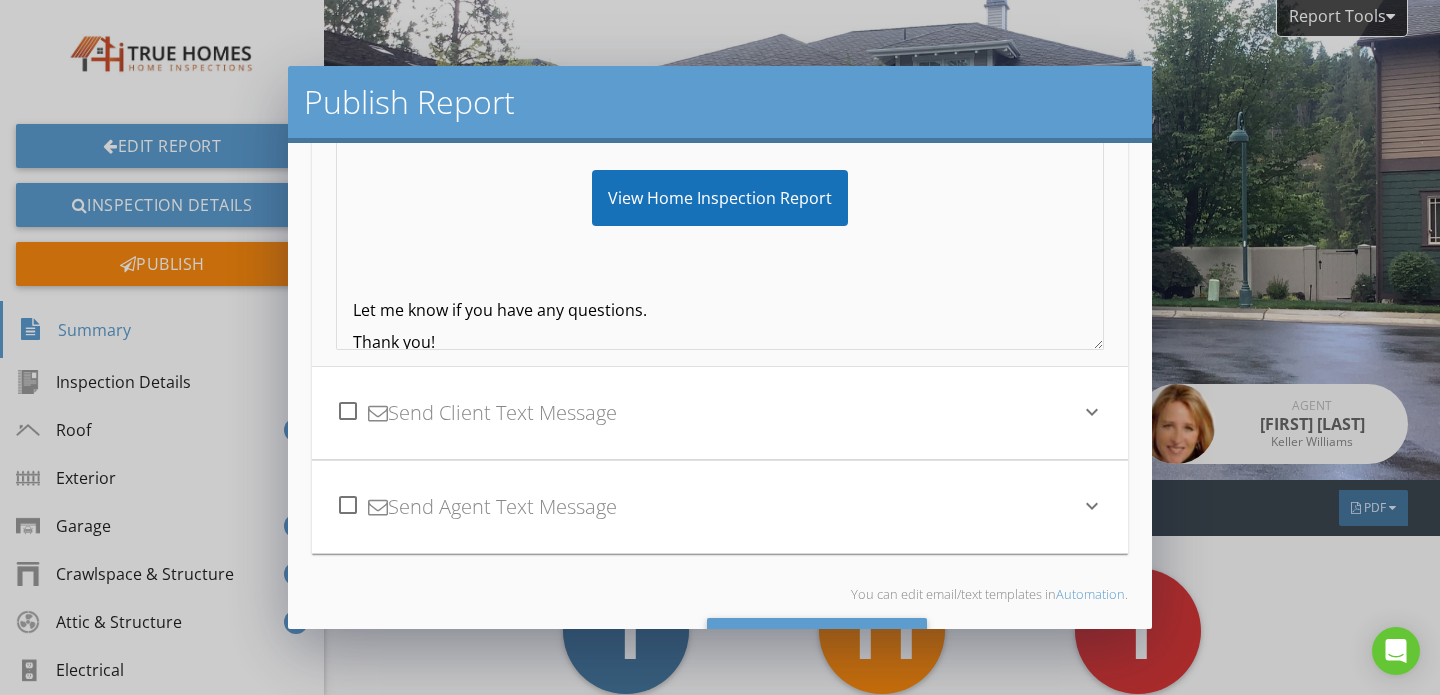 scroll, scrollTop: 548, scrollLeft: 0, axis: vertical 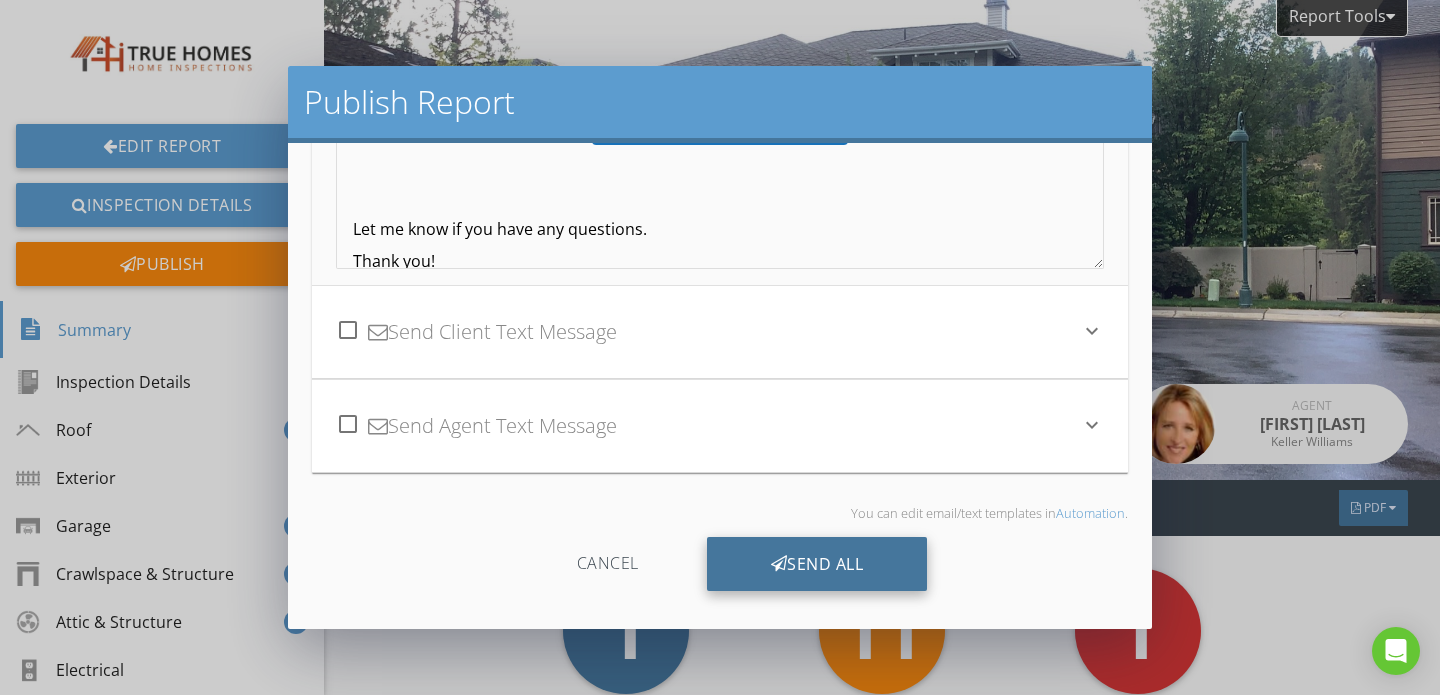 click on "Send All" at bounding box center [817, 564] 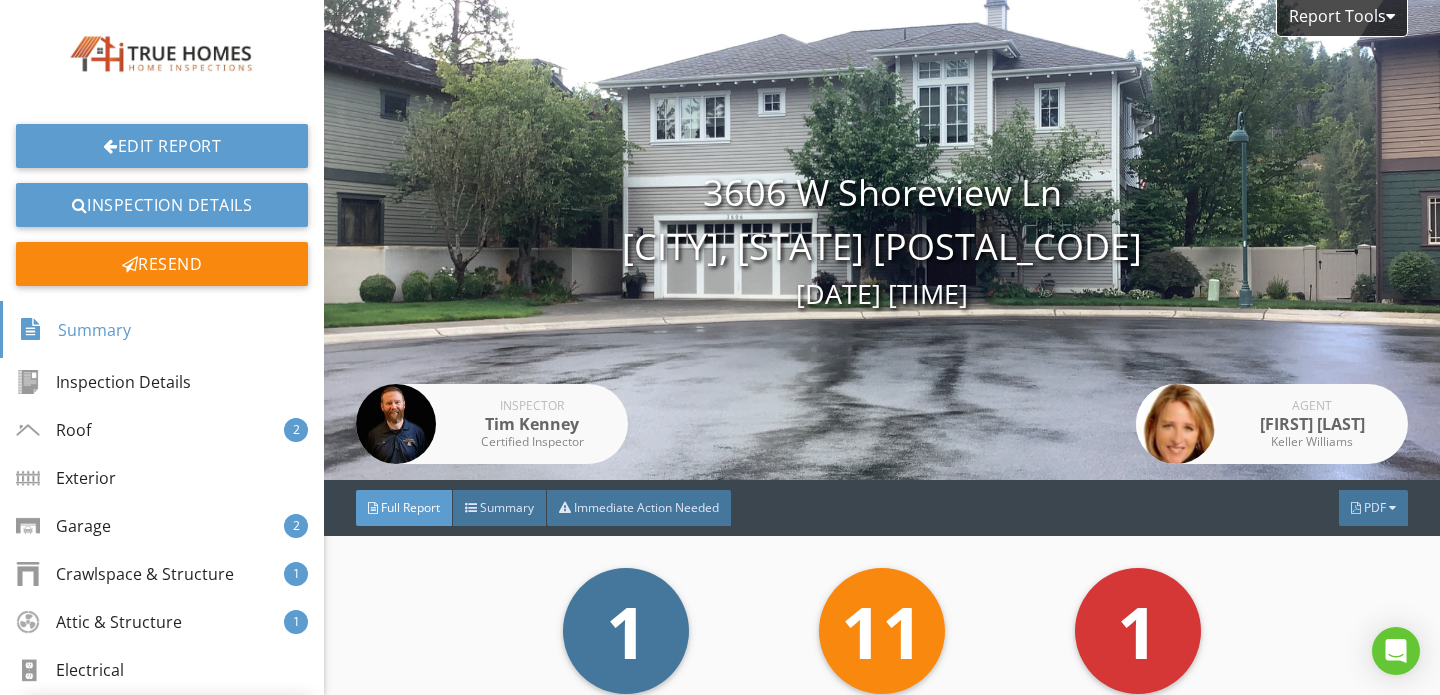 scroll, scrollTop: 328, scrollLeft: 0, axis: vertical 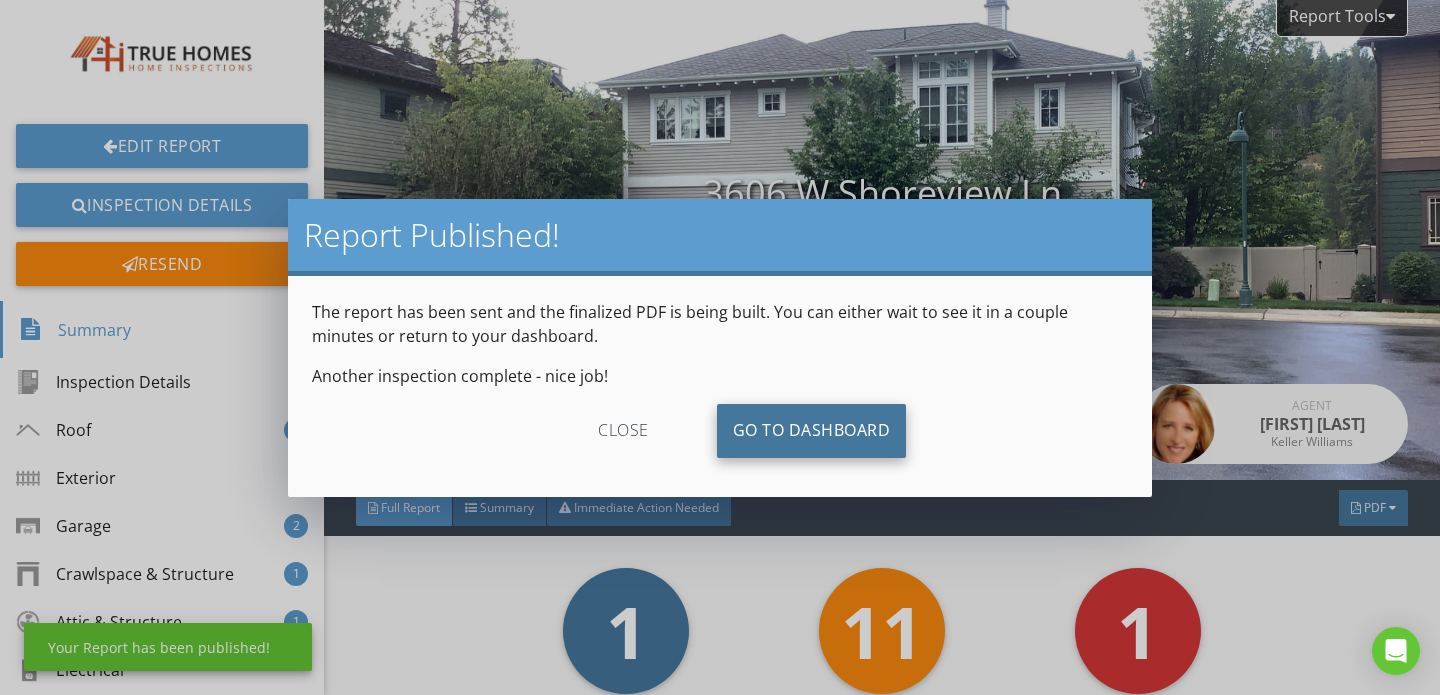 click on "Go To Dashboard" at bounding box center (812, 431) 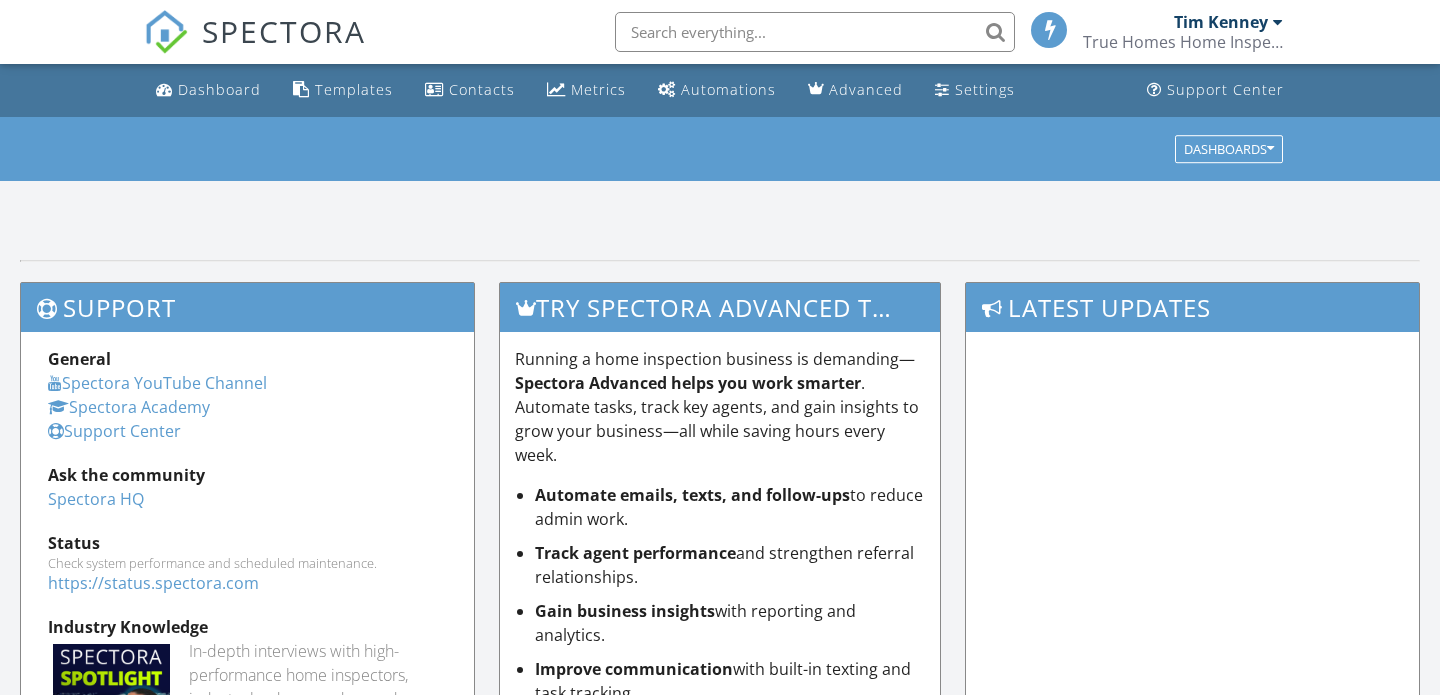 scroll, scrollTop: 0, scrollLeft: 0, axis: both 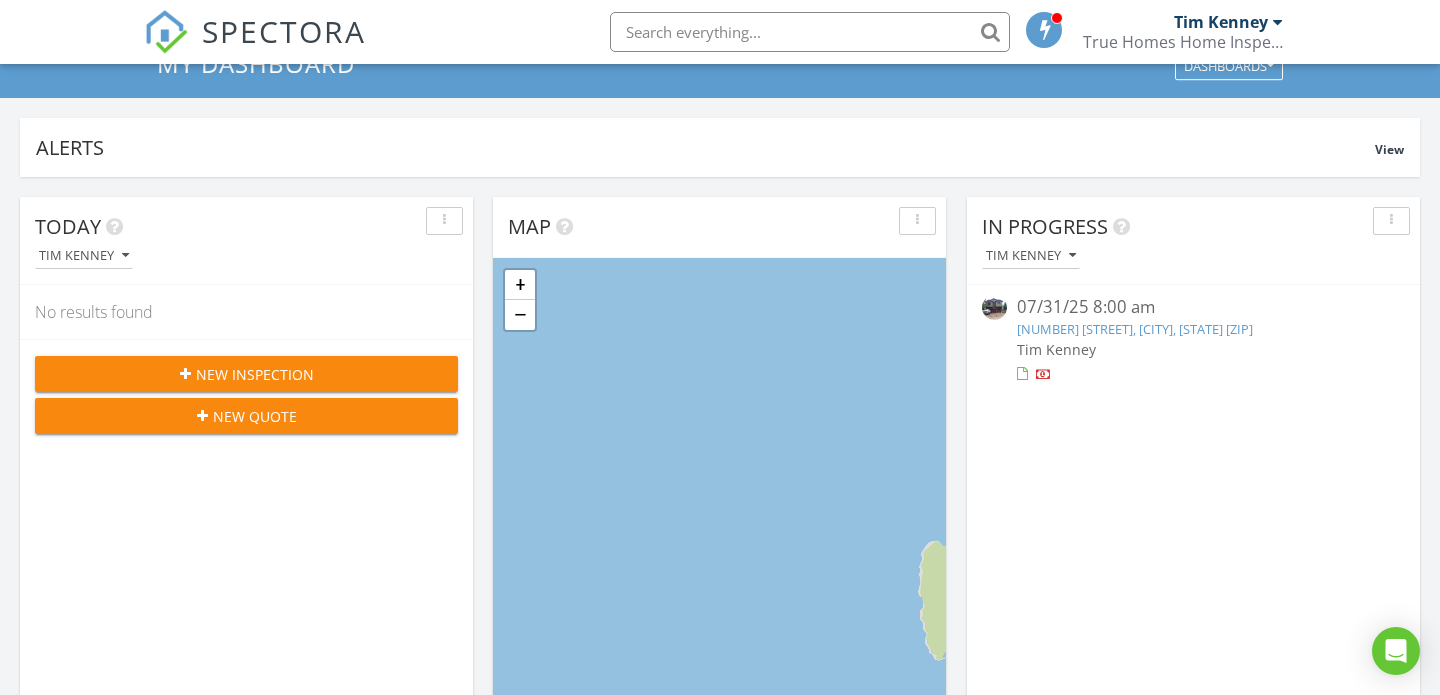 click on "[NUMBER] [STREET], [CITY], [STATE] [ZIP]" at bounding box center (1135, 329) 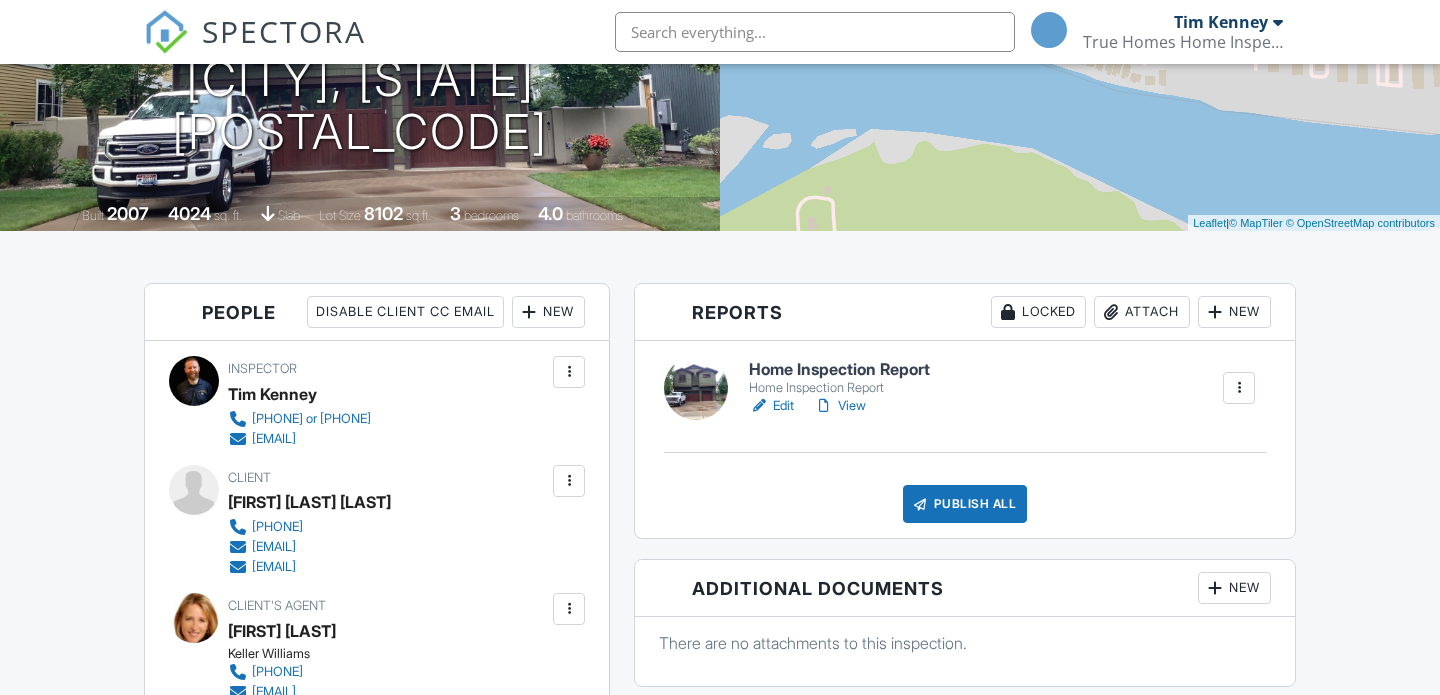 scroll, scrollTop: 304, scrollLeft: 0, axis: vertical 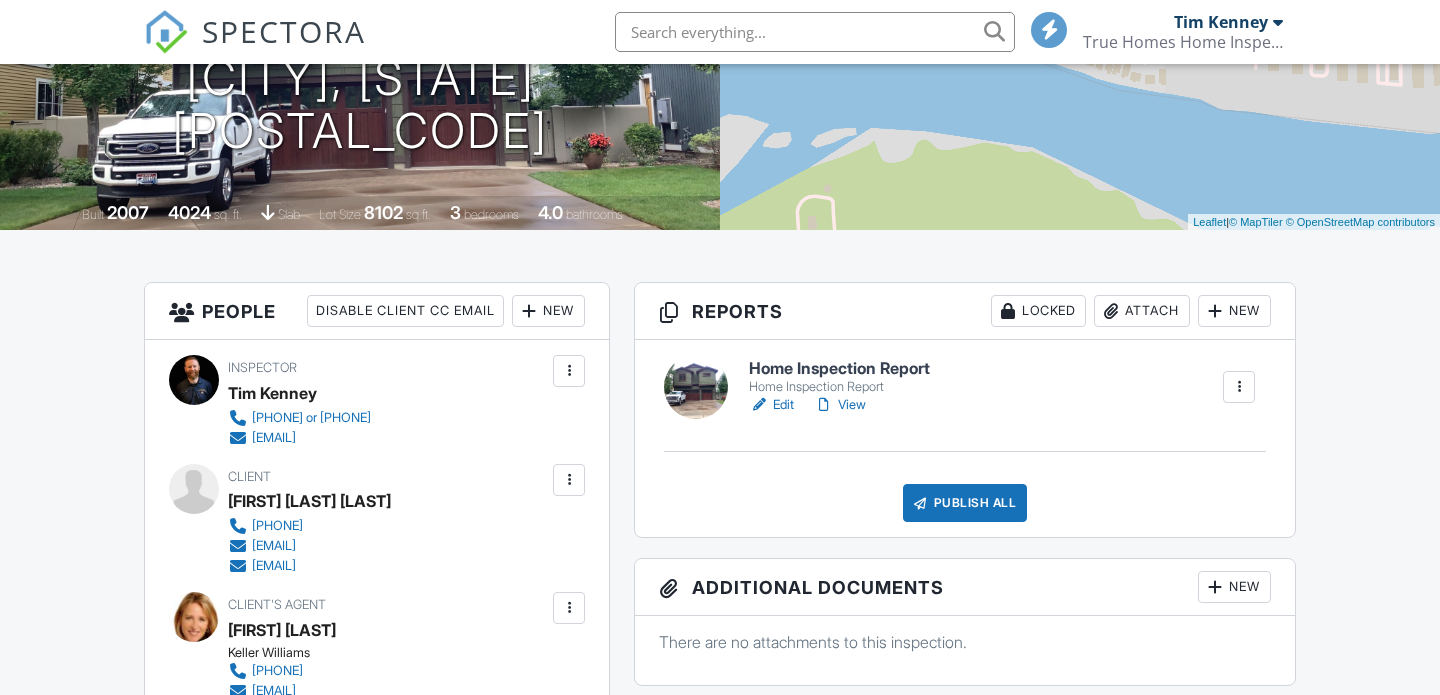 click on "View" at bounding box center [840, 405] 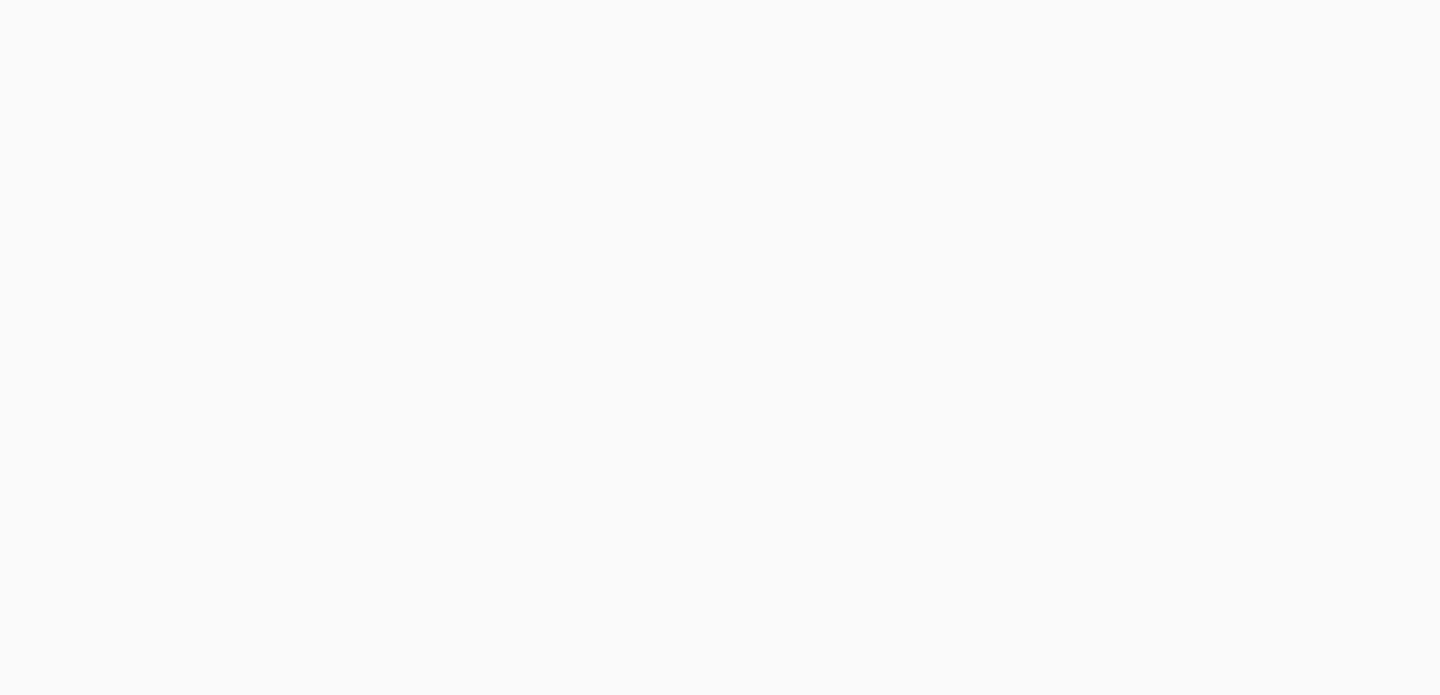 scroll, scrollTop: 0, scrollLeft: 0, axis: both 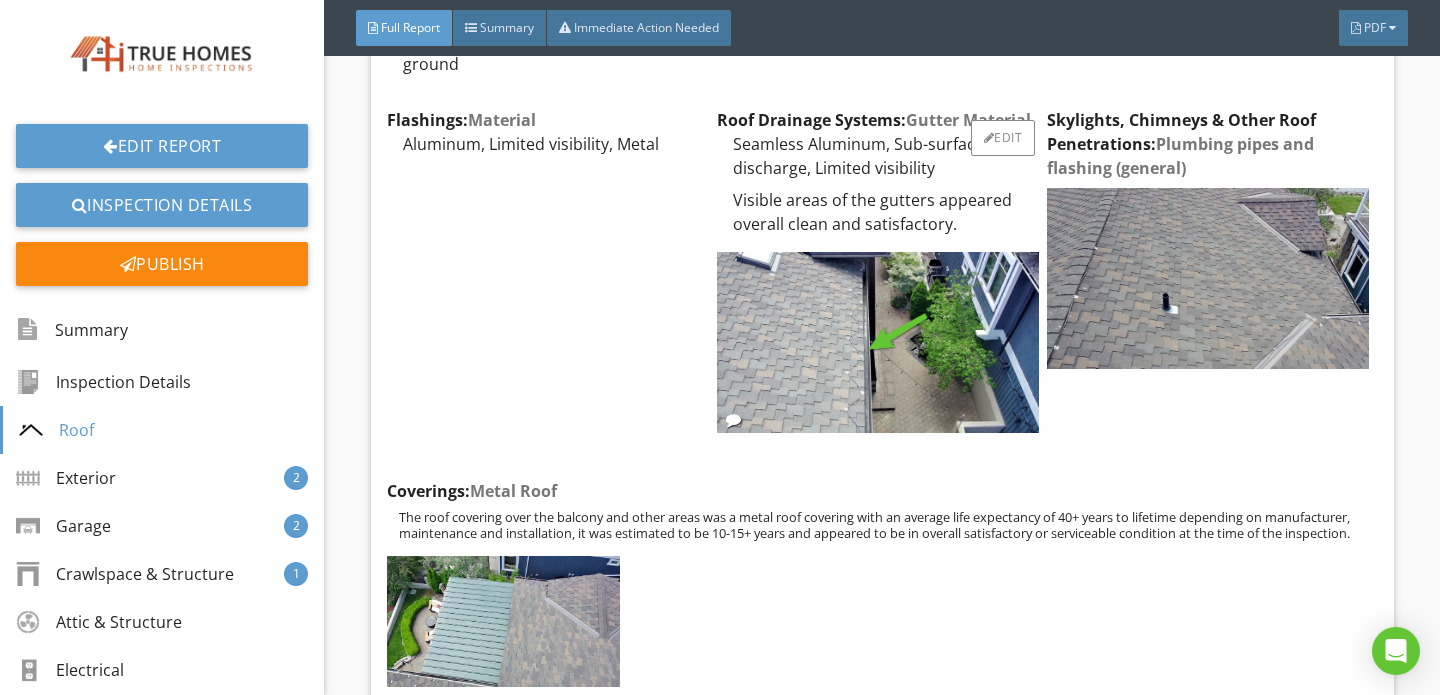 click on "Flashings:
Material
Aluminum, Limited visibility, Metal
Edit" at bounding box center (552, 277) 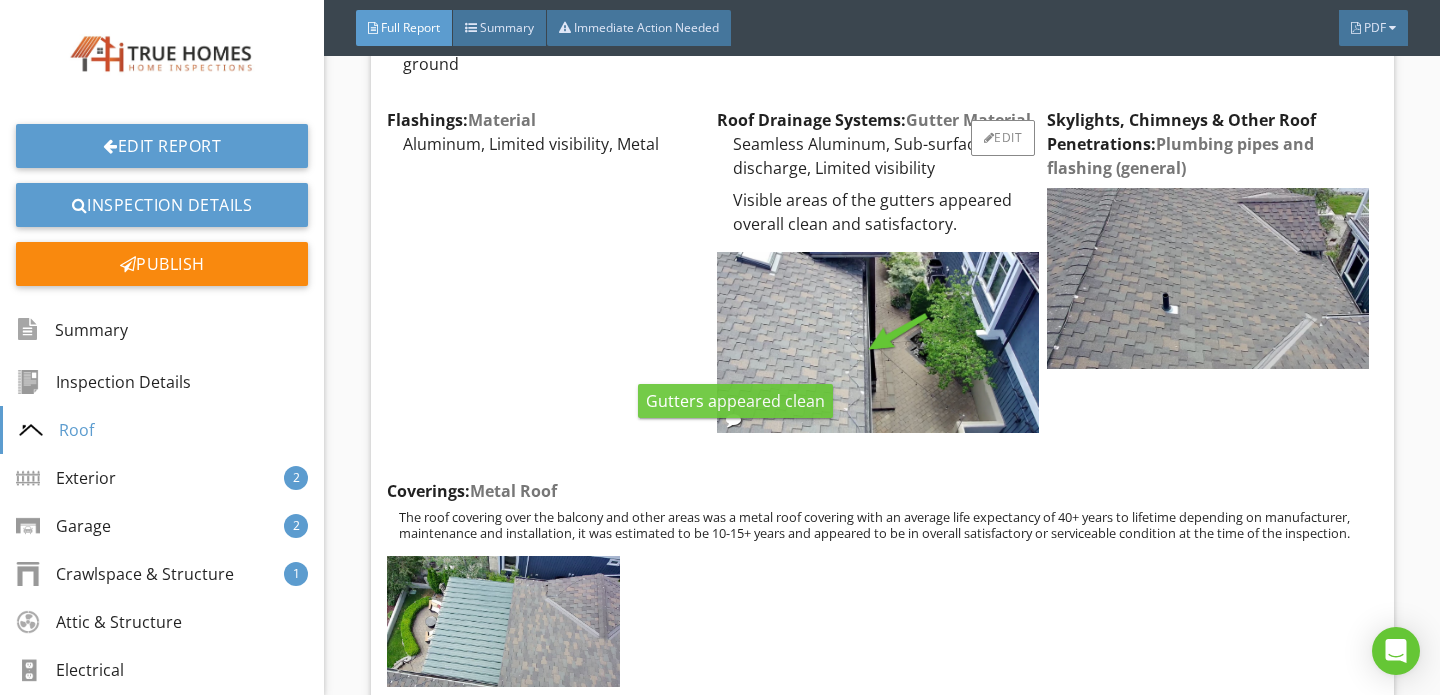 click at bounding box center (733, 419) 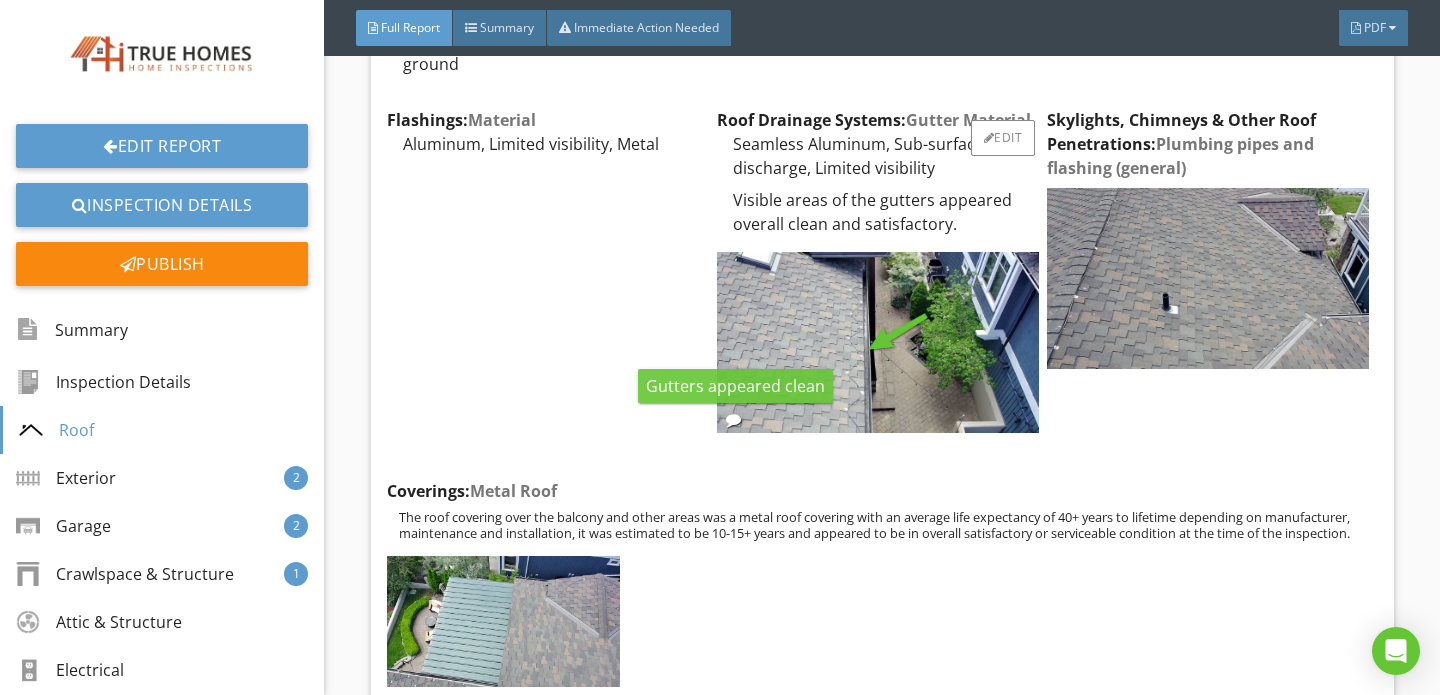 click at bounding box center [719, 331] 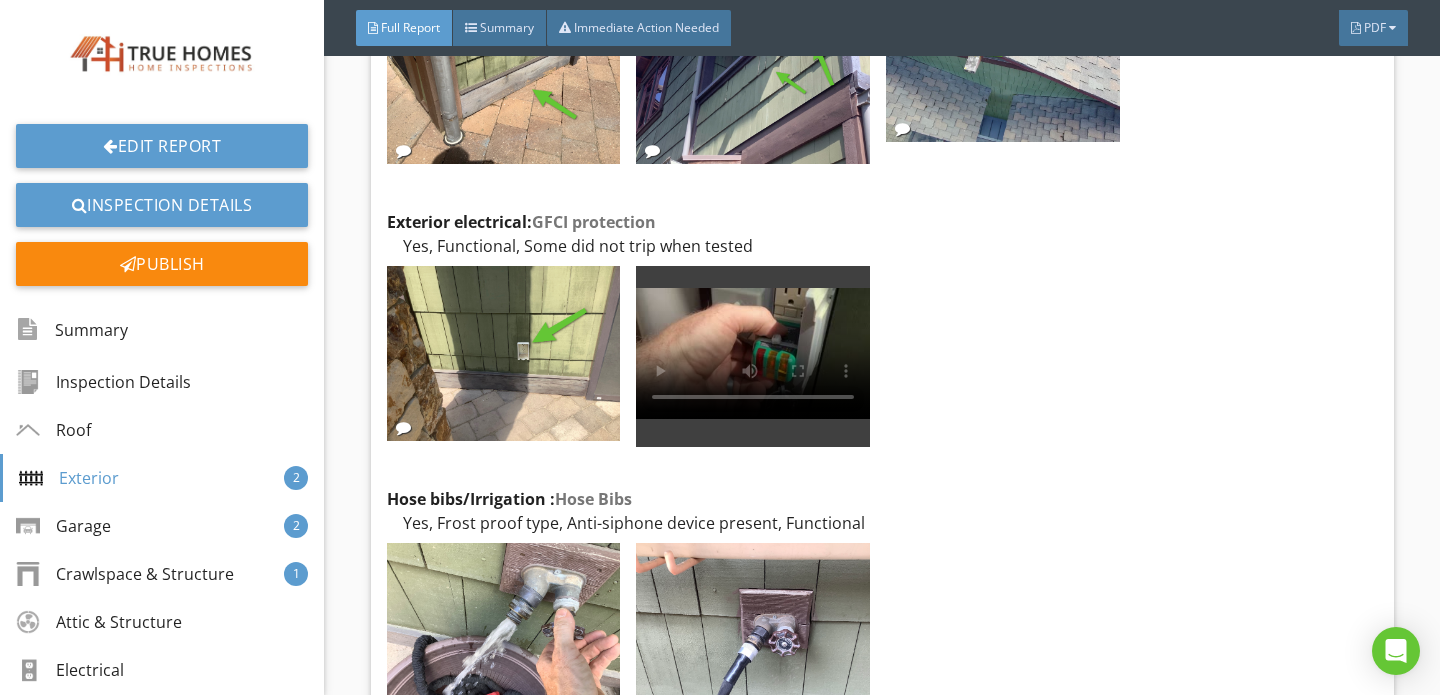 scroll, scrollTop: 4106, scrollLeft: 0, axis: vertical 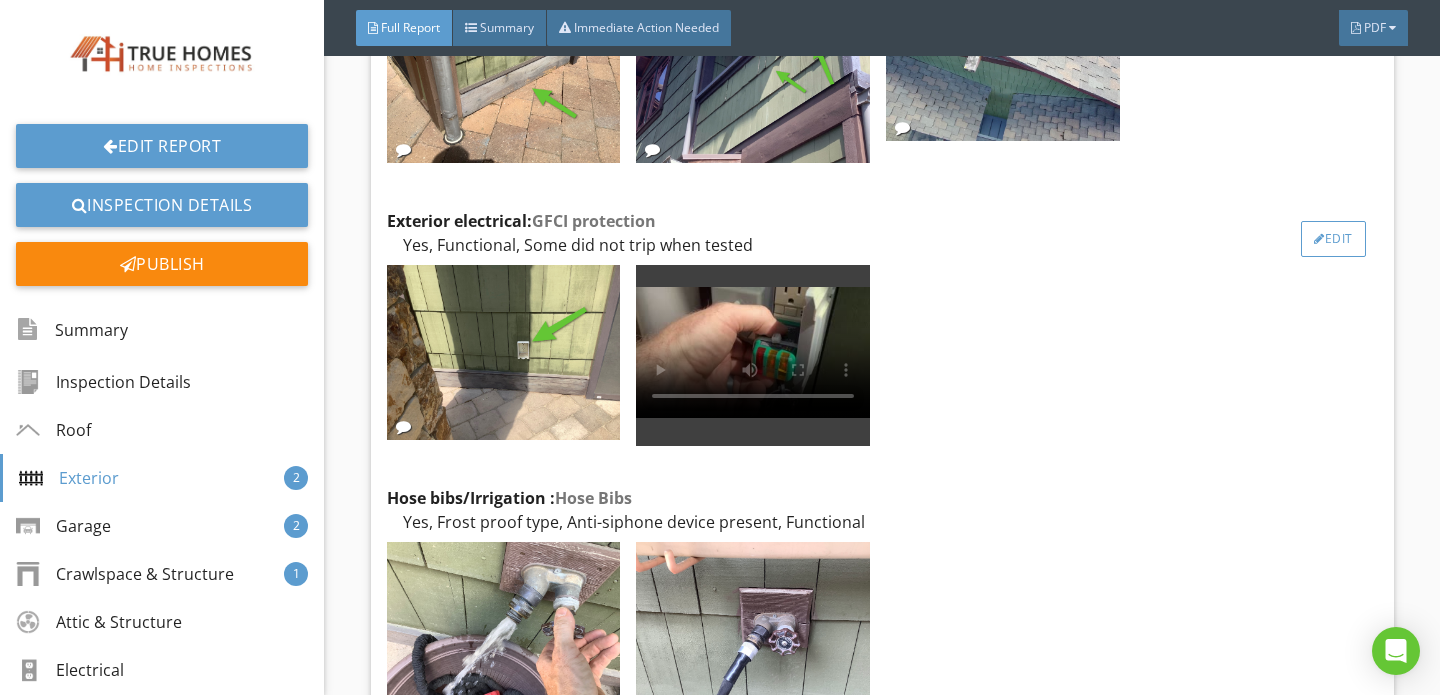 click on "Edit" at bounding box center (1333, 239) 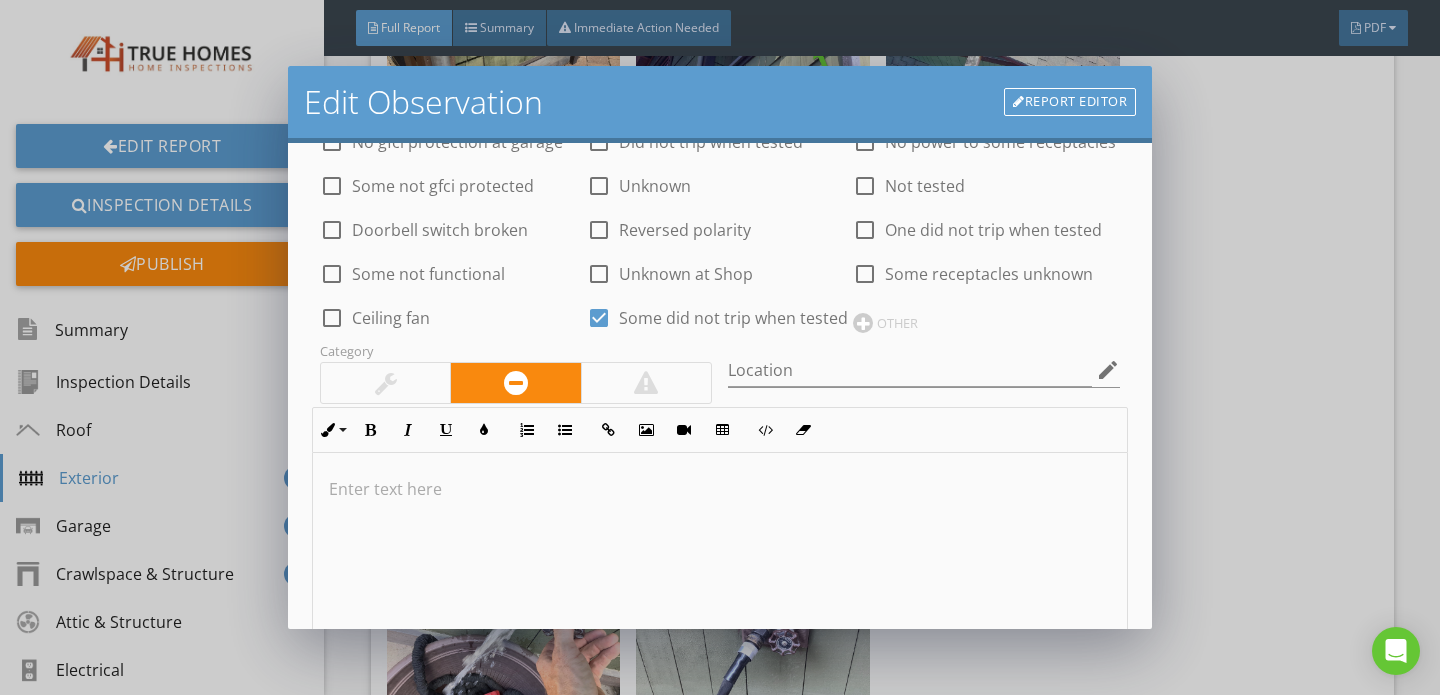 scroll, scrollTop: 211, scrollLeft: 0, axis: vertical 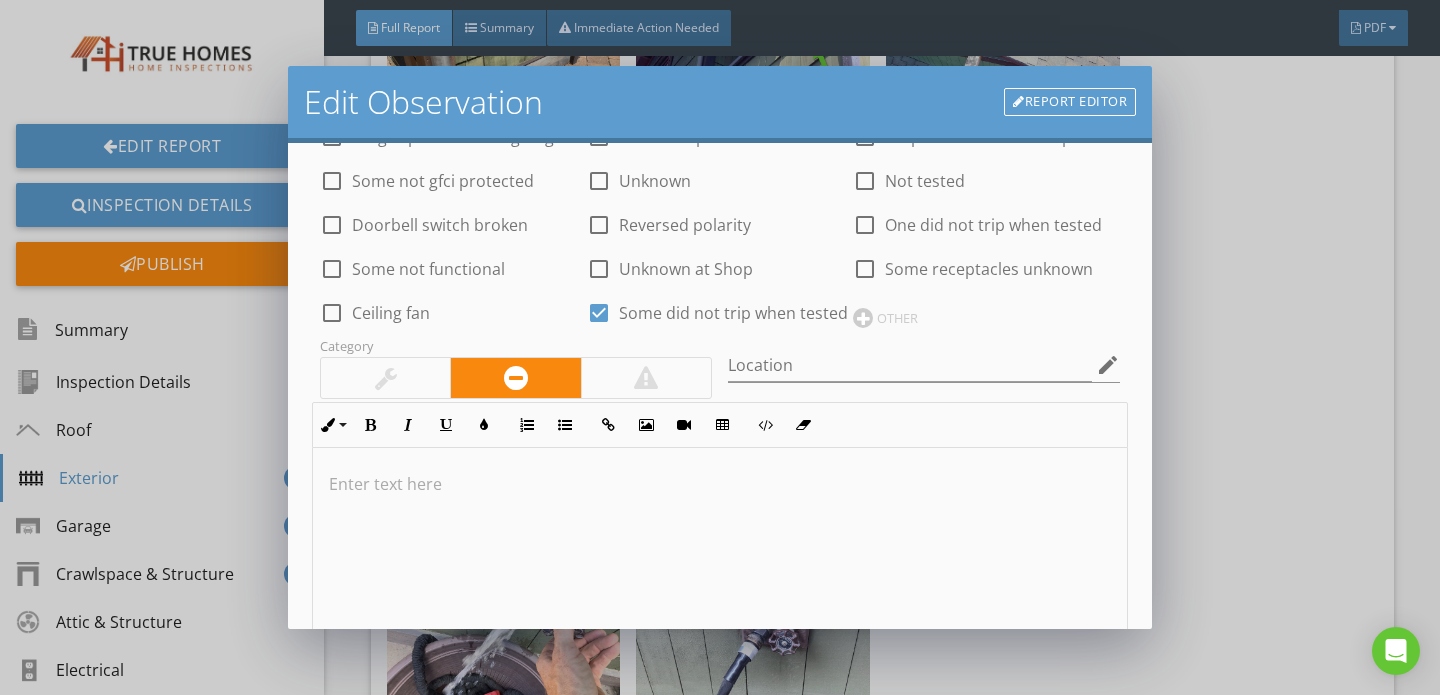click at bounding box center [720, 484] 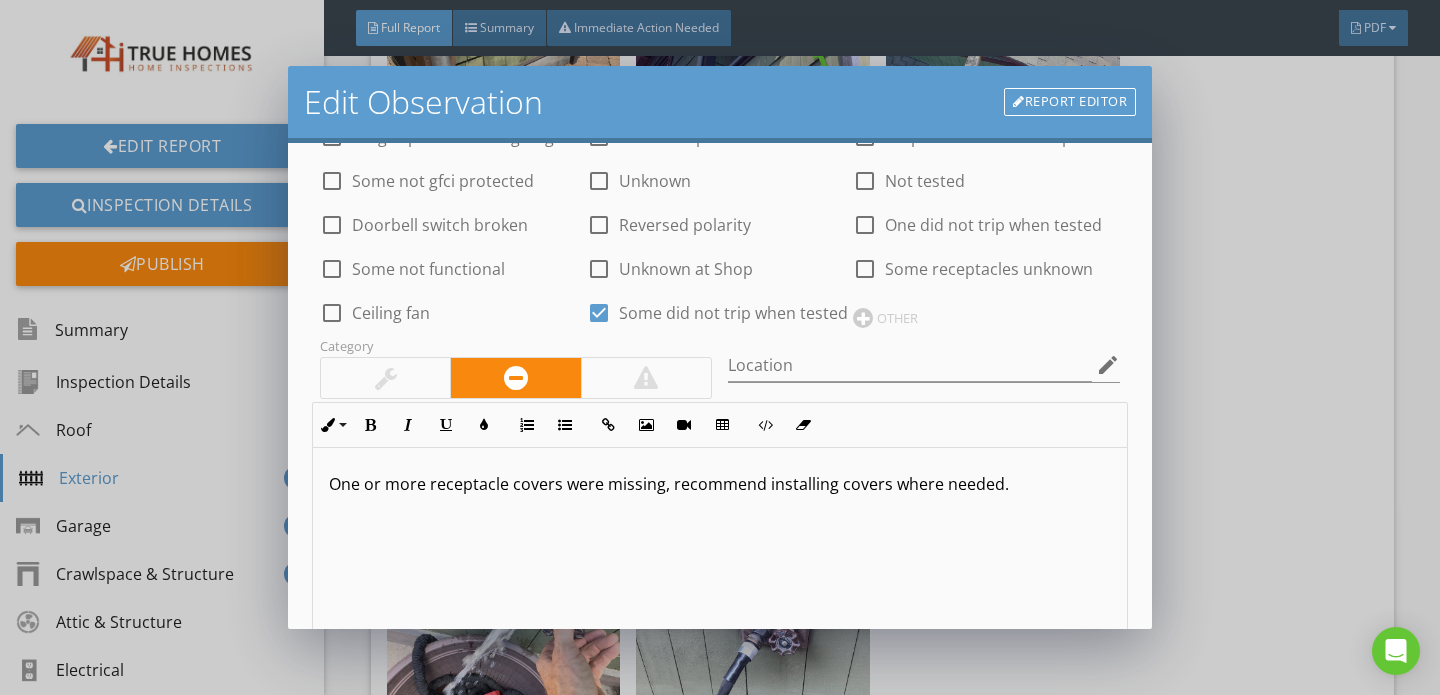 type on "<p>One or more receptacle covers were missing, recommend installing covers where needed.</p>" 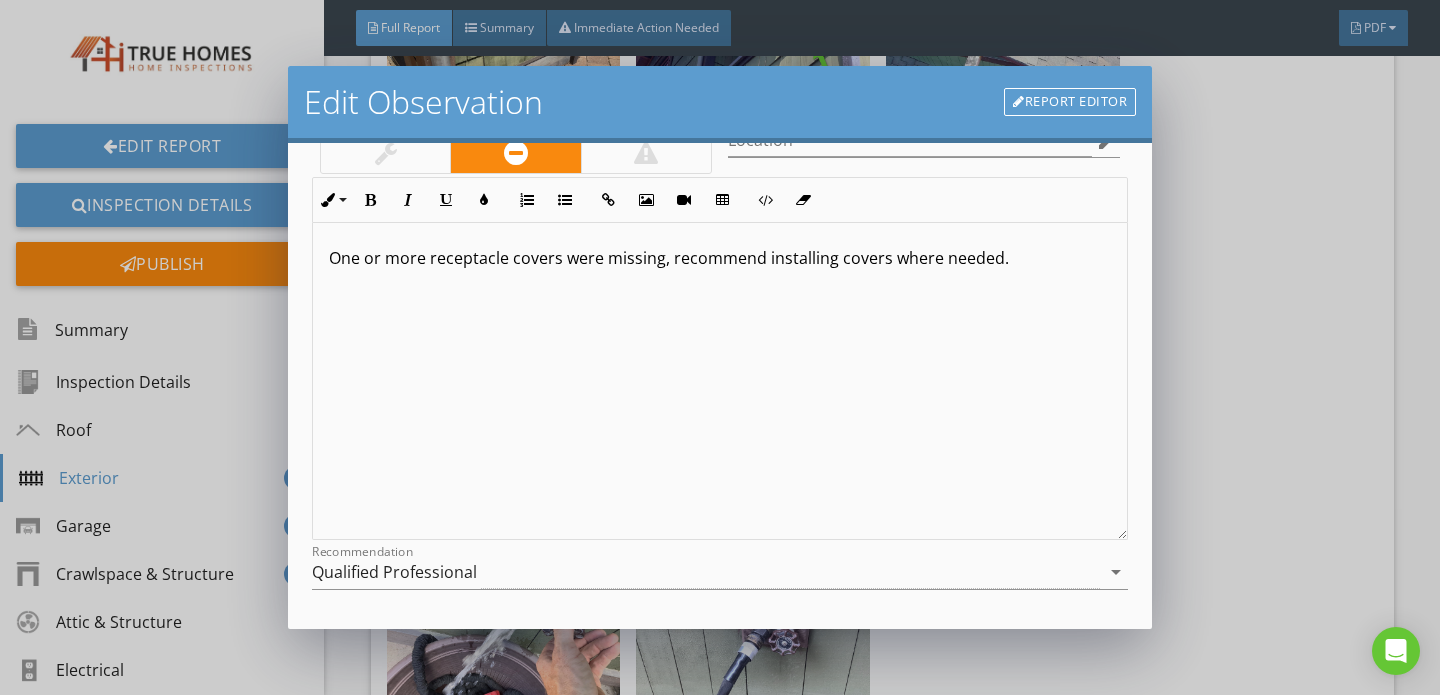 scroll, scrollTop: 608, scrollLeft: 0, axis: vertical 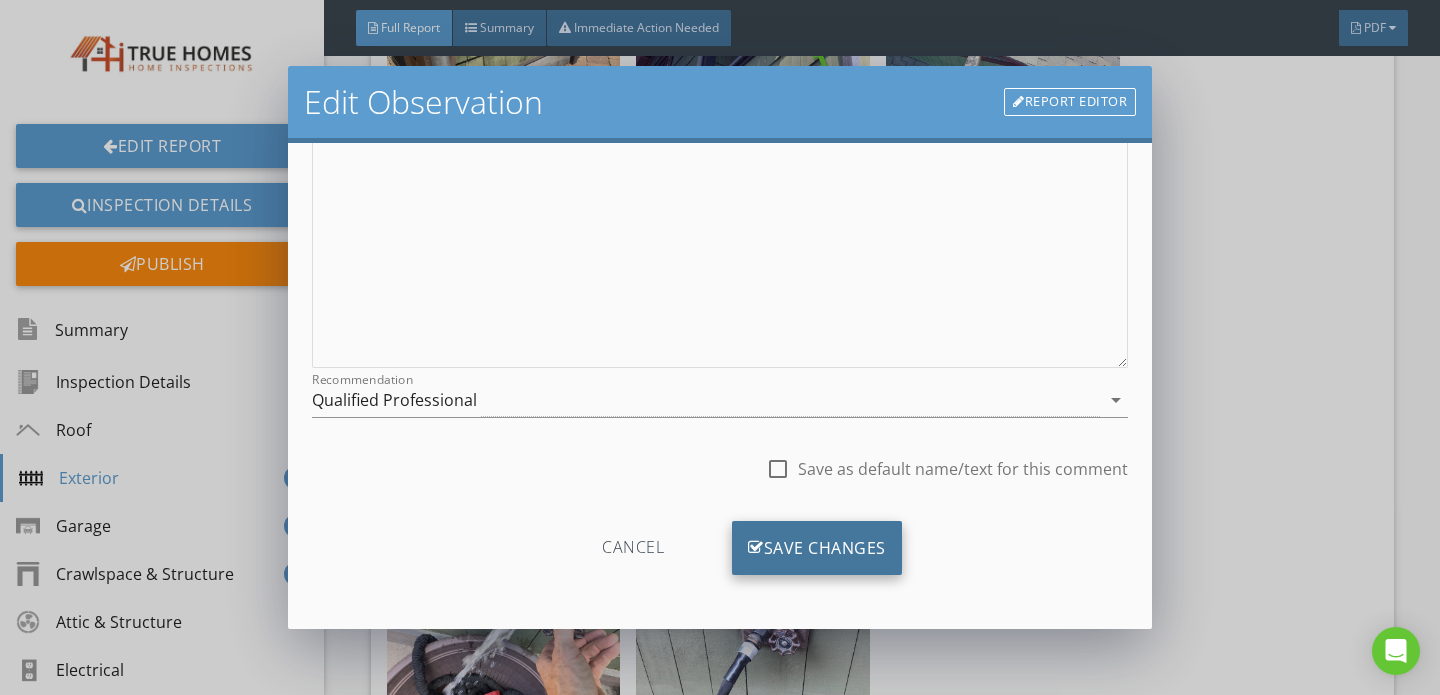click on "Save Changes" at bounding box center (817, 548) 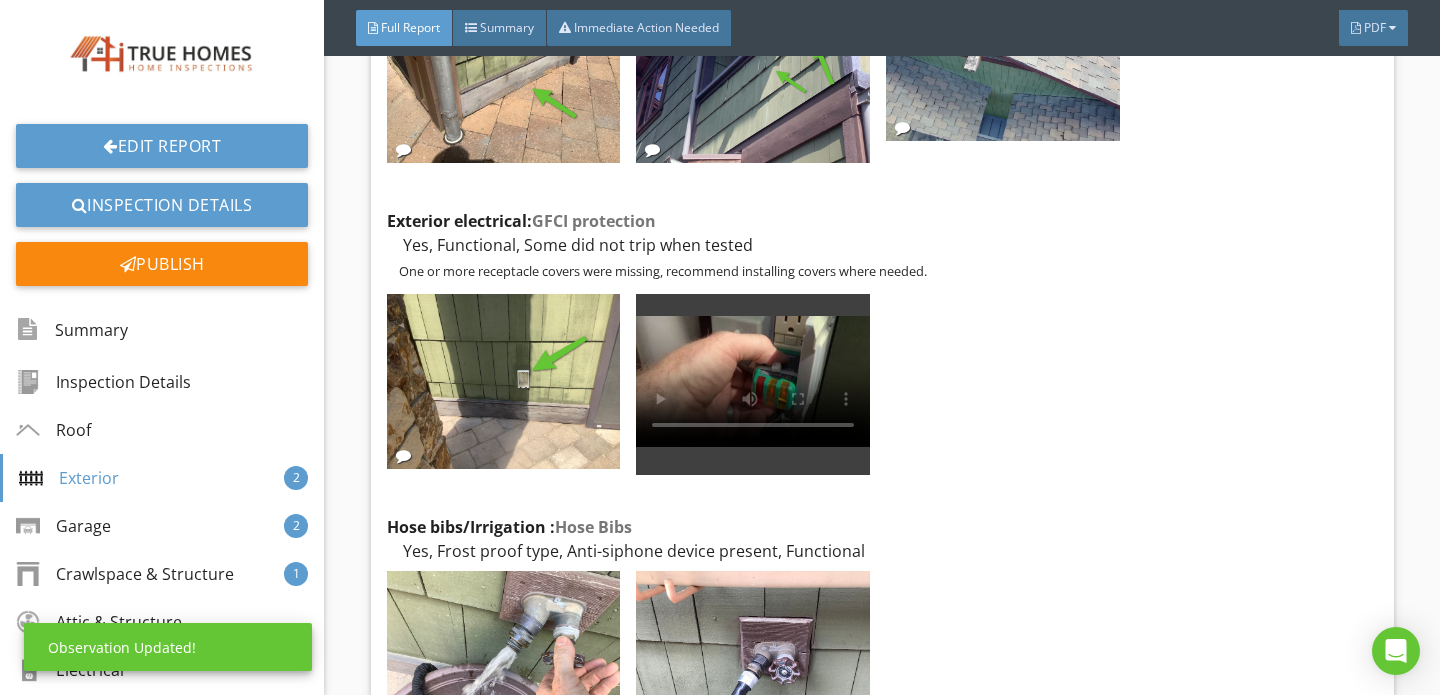 scroll, scrollTop: 371, scrollLeft: 0, axis: vertical 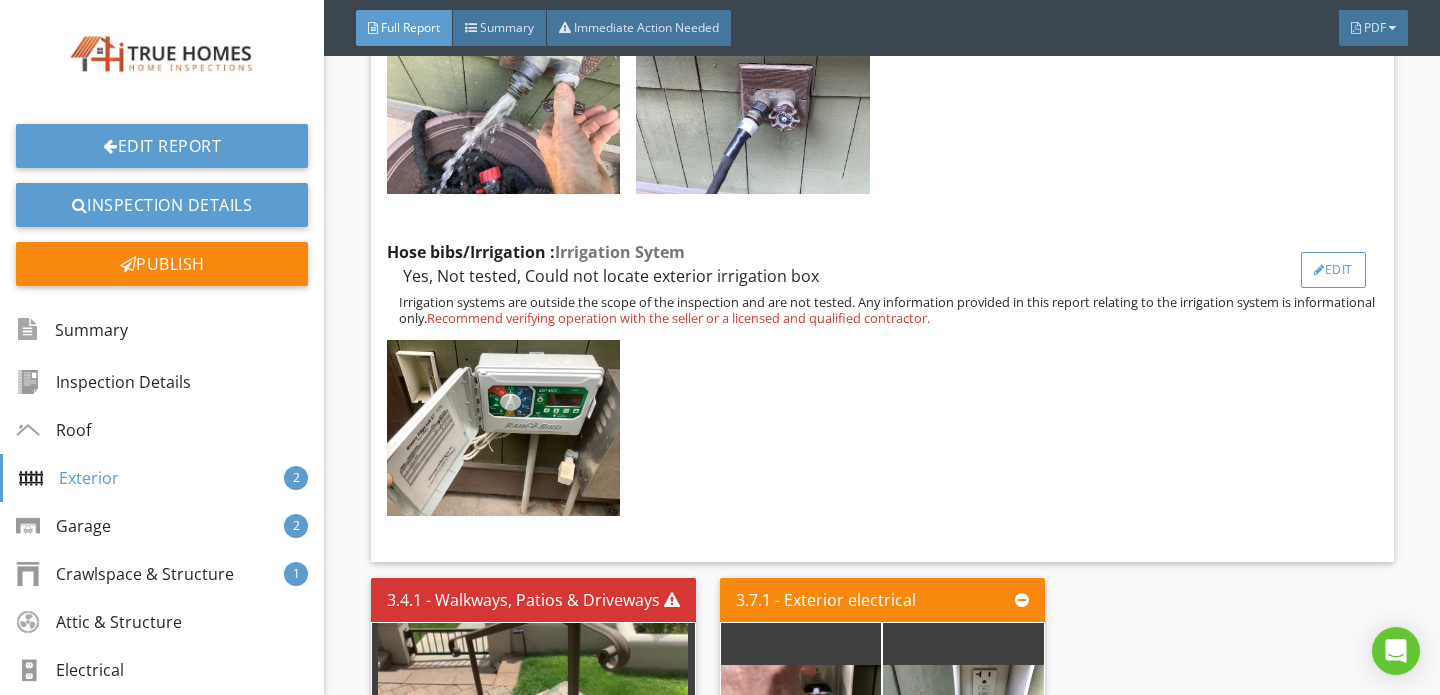 click on "Edit" at bounding box center [1333, 270] 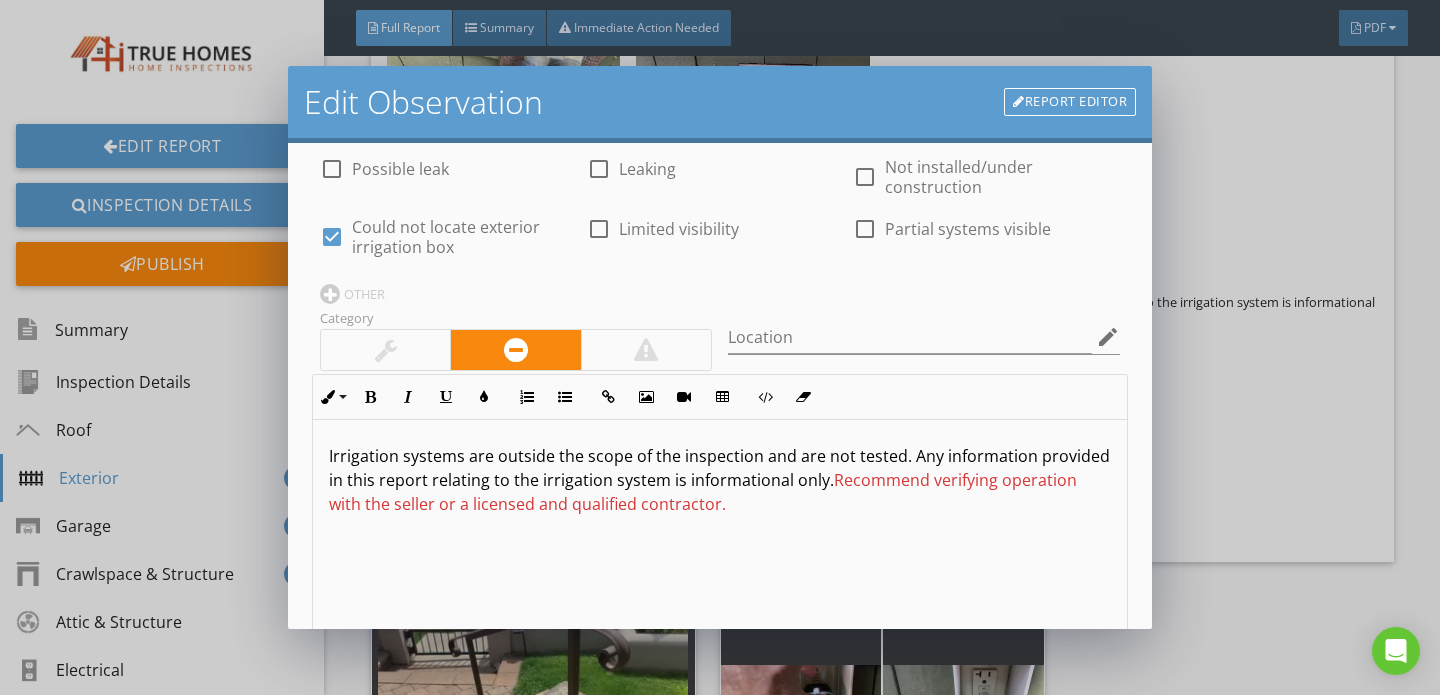scroll, scrollTop: 206, scrollLeft: 0, axis: vertical 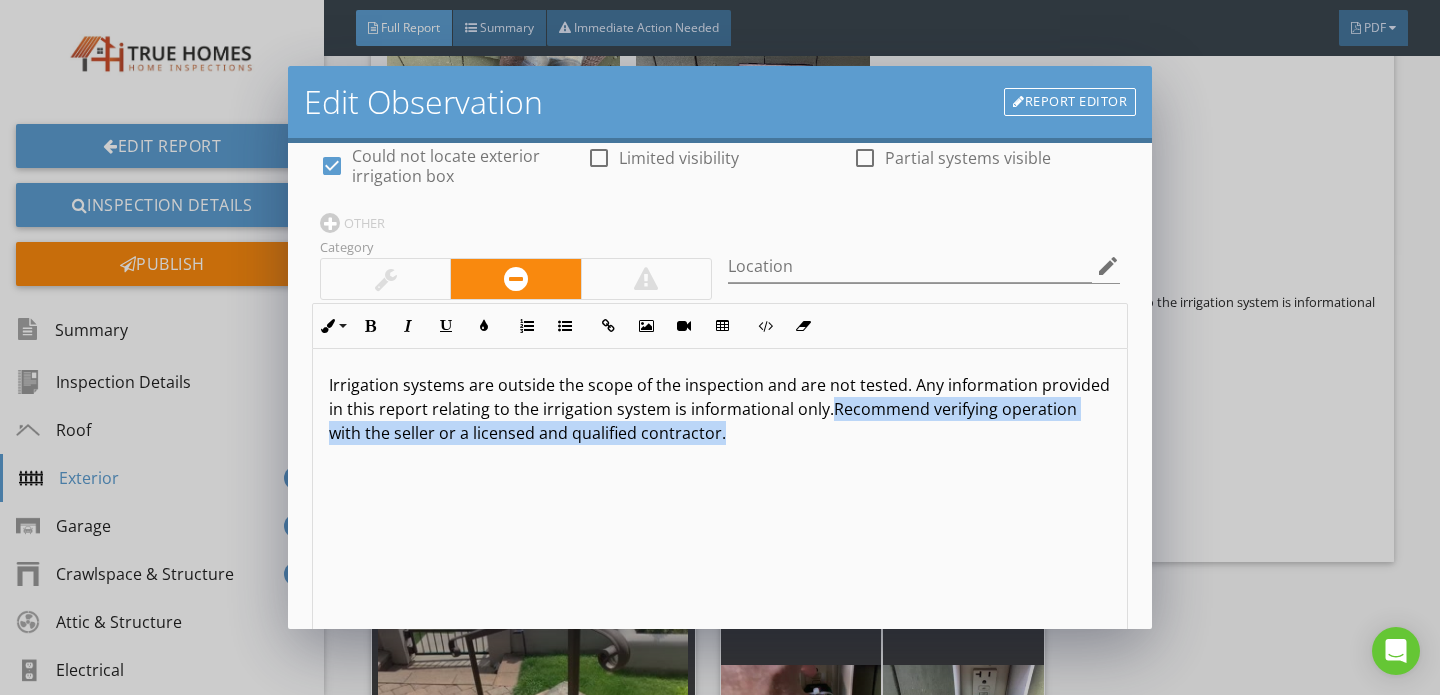 drag, startPoint x: 829, startPoint y: 412, endPoint x: 903, endPoint y: 487, distance: 105.36128 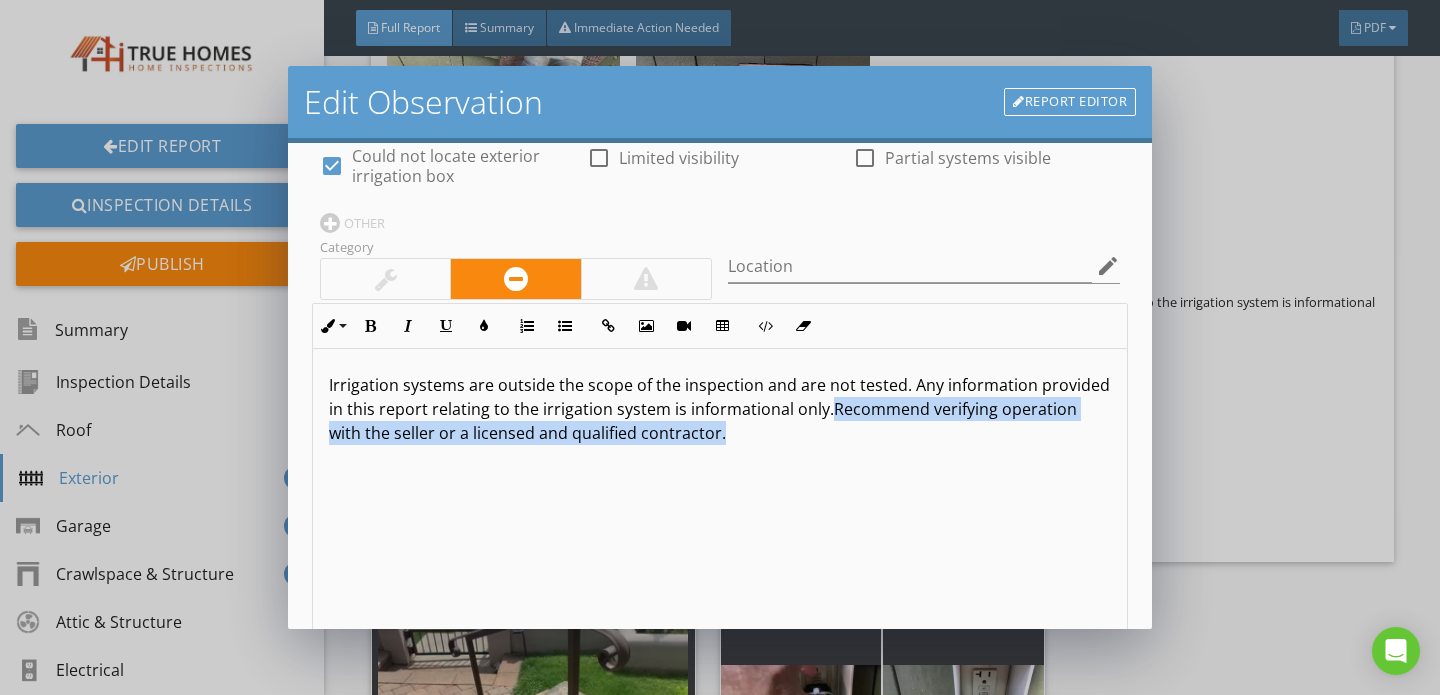 click on "Irrigation systems are outside the scope of the inspection and are not tested. Any information provided in this report relating to the irrigation system is informational only.  Recommend verifying operation with the seller or a licensed and qualified contractor." at bounding box center (720, 507) 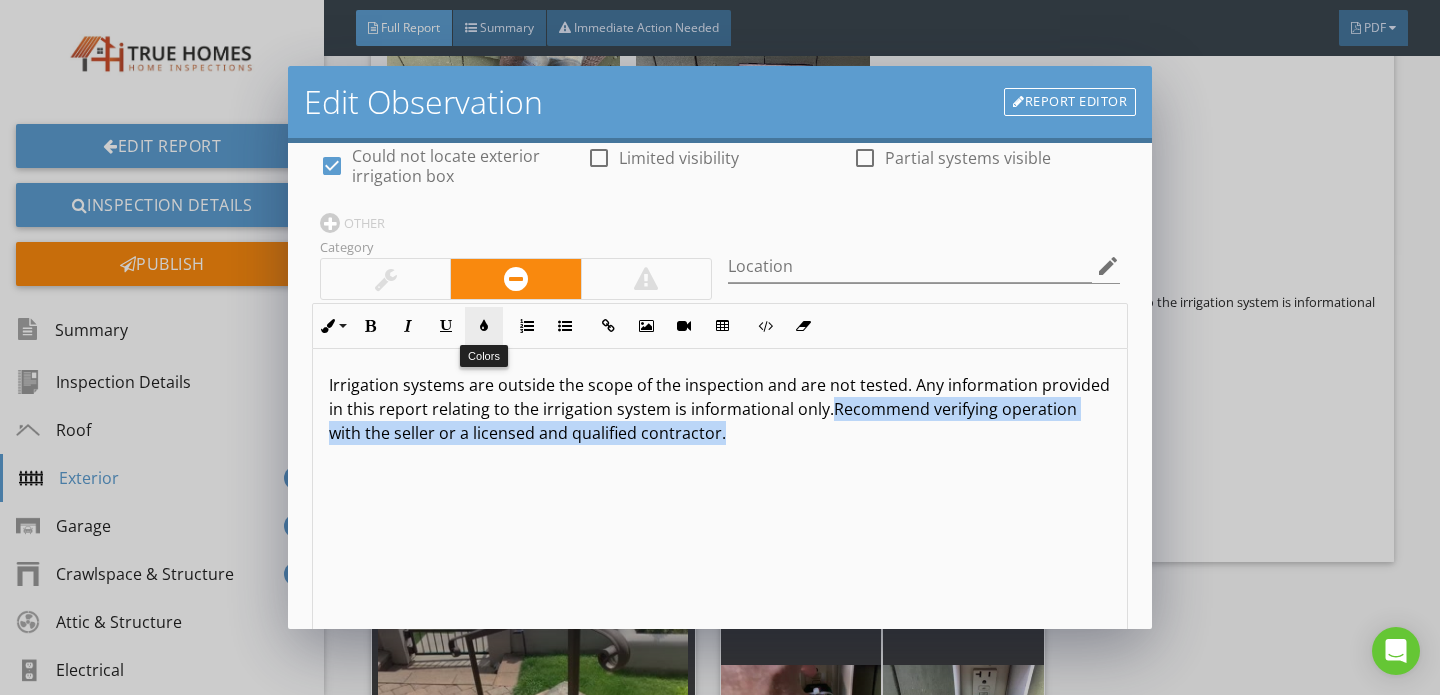 click at bounding box center (484, 326) 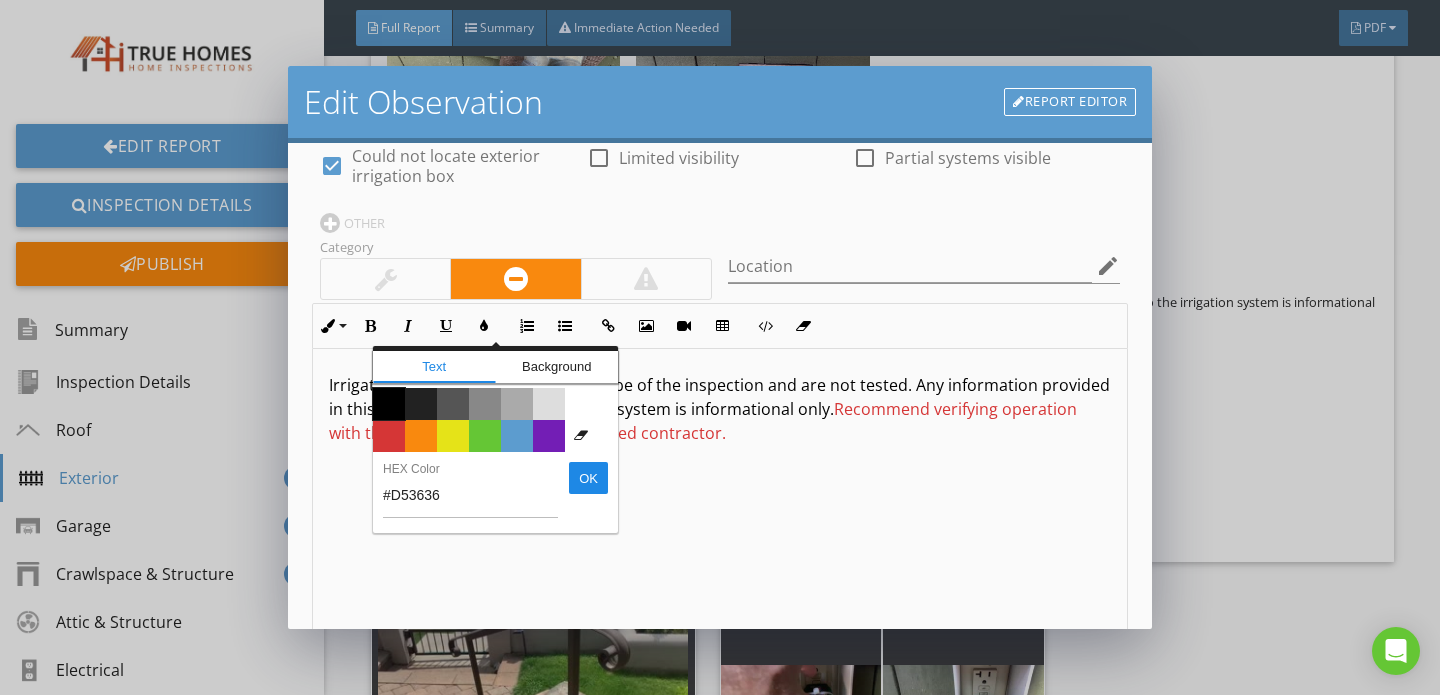 click on "Color #000000" at bounding box center (389, 404) 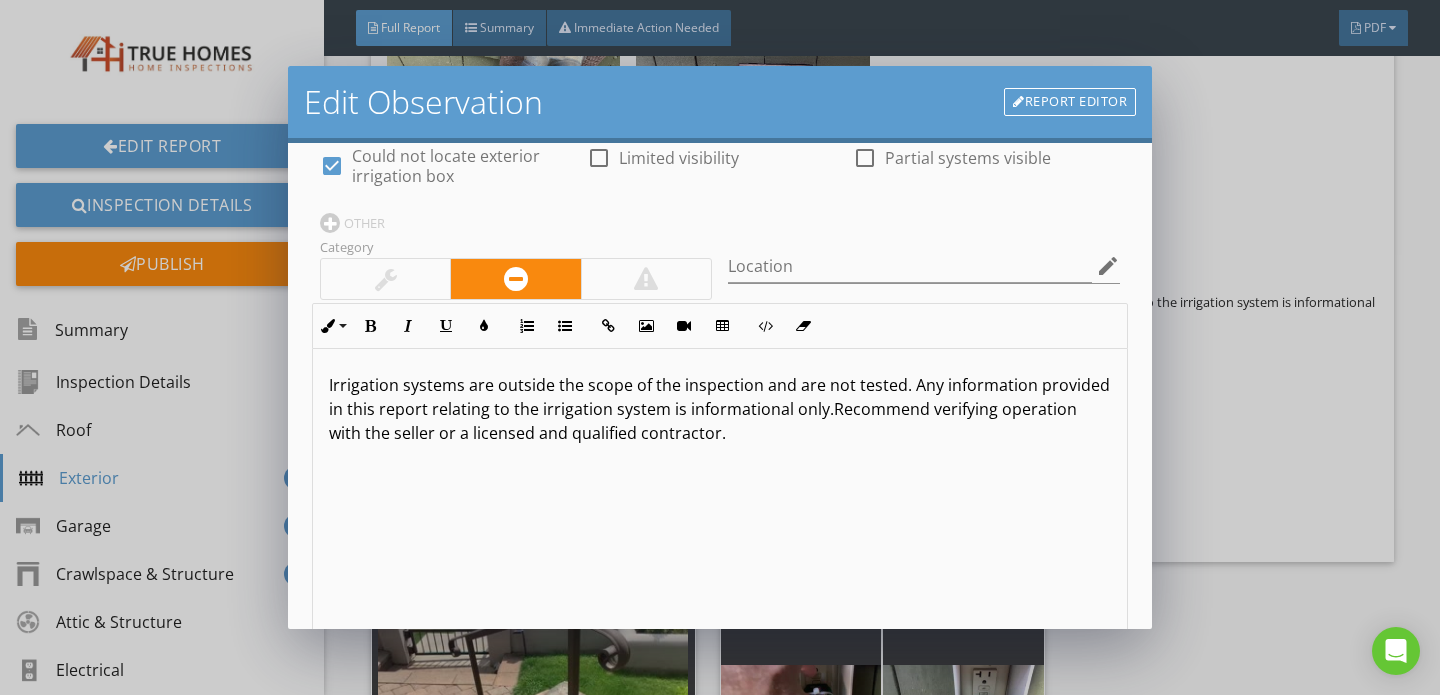 scroll, scrollTop: 1, scrollLeft: 0, axis: vertical 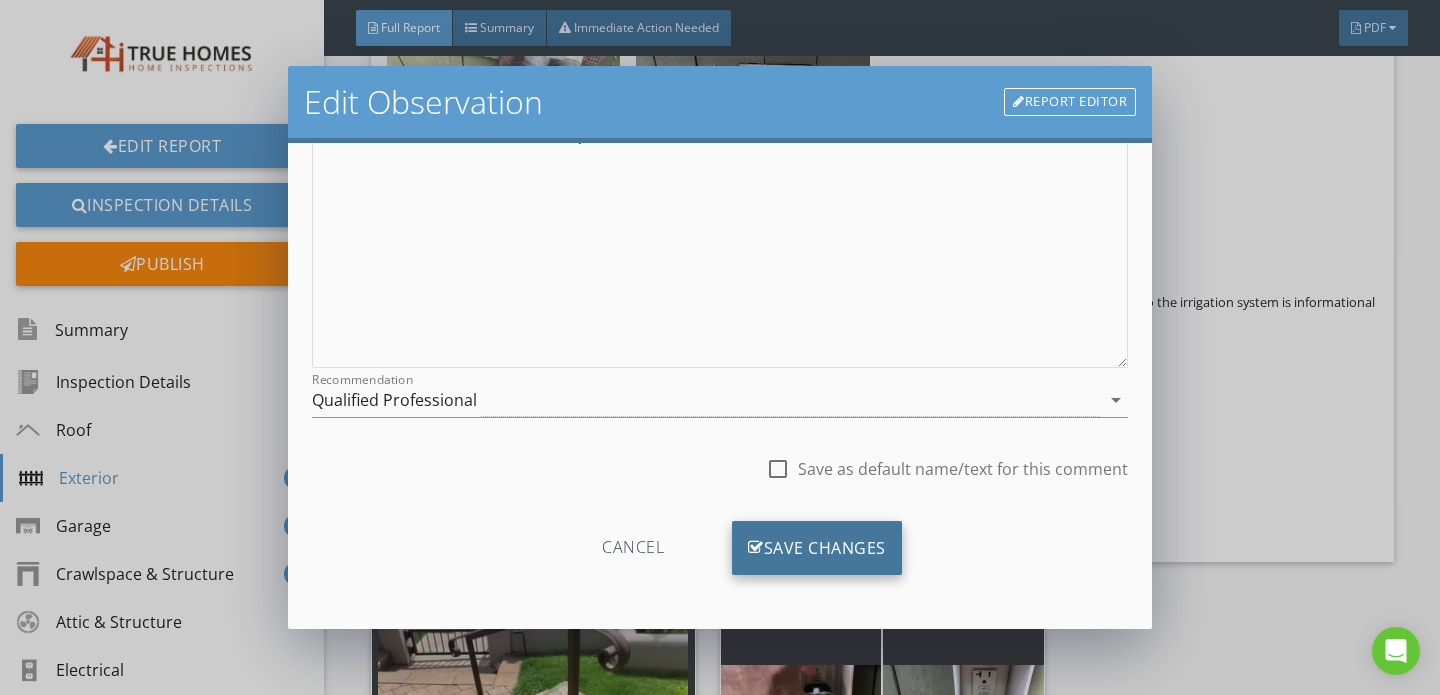 click on "Save Changes" at bounding box center (817, 548) 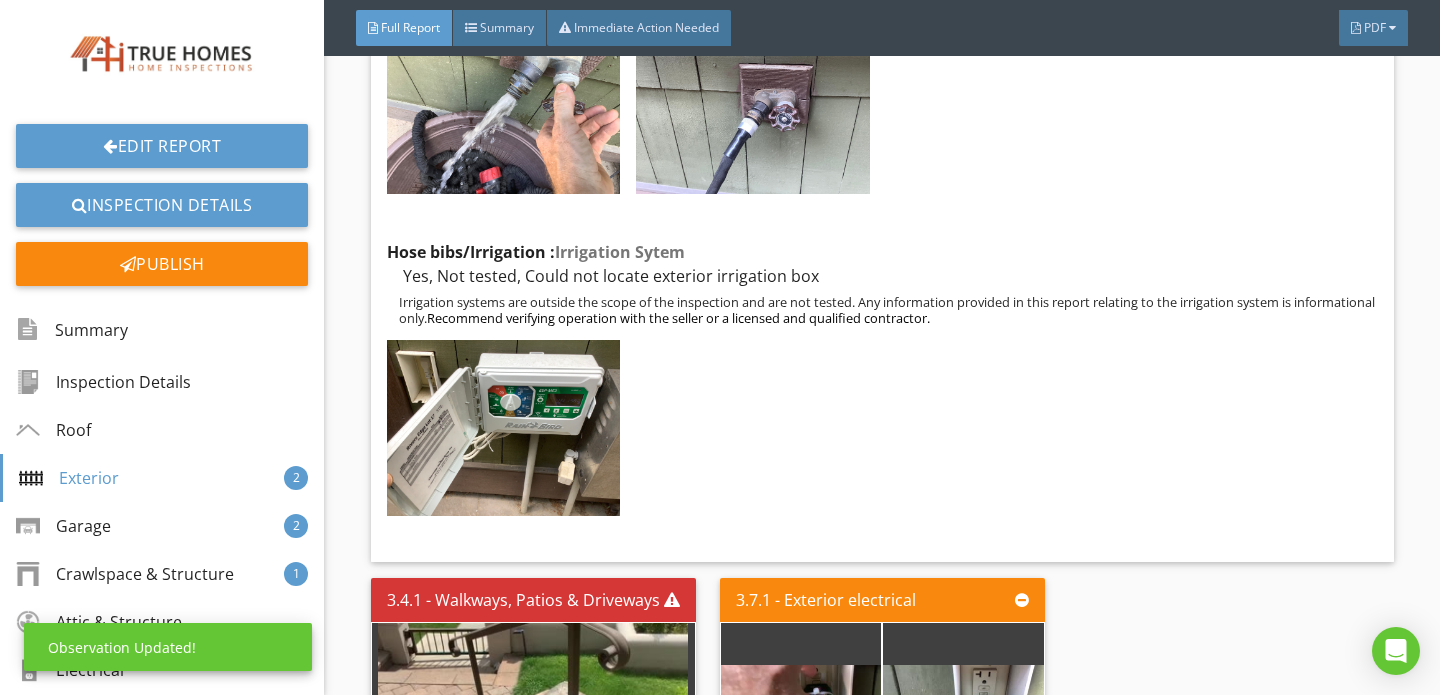 scroll, scrollTop: 267, scrollLeft: 0, axis: vertical 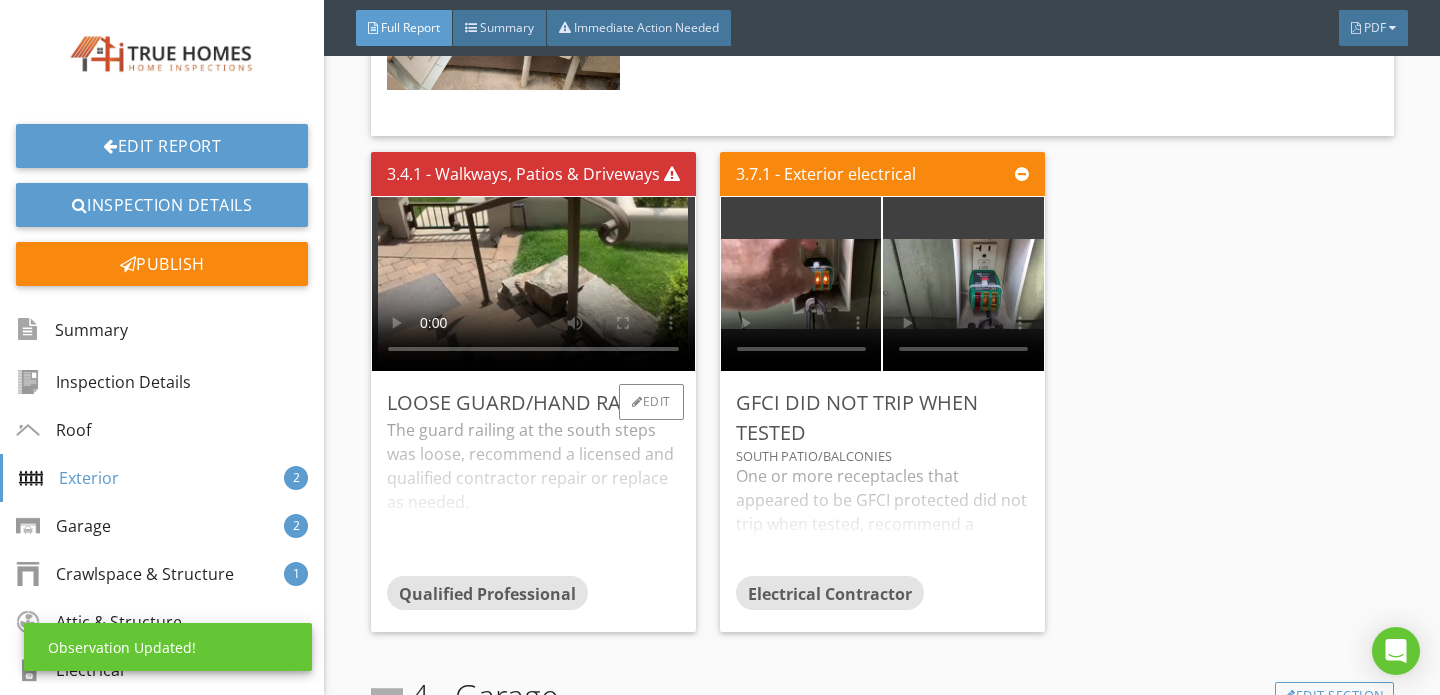click on "The guard railing at the south steps was loose, recommend a licensed and qualified contractor repair or replace as needed." at bounding box center [533, 497] 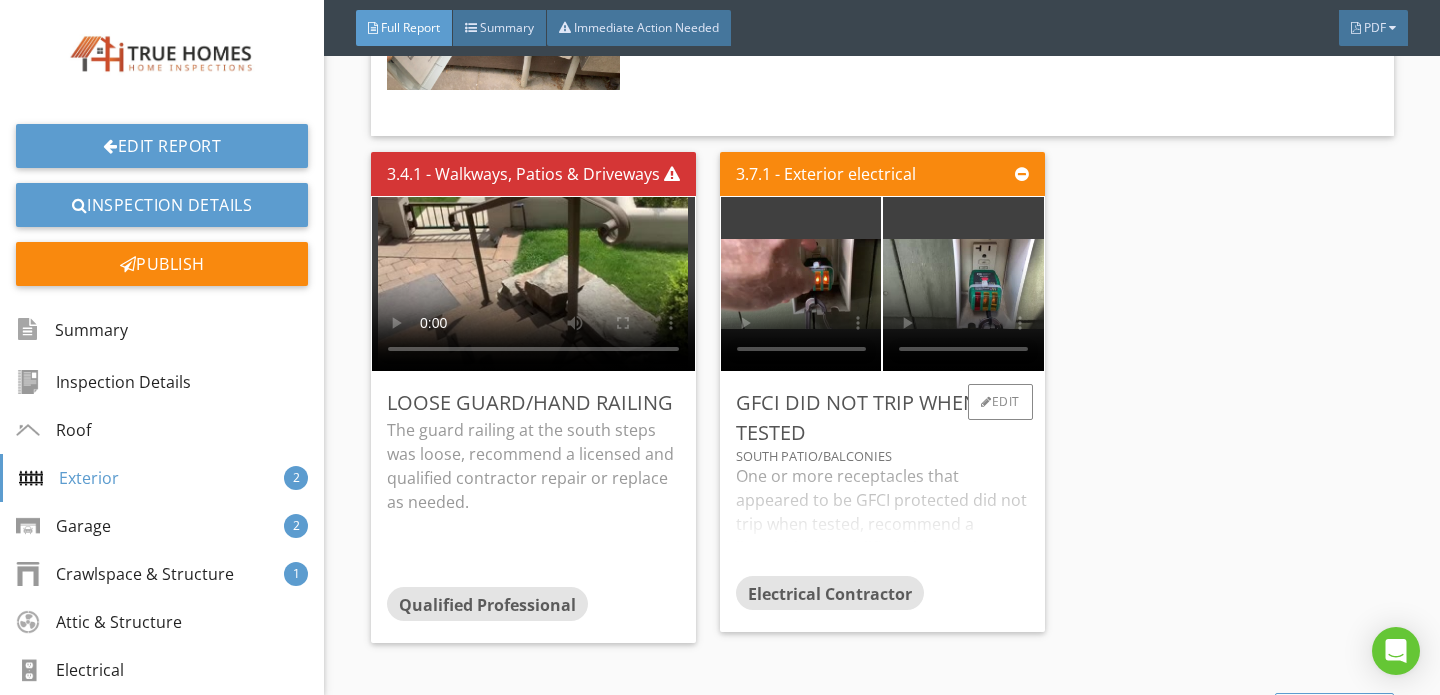 click on "One or more receptacles that appeared to be GFCI protected did not trip when tested, recommend a licensed and qualified electrical contractor repair or replace as needed." at bounding box center (882, 520) 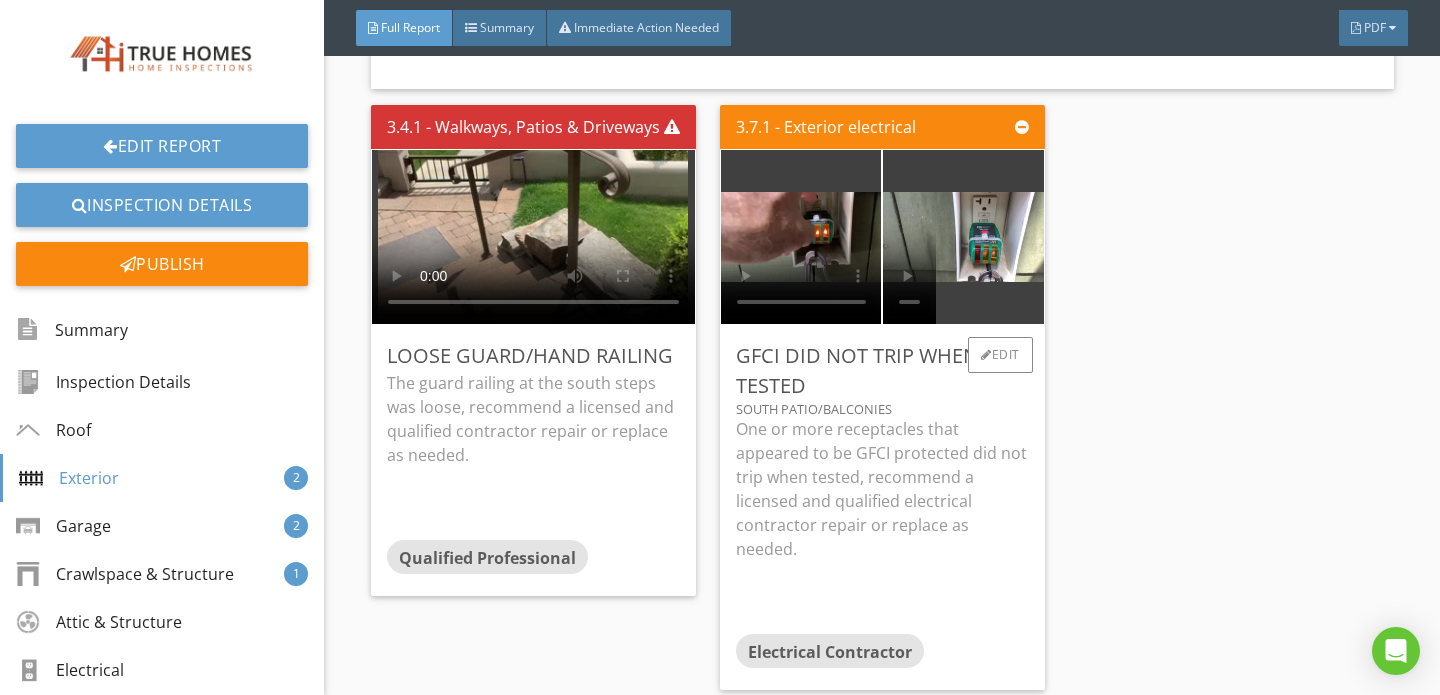 scroll, scrollTop: 5135, scrollLeft: 0, axis: vertical 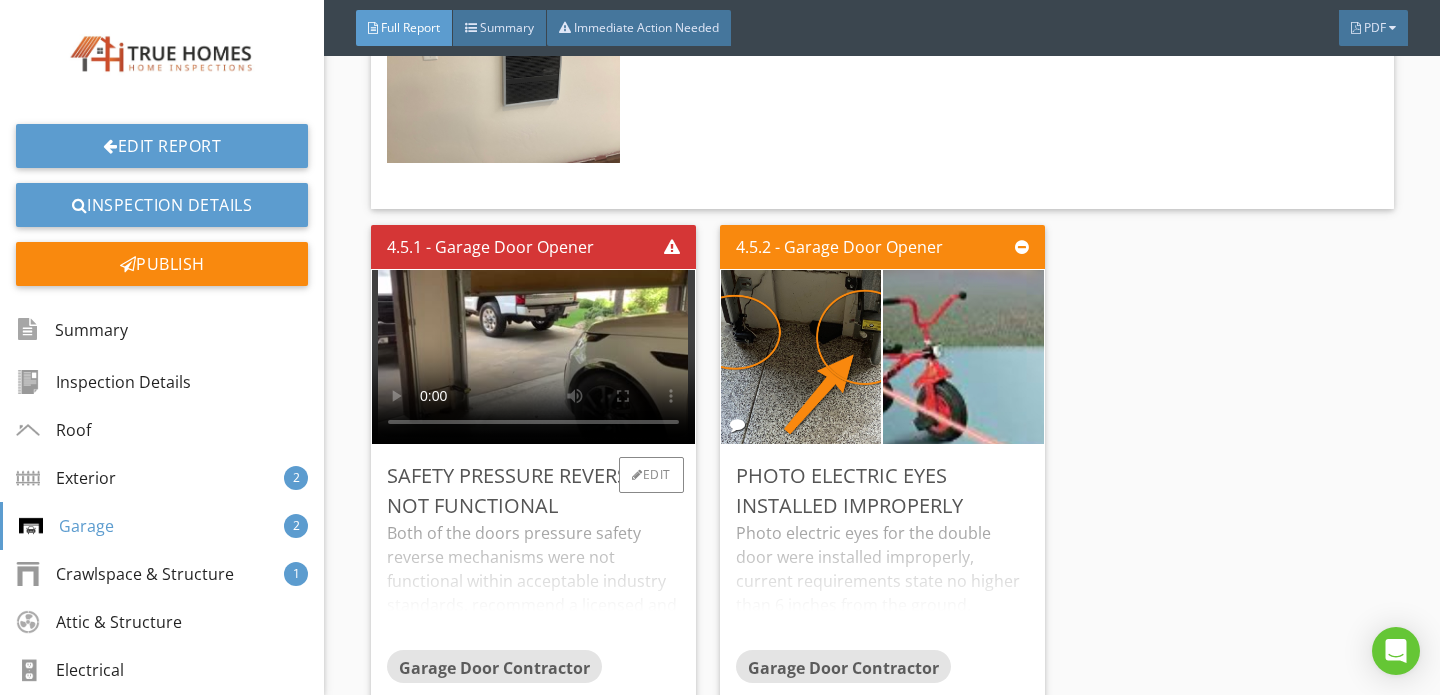 click on "Both of the doors pressure safety reverse mechanisms were not functional within acceptable industry standards, recommend a licensed and qualified garage door contractor re-evaluate and adjust, repair or replace as needed. Safety reverse info;  https://www.dasma.com/safety-tips/garage-door-openers/" at bounding box center (533, 585) 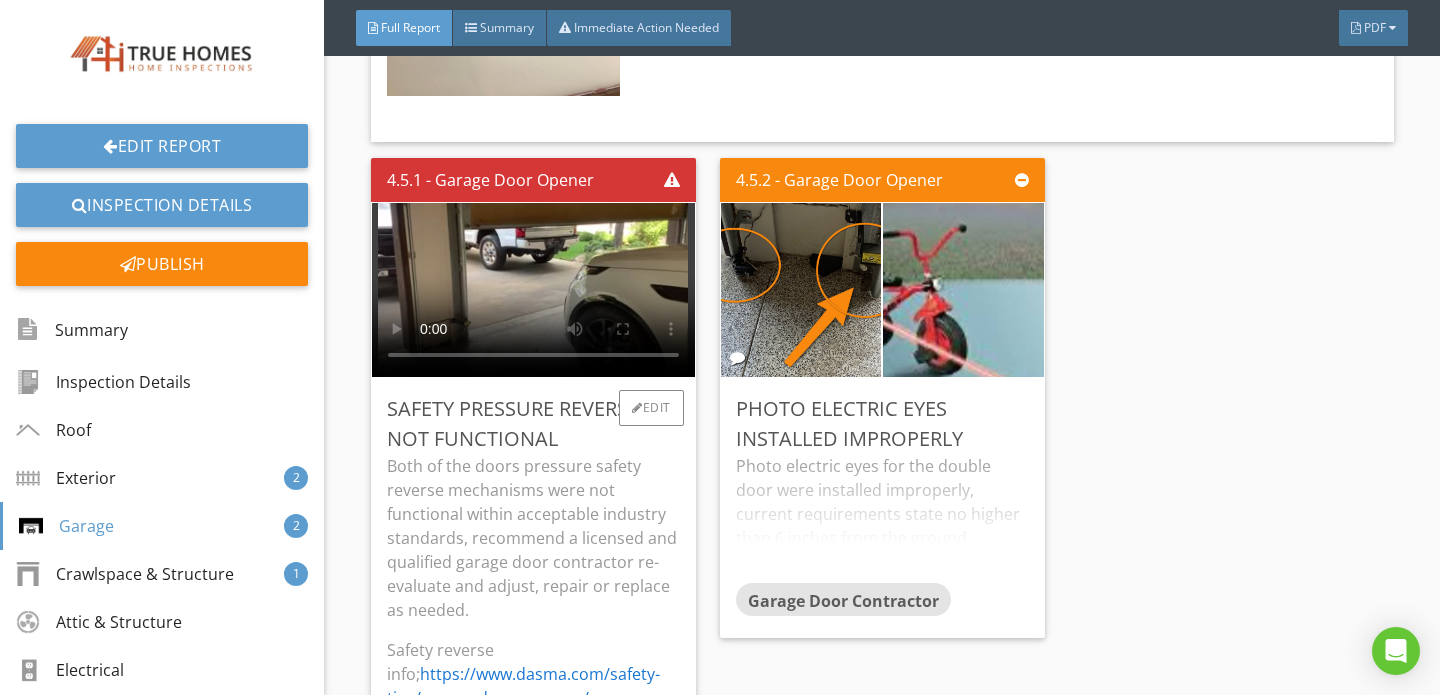 scroll, scrollTop: 7532, scrollLeft: 0, axis: vertical 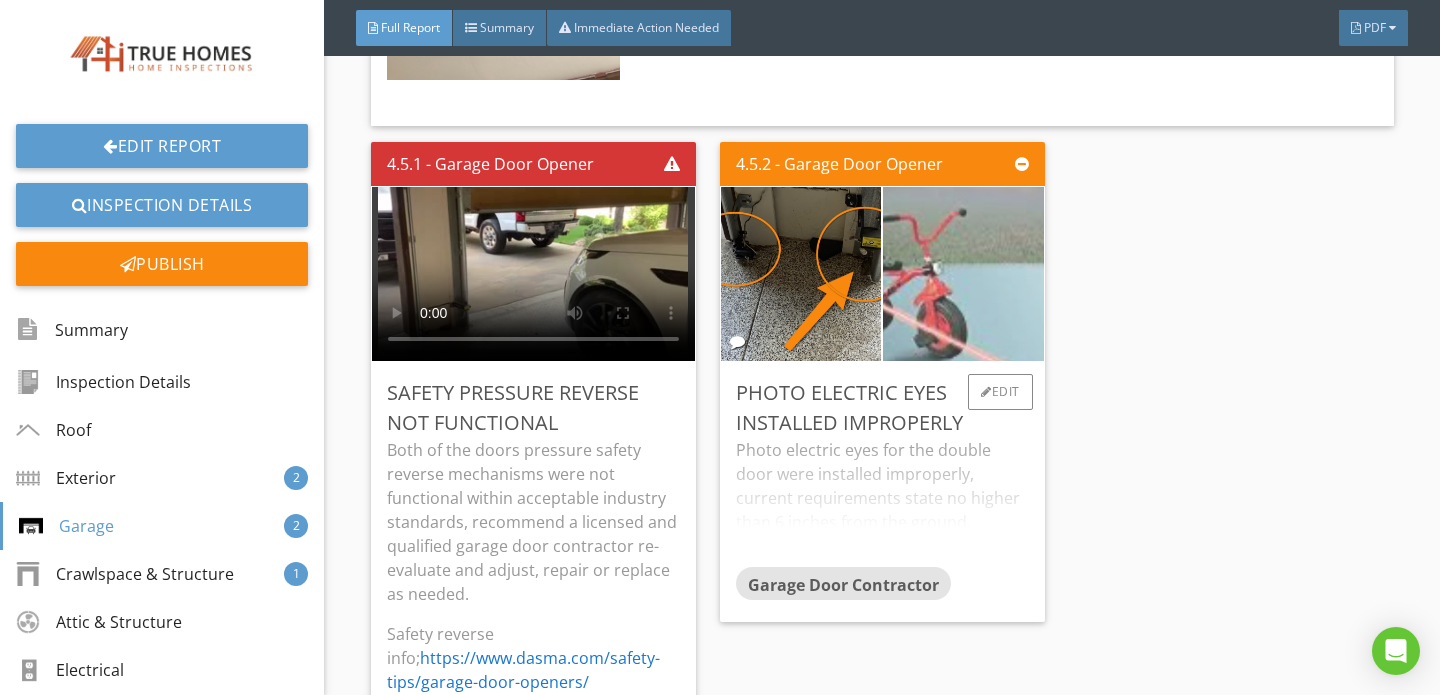 click at bounding box center (963, 274) 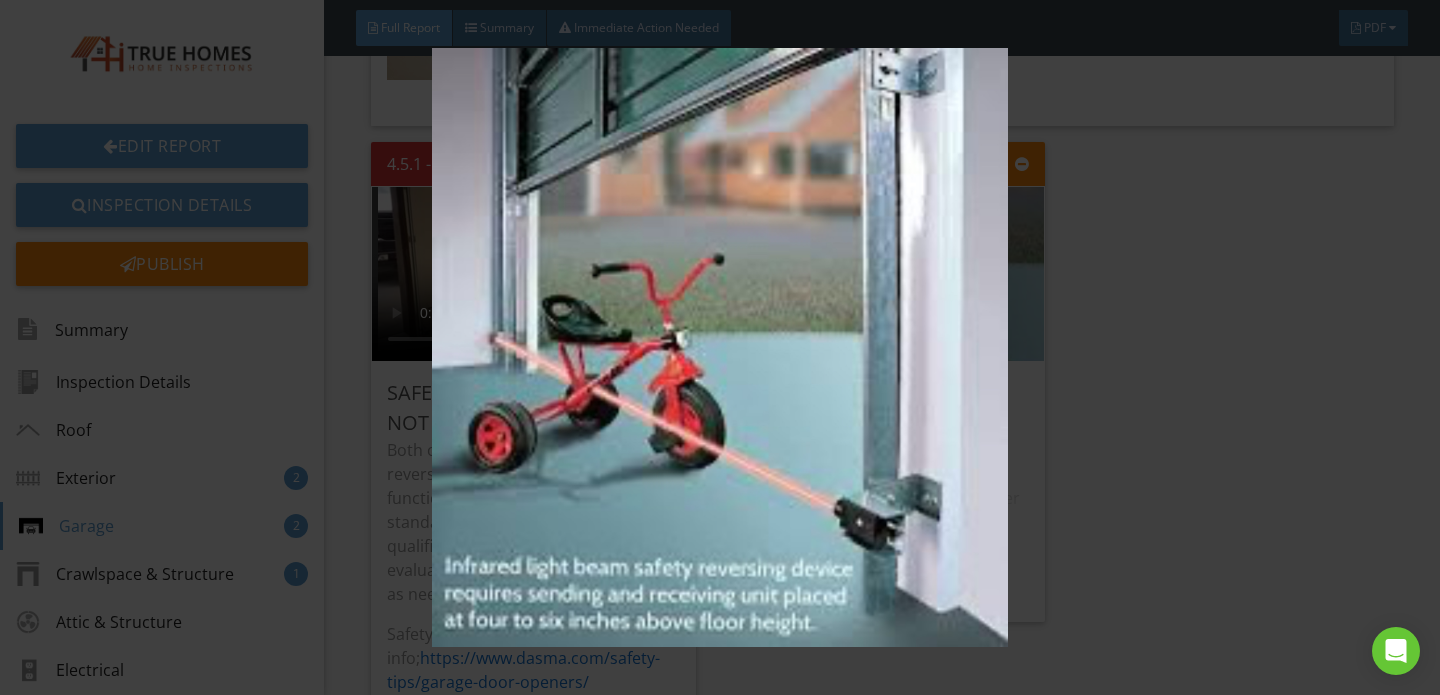 click at bounding box center [719, 347] 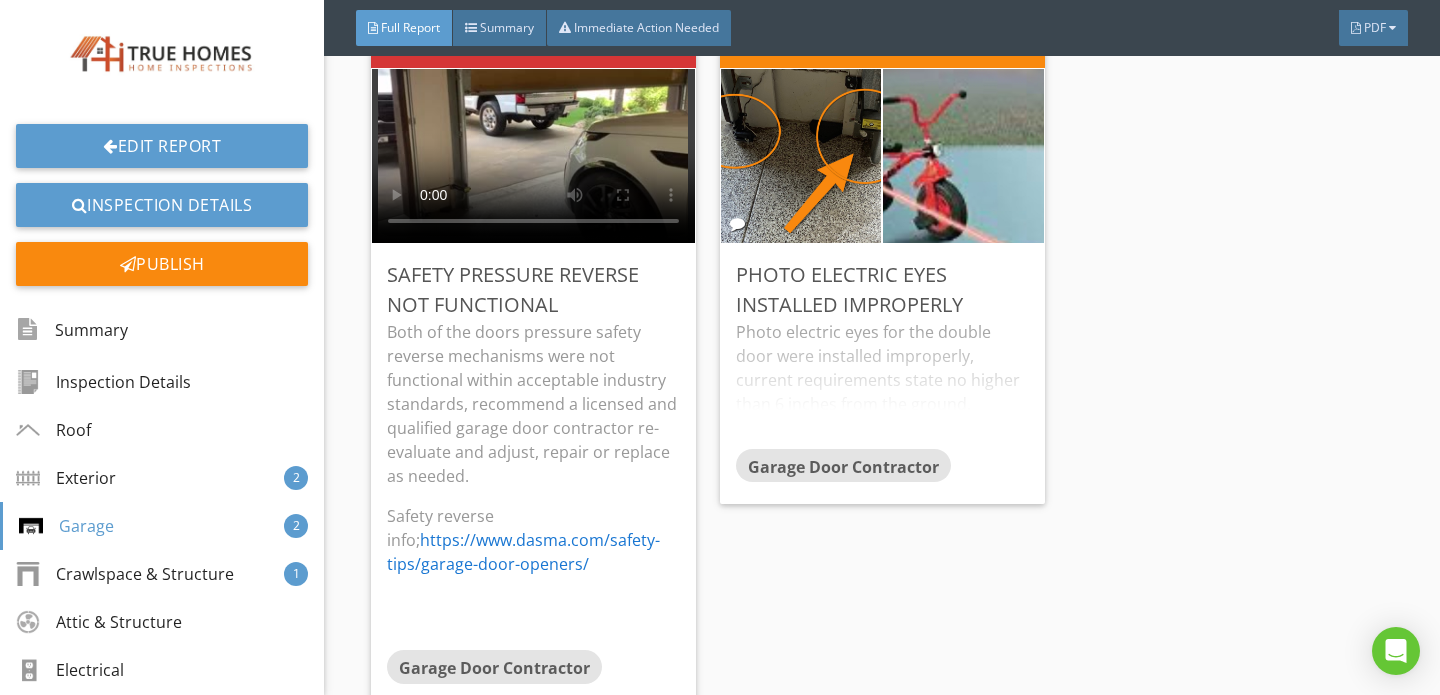 scroll, scrollTop: 7664, scrollLeft: 0, axis: vertical 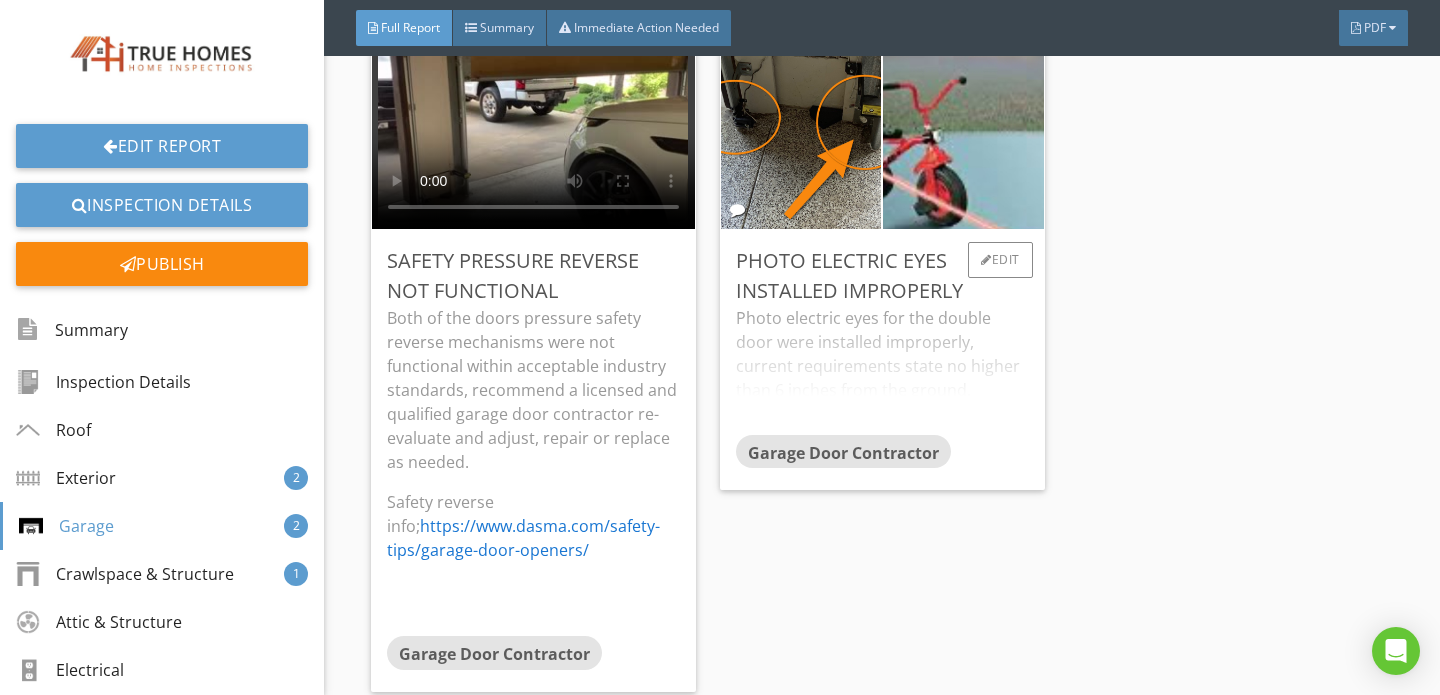 click on "Photo electric eyes for the double door were installed improperly, current requirements state no higher than 6 inches from the ground, recommend a licensed and qualified overhead door contractor repair. Photo eyes above 6 inches have the potential to allow a small child or animal to pass under the photo beam and become trapped under a closing door. Photo eye reference;  https://www.dasma.com/the-six-inch-rule/" at bounding box center (882, 370) 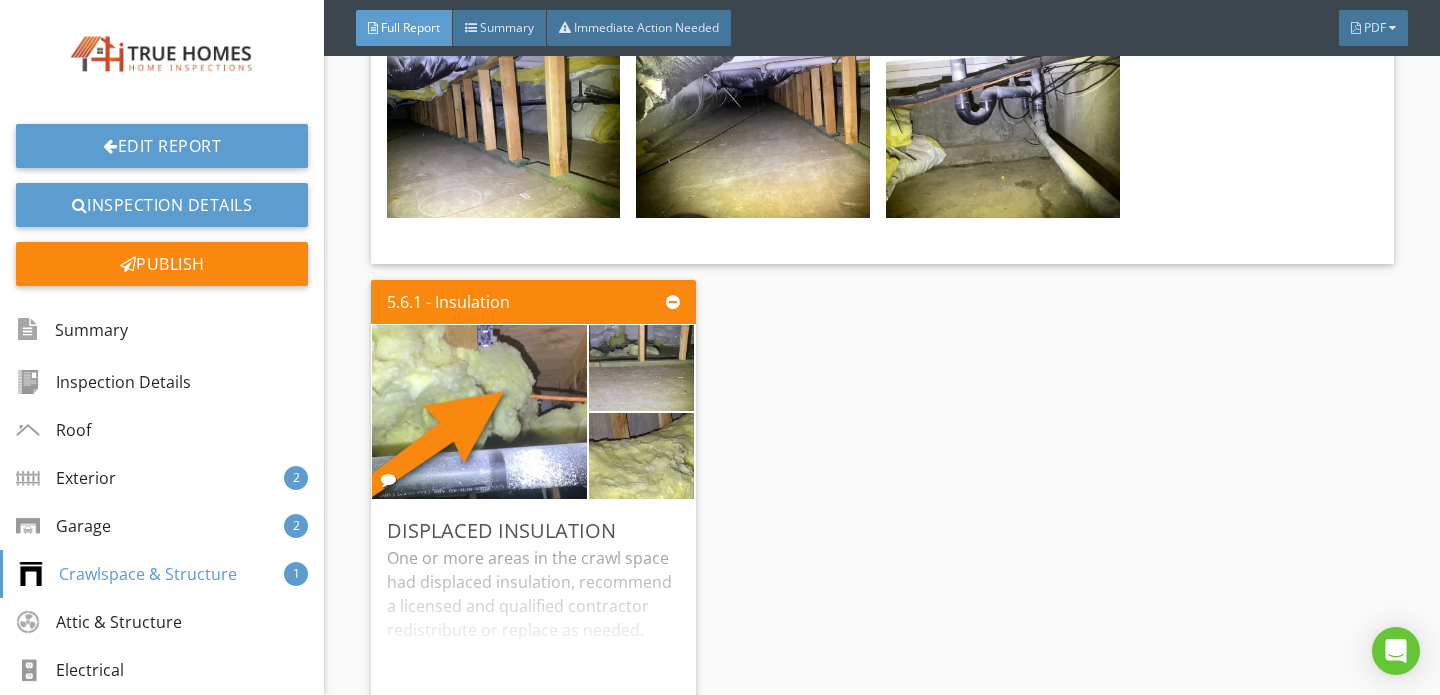 scroll, scrollTop: 9719, scrollLeft: 0, axis: vertical 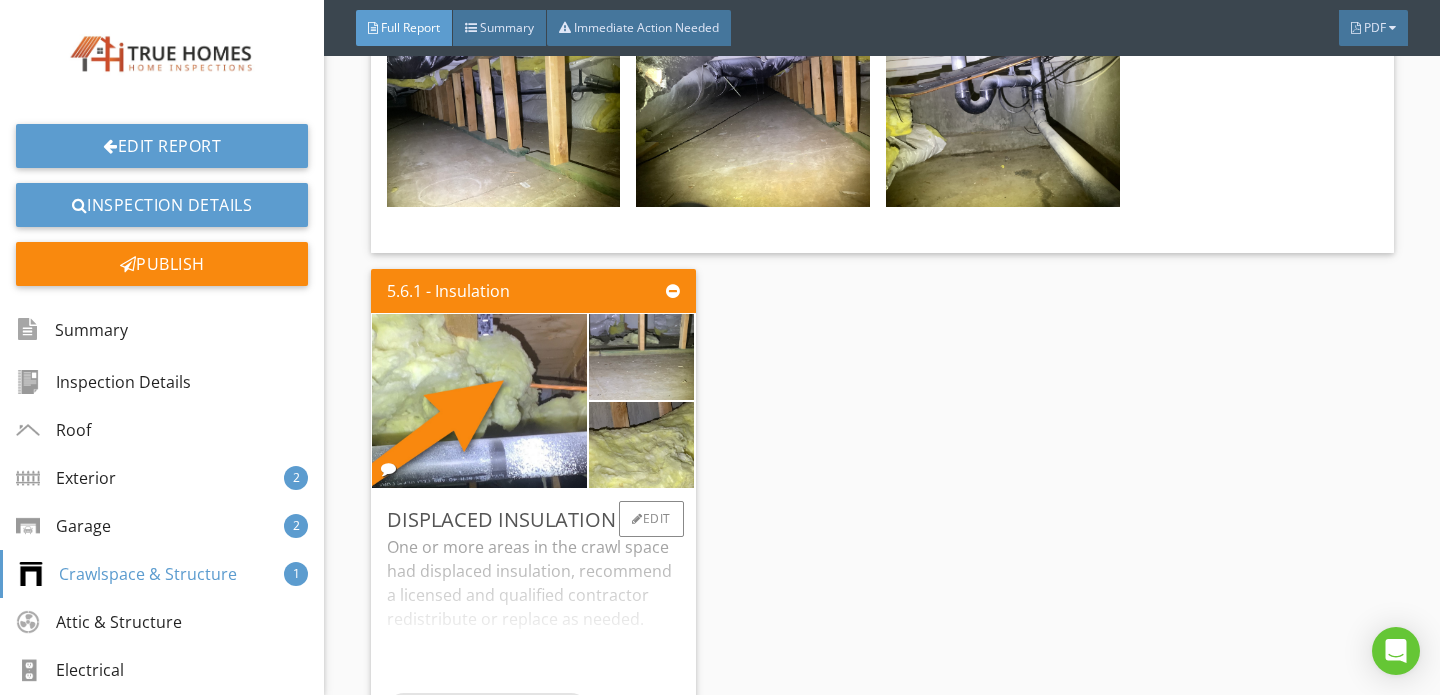 click on "One or more areas in the crawl space had displaced insulation, recommend a licensed and qualified contractor redistribute or replace as needed." at bounding box center [533, 614] 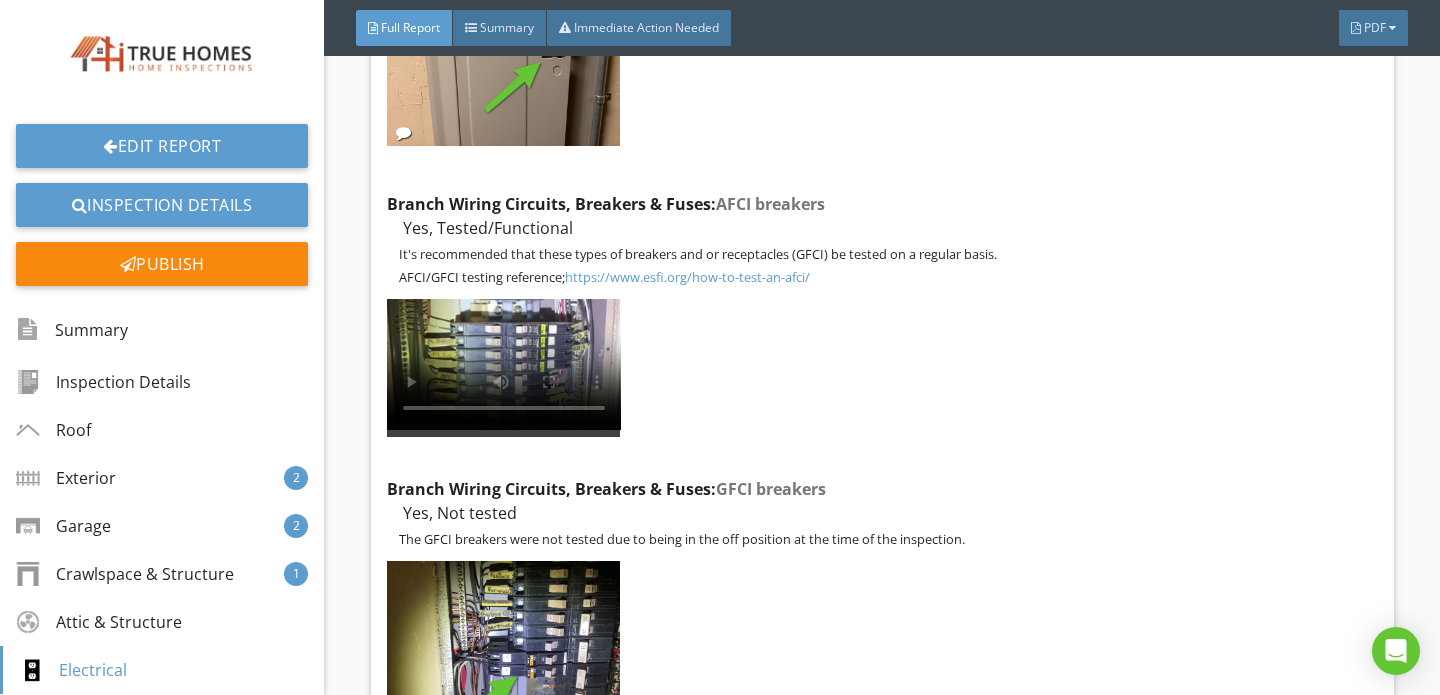 scroll, scrollTop: 13405, scrollLeft: 0, axis: vertical 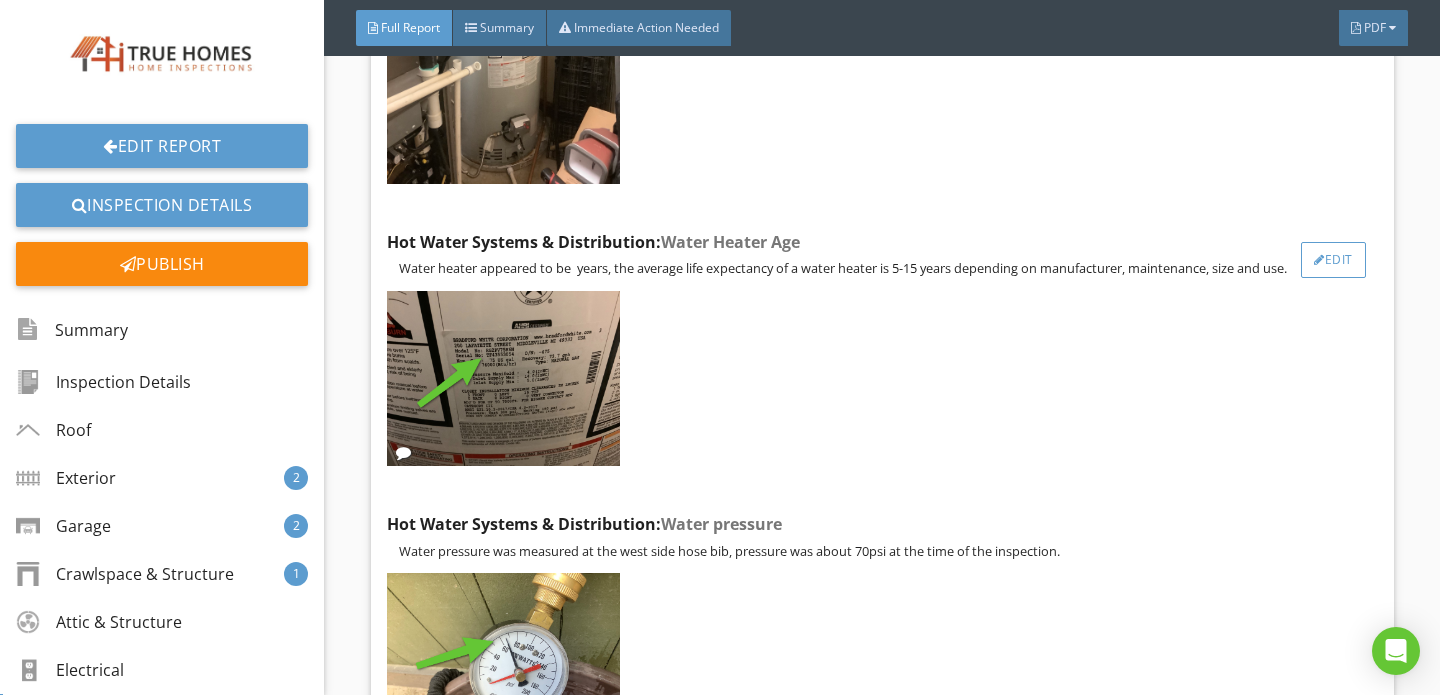 click on "Edit" at bounding box center (1333, 260) 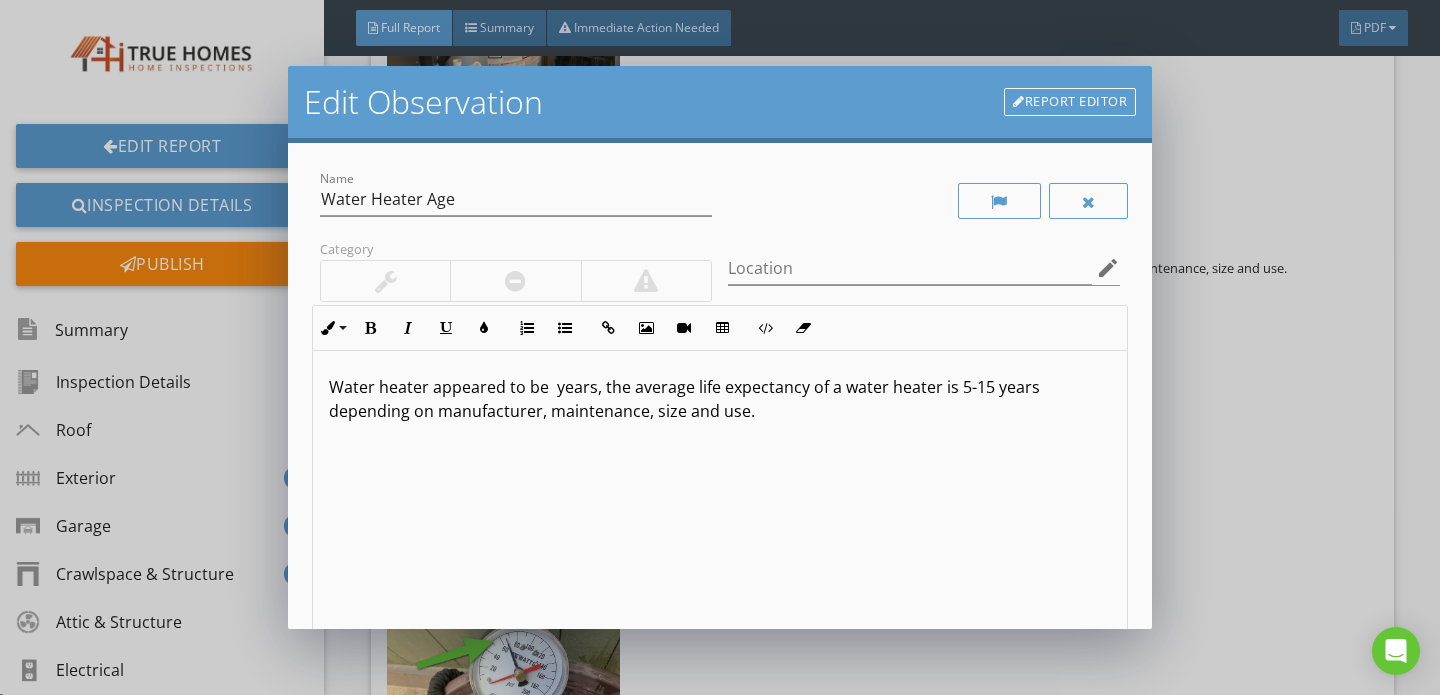 click on "Water heater appeared to be  years, the average life expectancy of a water heater is 5-15 years depending on manufacturer, maintenance, size and use." at bounding box center [720, 399] 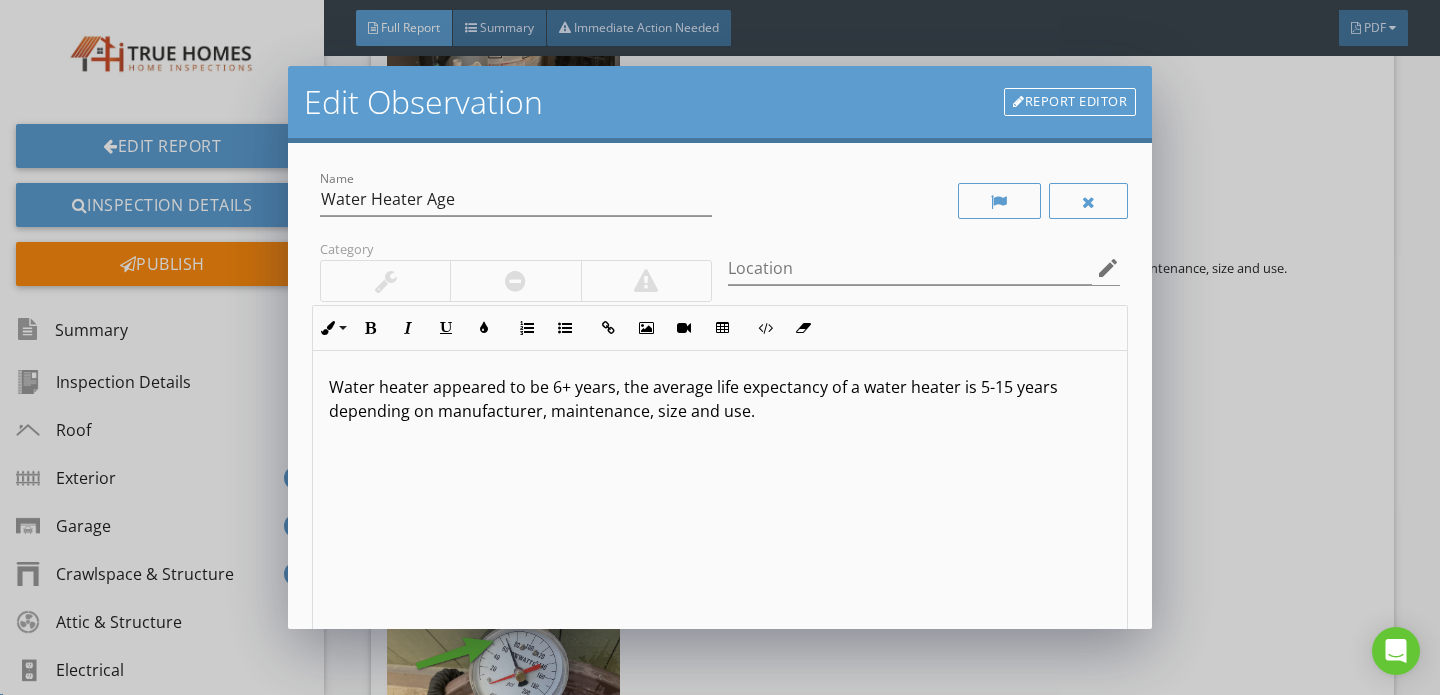 scroll, scrollTop: 1, scrollLeft: 0, axis: vertical 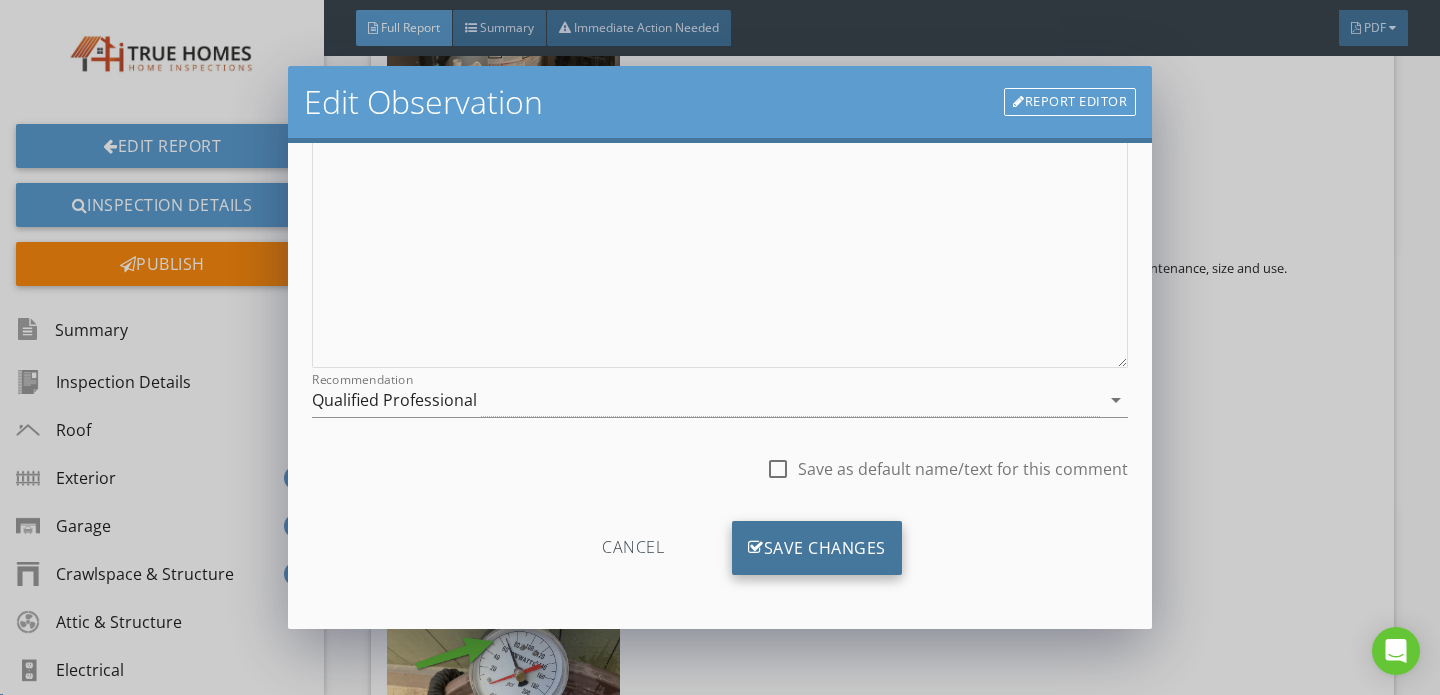 click on "Save Changes" at bounding box center [817, 548] 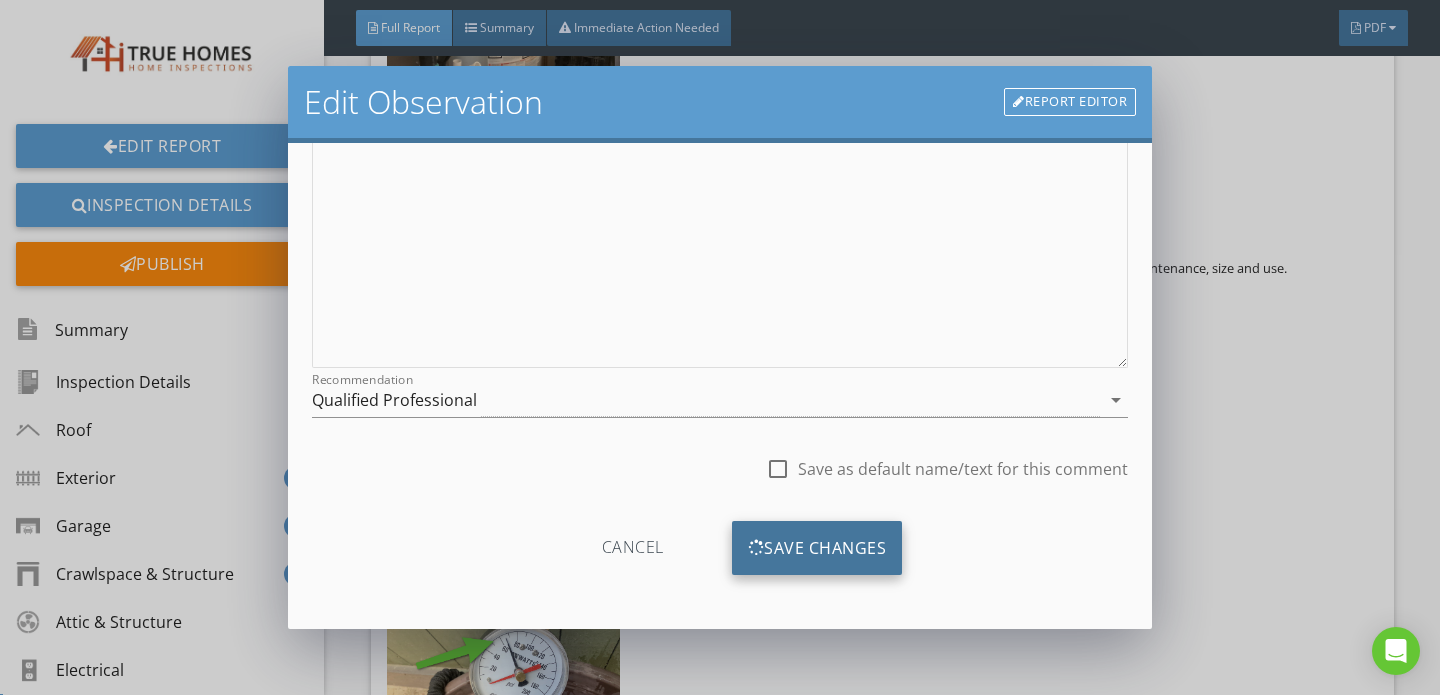 scroll, scrollTop: 63, scrollLeft: 0, axis: vertical 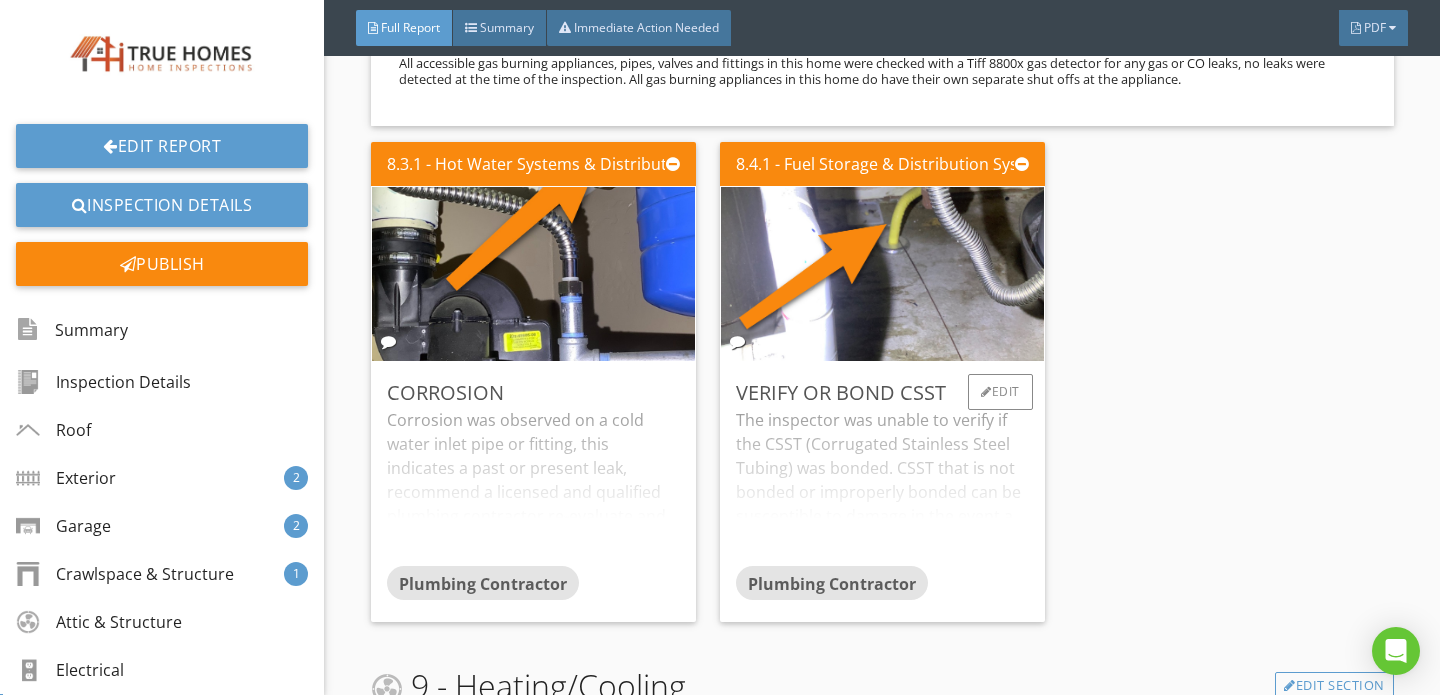 click on "The inspector was unable to verify if the CSST (Corrugated Stainless Steel Tubing) was bonded. CSST that is not bonded or improperly bonded can be susceptible to damage in the event a lightning strike hits near the home. CSST bonding info;  click here for CSST bonding info" at bounding box center [882, 487] 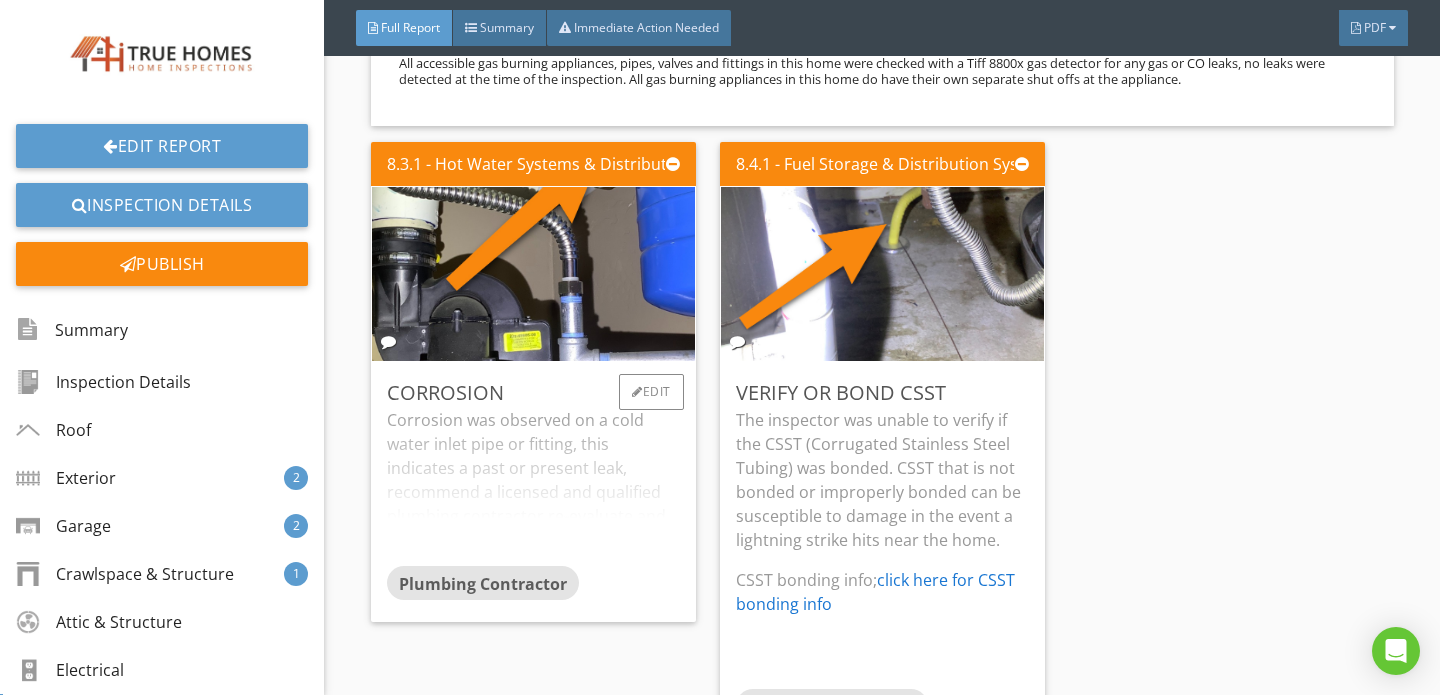 click on "Corrosion was observed on a cold water inlet pipe or fitting, this indicates a past or present leak, recommend a licensed and qualified plumbing contractor re-evaluate and repair as needed." at bounding box center [533, 487] 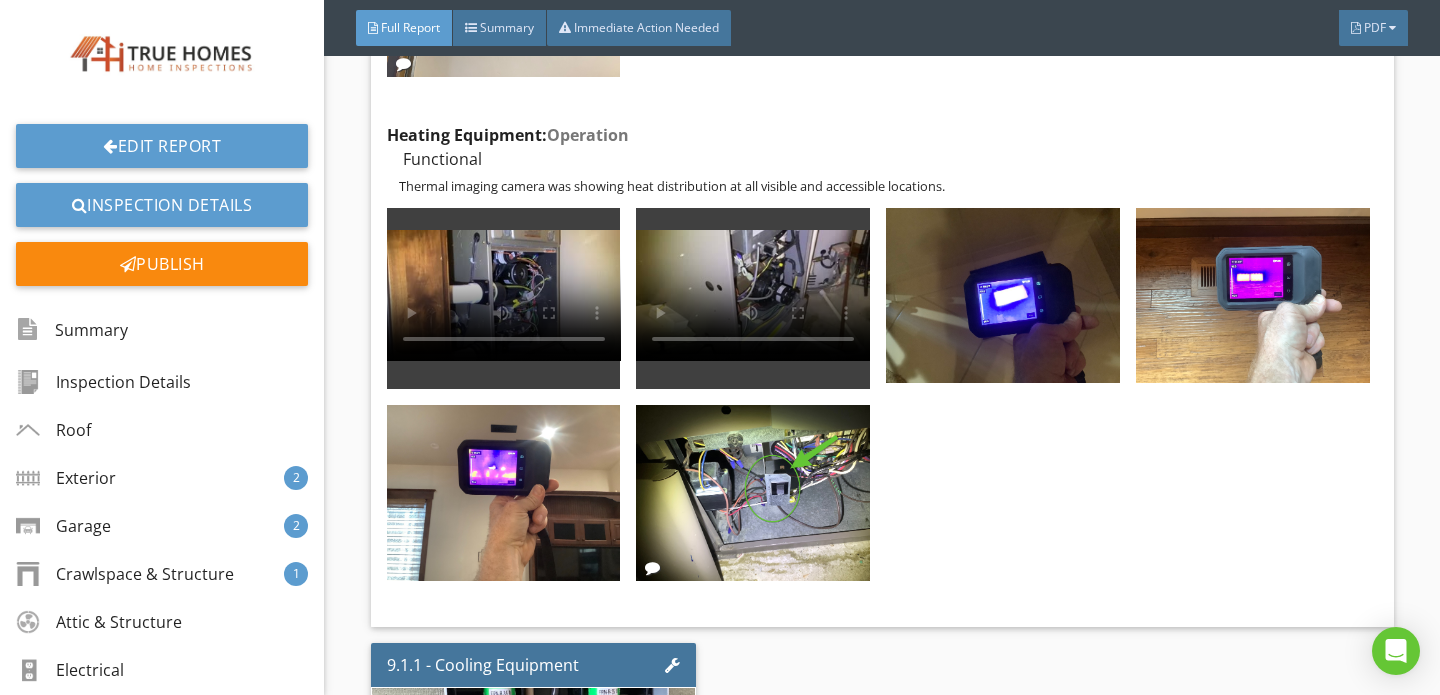 scroll, scrollTop: 21983, scrollLeft: 0, axis: vertical 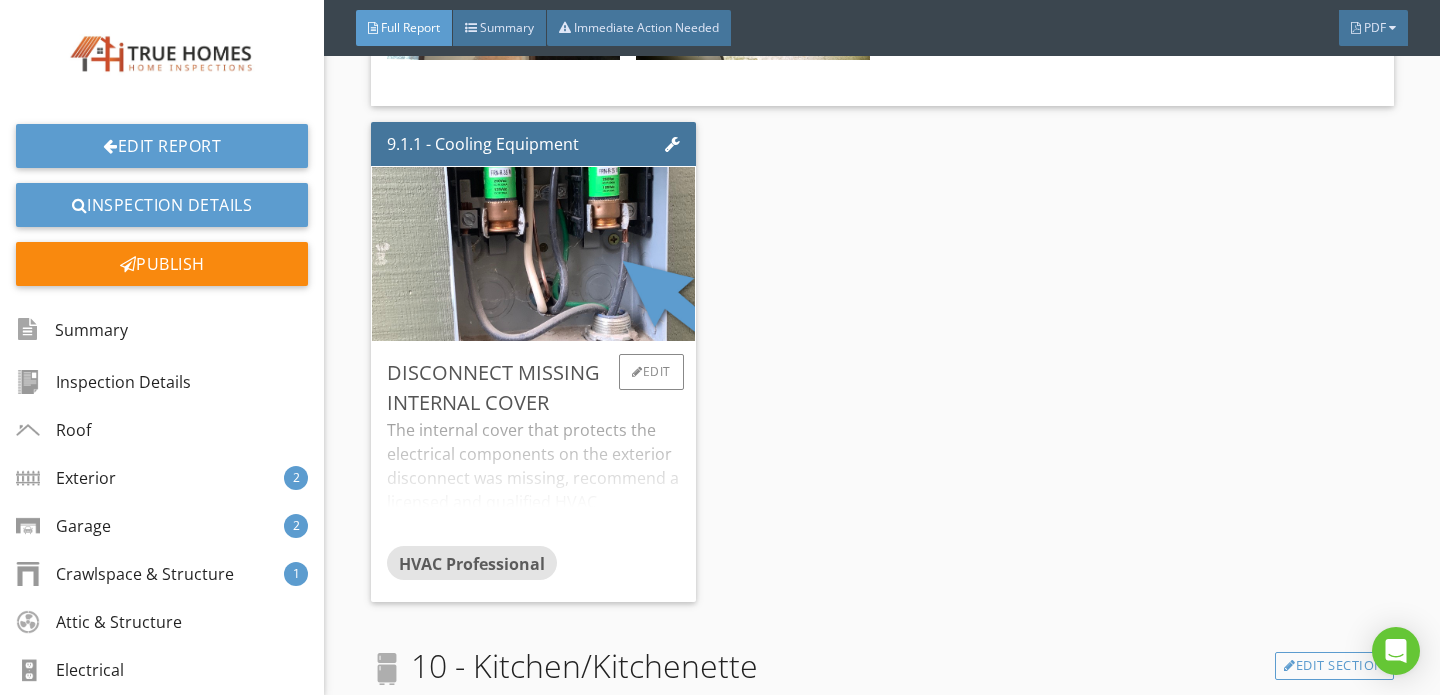 click on "The internal cover that protects the electrical components on the exterior disconnect was missing, recommend a licensed and qualified HVAC contractor install the appropriate cover at the next servicing or maintenance." at bounding box center [533, 482] 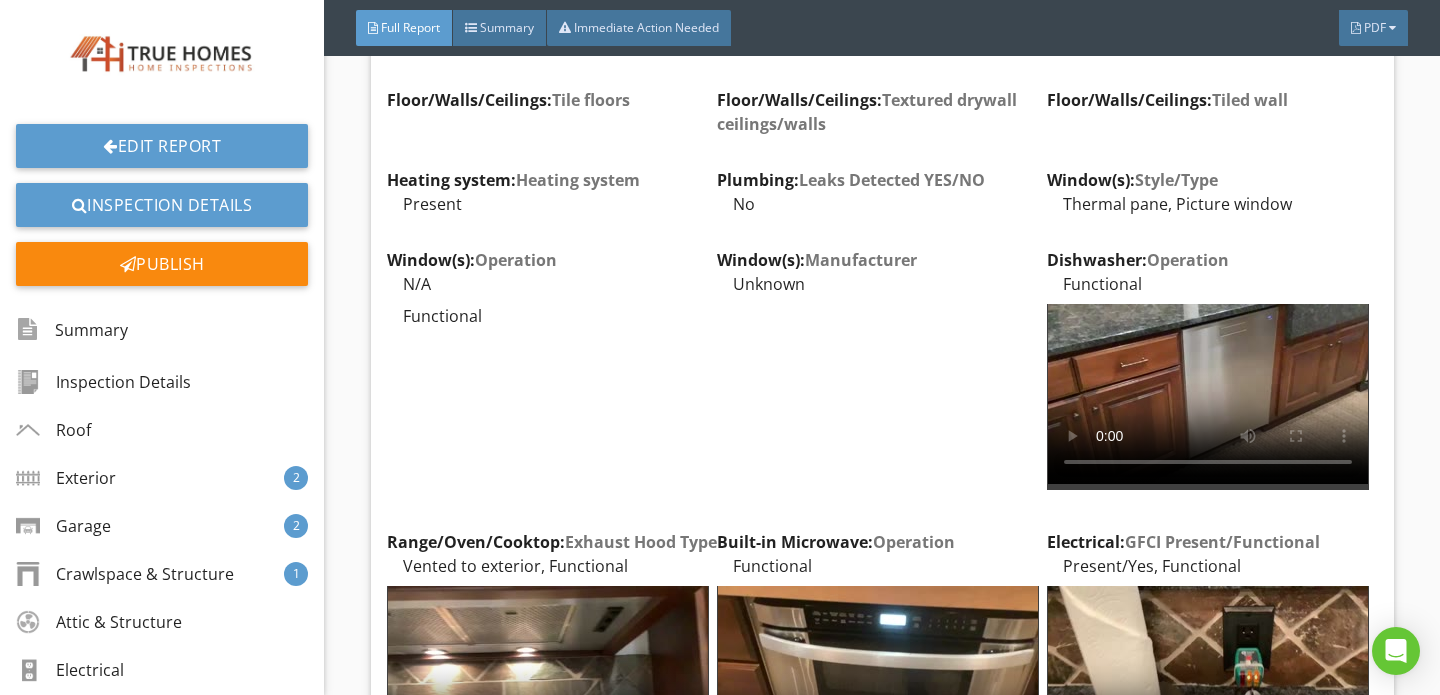 scroll, scrollTop: 23545, scrollLeft: 0, axis: vertical 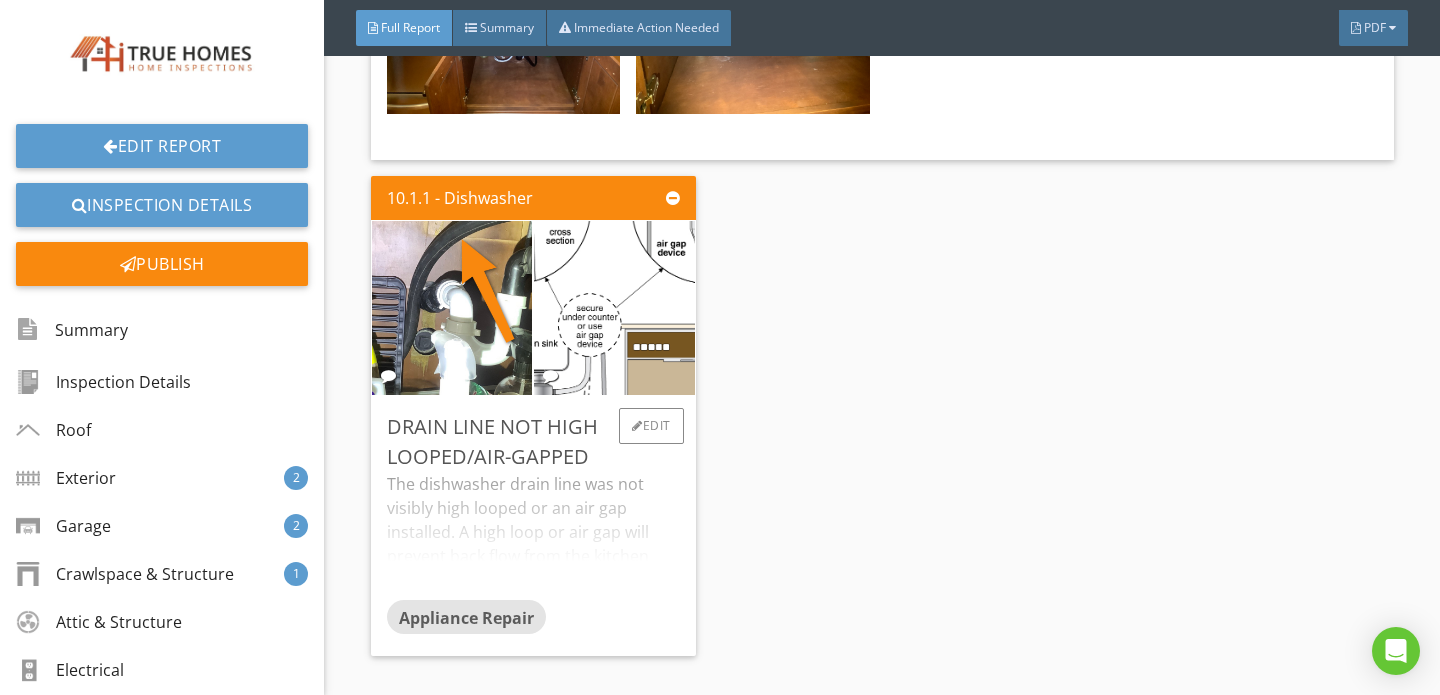 click on "The dishwasher drain line was not visibly high looped or an air gap installed. A high loop or air gap will prevent back flow from the kitchen sink into the dishwasher. High loop/air gap explained;  https://structuretech.com/dishwasher-drains/" at bounding box center [533, 536] 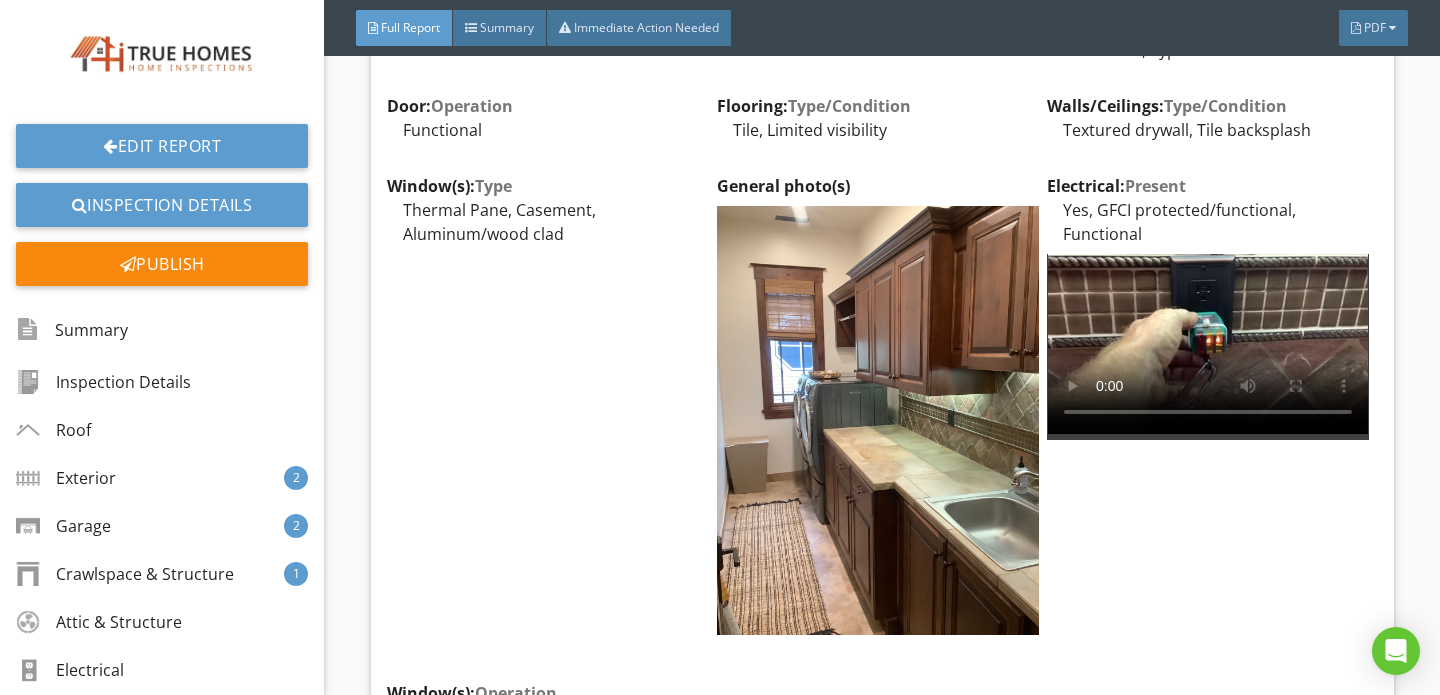 scroll, scrollTop: 27445, scrollLeft: 0, axis: vertical 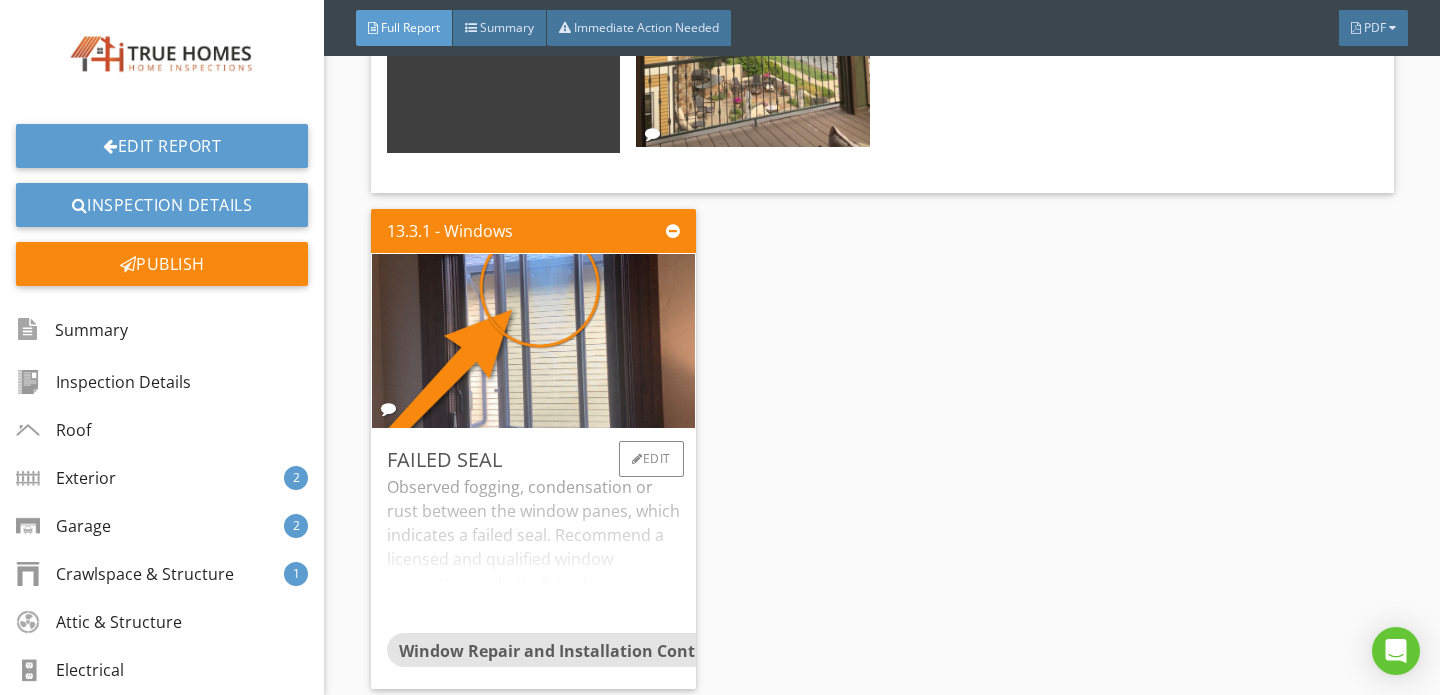 click on "Observed fogging, condensation or rust between the window panes, which indicates a failed seal. Recommend a licensed and qualified window contractor evaluate & replace. Failed thermal pane reference;  https://structuretech.com/failed-window-seals-vs-fogged-glass/" at bounding box center [533, 554] 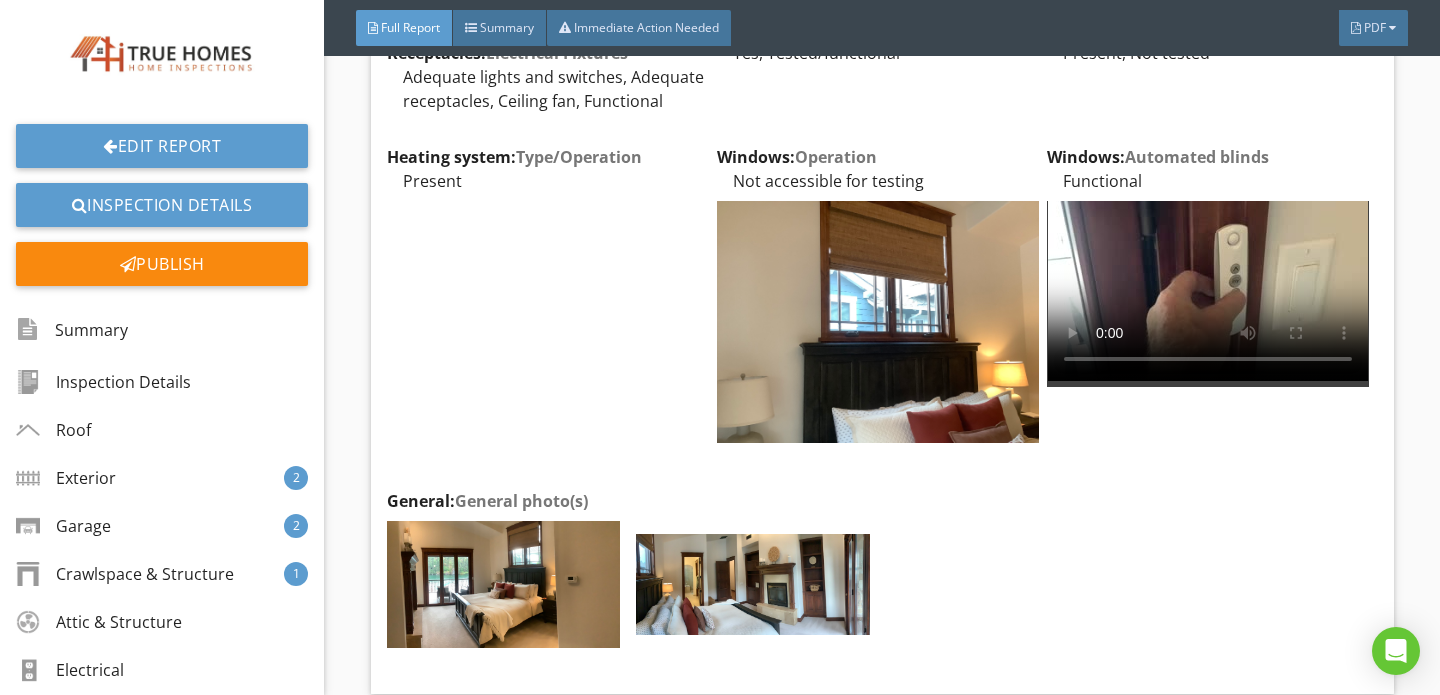 scroll, scrollTop: 33117, scrollLeft: 0, axis: vertical 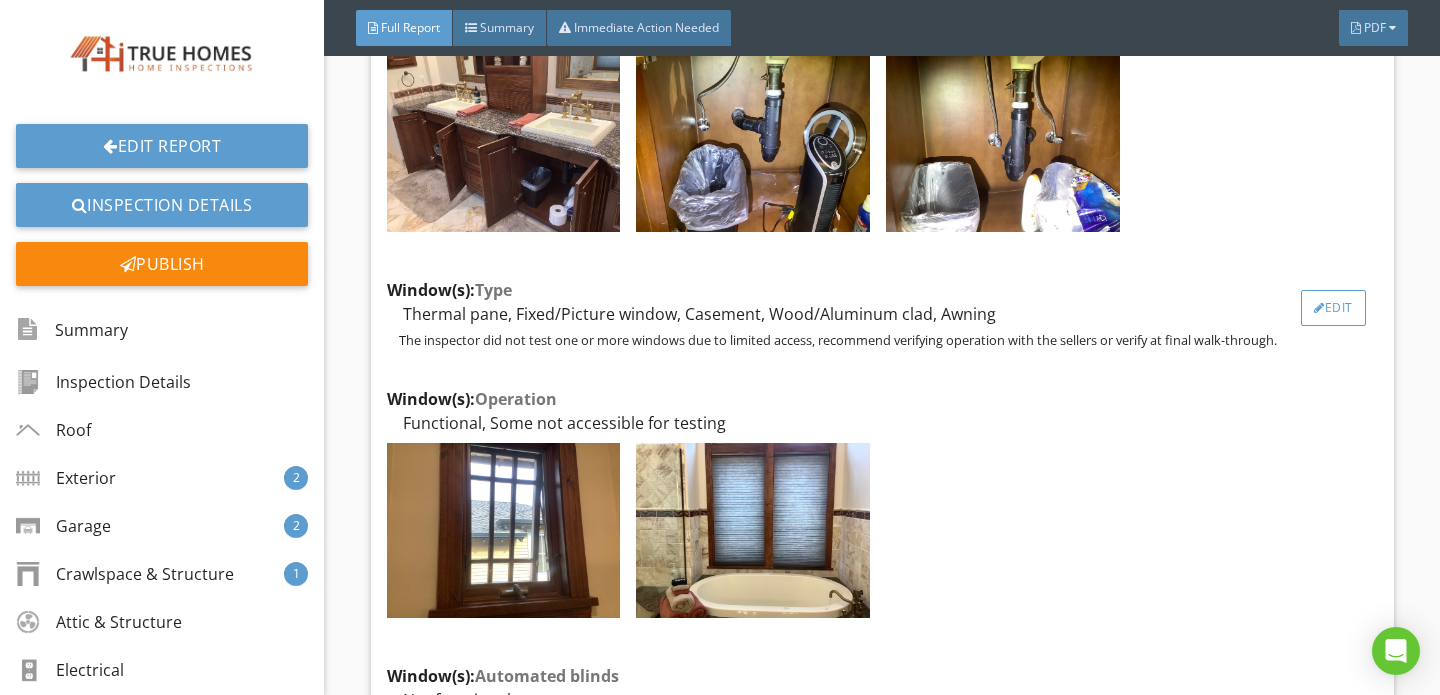 click on "Edit" at bounding box center (1333, 308) 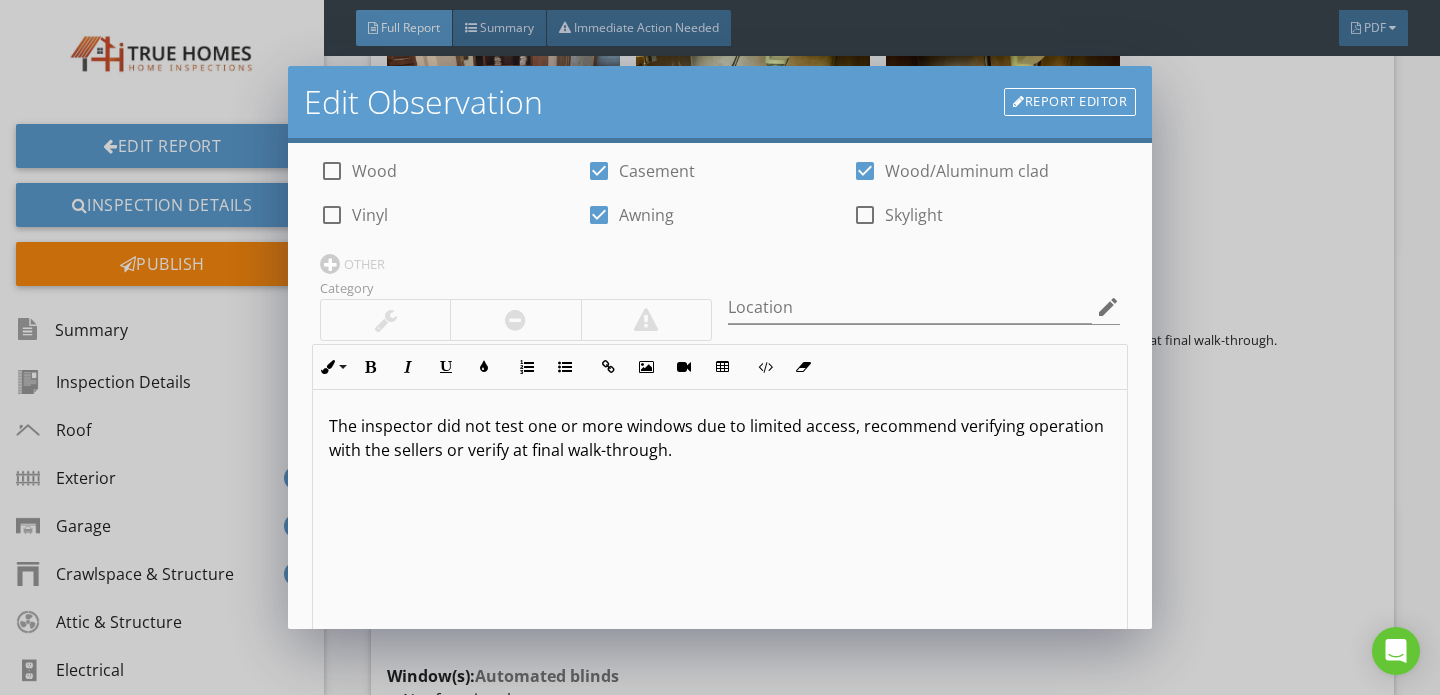 scroll, scrollTop: 182, scrollLeft: 0, axis: vertical 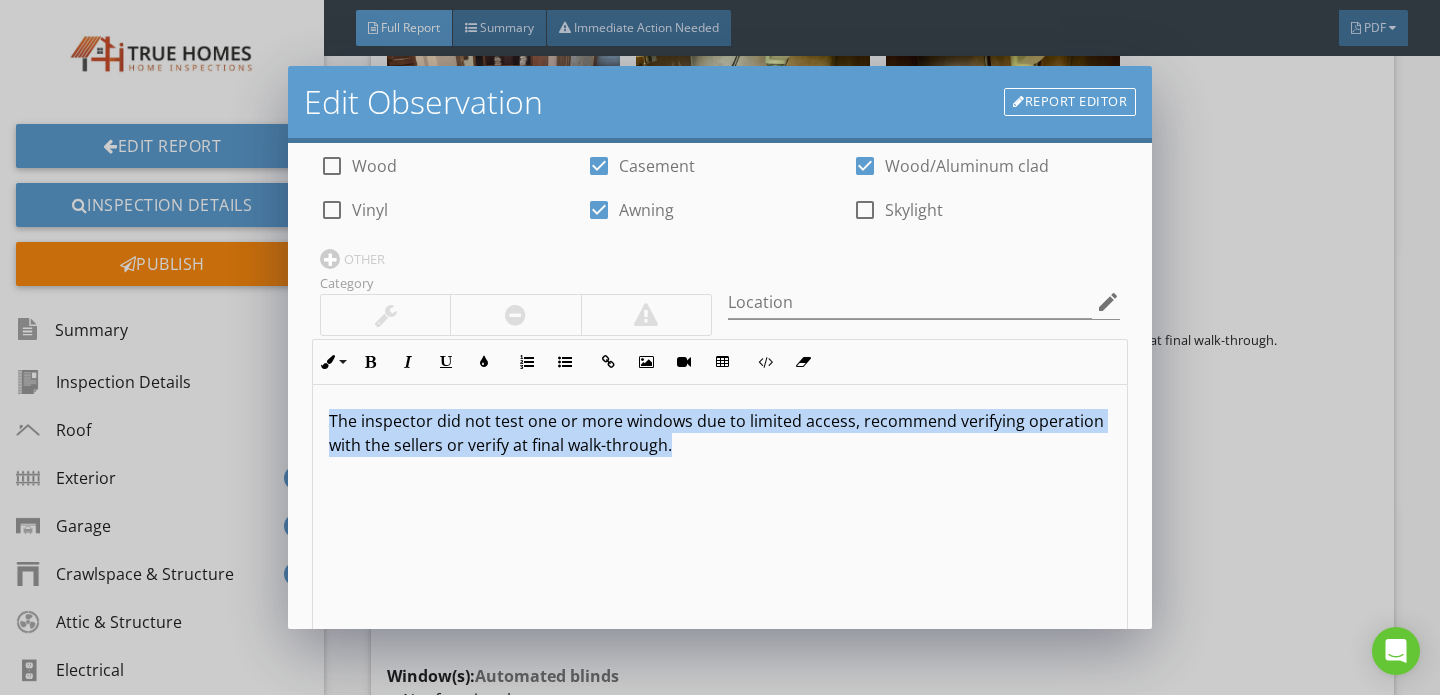 drag, startPoint x: 319, startPoint y: 420, endPoint x: 659, endPoint y: 465, distance: 342.96503 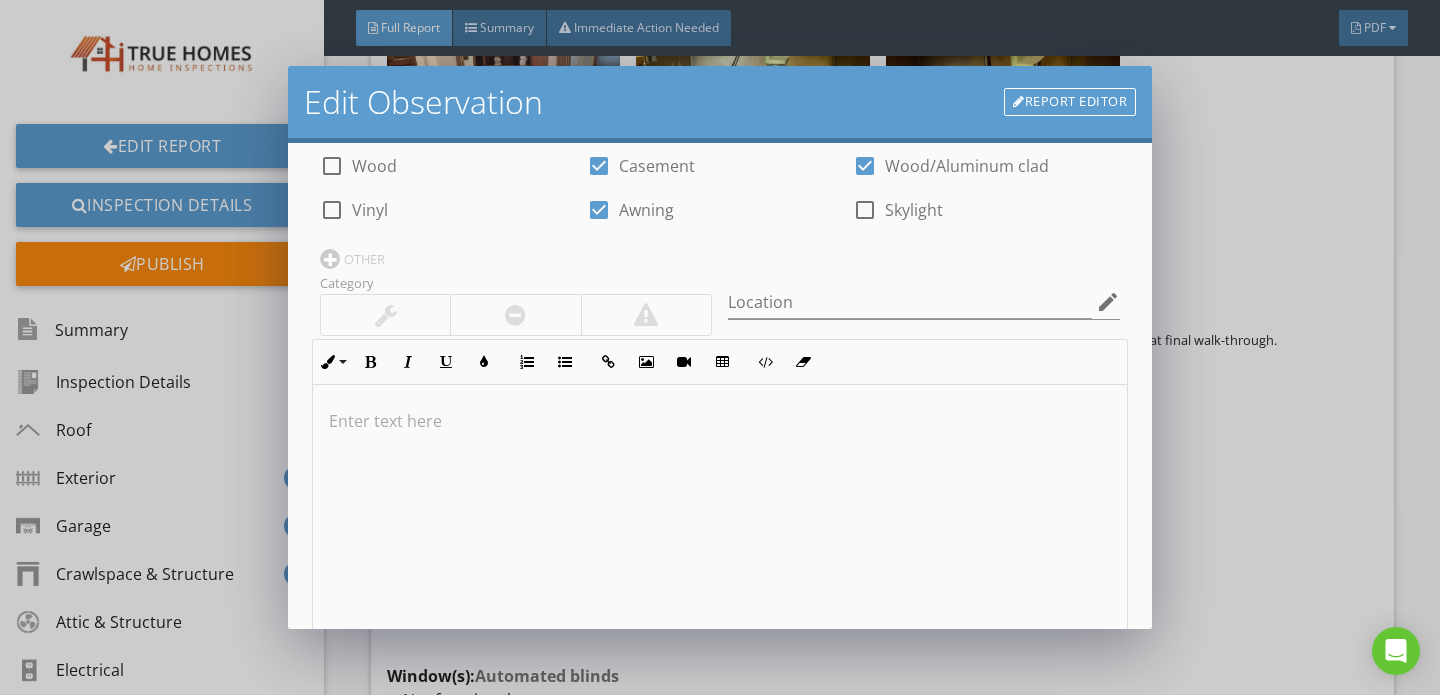 scroll, scrollTop: 1, scrollLeft: 0, axis: vertical 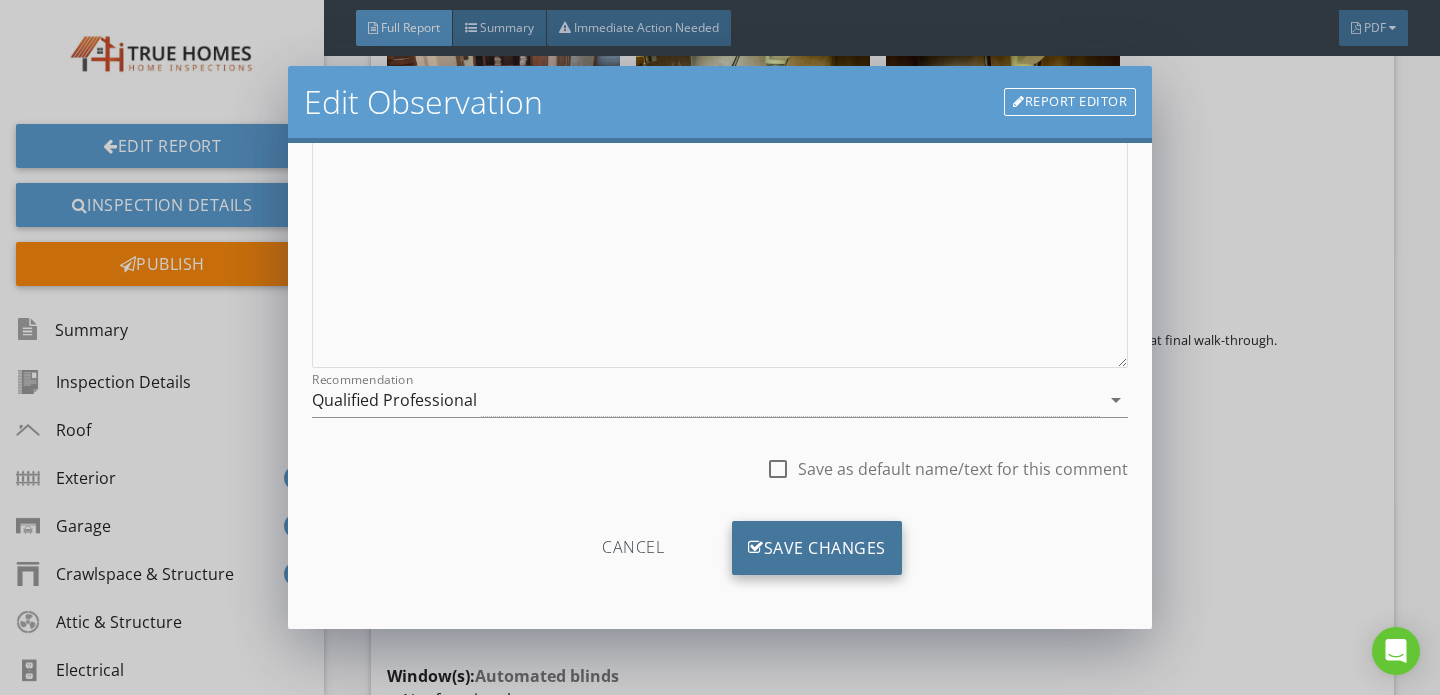 click on "Save Changes" at bounding box center [817, 548] 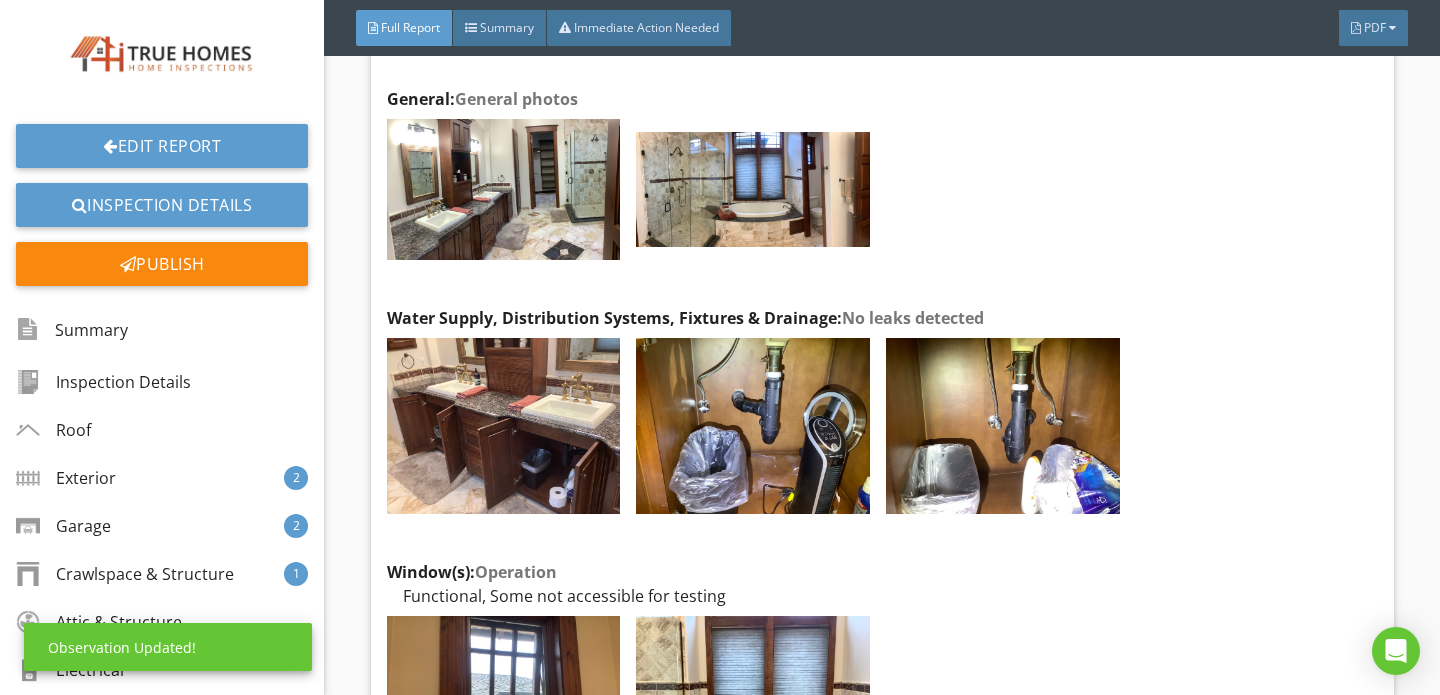 scroll, scrollTop: 279, scrollLeft: 0, axis: vertical 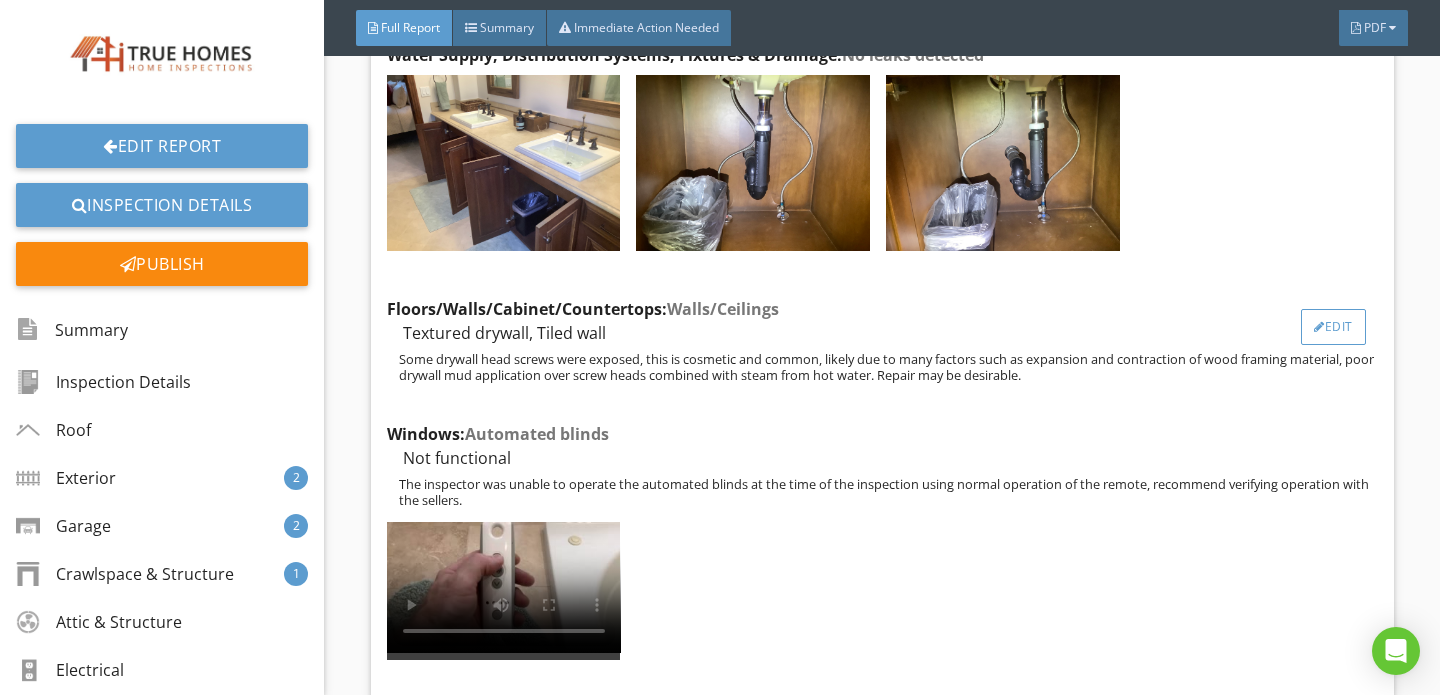 click on "Edit" at bounding box center [1333, 327] 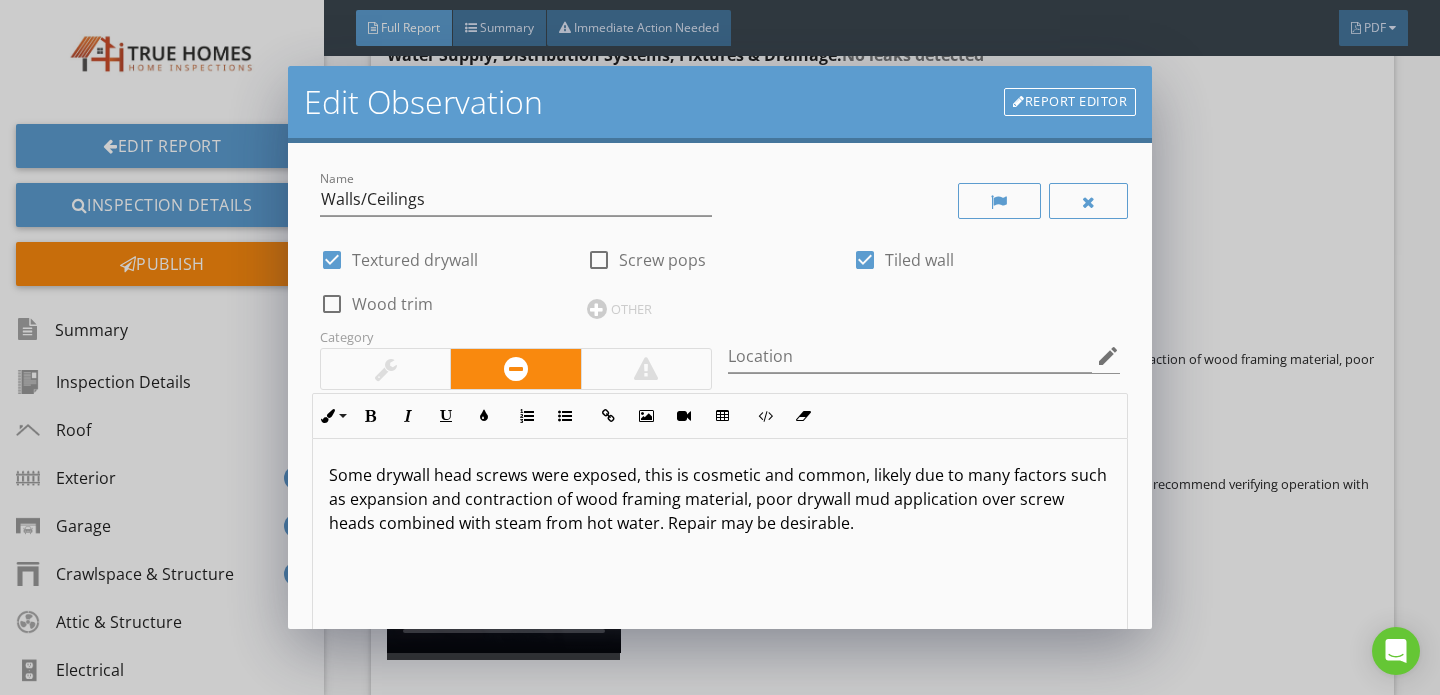 scroll, scrollTop: 1, scrollLeft: 0, axis: vertical 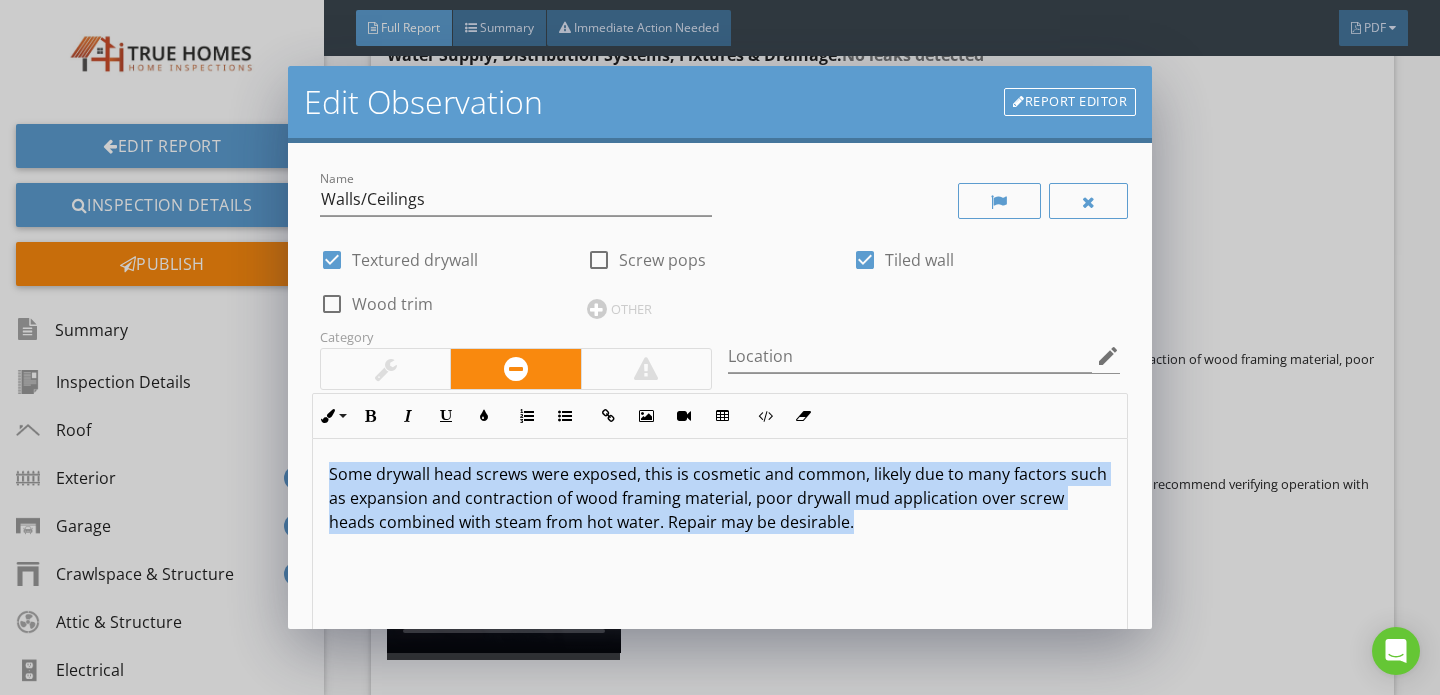 drag, startPoint x: 327, startPoint y: 470, endPoint x: 816, endPoint y: 543, distance: 494.41885 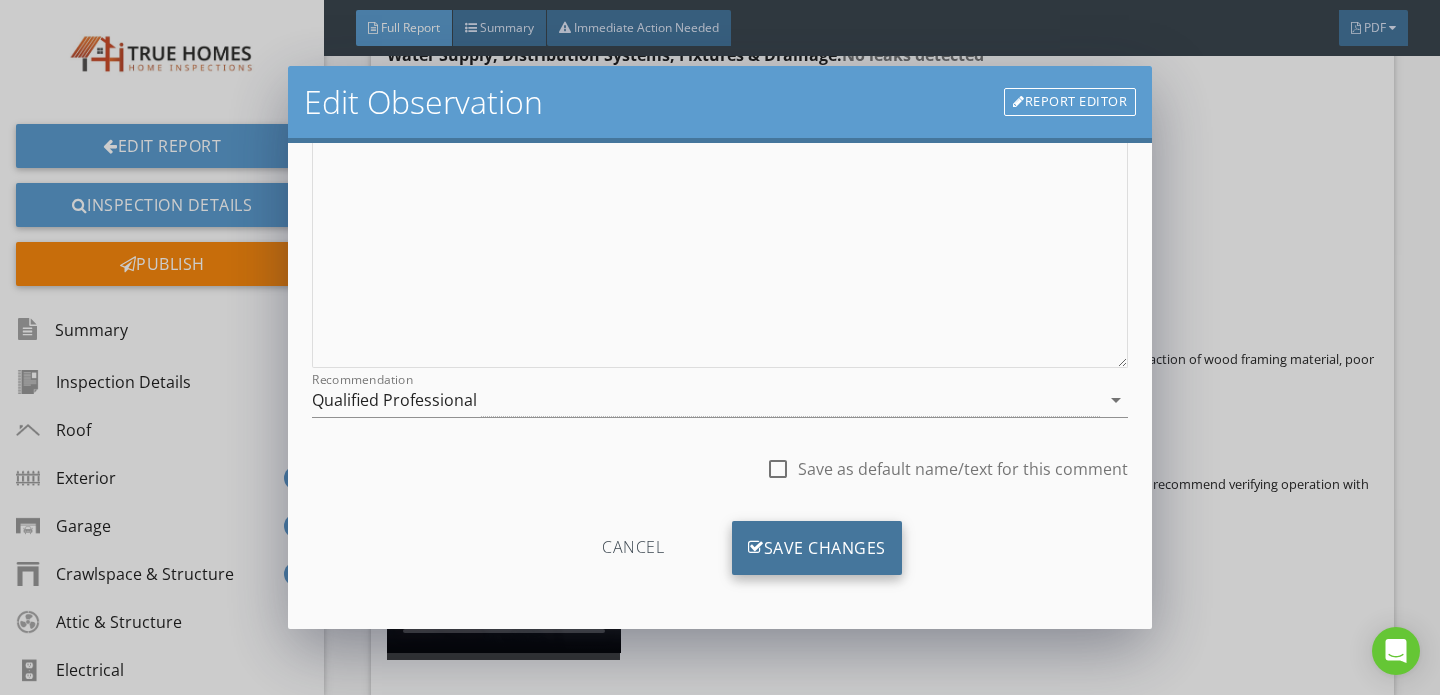 click on "Save Changes" at bounding box center [817, 548] 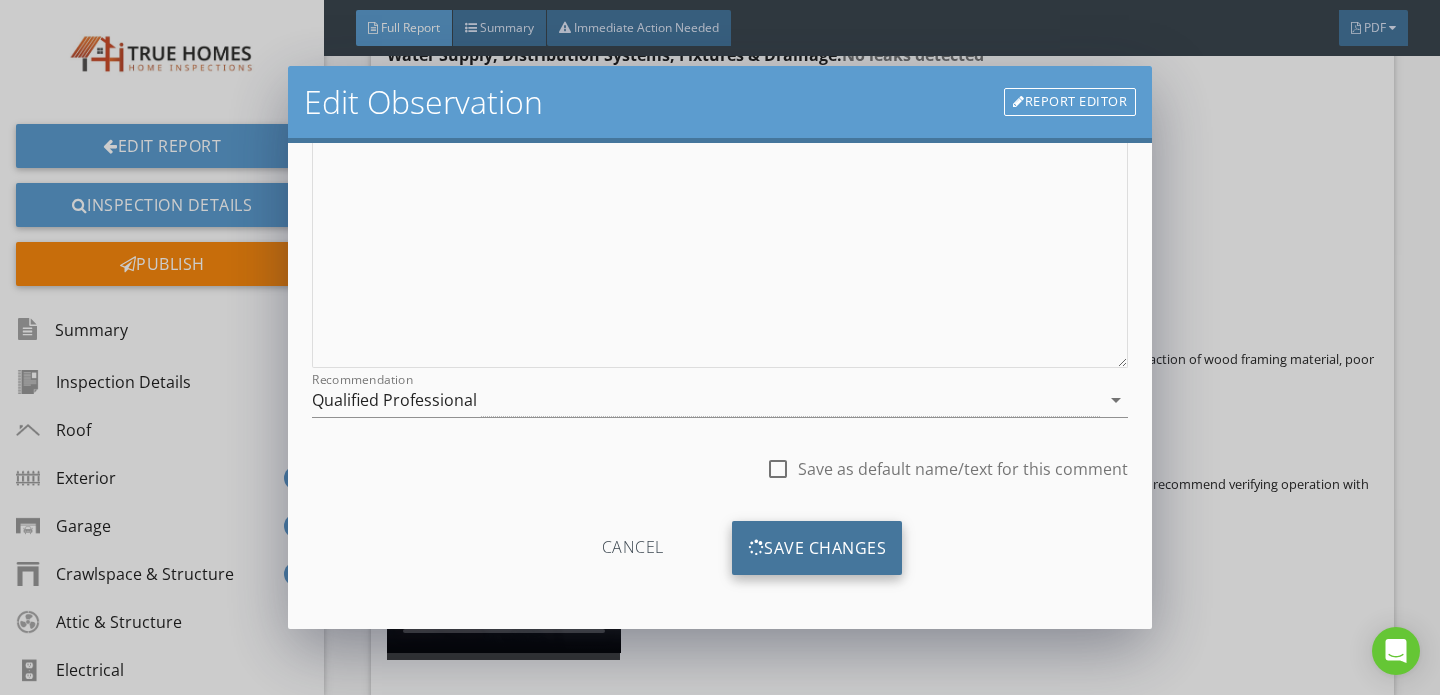 scroll, scrollTop: 151, scrollLeft: 0, axis: vertical 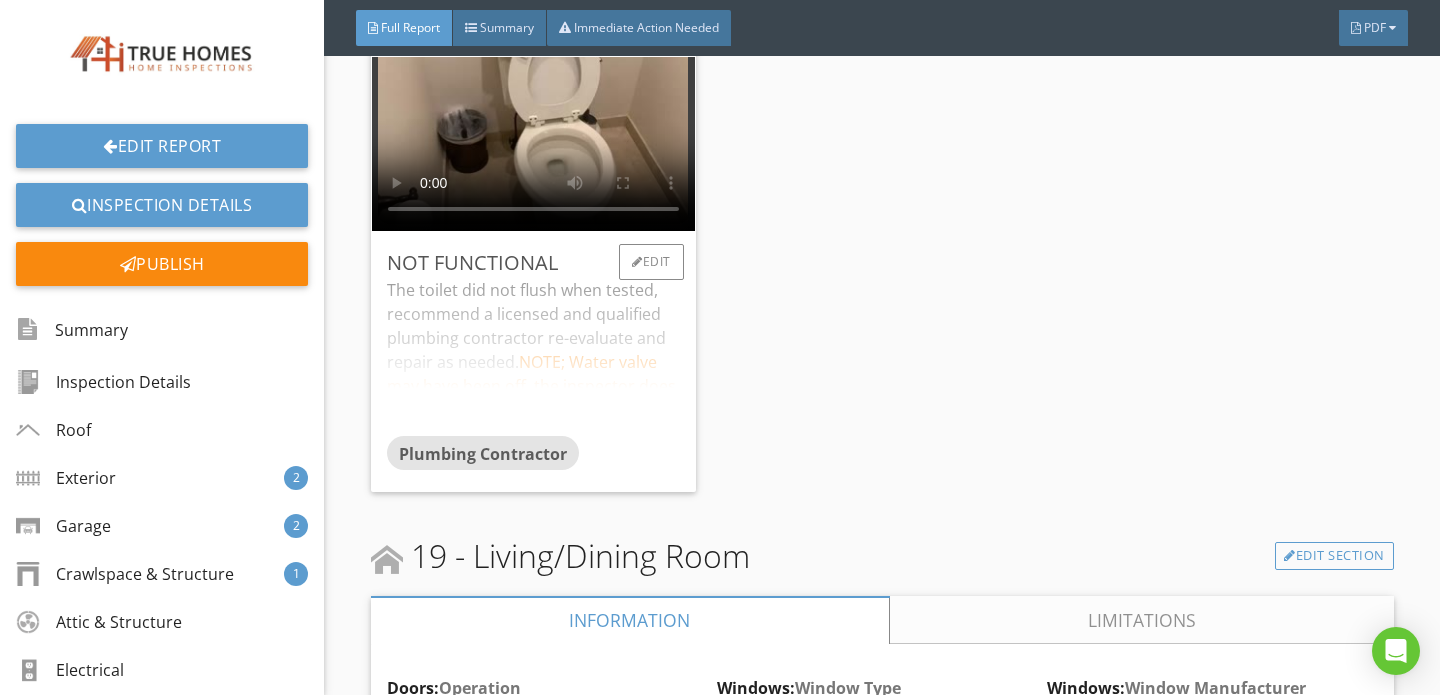click on "The toilet did not flush when tested, recommend a licensed and qualified plumbing contractor re-evaluate and repair as needed.  NOTE; Water valve may have been off, the inspector does not turn on water valves for liability reasons." at bounding box center (533, 357) 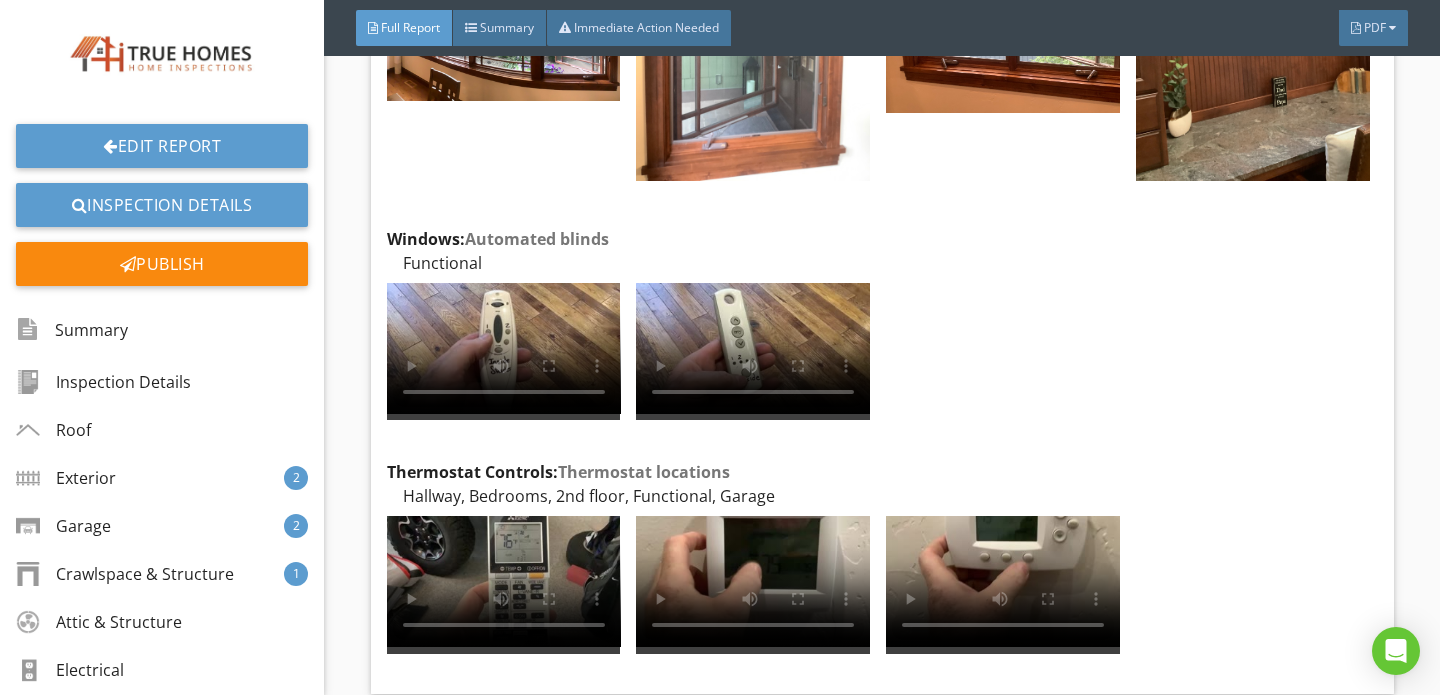 scroll, scrollTop: 42984, scrollLeft: 0, axis: vertical 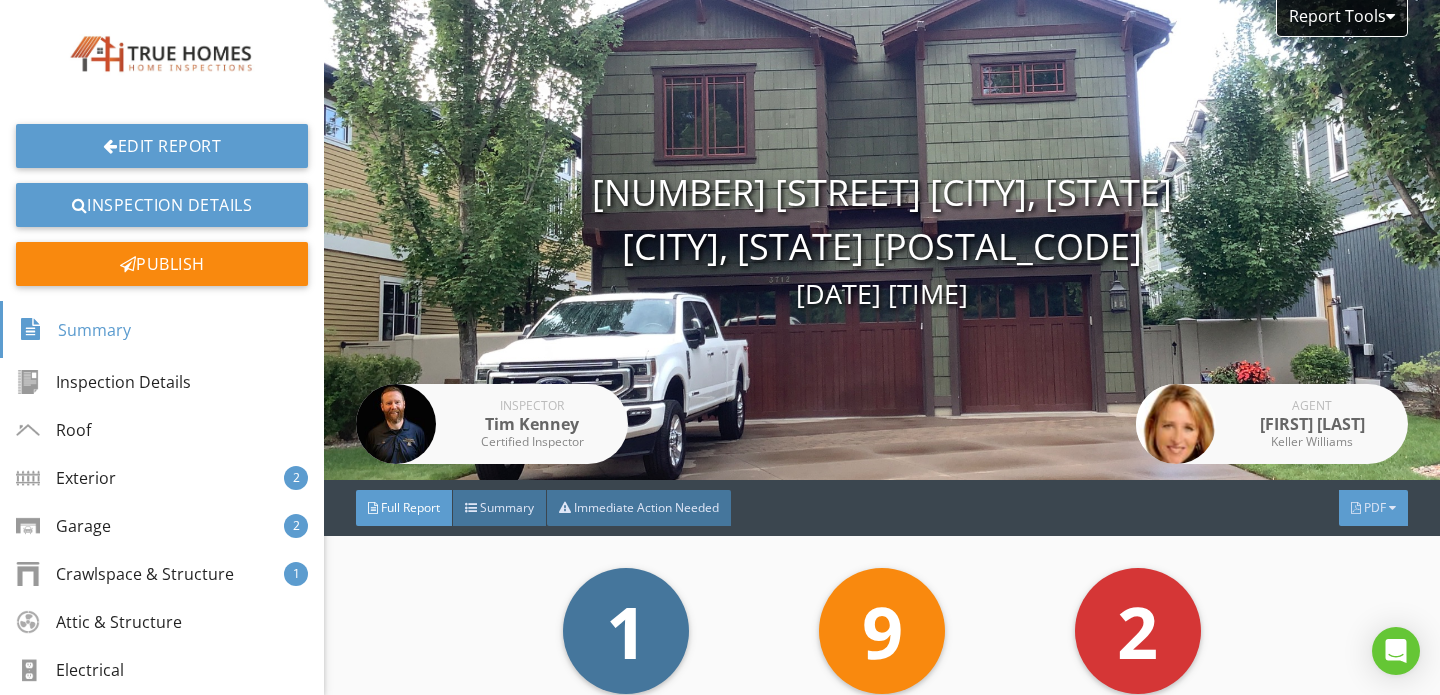 click on "PDF" at bounding box center (1375, 507) 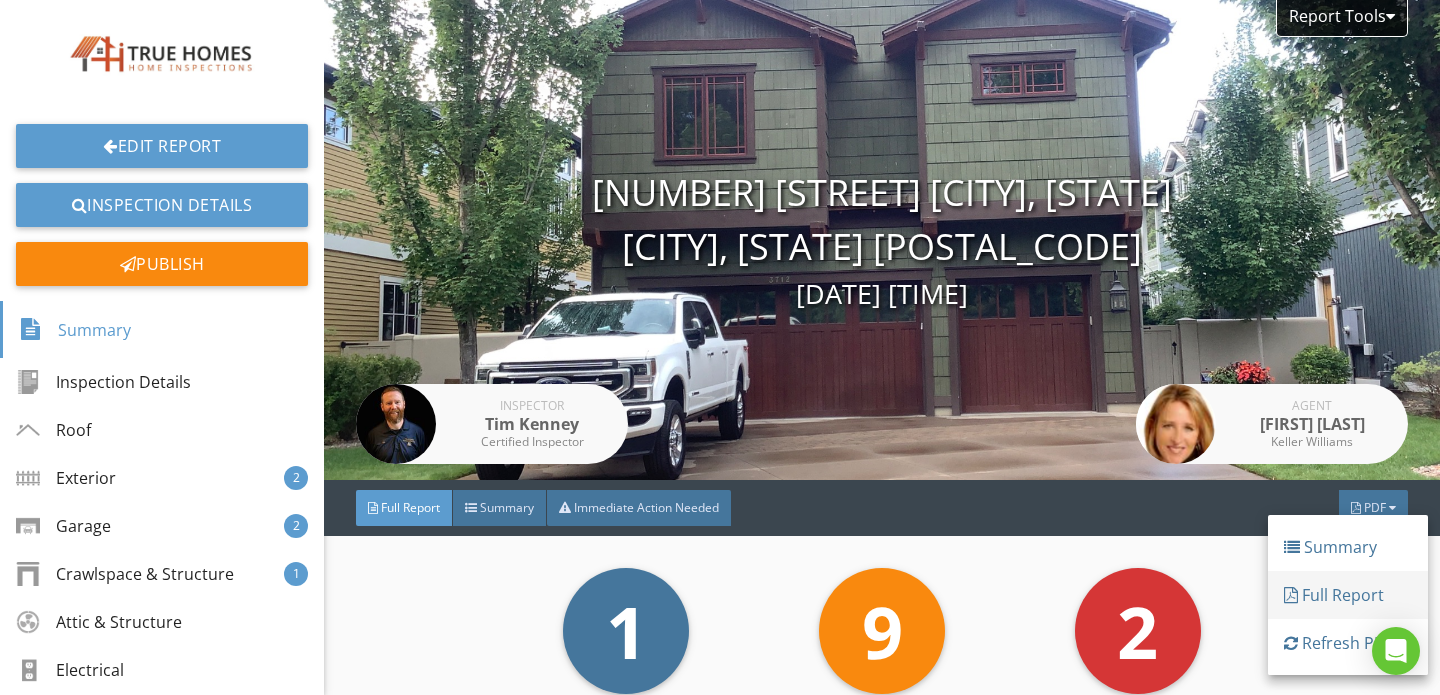 click on "Full Report" at bounding box center (1348, 595) 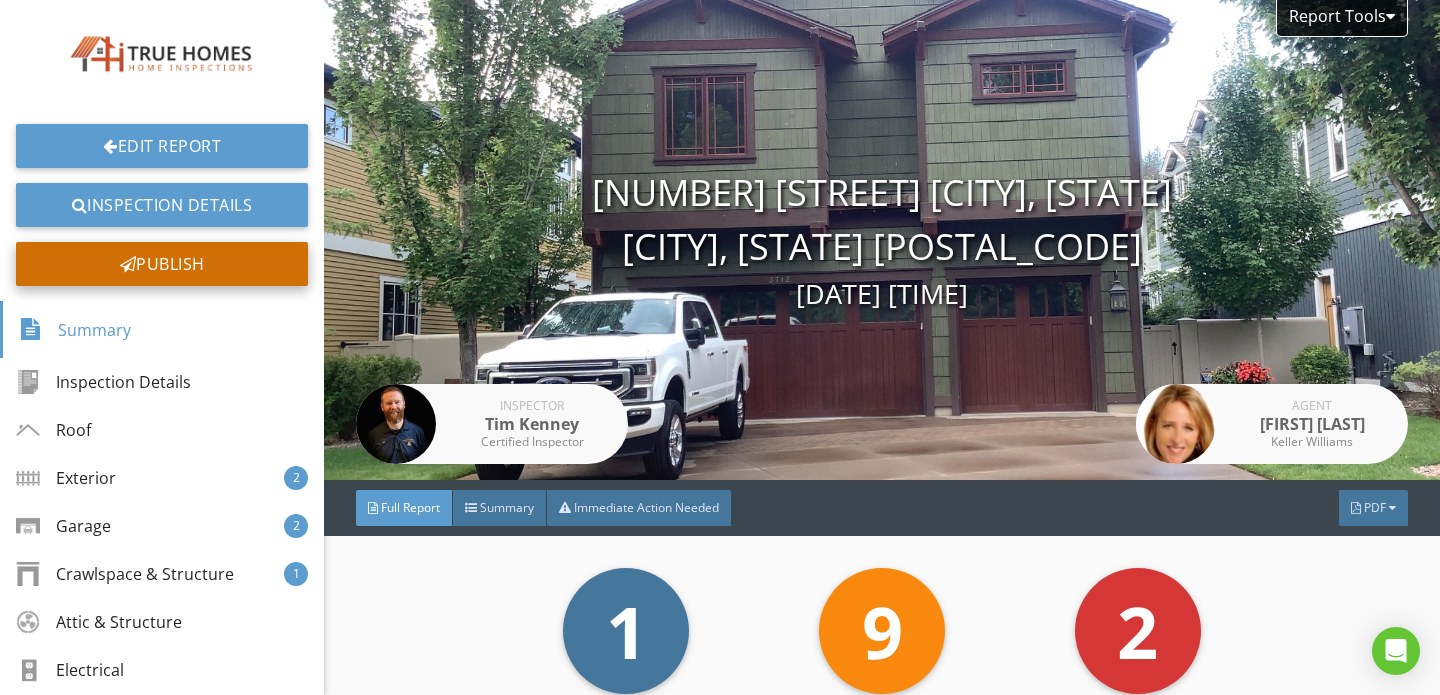 click on "Publish" at bounding box center [162, 264] 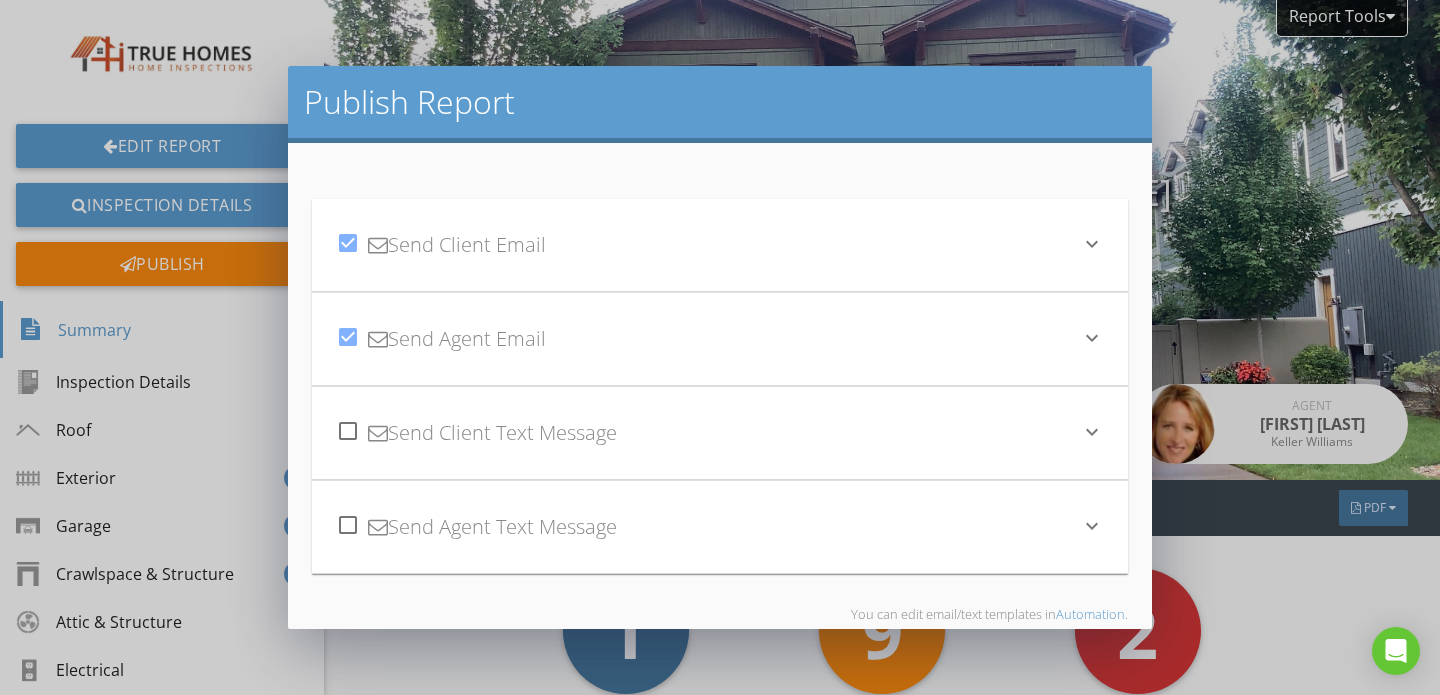 click on "check_box
Send Client Email" at bounding box center [708, 245] 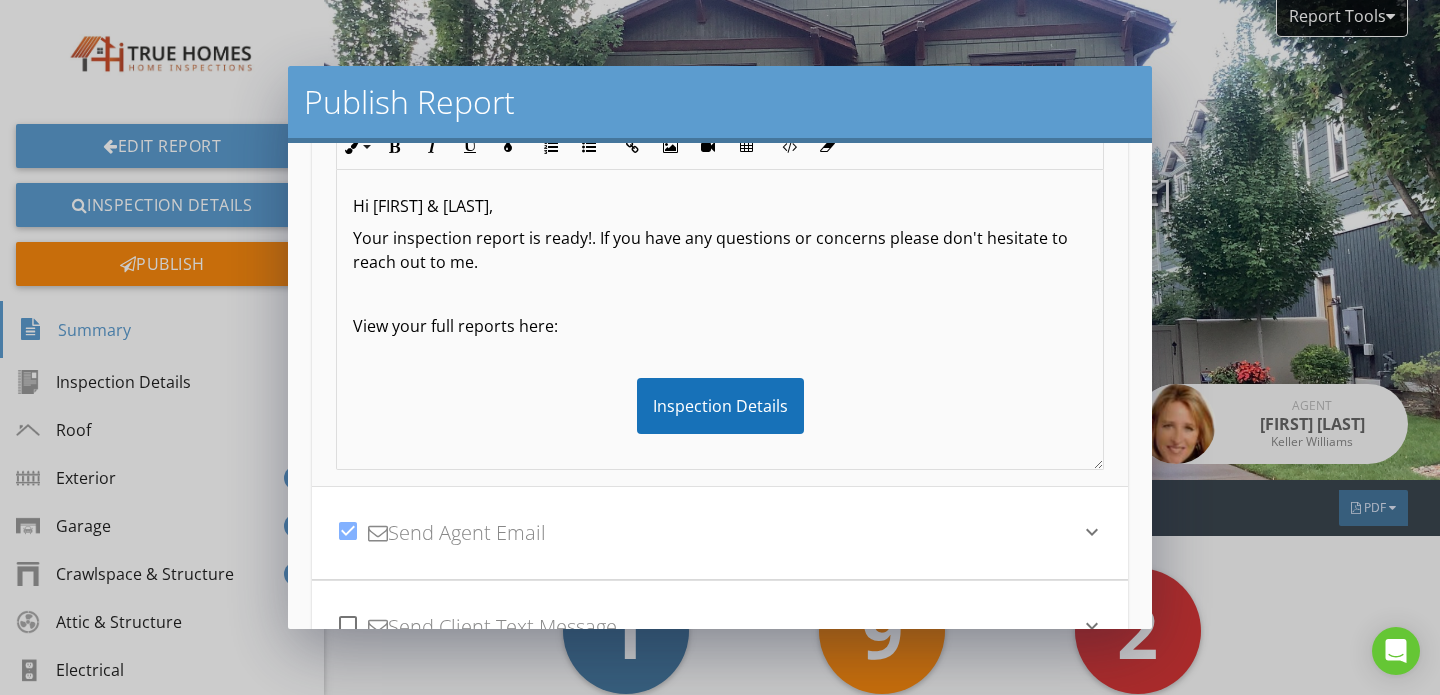 scroll, scrollTop: 296, scrollLeft: 0, axis: vertical 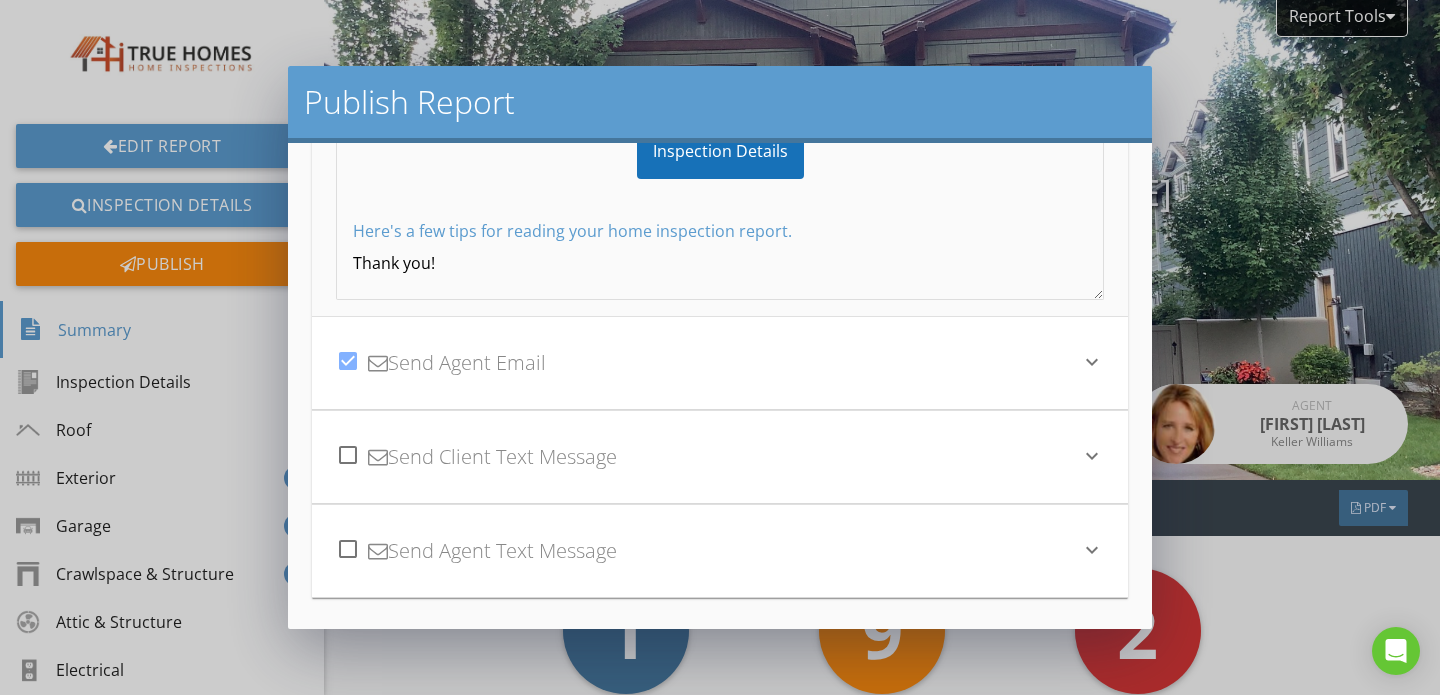 click on "check_box
Send Agent Email" at bounding box center (708, 363) 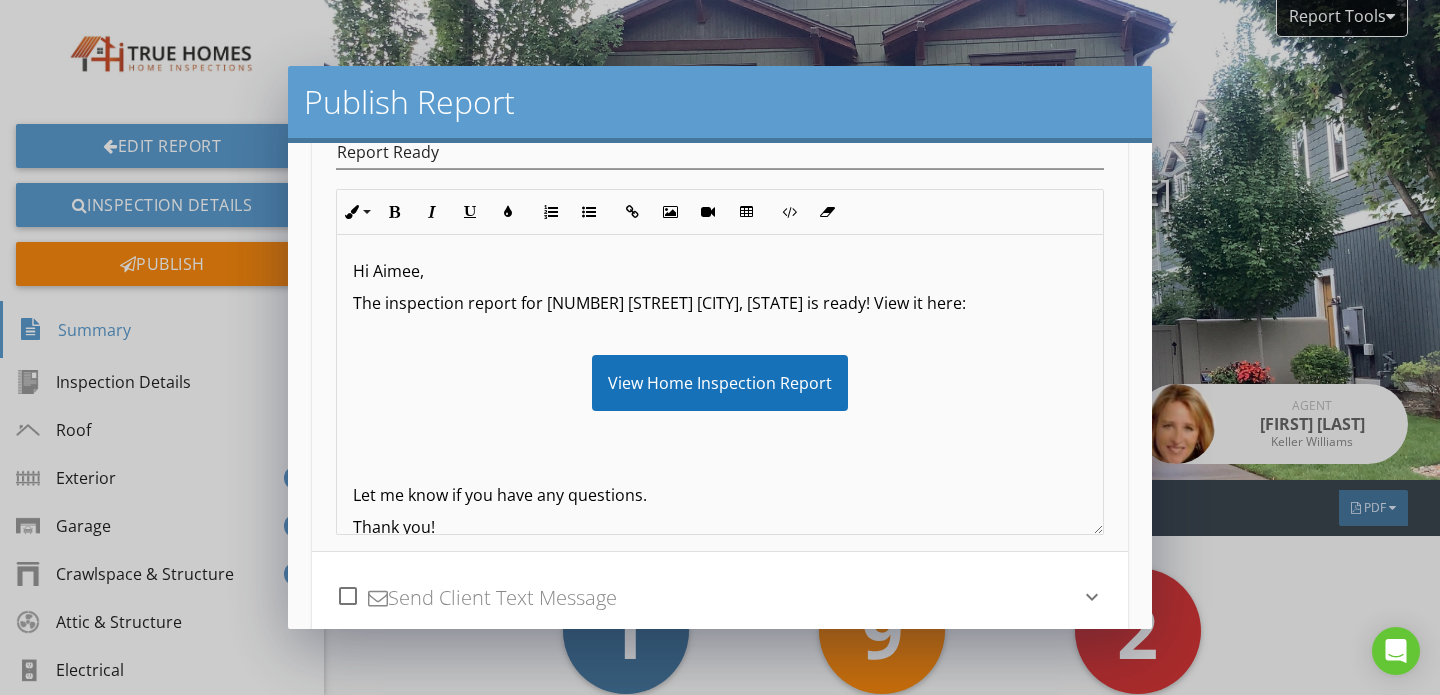 scroll, scrollTop: 281, scrollLeft: 0, axis: vertical 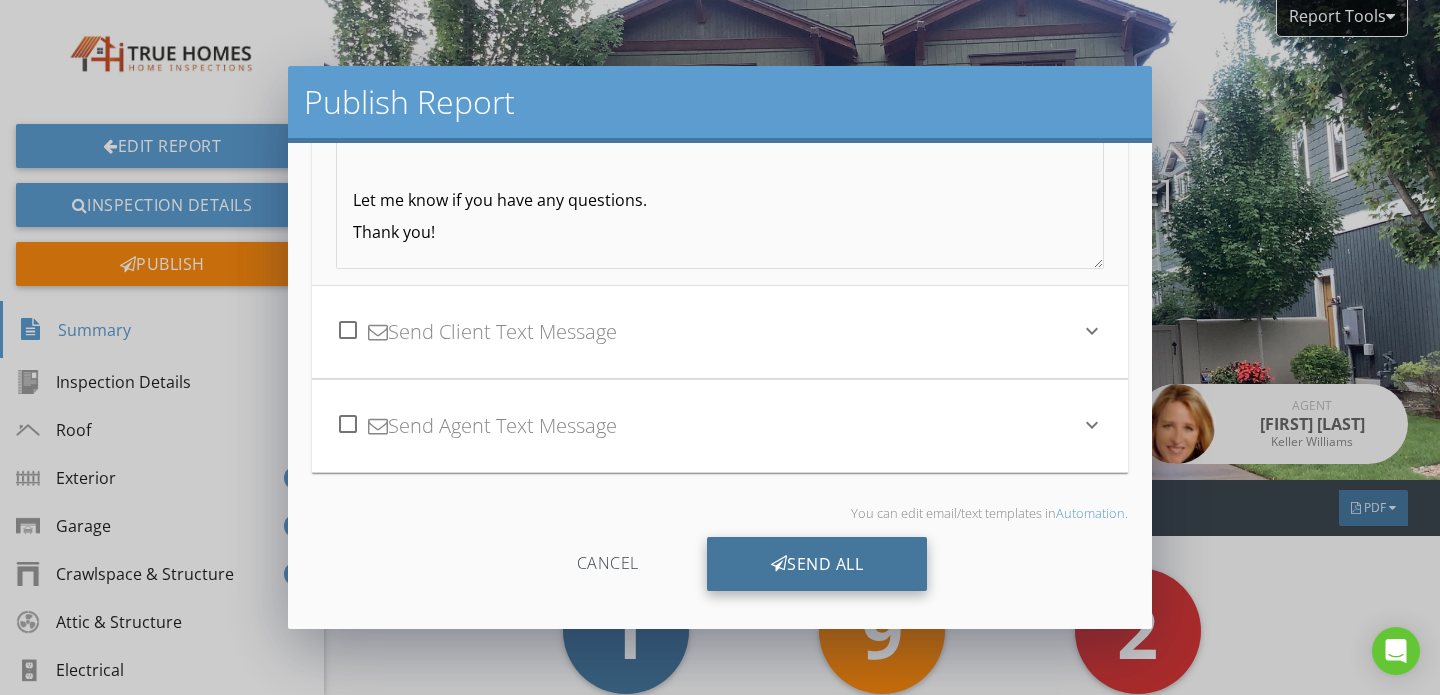 click on "Send All" at bounding box center [817, 564] 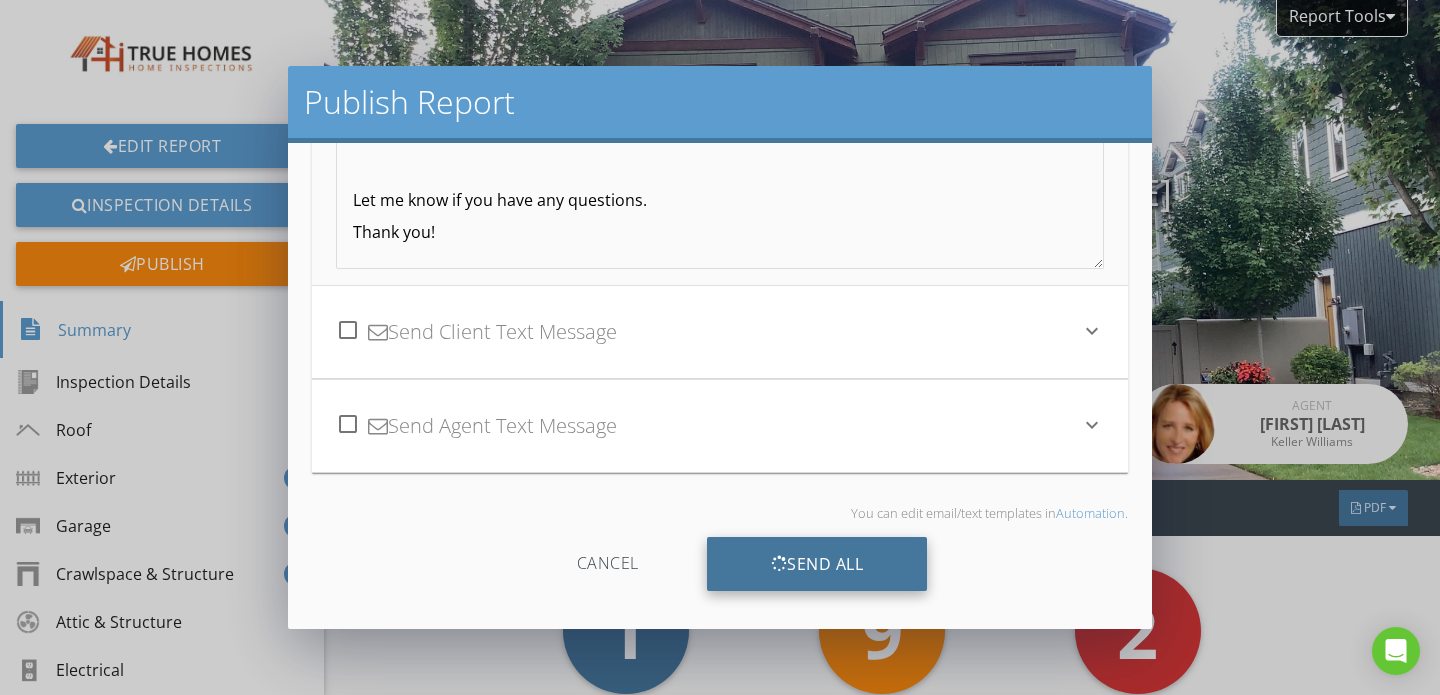 scroll, scrollTop: 328, scrollLeft: 0, axis: vertical 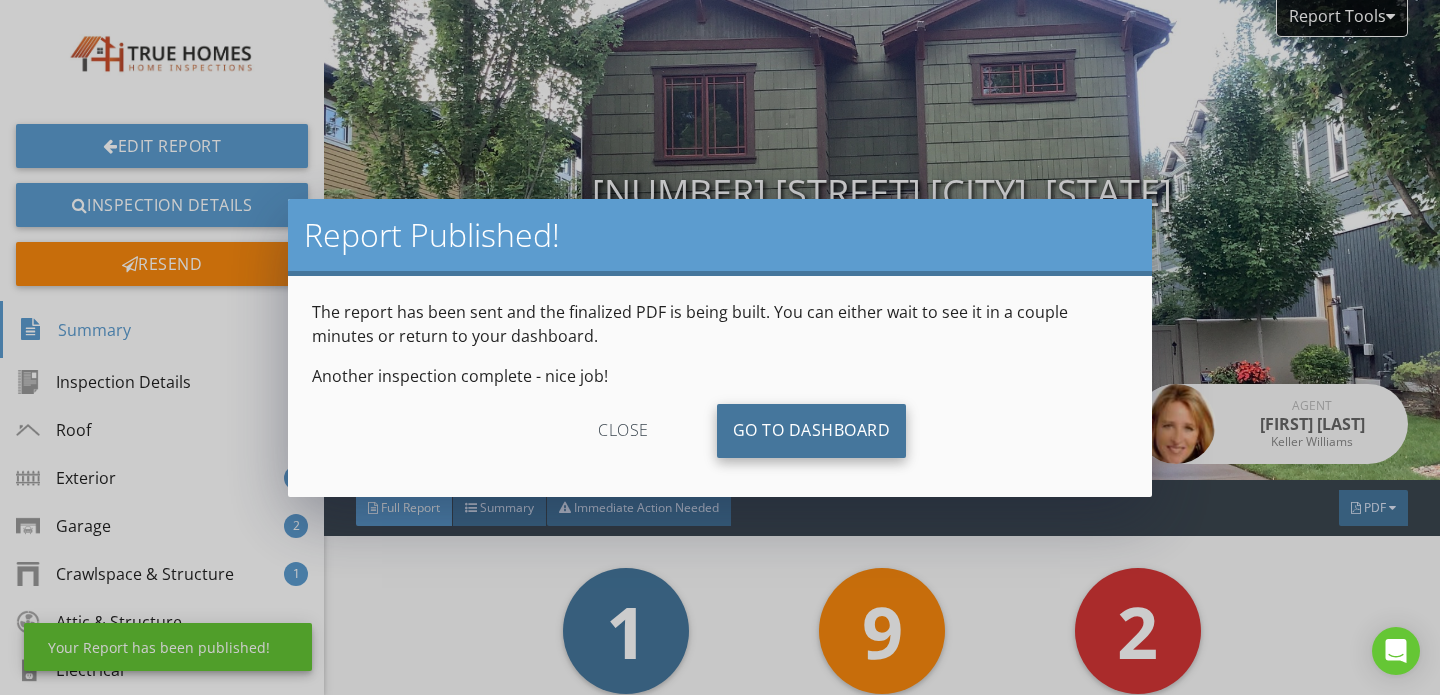 click on "Go To Dashboard" at bounding box center (812, 431) 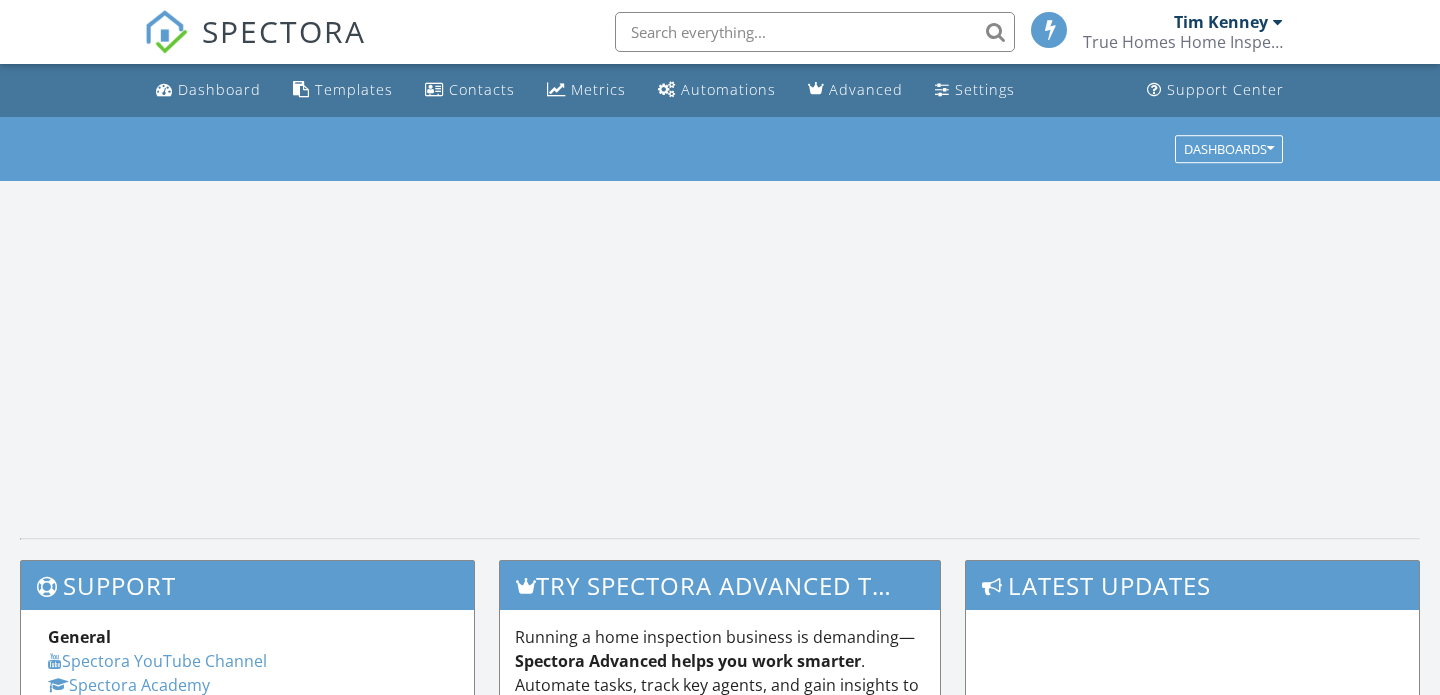 scroll, scrollTop: 0, scrollLeft: 0, axis: both 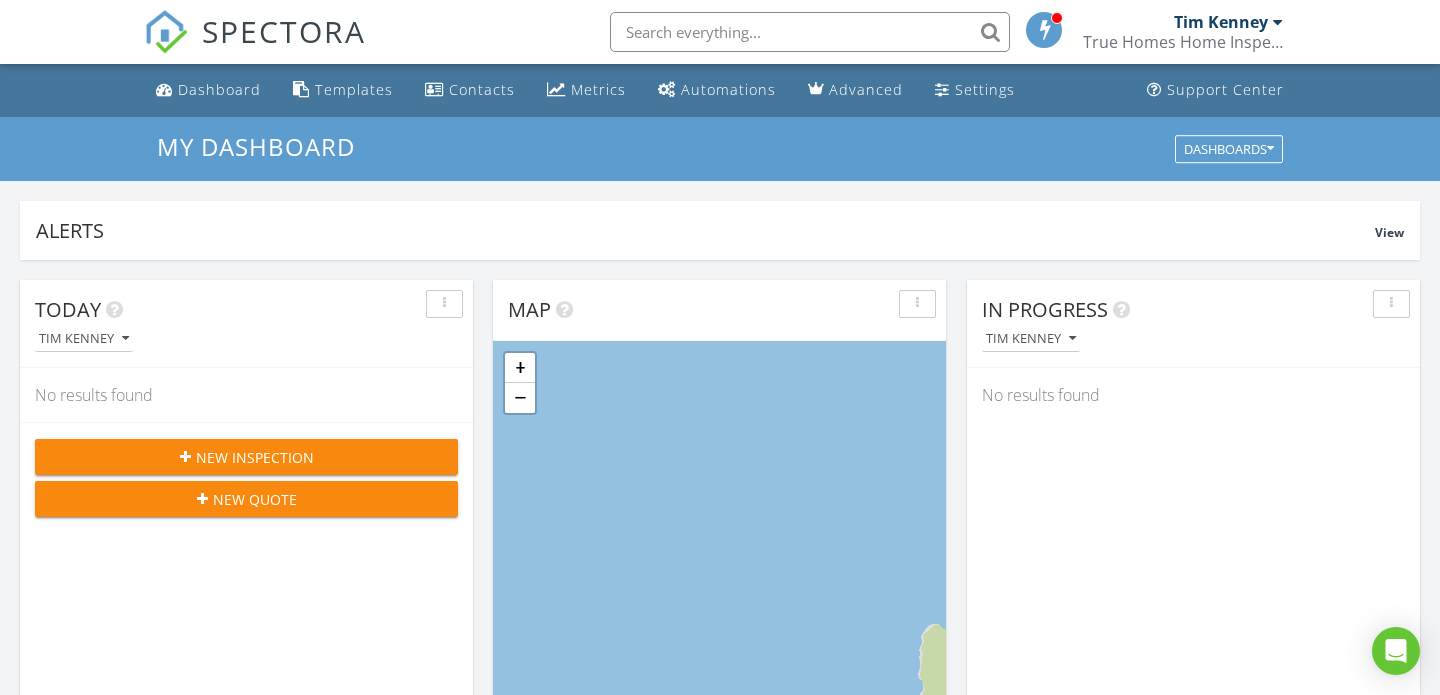 click on "New Inspection" at bounding box center [255, 457] 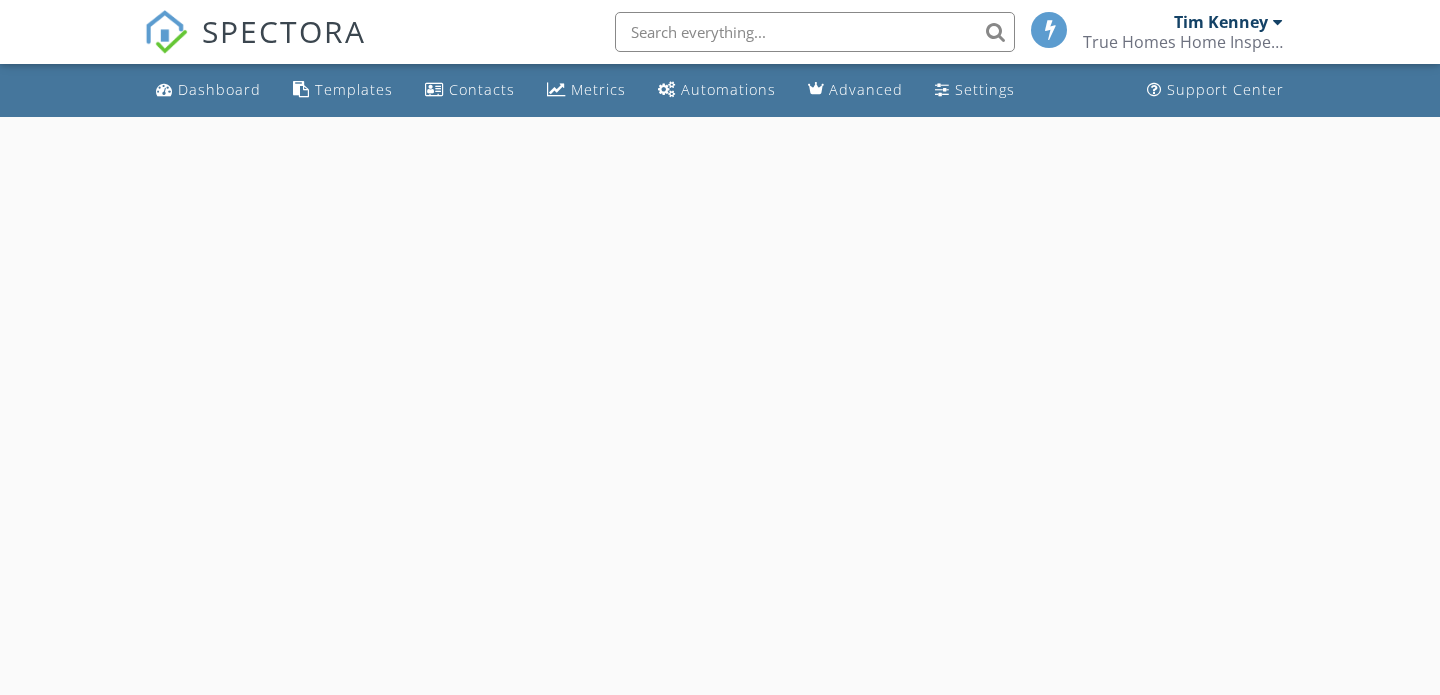 scroll, scrollTop: 0, scrollLeft: 0, axis: both 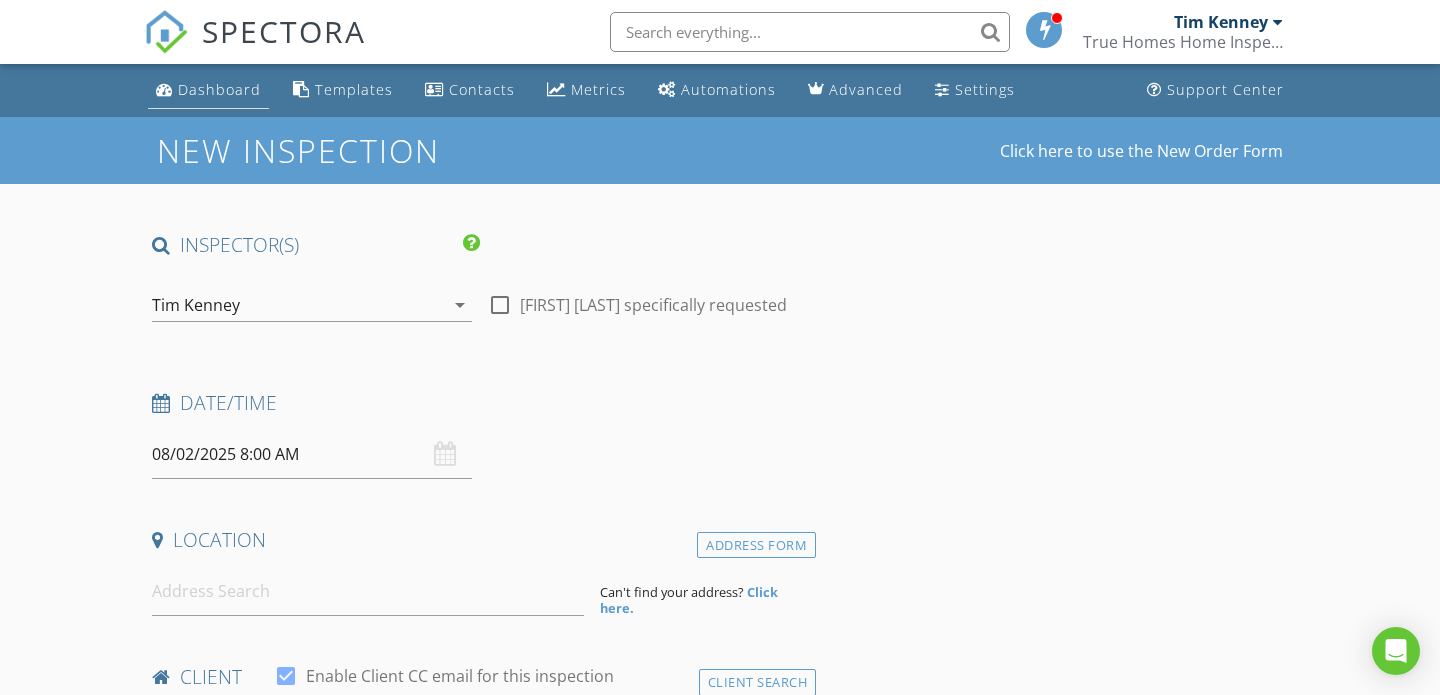 click on "Dashboard" at bounding box center [219, 89] 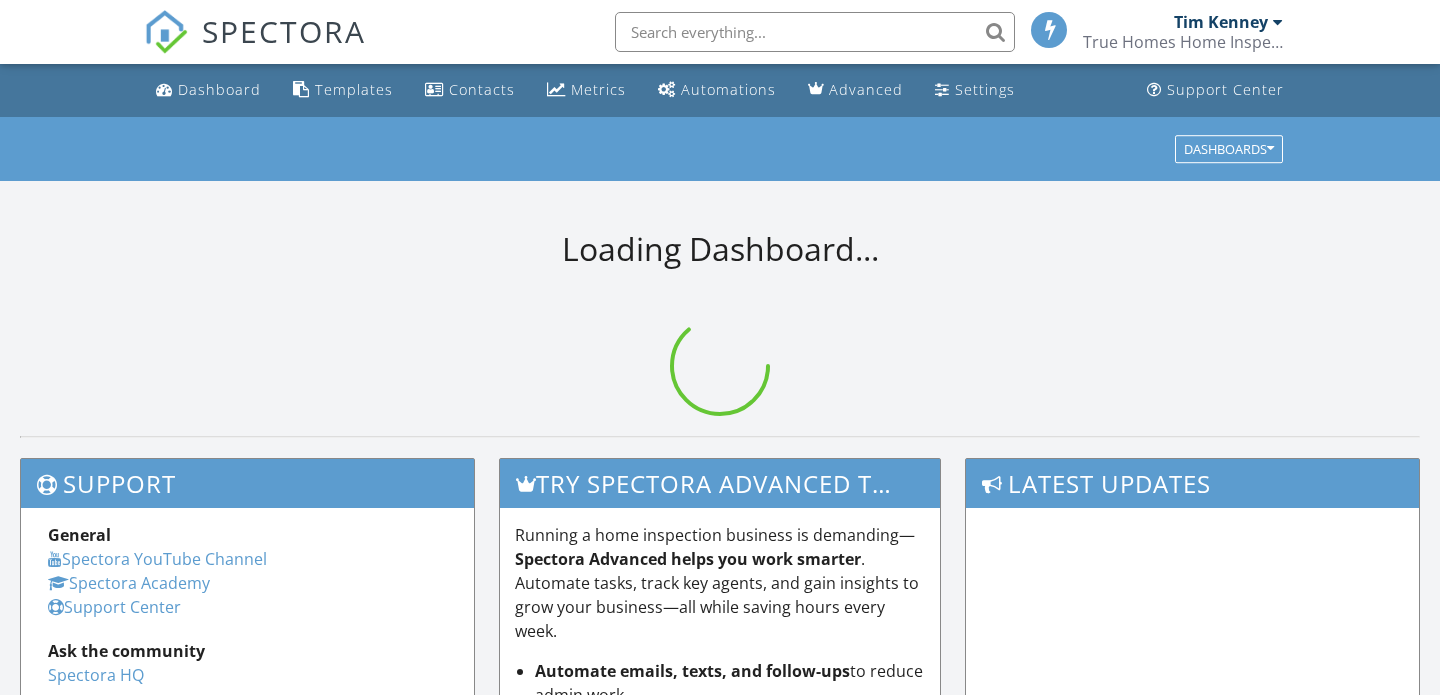 scroll, scrollTop: 0, scrollLeft: 0, axis: both 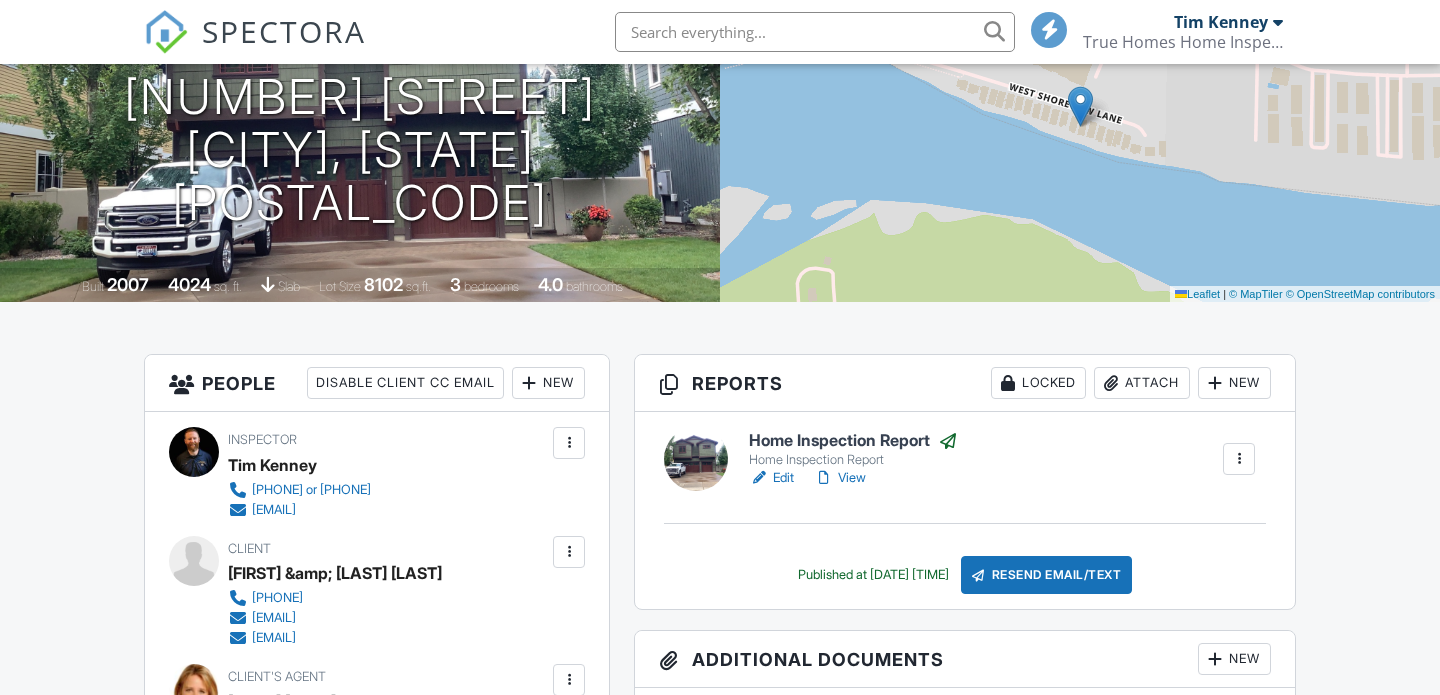 click on "Locked" at bounding box center (1038, 383) 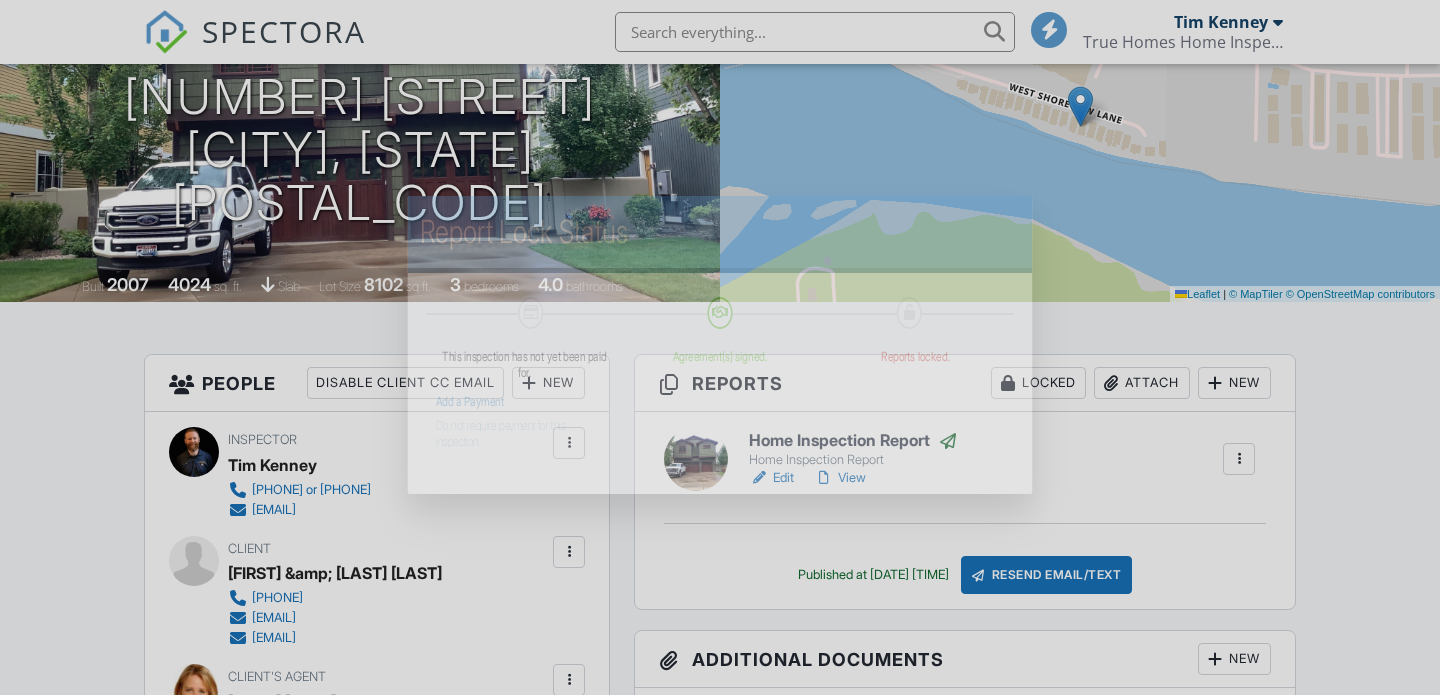scroll, scrollTop: 313, scrollLeft: 0, axis: vertical 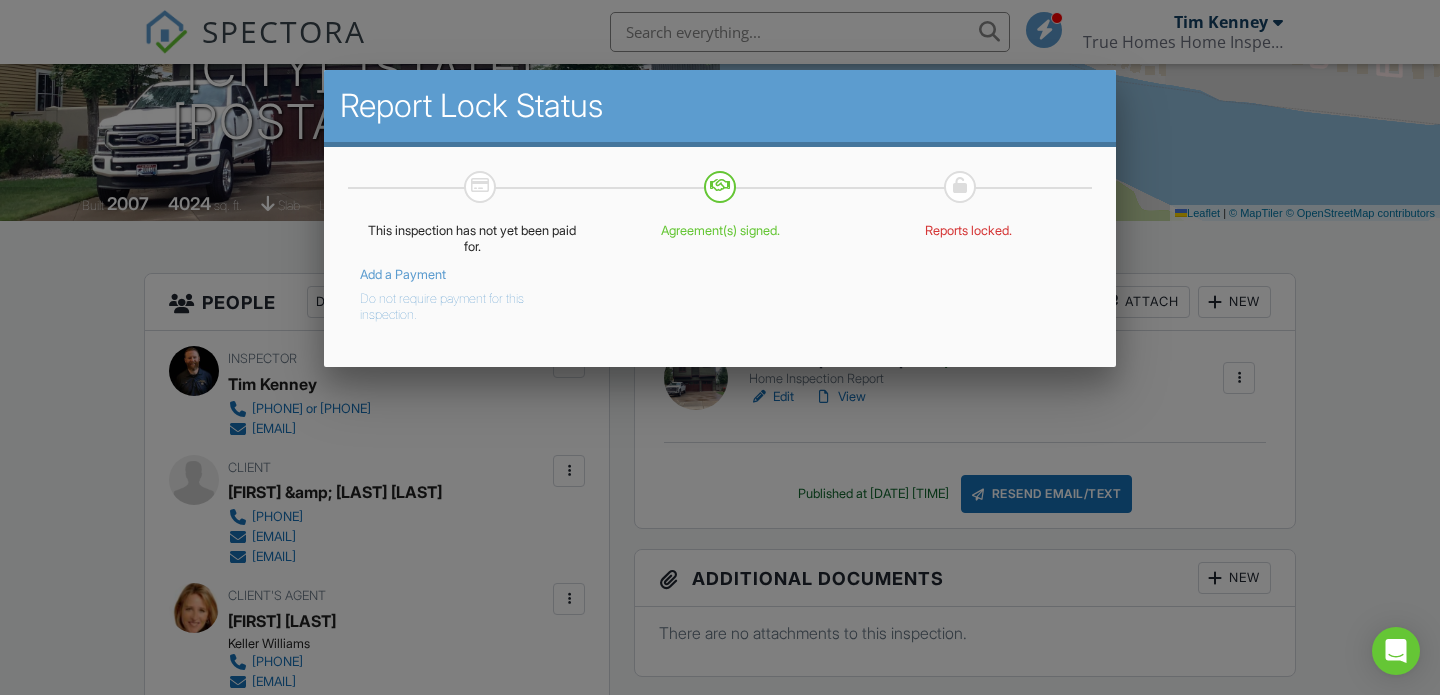 click on "Do not require payment for this inspection." at bounding box center (457, 303) 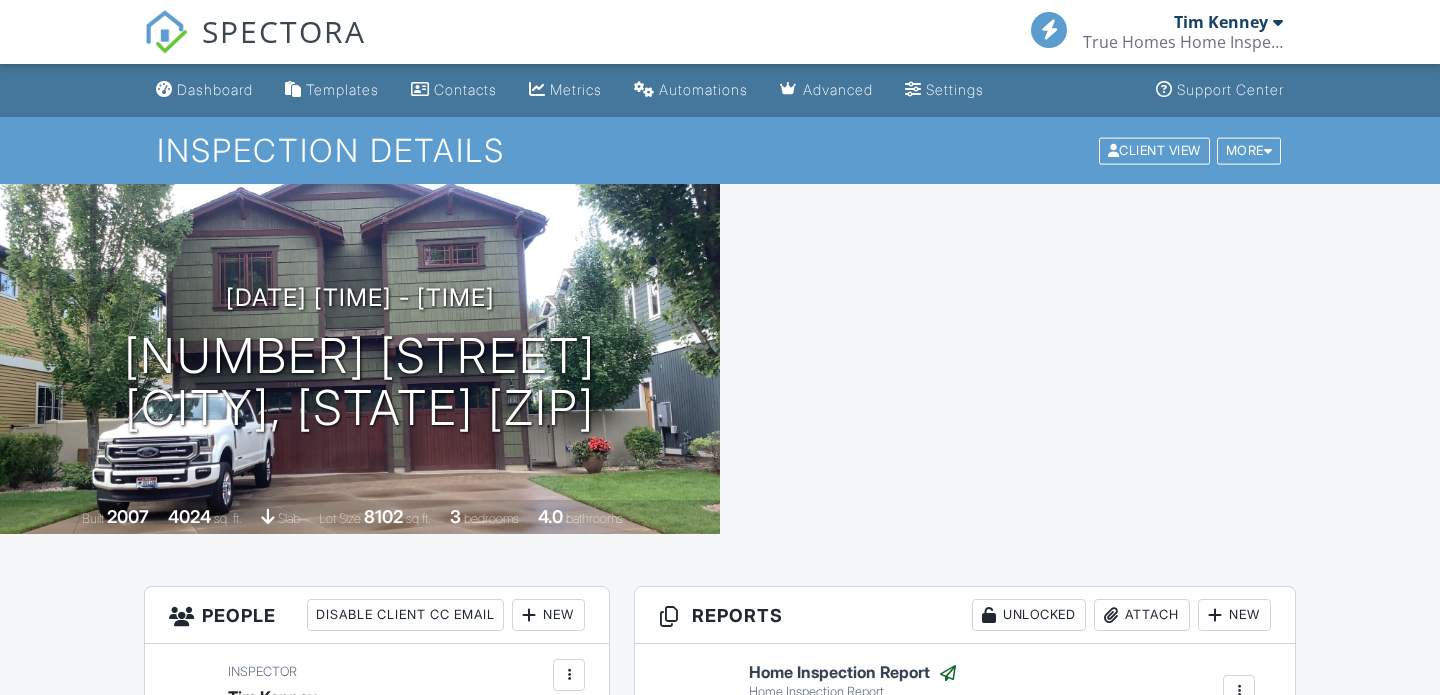 scroll, scrollTop: 0, scrollLeft: 0, axis: both 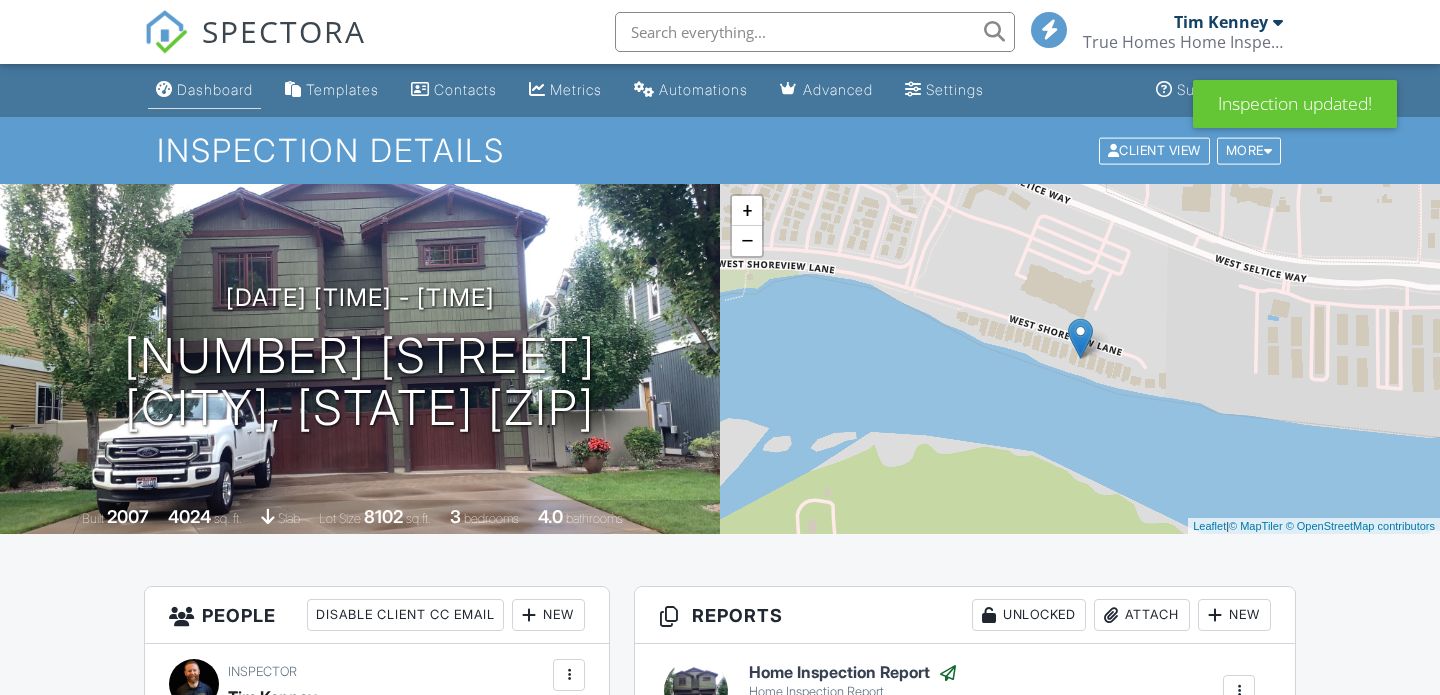 click on "Dashboard" at bounding box center (204, 90) 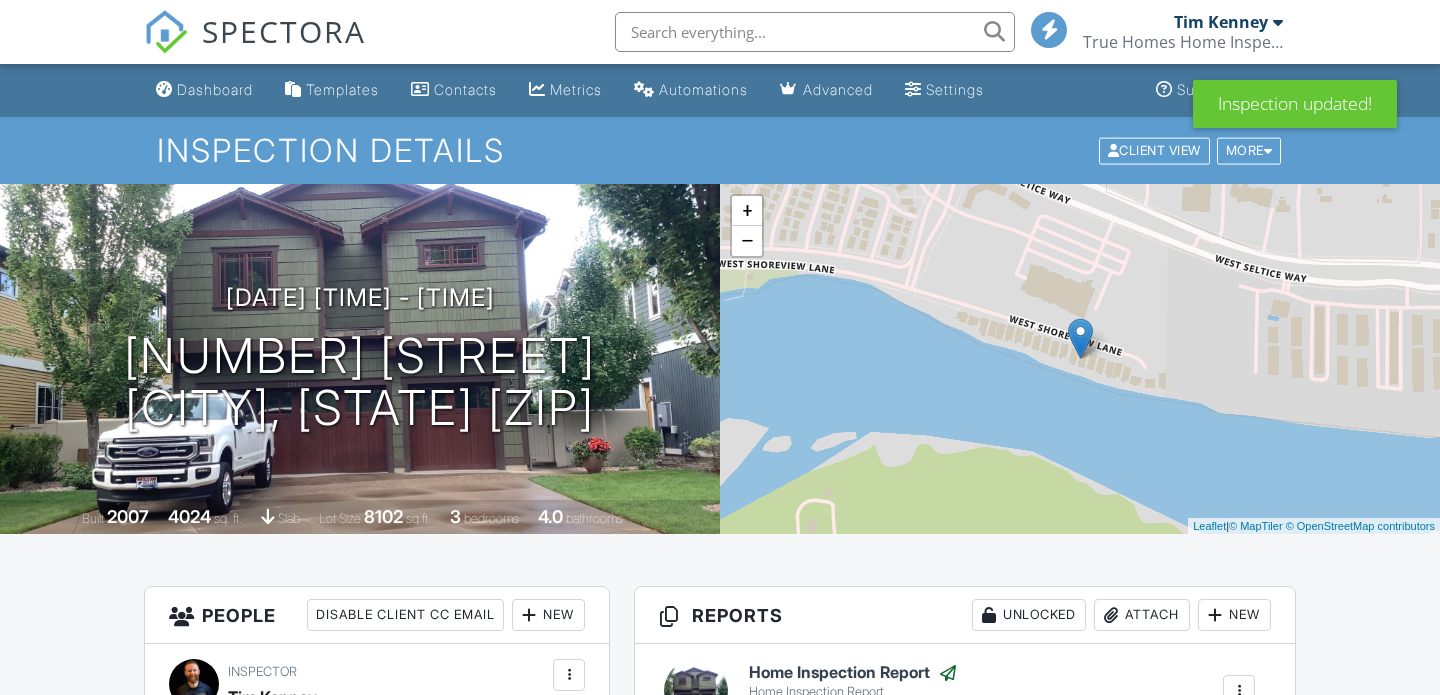 scroll, scrollTop: 0, scrollLeft: 0, axis: both 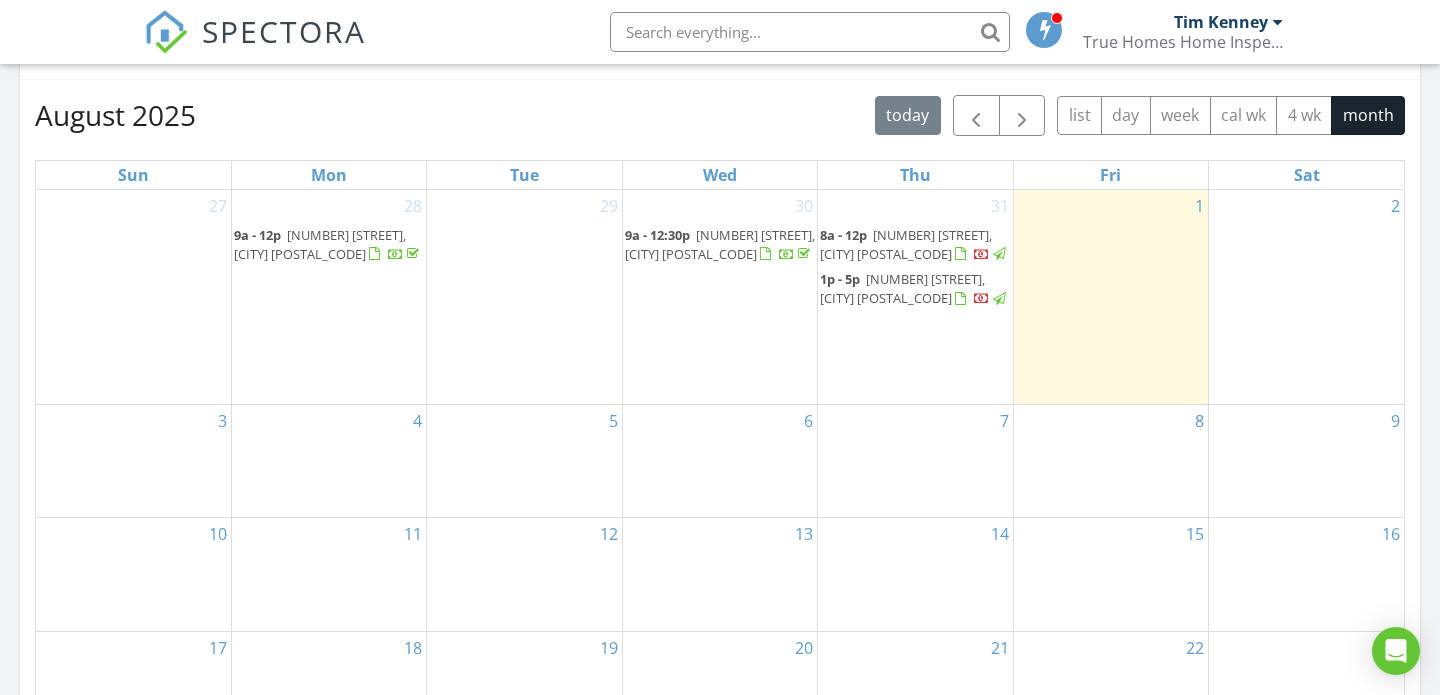 click on "[NUMBER] [STREET], [CITY] [POSTAL_CODE]" at bounding box center (902, 288) 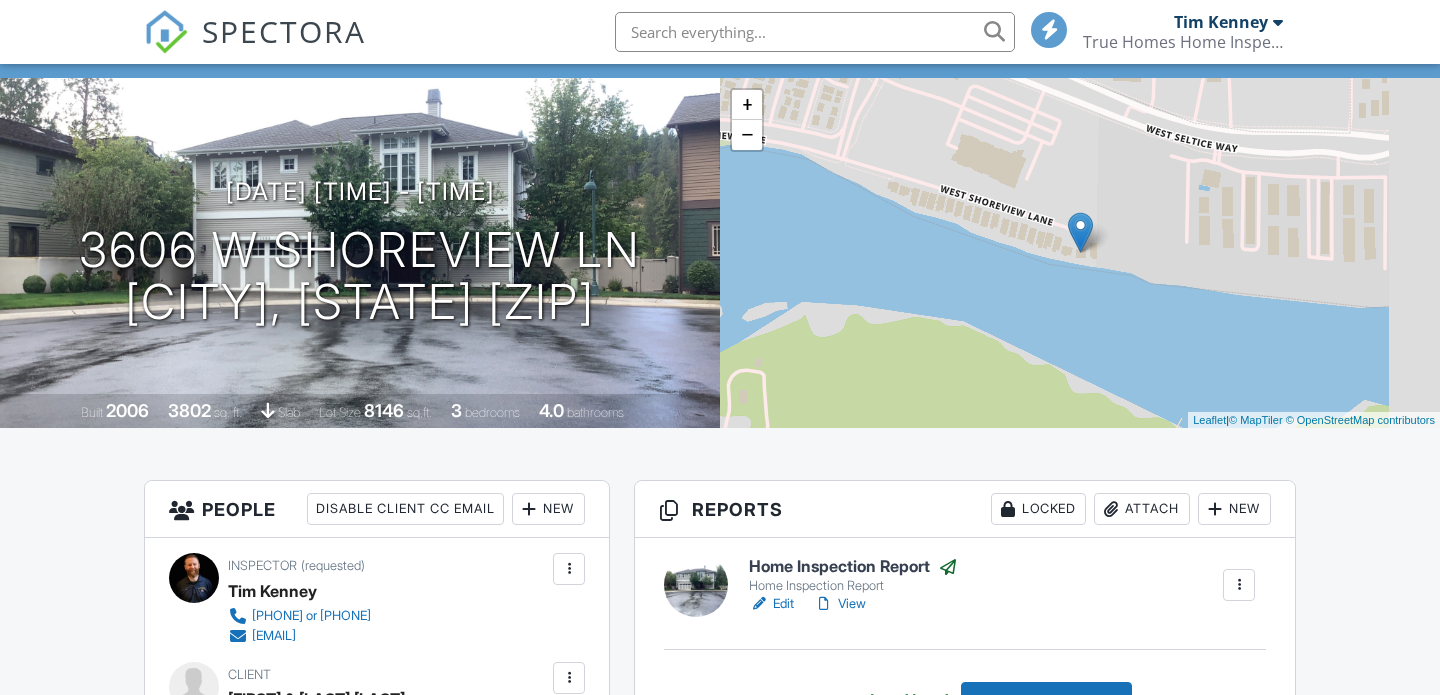scroll, scrollTop: 170, scrollLeft: 0, axis: vertical 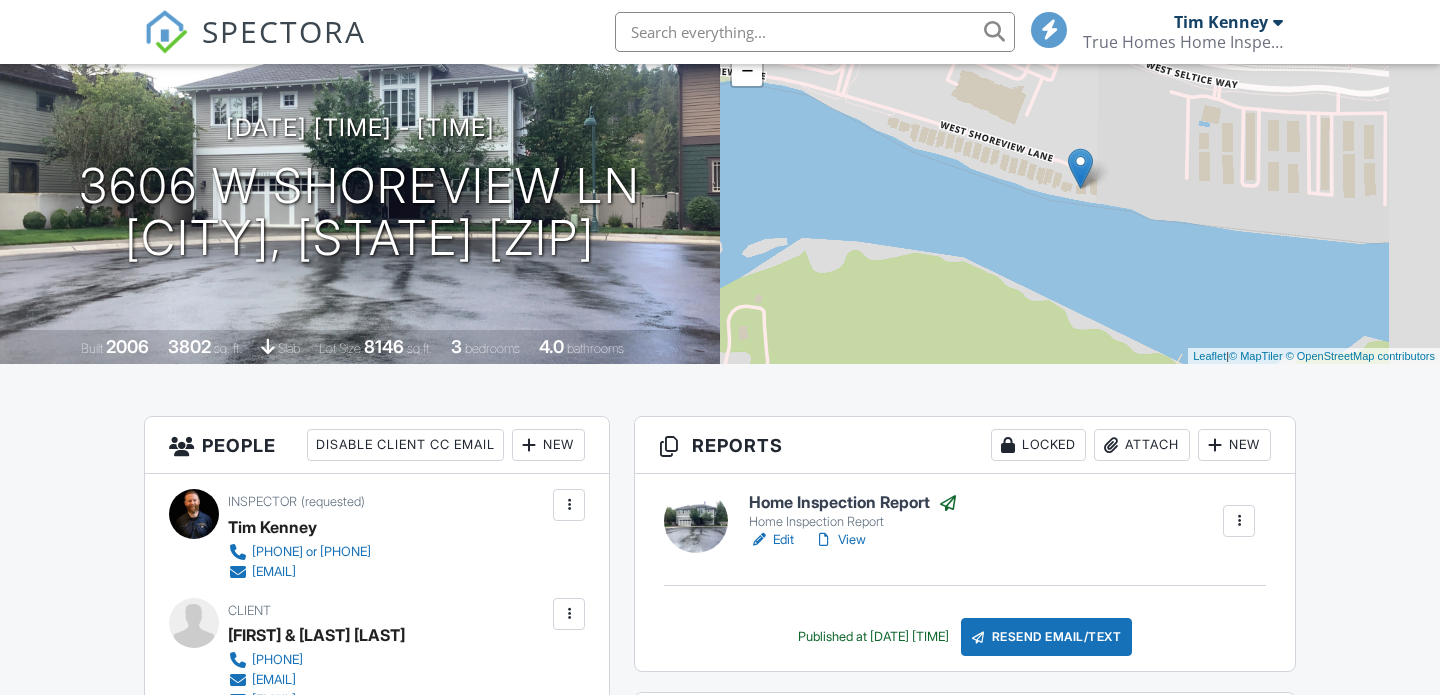 click on "Locked" at bounding box center (1038, 445) 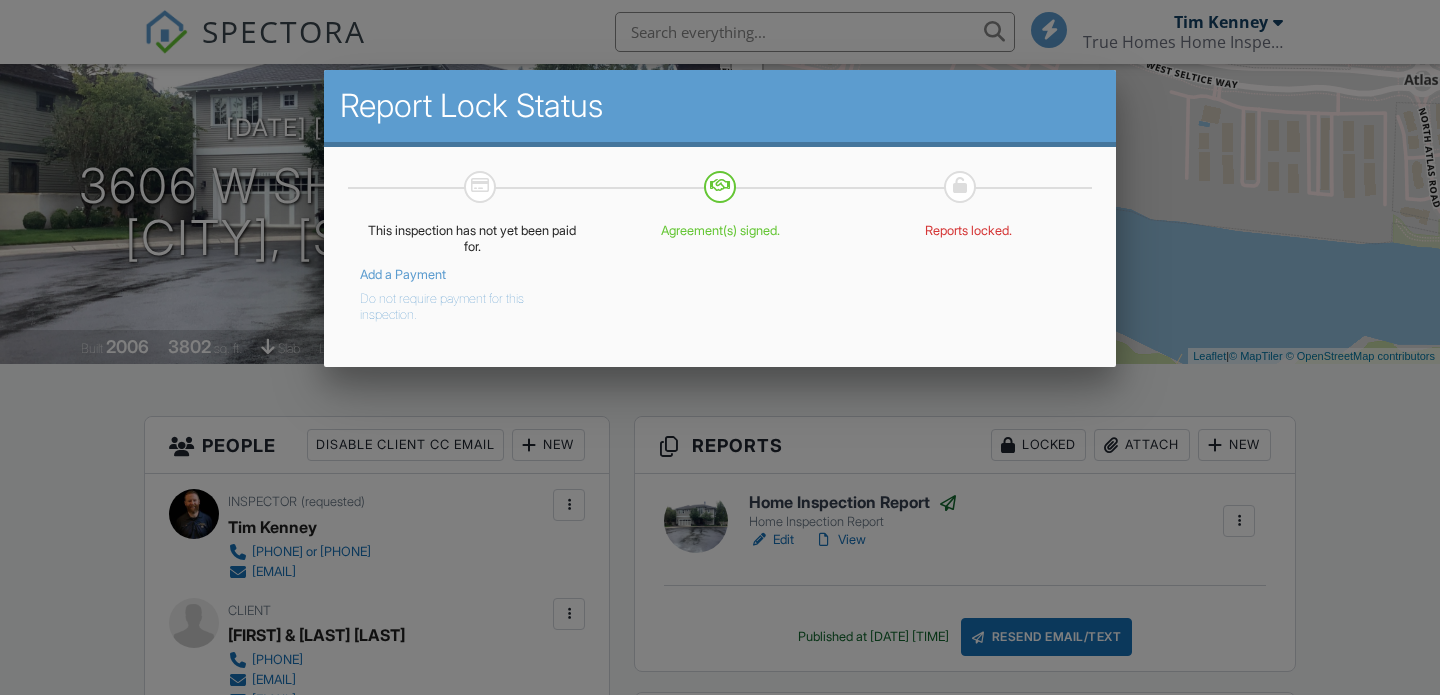 scroll, scrollTop: 0, scrollLeft: 0, axis: both 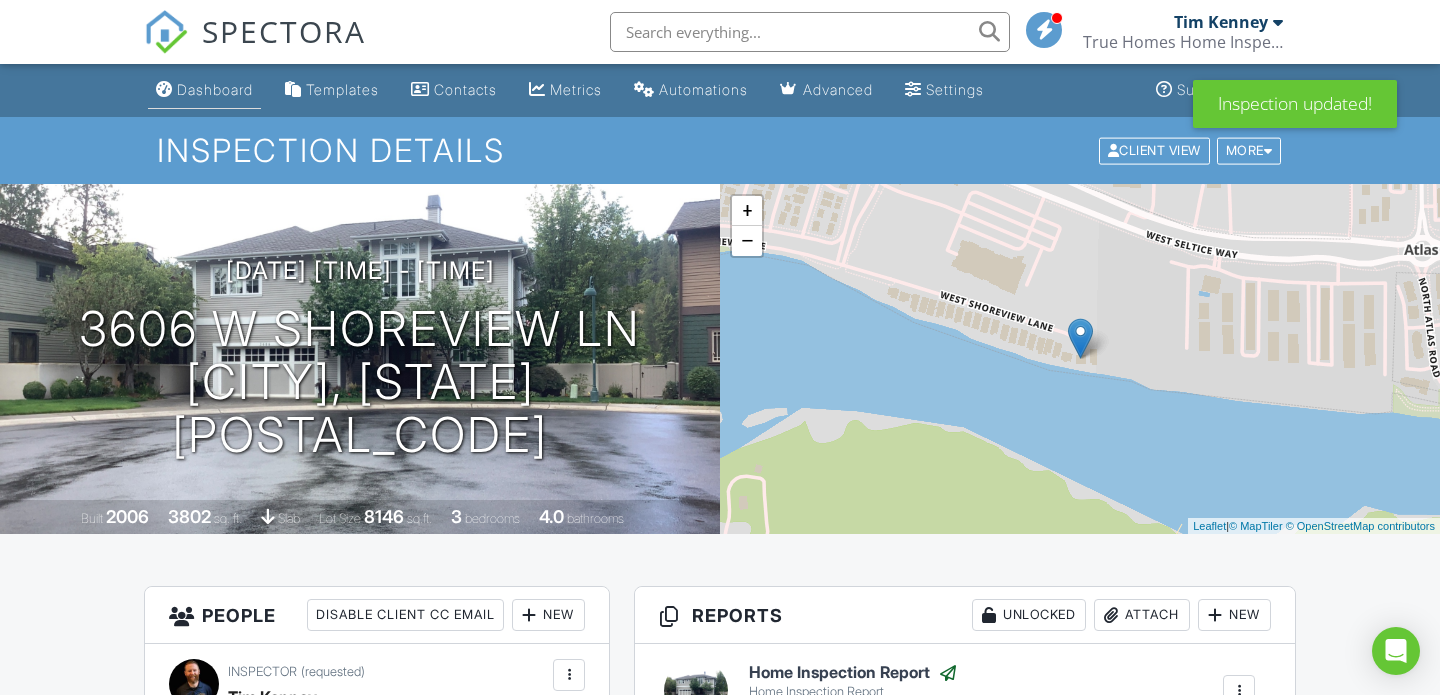 click on "Dashboard" at bounding box center [215, 89] 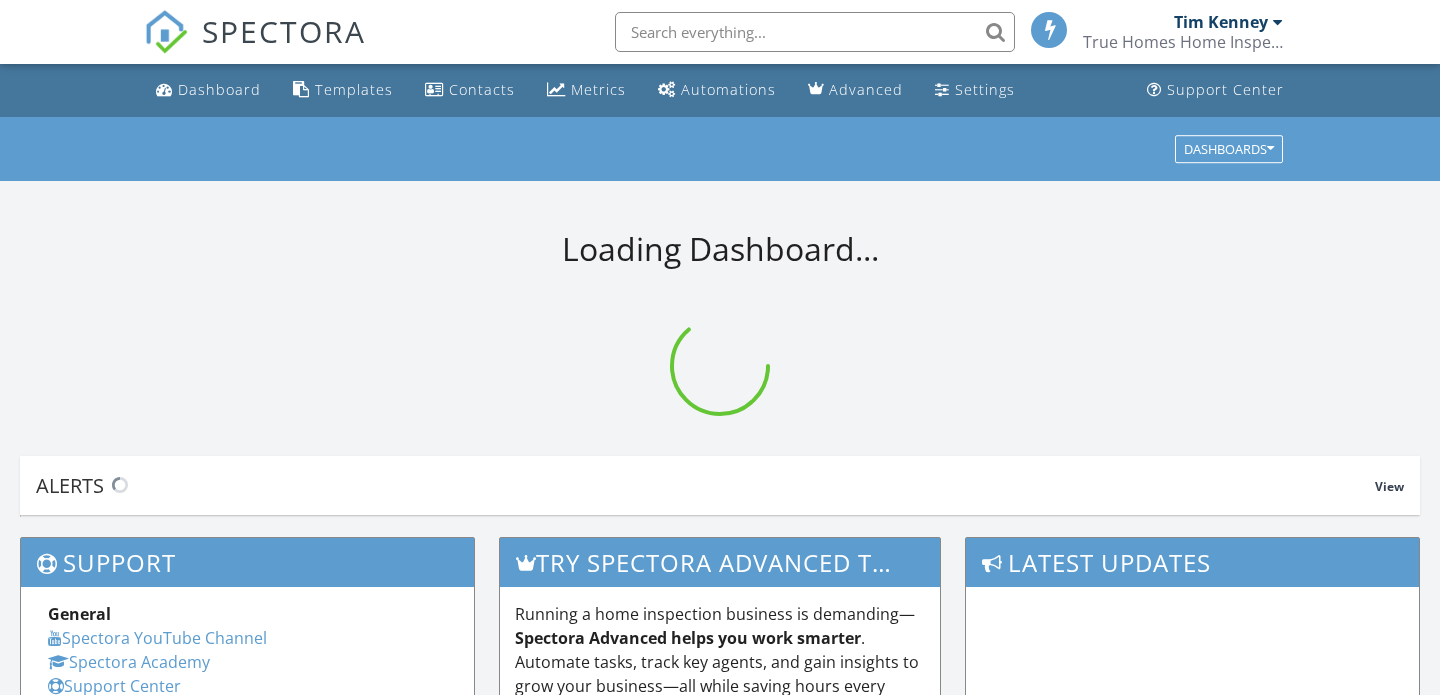 scroll, scrollTop: 0, scrollLeft: 0, axis: both 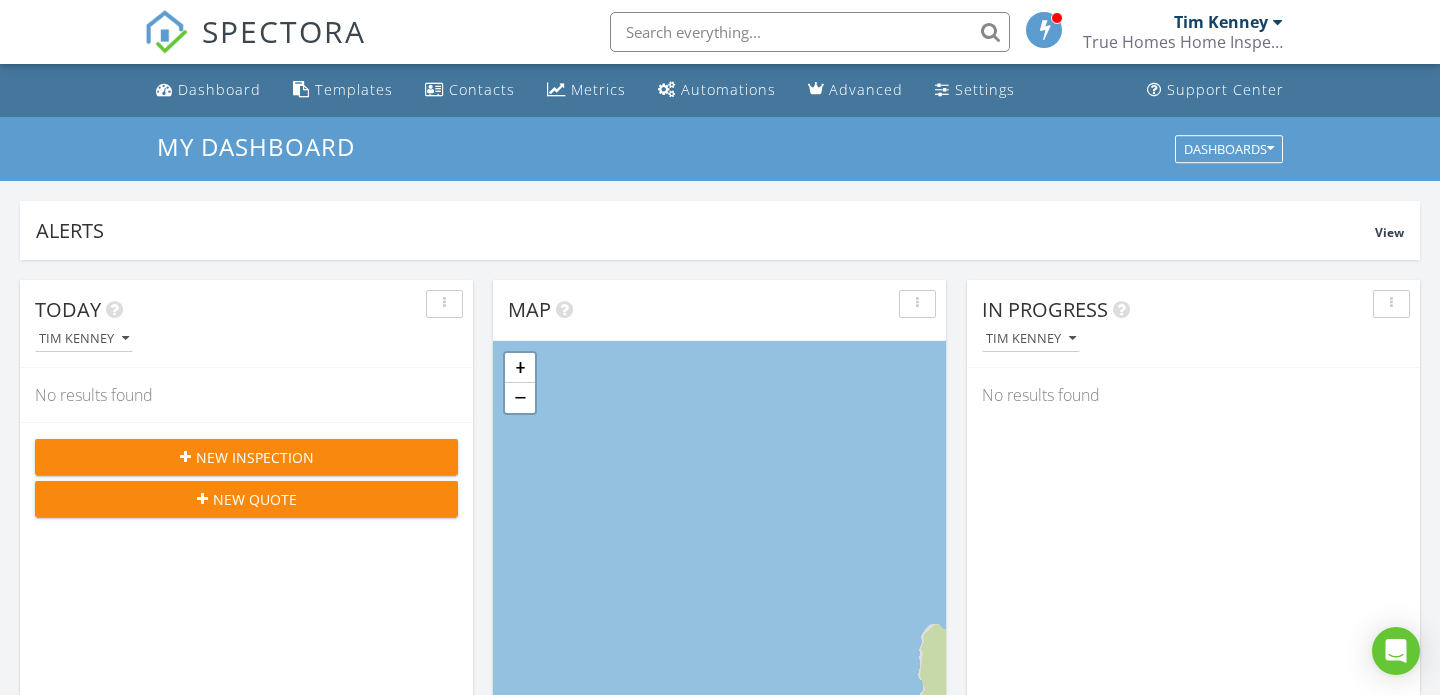 click on "New Inspection" at bounding box center [255, 457] 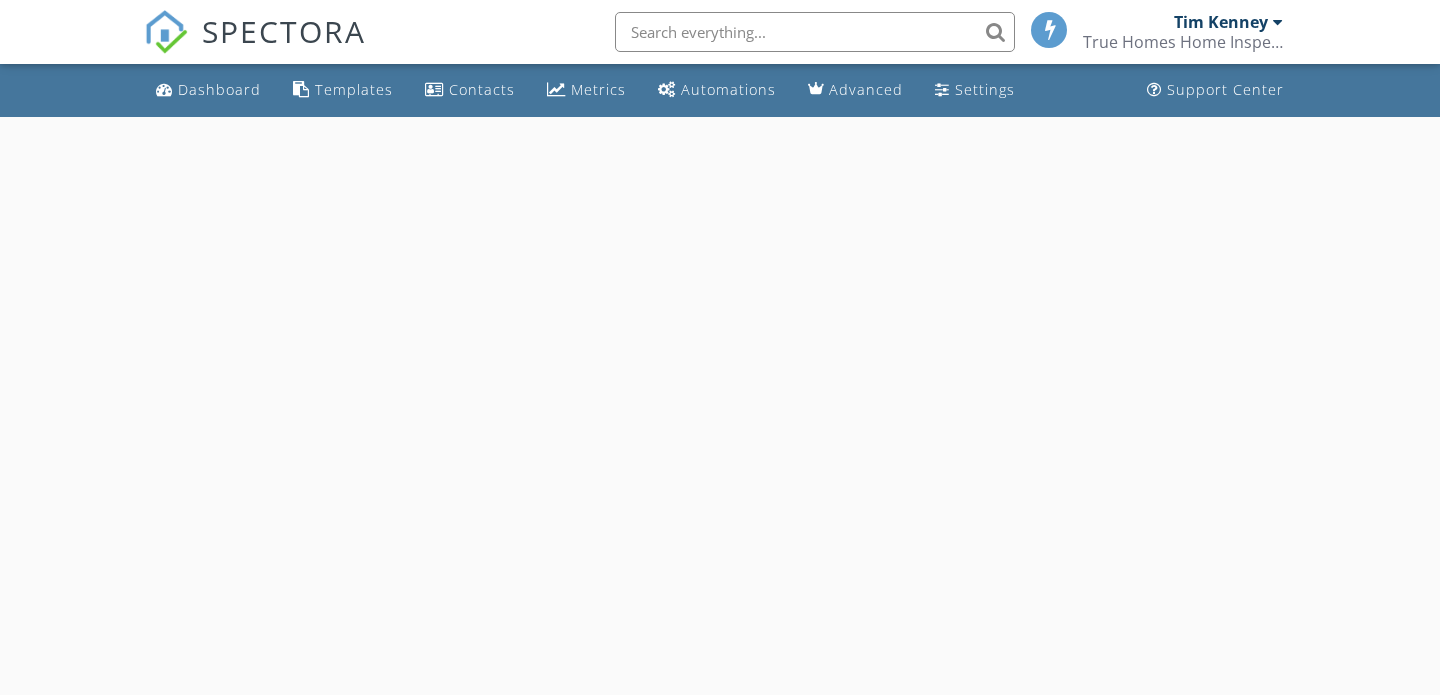 scroll, scrollTop: 0, scrollLeft: 0, axis: both 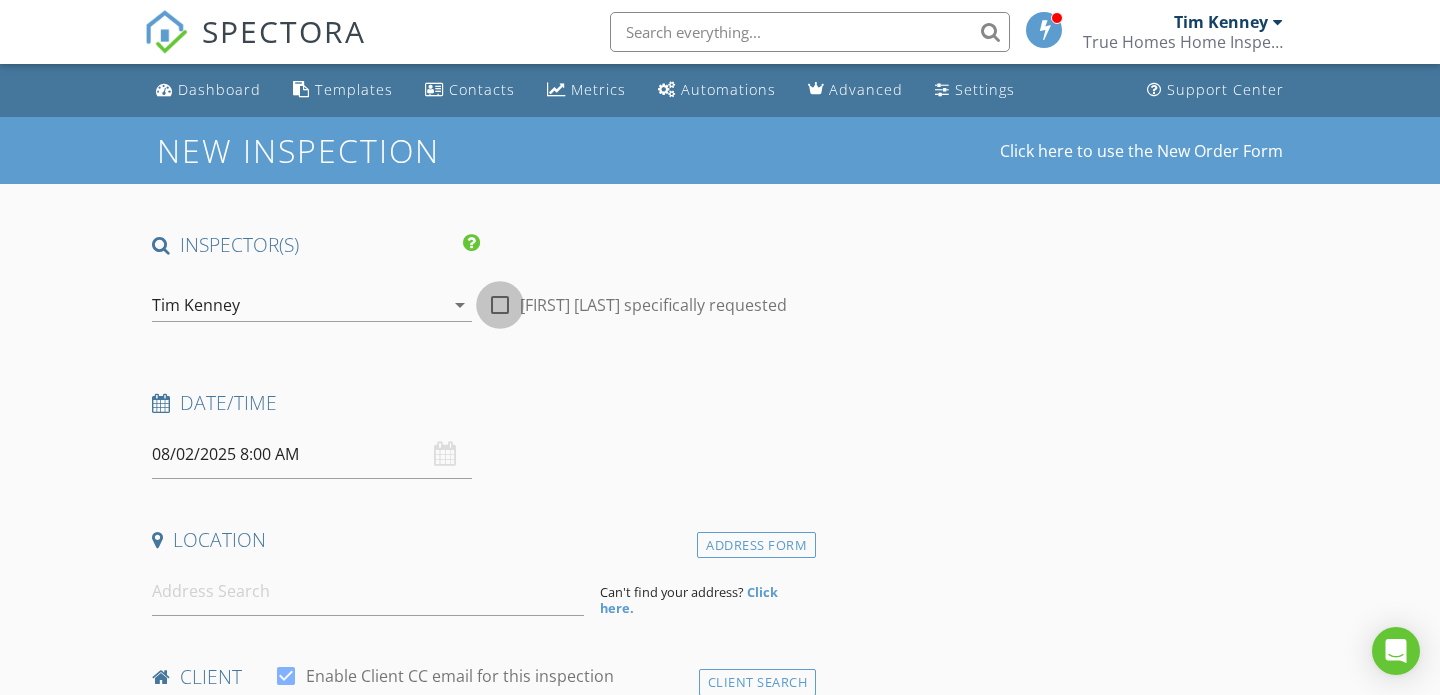 click at bounding box center [500, 305] 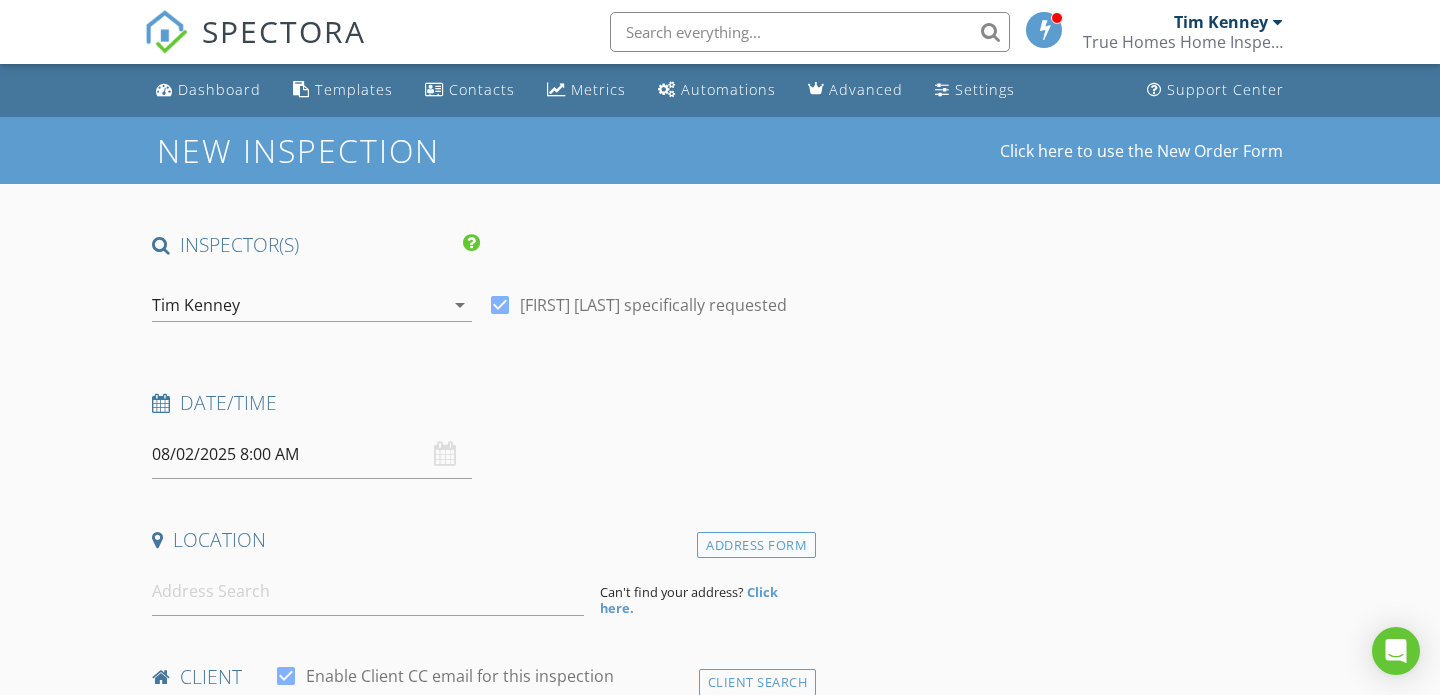 click on "08/02/2025 8:00 AM" at bounding box center (312, 454) 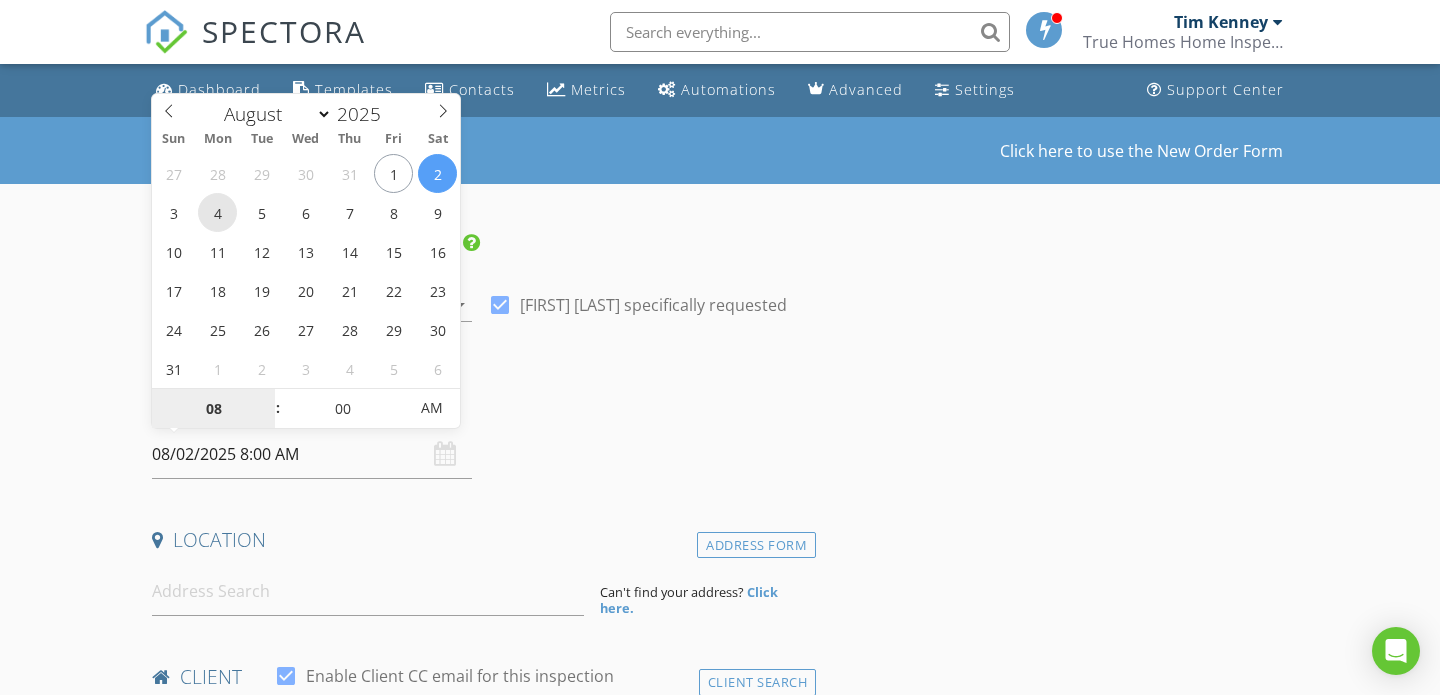 type on "08/04/2025 8:00 AM" 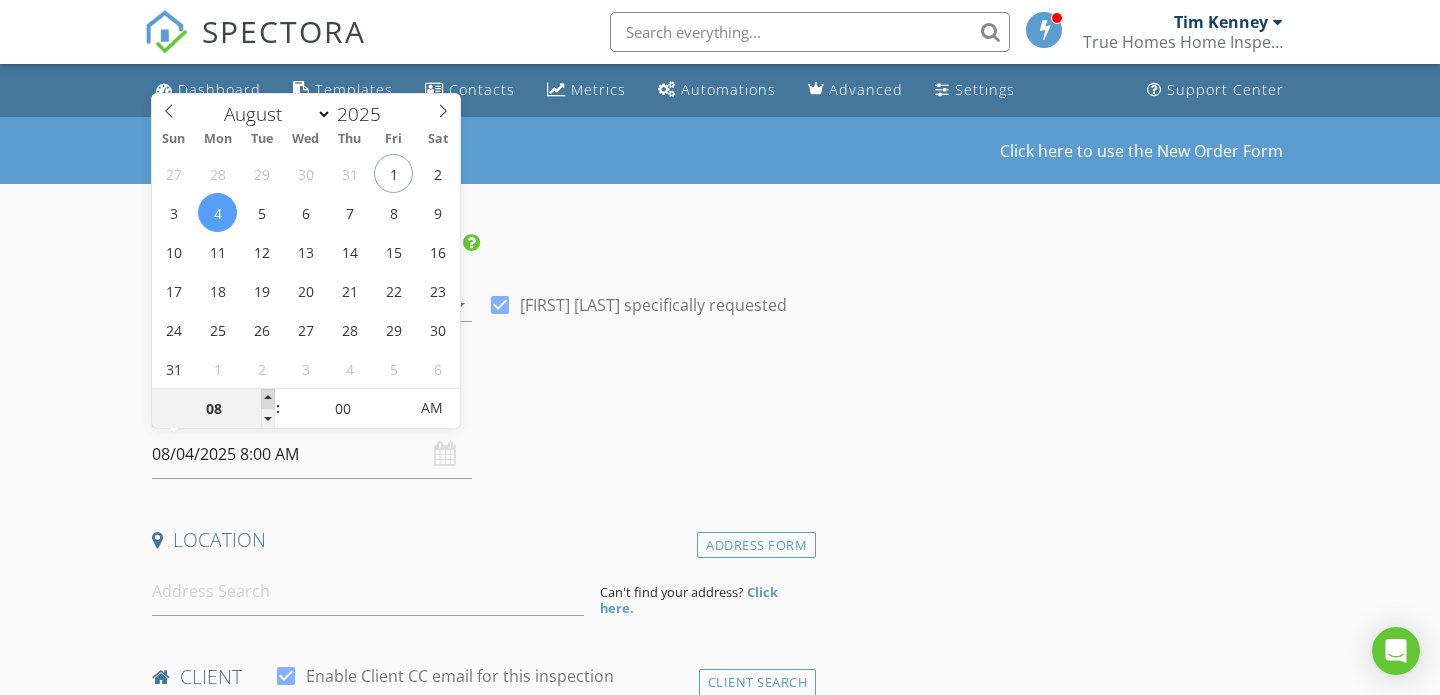 type on "09" 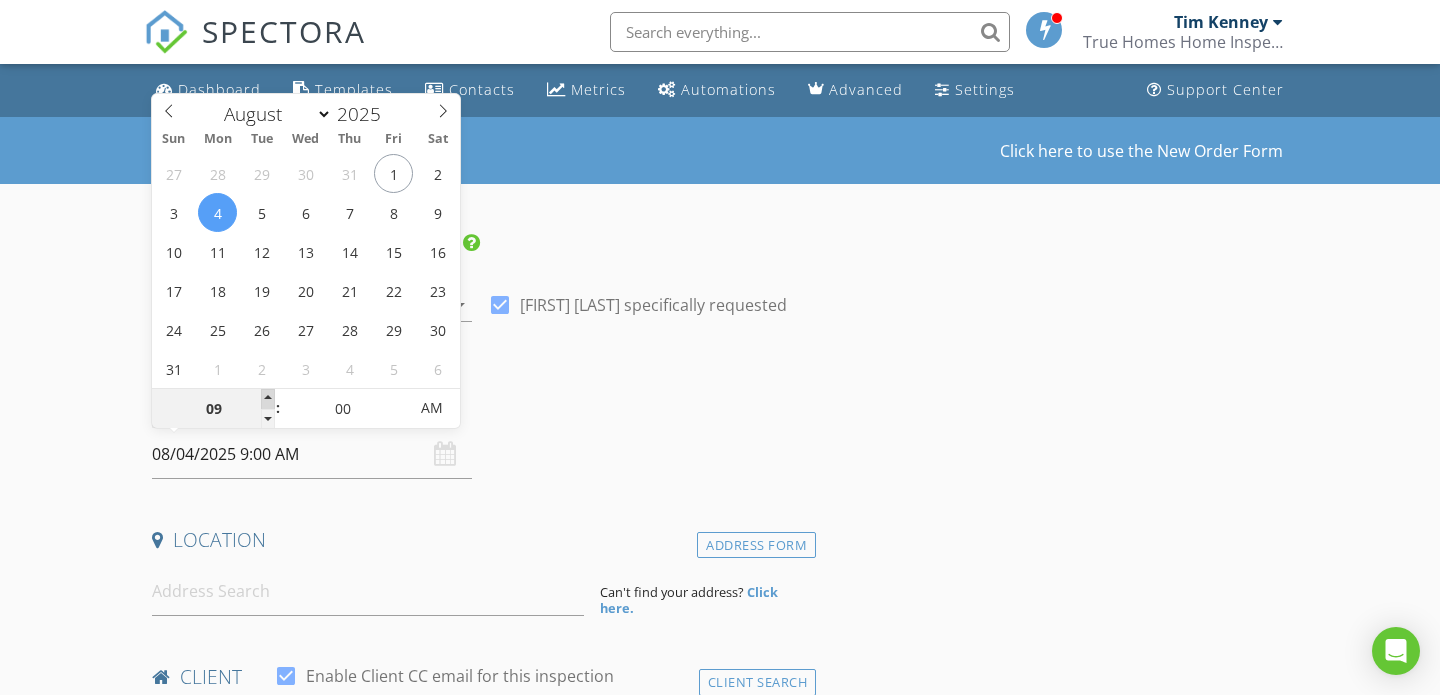 click at bounding box center (268, 399) 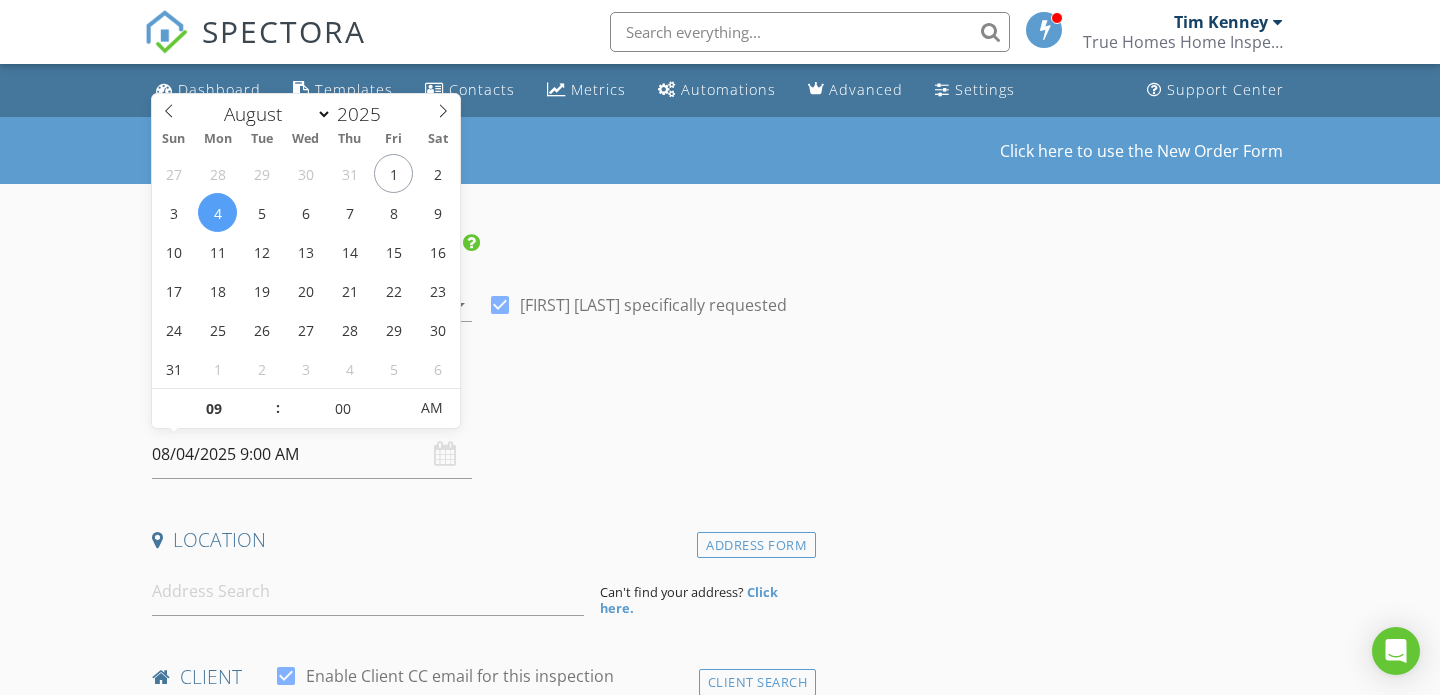 click on "INSPECTOR(S)
check_box   Tim Kenney   PRIMARY   Tim Kenney arrow_drop_down   check_box Tim Kenney specifically requested
Date/Time
08/04/2025 9:00 AM
Location
Address Form       Can't find your address?   Click here.
client
check_box Enable Client CC email for this inspection   Client Search     check_box_outline_blank Client is a Company/Organization     First Name   Last Name   Email   CC Email   Phone           Notes   Private Notes
ADD ADDITIONAL client
SERVICES
check_box_outline_blank   Re-Inspection   Re-Inspection check_box_outline_blank   Radon Test   1028XP CRM check_box_outline_blank   Private Well/Bacteria   Presence/Absence for Coliform/Ecoli check_box_outline_blank   Private Well Suite A   Nitrate/Nitrite/Arsenic/Iron/Lead check_box_outline_blank   Private Well Suite B" at bounding box center (480, 1608) 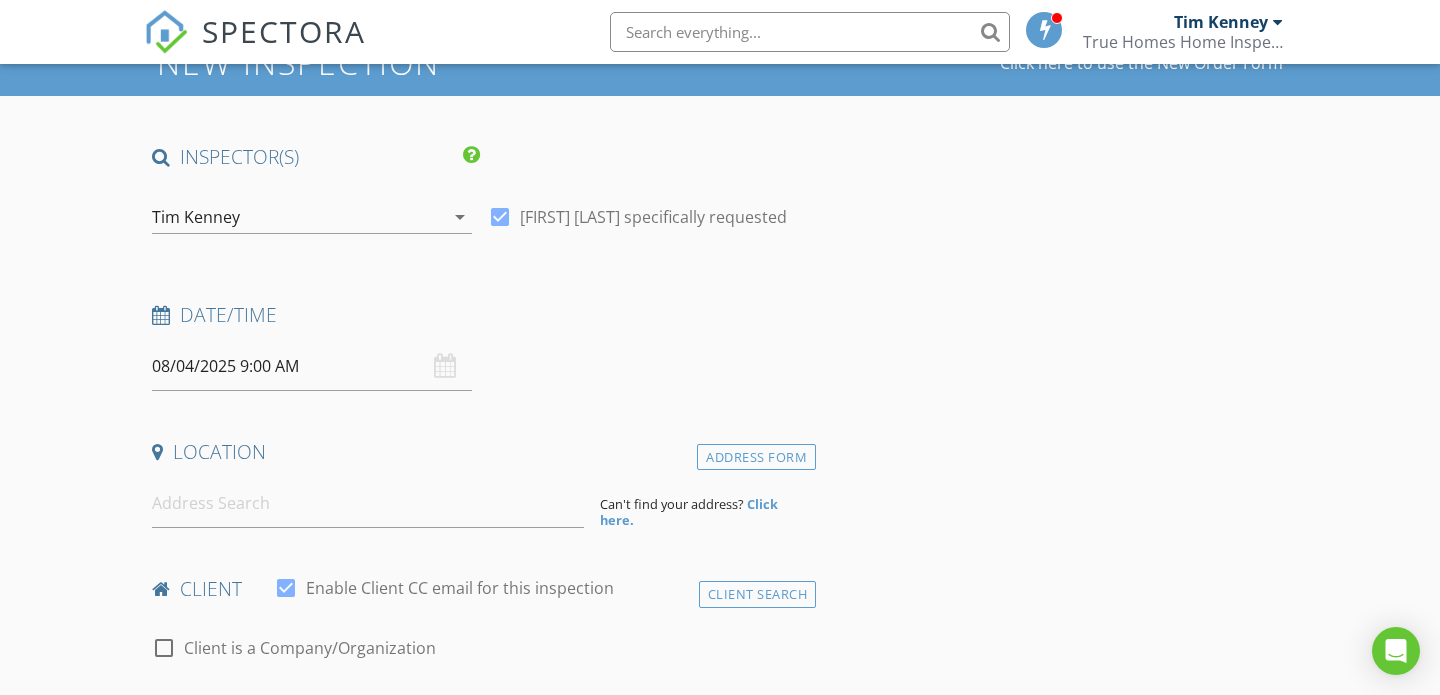 scroll, scrollTop: 130, scrollLeft: 0, axis: vertical 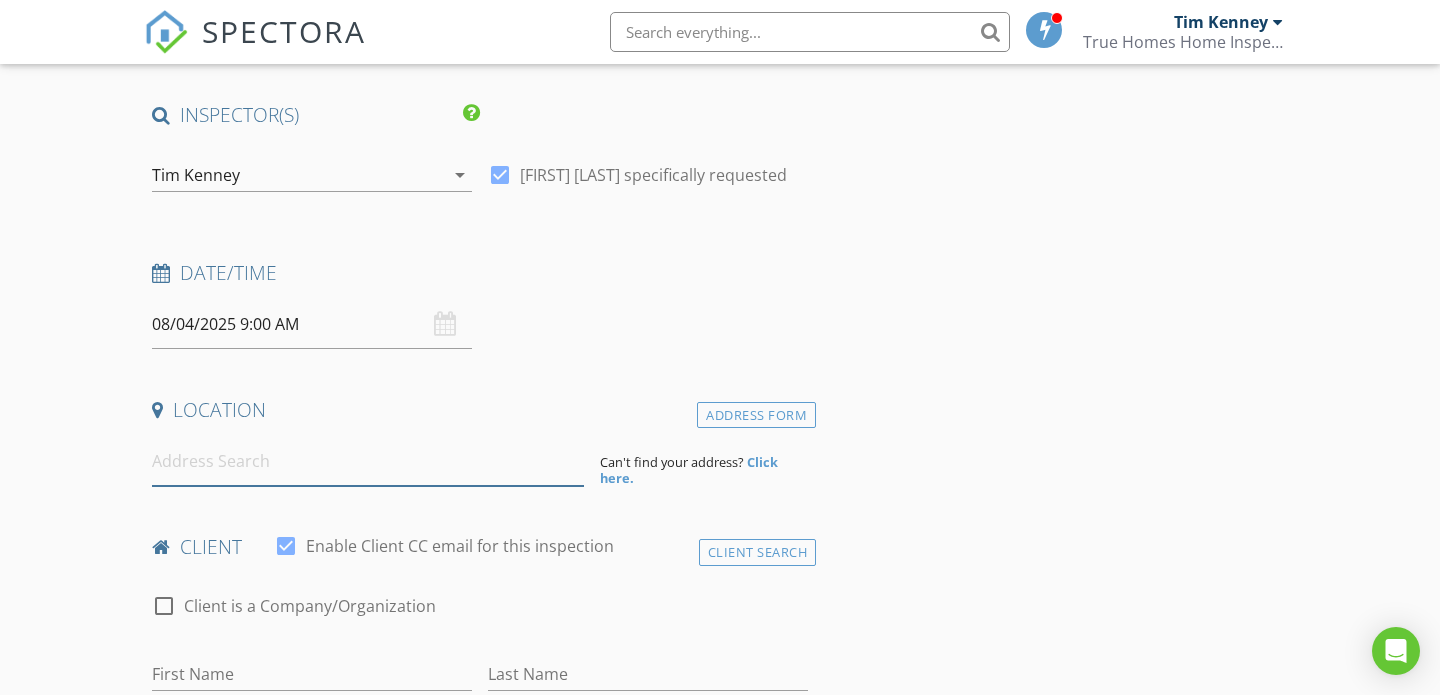 click at bounding box center [368, 461] 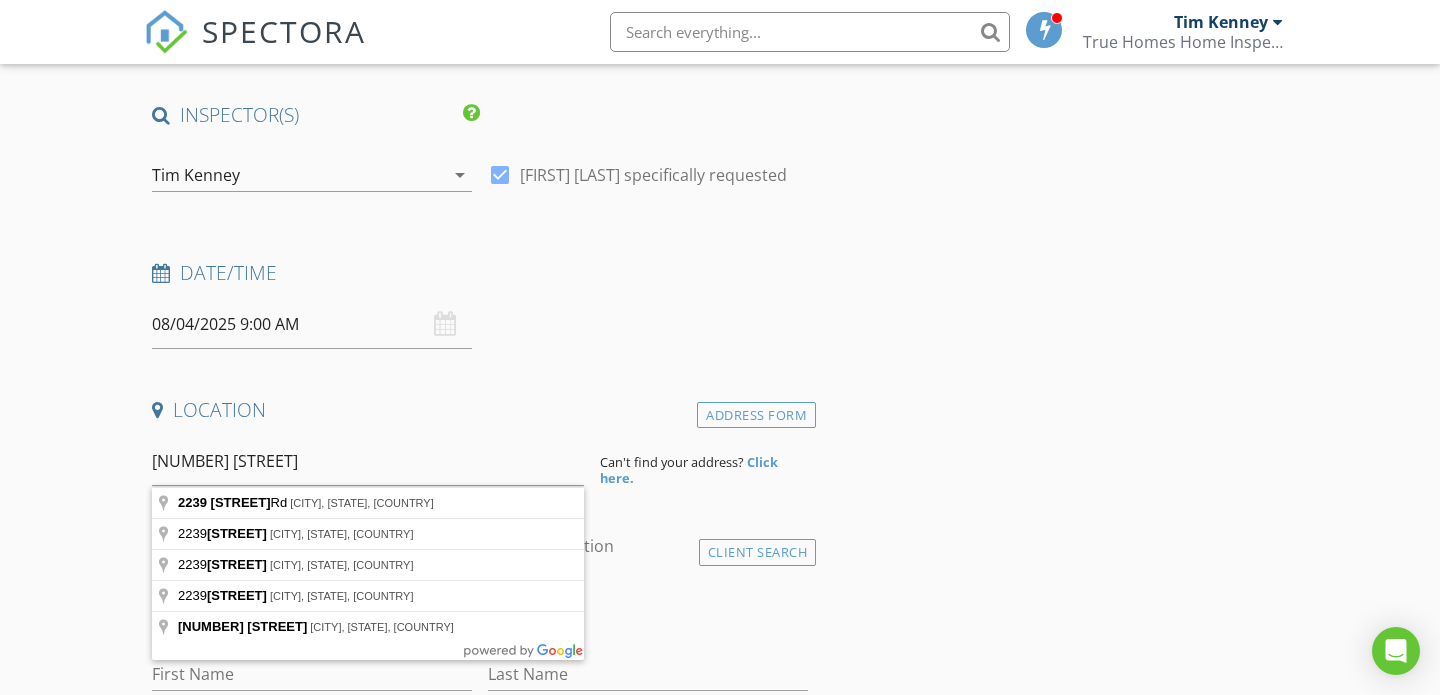 type on "2239 E Glacier Rd, Hayden, ID, USA" 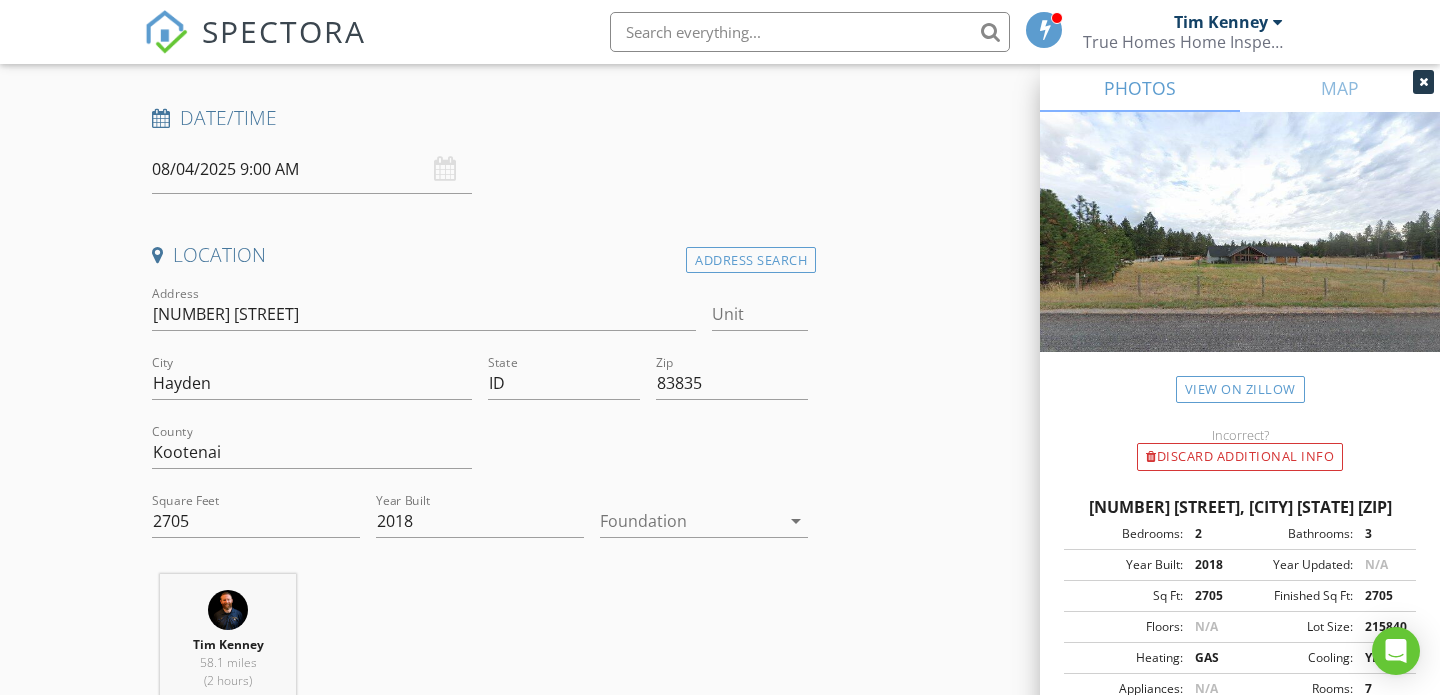 scroll, scrollTop: 317, scrollLeft: 0, axis: vertical 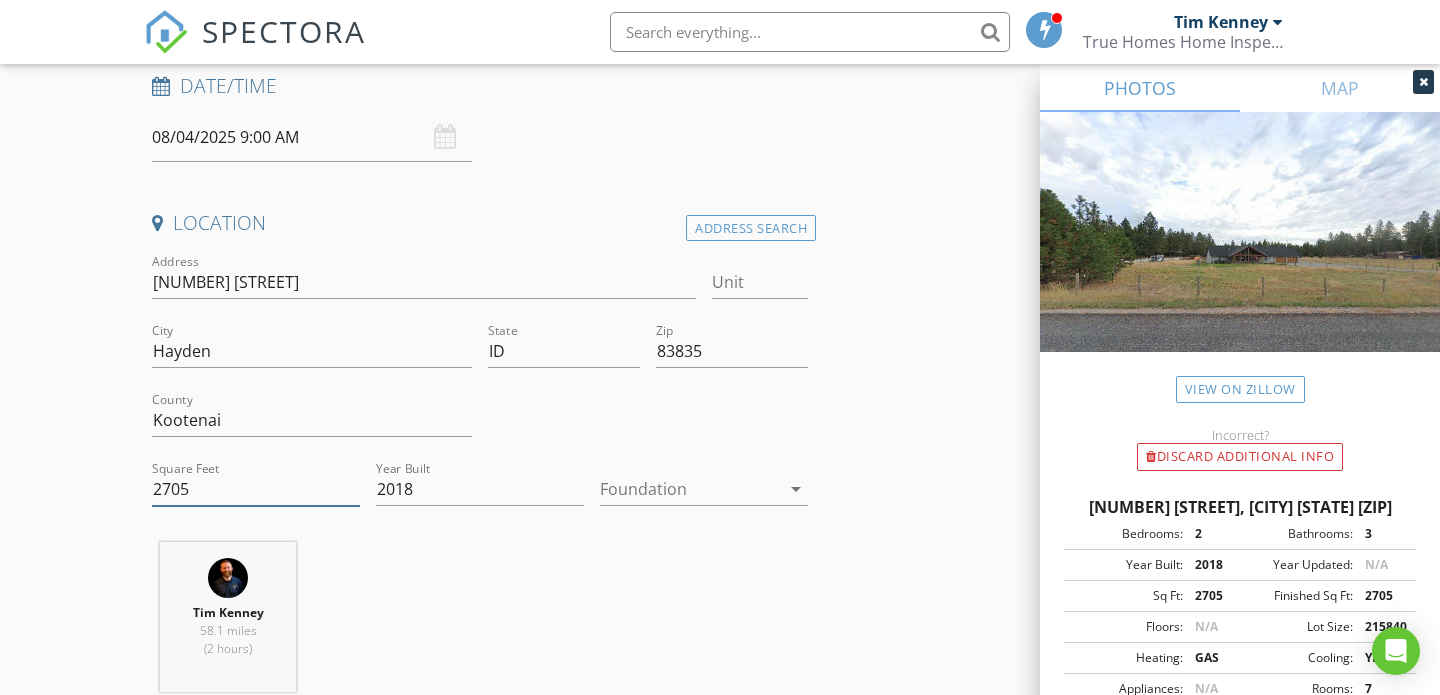 click on "2705" at bounding box center [256, 489] 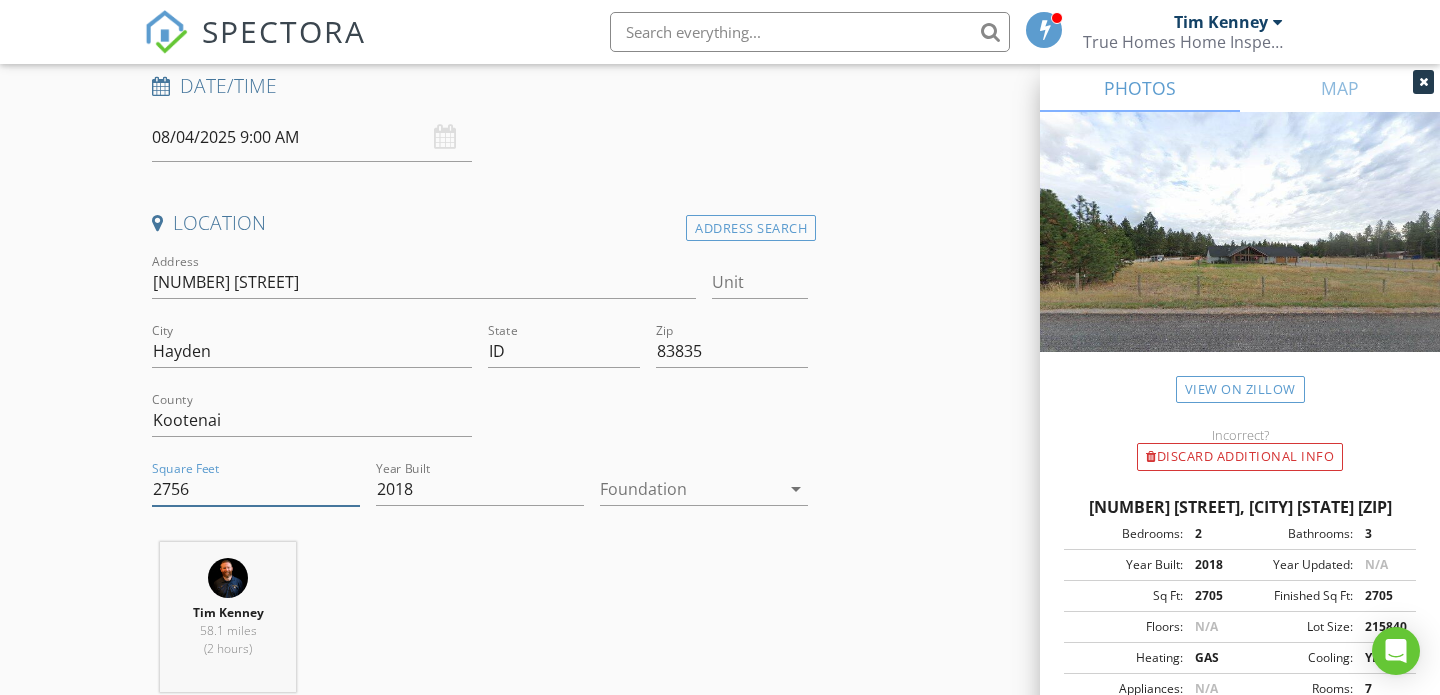 type on "2756" 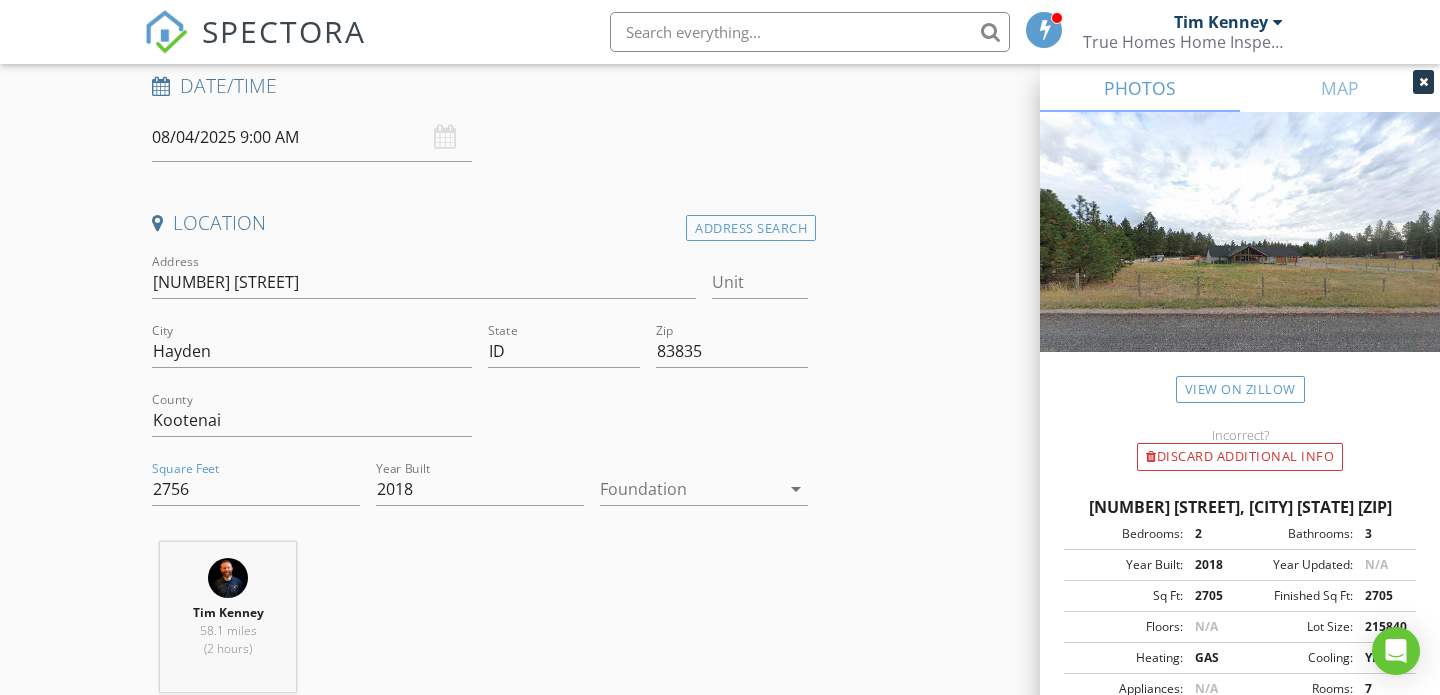 click at bounding box center [690, 489] 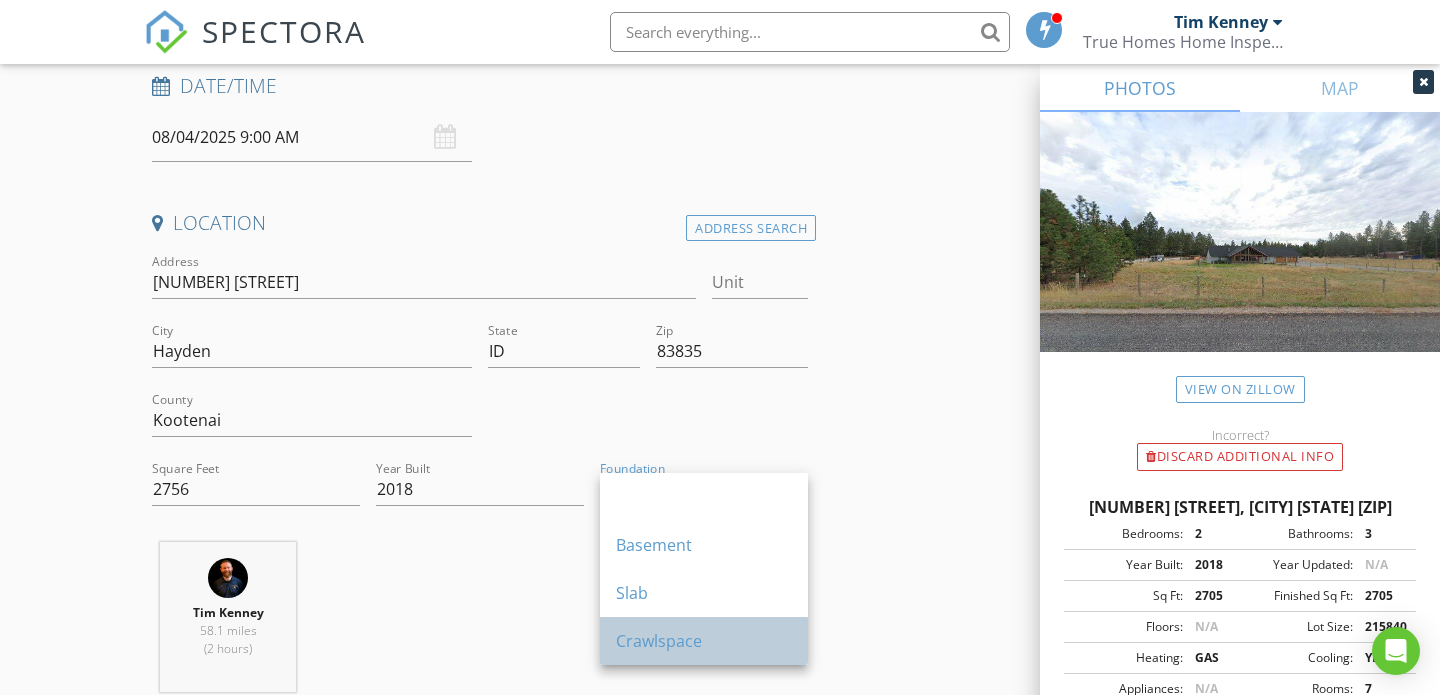 click on "Crawlspace" at bounding box center (704, 641) 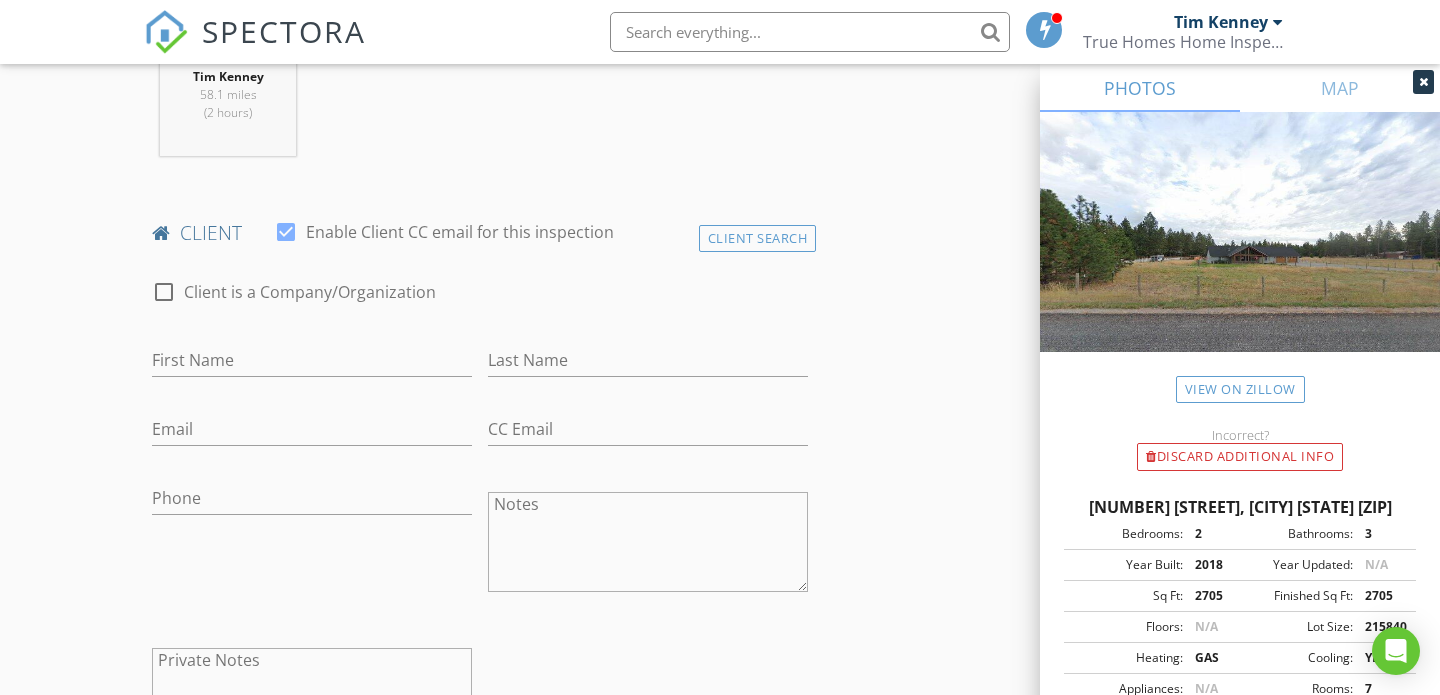 scroll, scrollTop: 854, scrollLeft: 0, axis: vertical 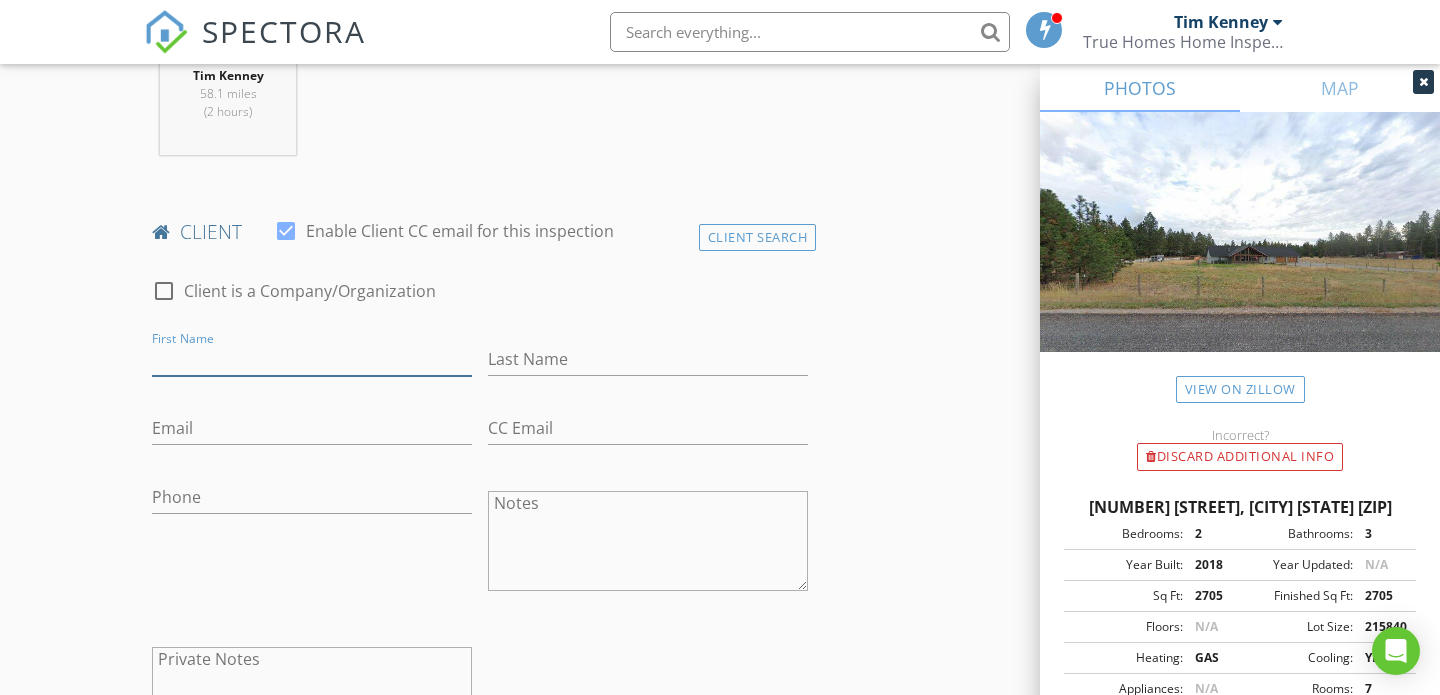 click on "First Name" at bounding box center [312, 359] 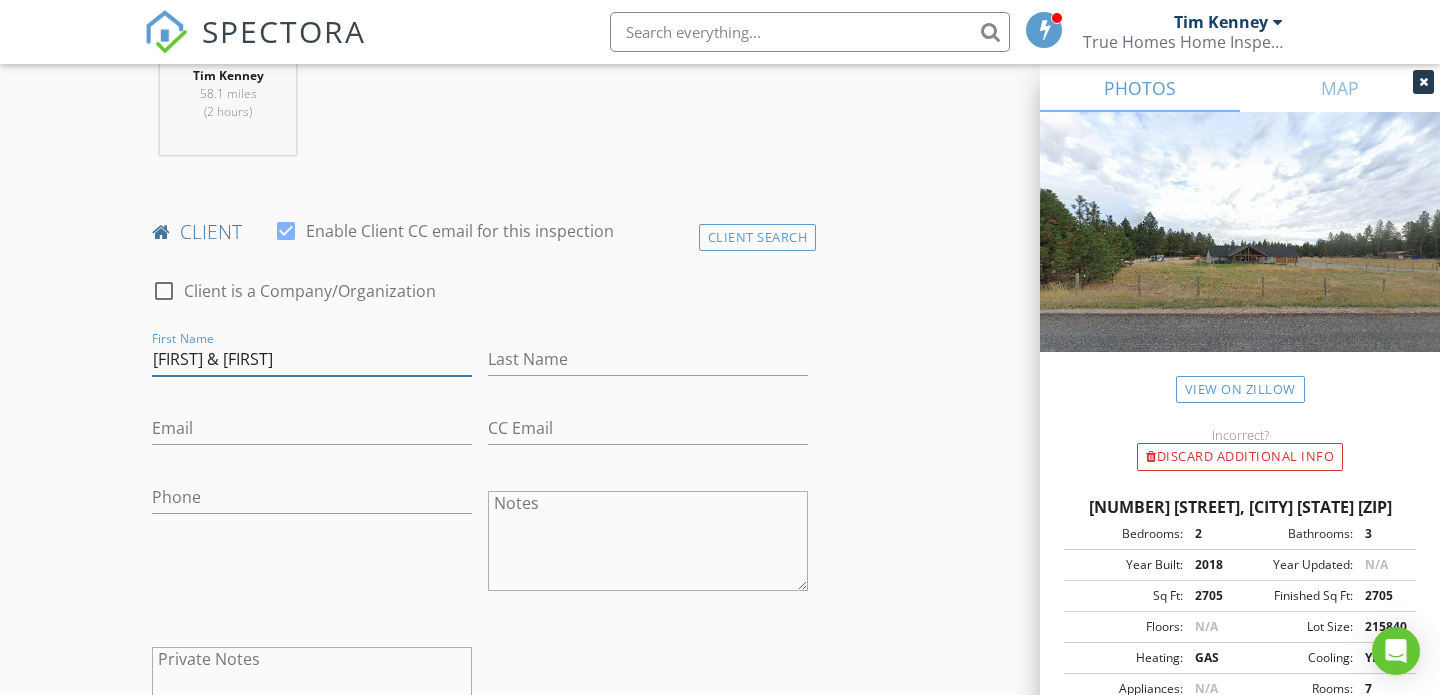 type on "Leina & Monte" 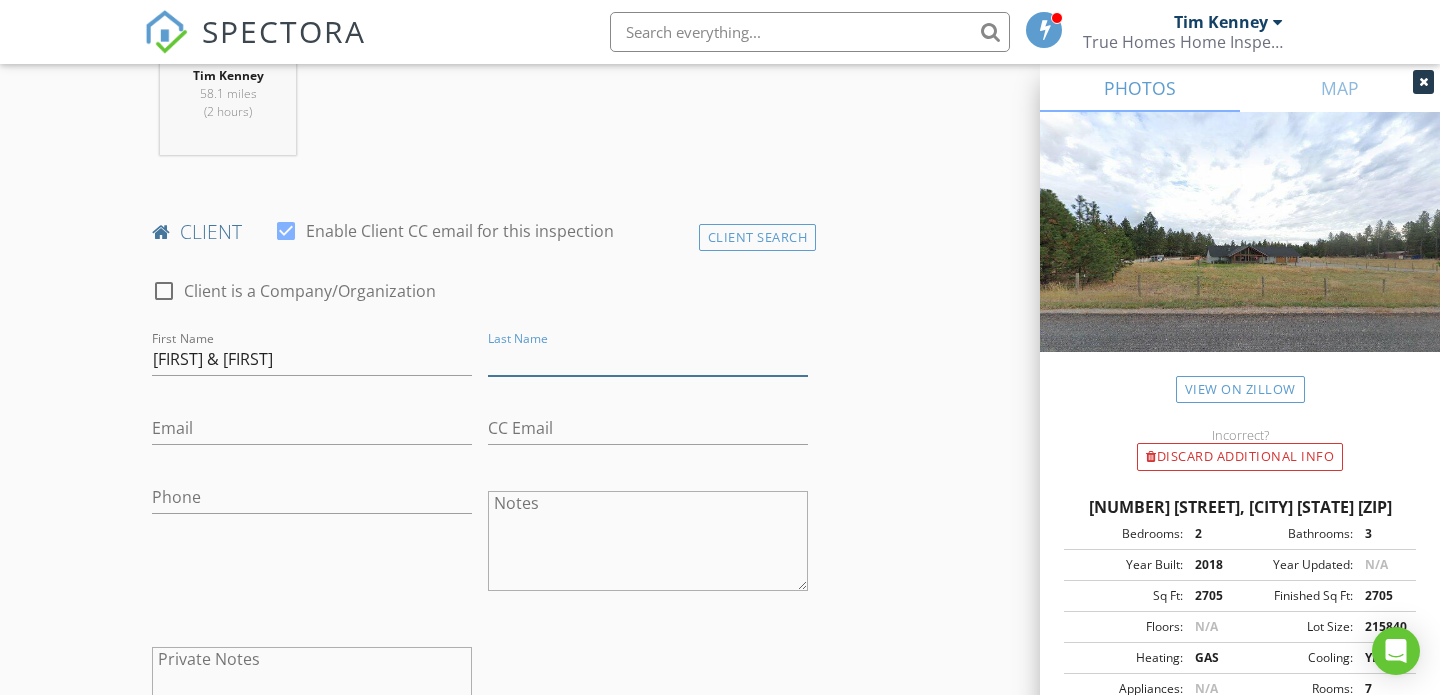 click on "Last Name" at bounding box center [648, 359] 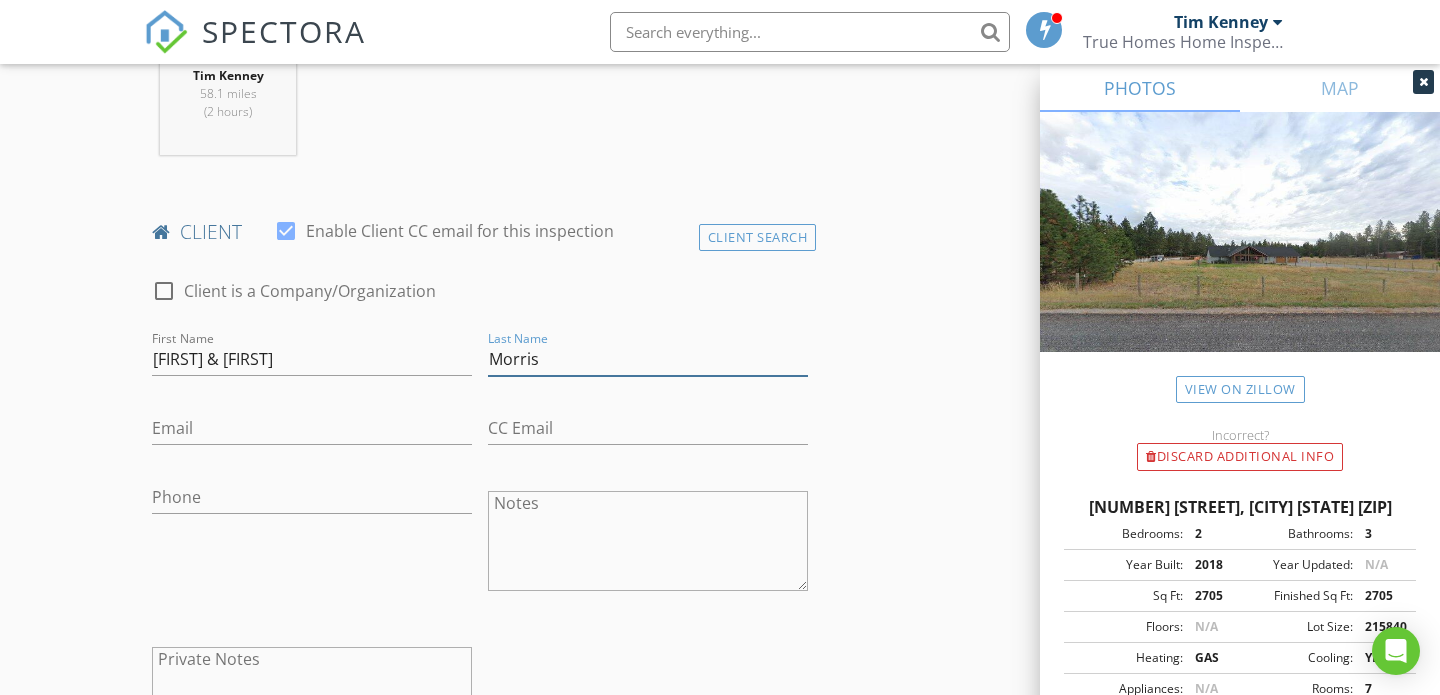 type on "Morris" 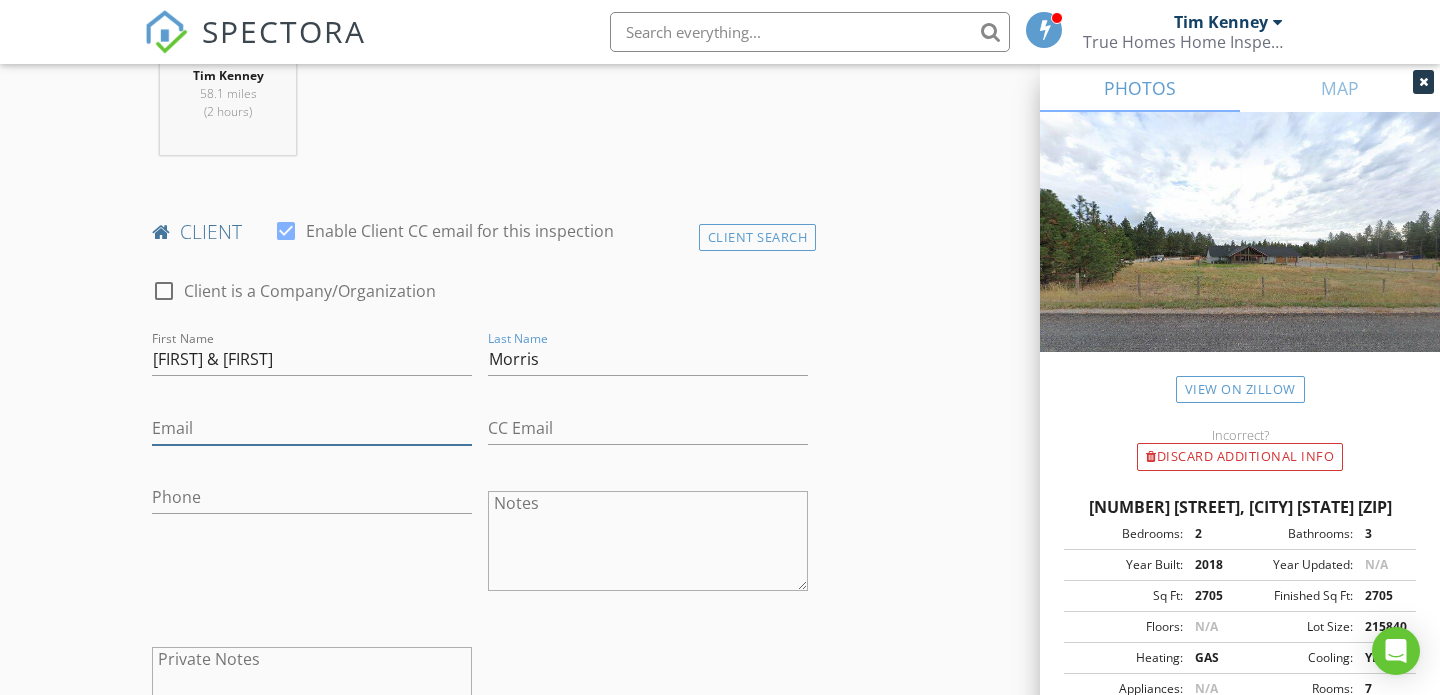 click on "Email" at bounding box center (312, 428) 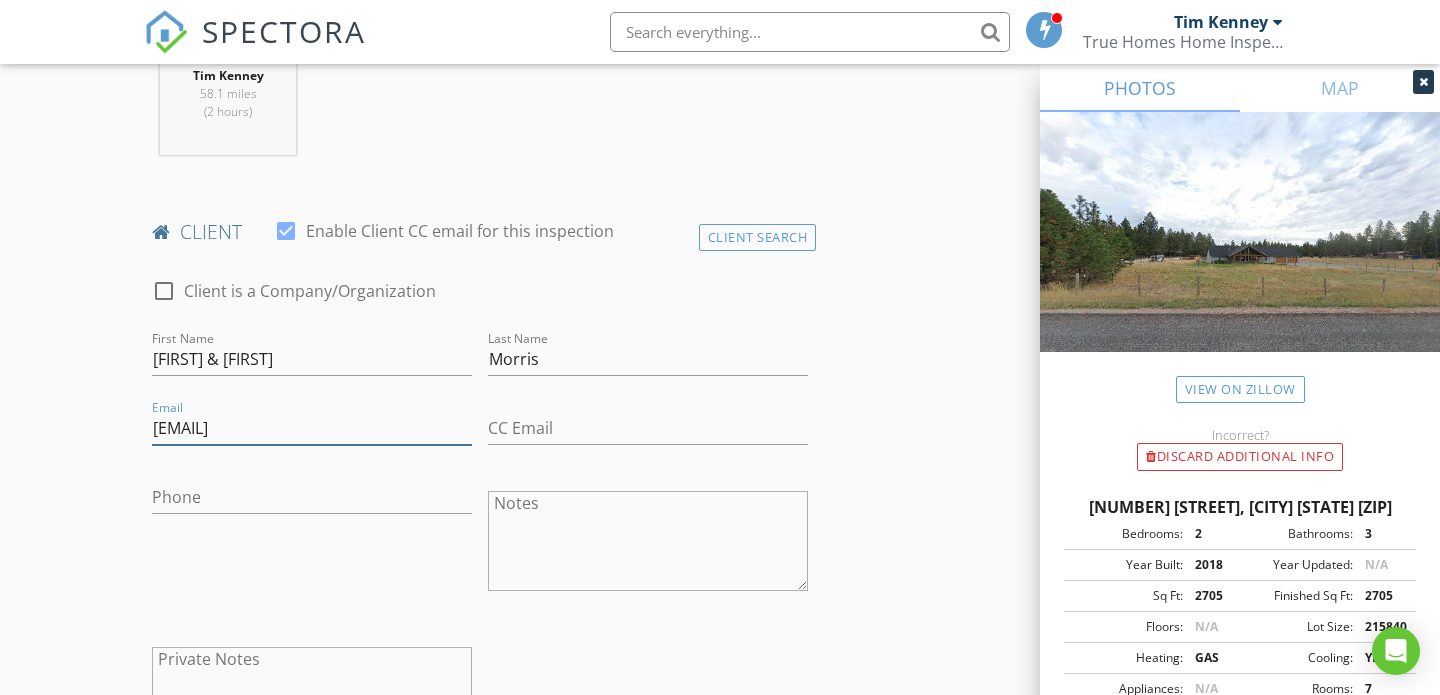 type on "lamonte54@yahoo.com" 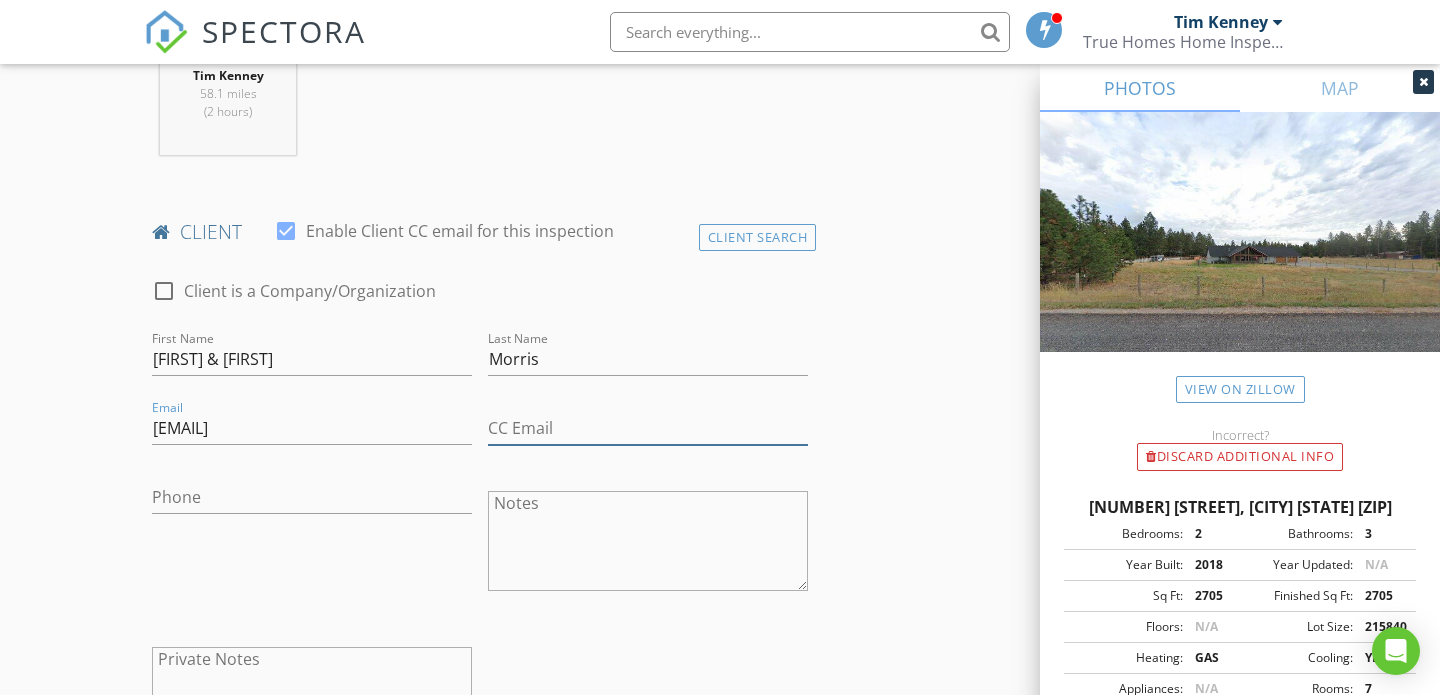 click on "CC Email" at bounding box center [648, 428] 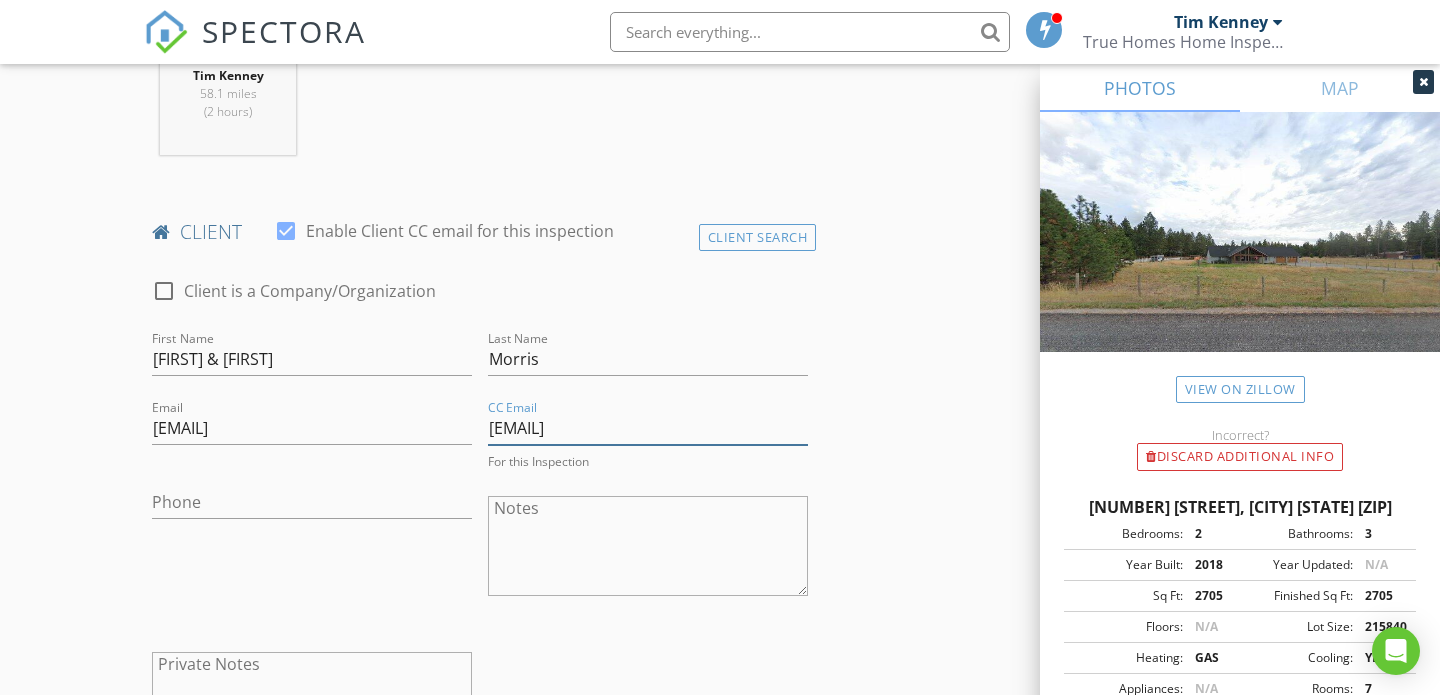 type on "ebizx6@yahoo.com" 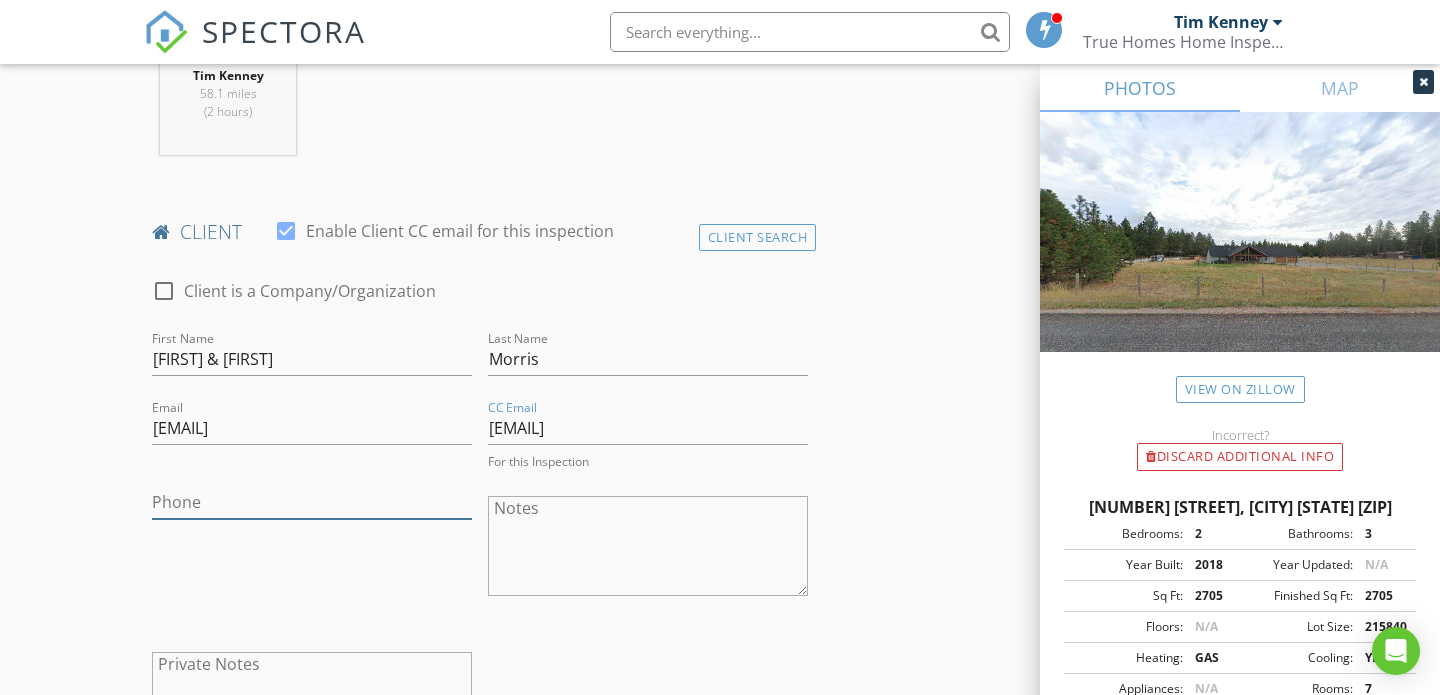 click on "Phone" at bounding box center [312, 502] 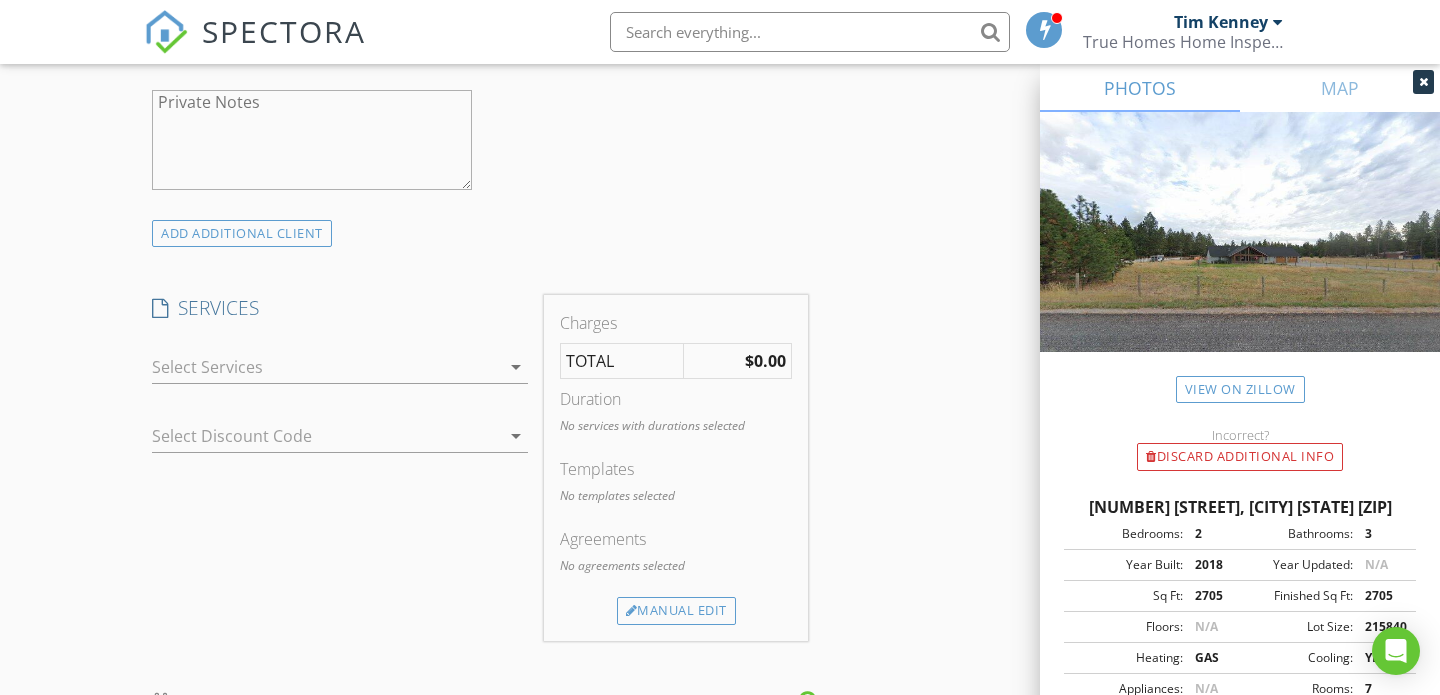 scroll, scrollTop: 1412, scrollLeft: 0, axis: vertical 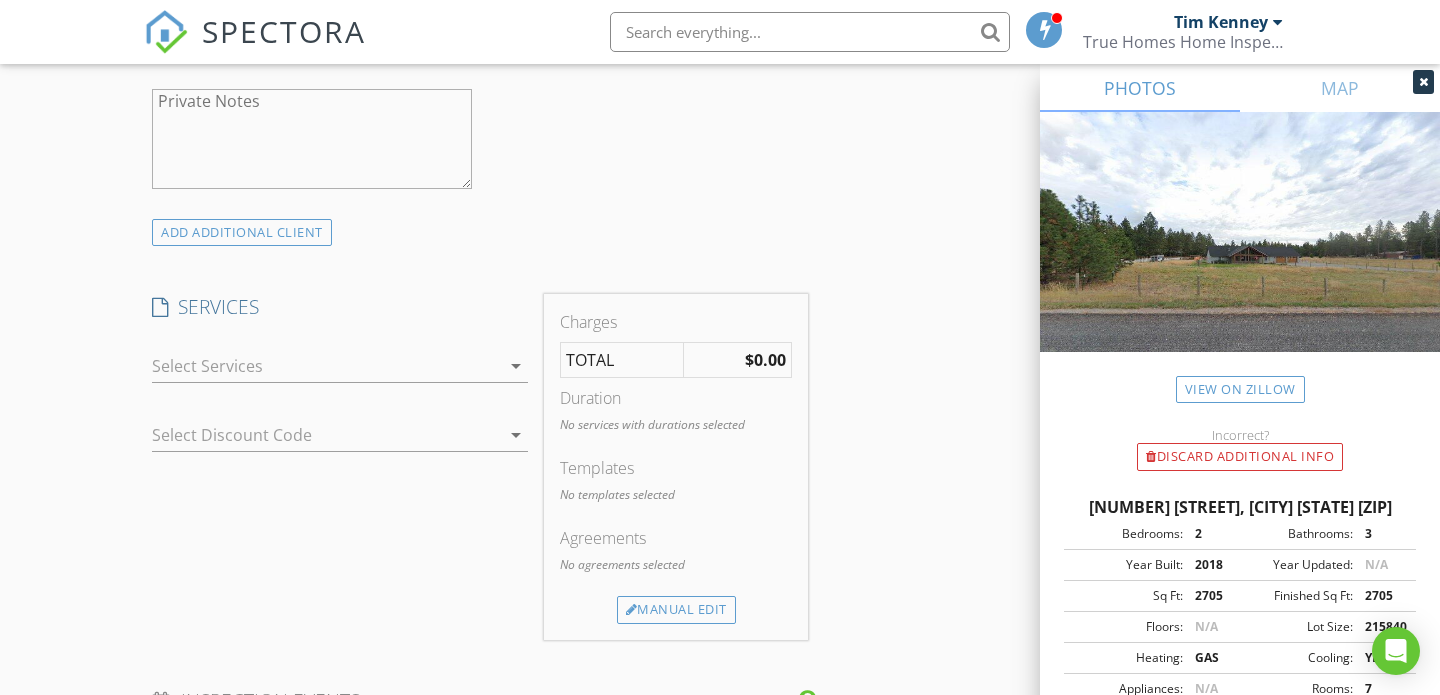 type on "707-480-3266" 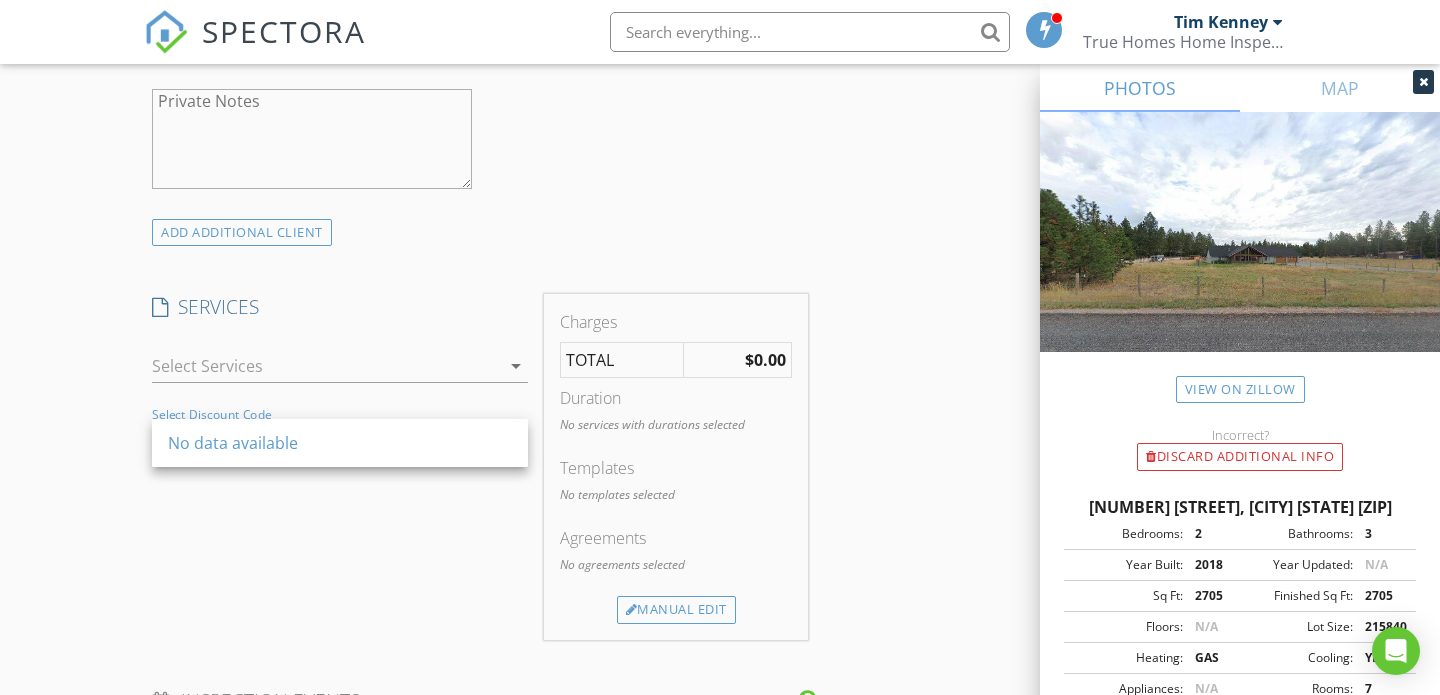 click at bounding box center [326, 366] 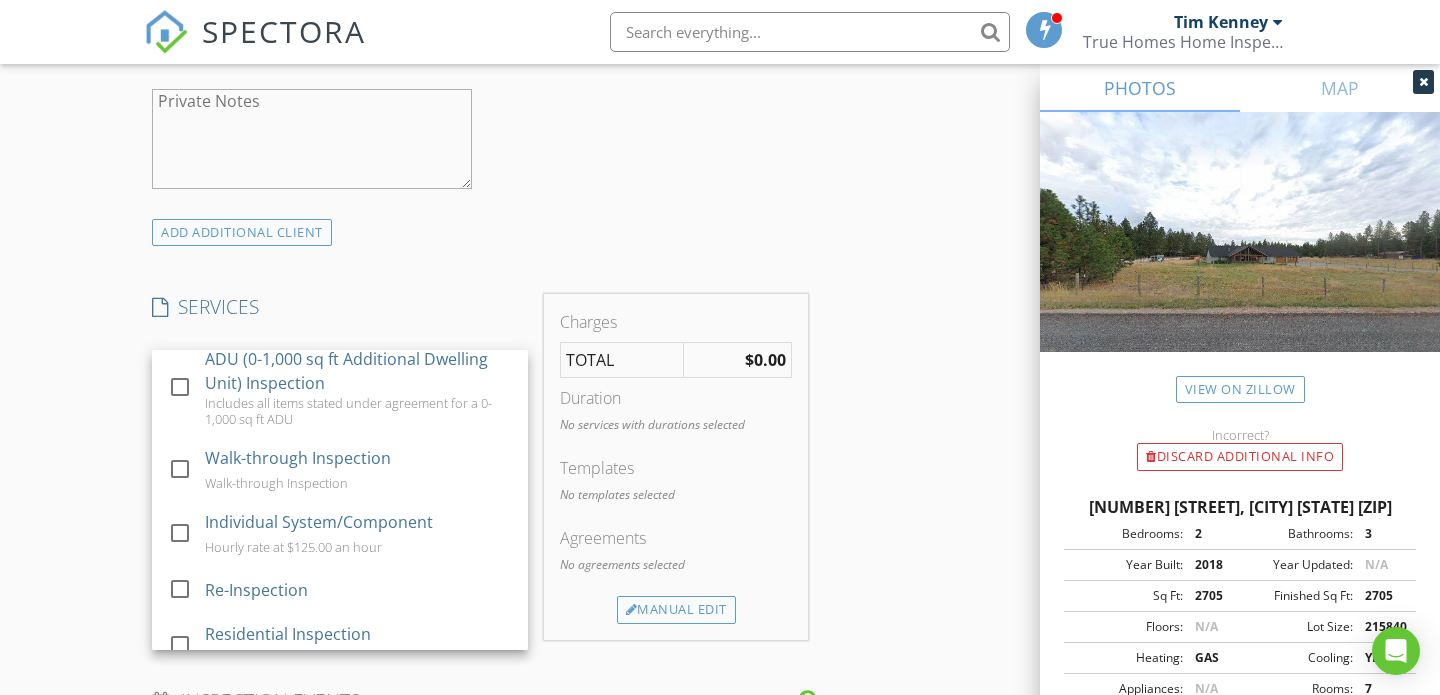 scroll, scrollTop: 529, scrollLeft: 0, axis: vertical 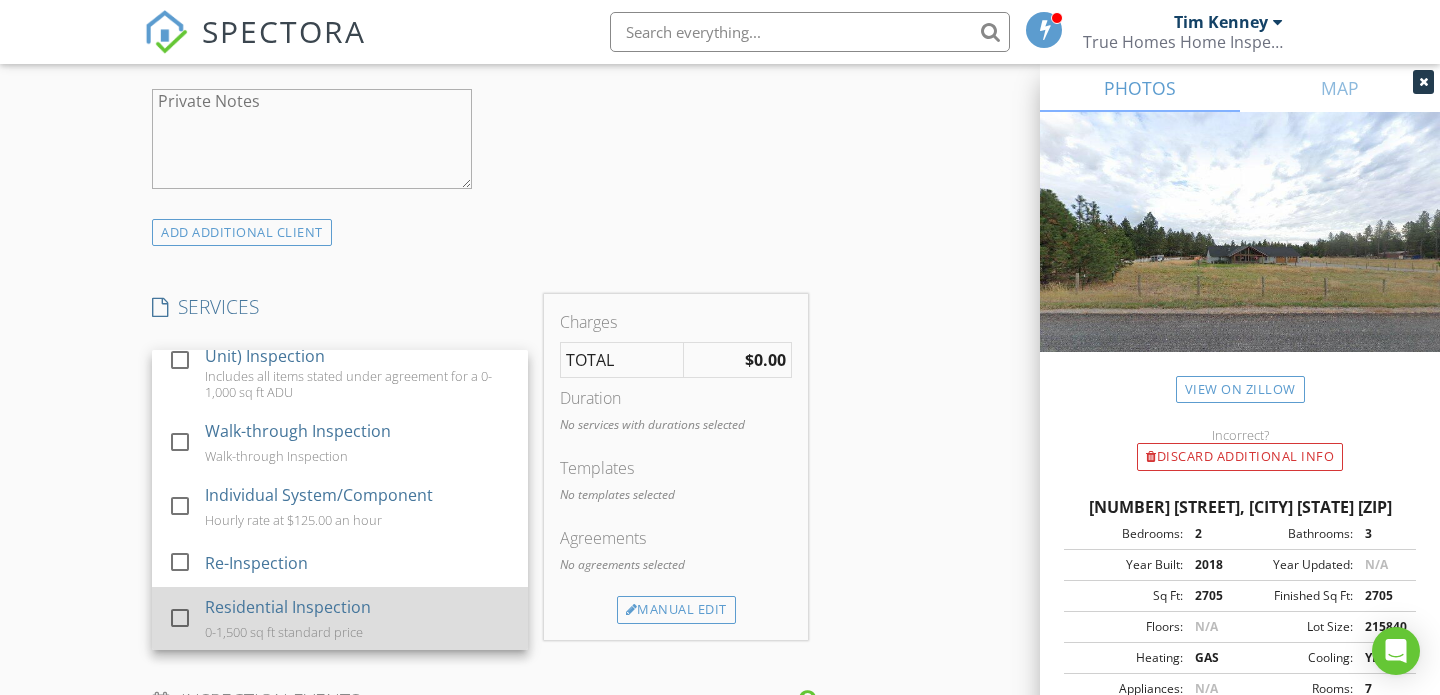 click on "Residential Inspection" at bounding box center [288, 607] 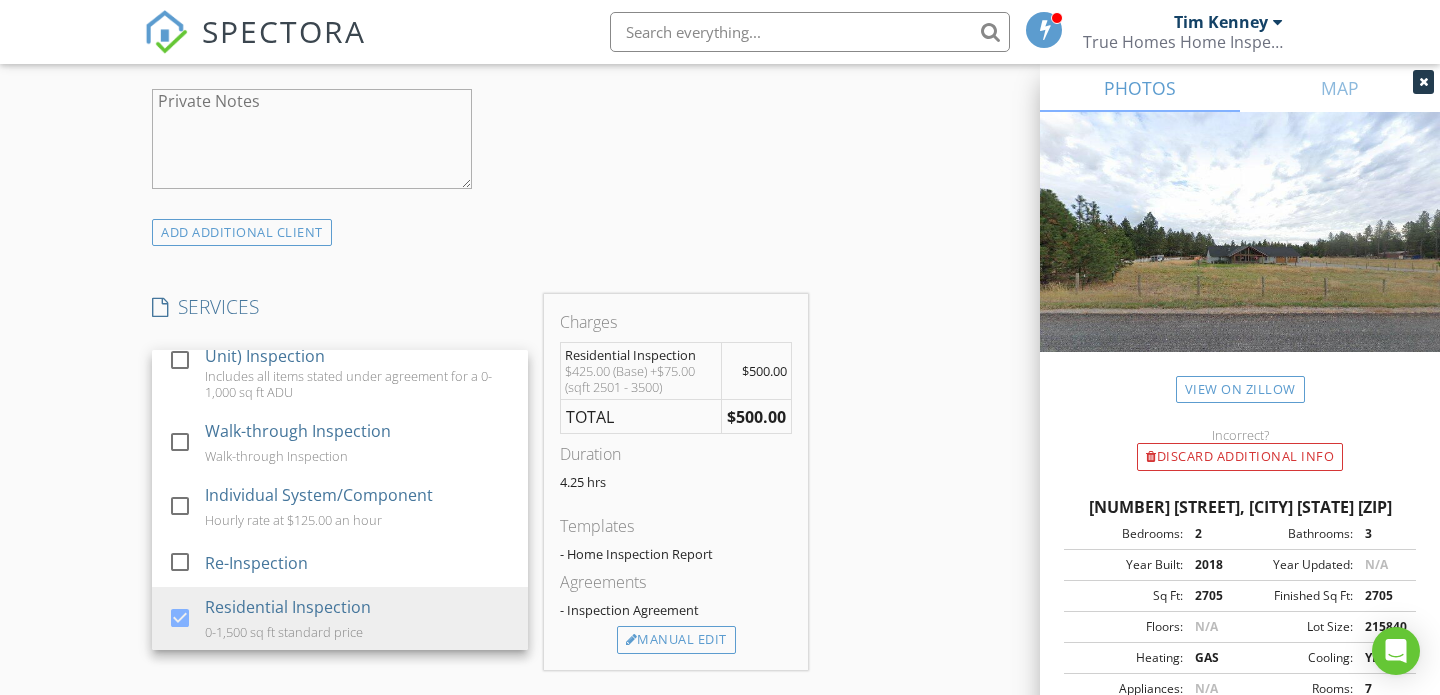 click on "SERVICES
check_box_outline_blank   Re-Inspection   Re-Inspection check_box_outline_blank   Radon Test   1028XP CRM check_box_outline_blank   Private Well/Bacteria   Presence/Absence for Coliform/Ecoli check_box_outline_blank   Private Well Suite A   Nitrate/Nitrite/Arsenic/Iron/Lead check_box_outline_blank   Private Well Suite B   Nitrate/Nitrite/Calcium/Magnesium/Sodium/Hardness/Arsenic/Barium/Chromium/Copper/Iron/Lead/Manganese/Zinc check_box_outline_blank   Private Well Suite C   Nitrate, Nitrite, Chloride, Sulfate, Fluoride, Conductivity, pH, Calcium, Magnesium, Sodium, Hardness, Arsenic, Barium, Cadmium, Chromium, Copper, Iron, Lead, Manganese, Mercury, Nickel, Selenium, Silver,  Zinc, Uranium, and Bacteria Coliform/Ecoli check_box_outline_blank   Inspection Completion   Complete previous inspection from 9/26/24 check_box_outline_blank   ADU (0-1,000 sq ft Additional Dwelling Unit) Inspection   Includes all items stated under agreement for a 0-1,000 sq ft ADU" at bounding box center [340, 482] 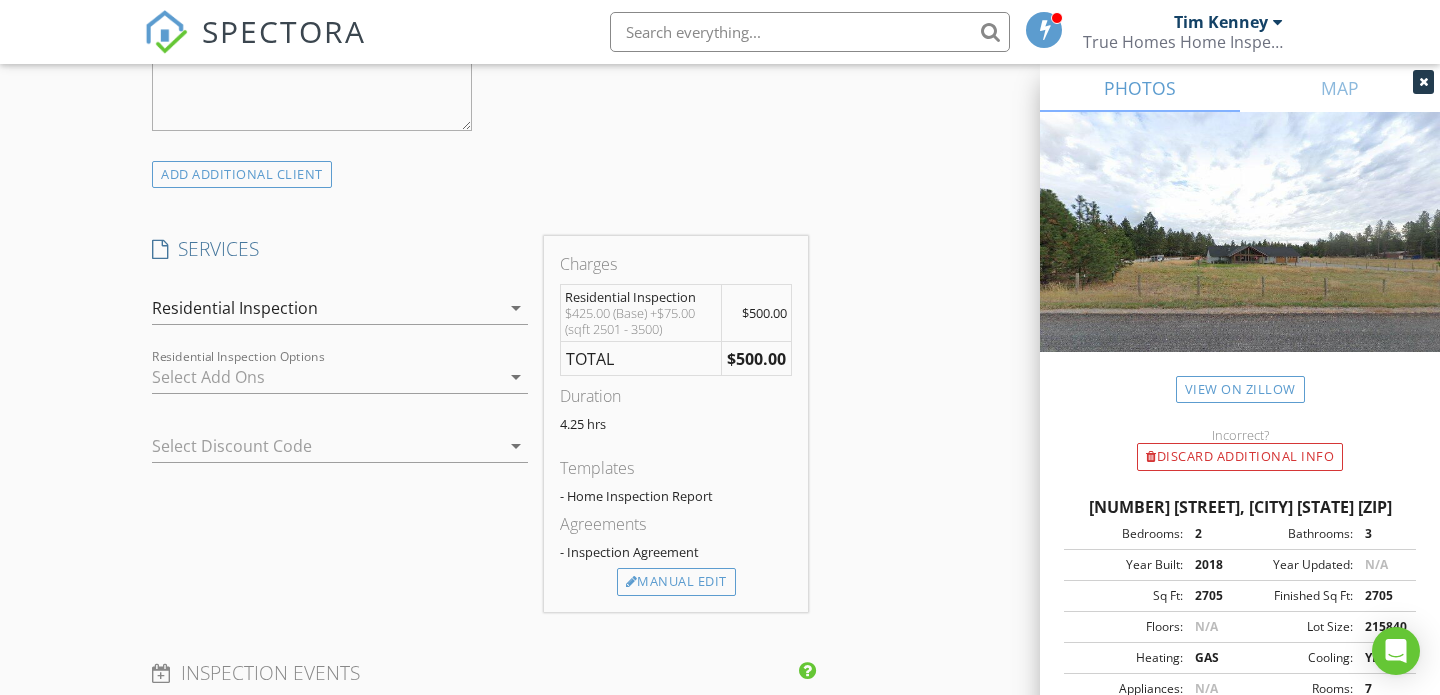 scroll, scrollTop: 1504, scrollLeft: 0, axis: vertical 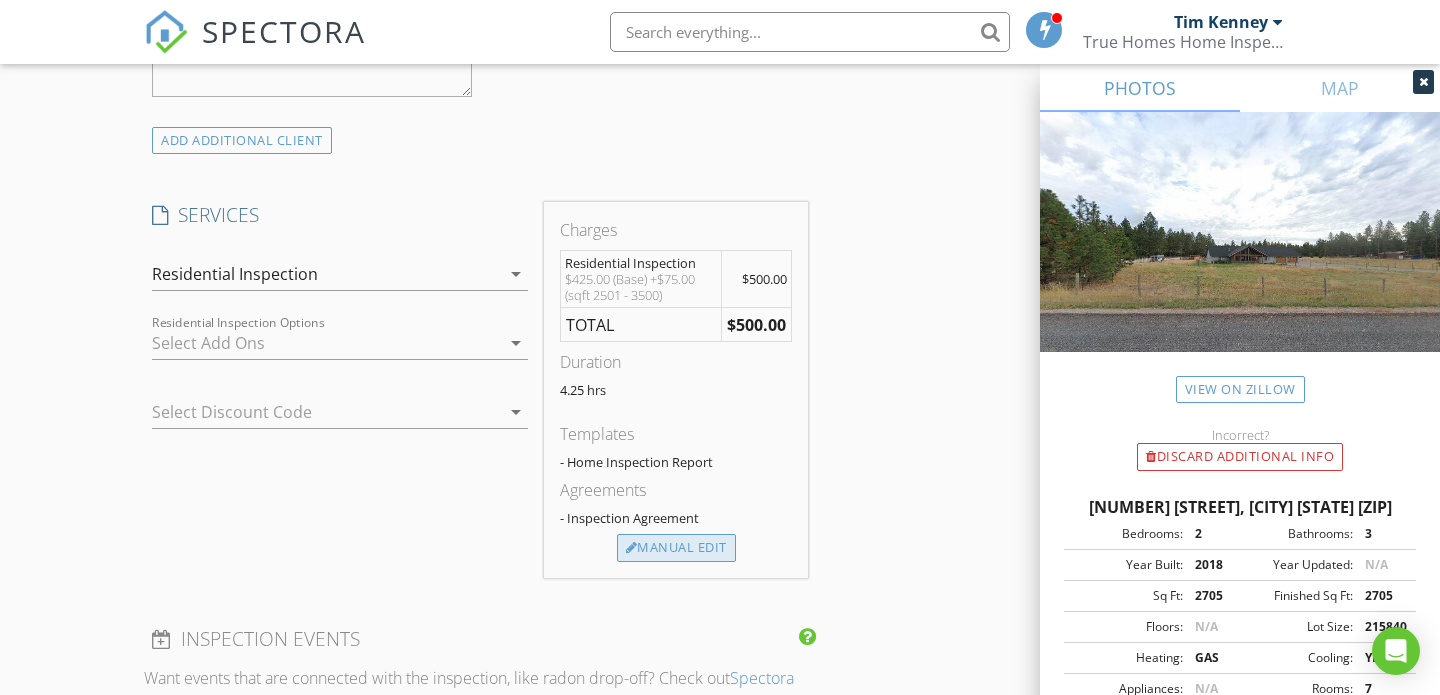 click on "Manual Edit" at bounding box center [676, 548] 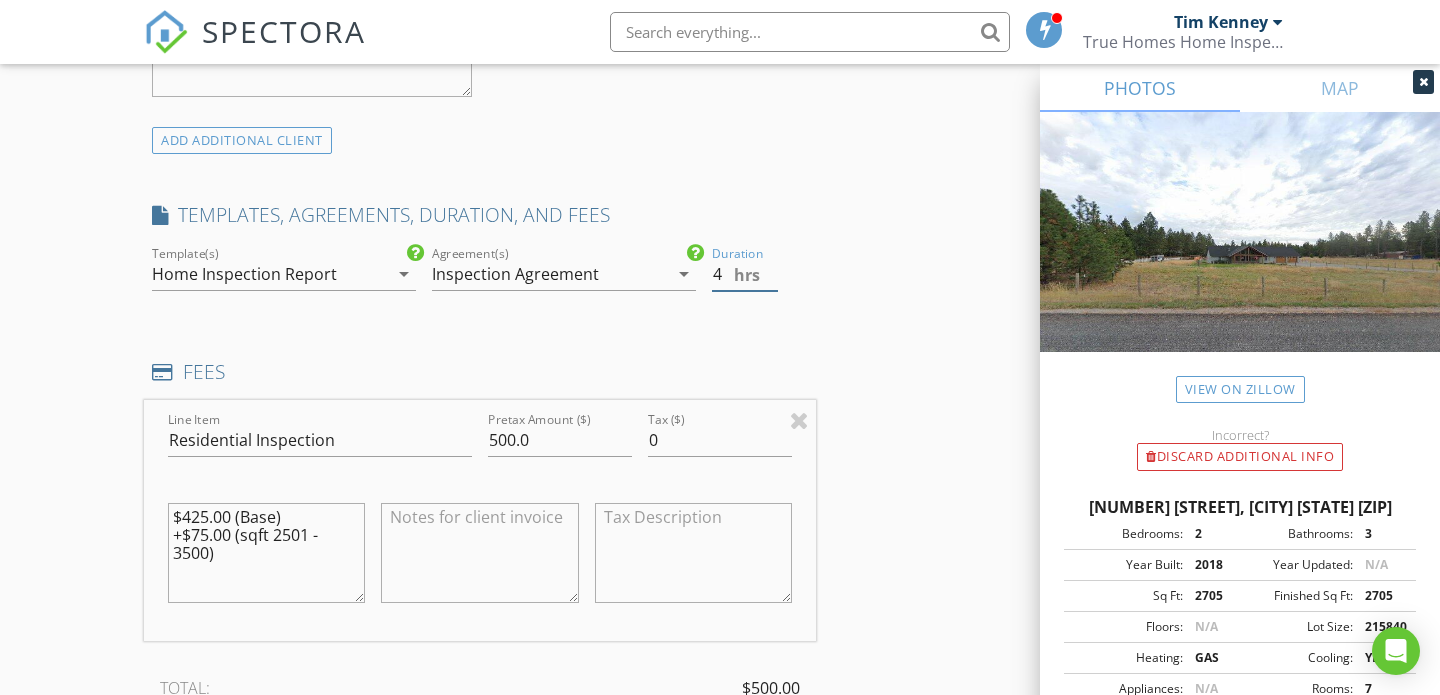 type on "4" 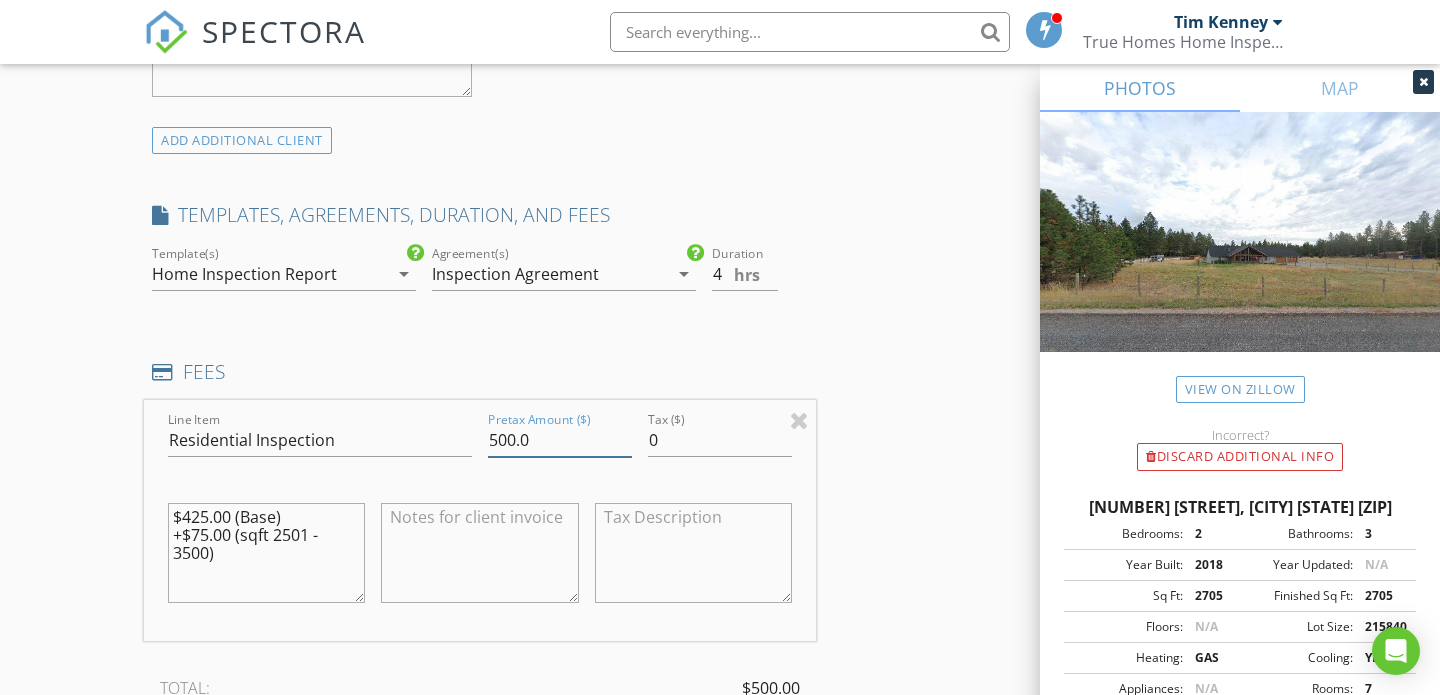 click on "500.0" at bounding box center [560, 440] 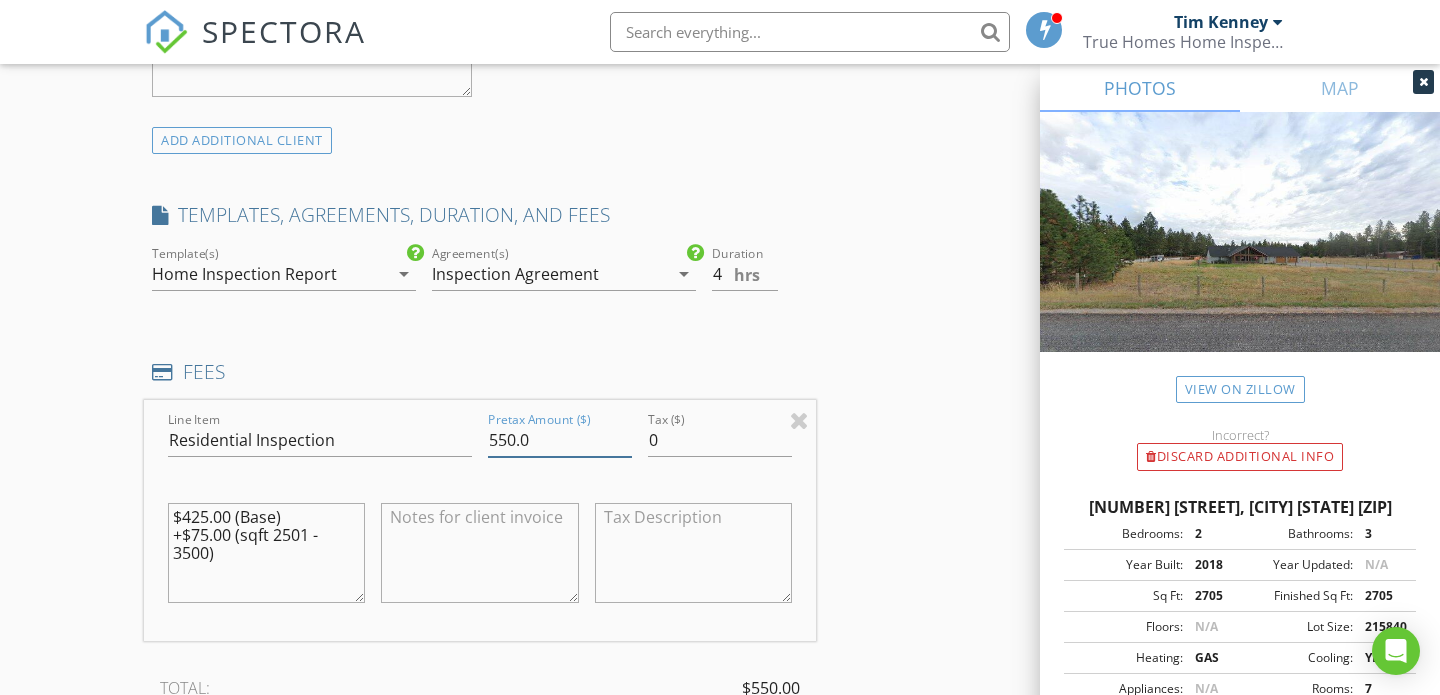 click on "550.0" at bounding box center (560, 440) 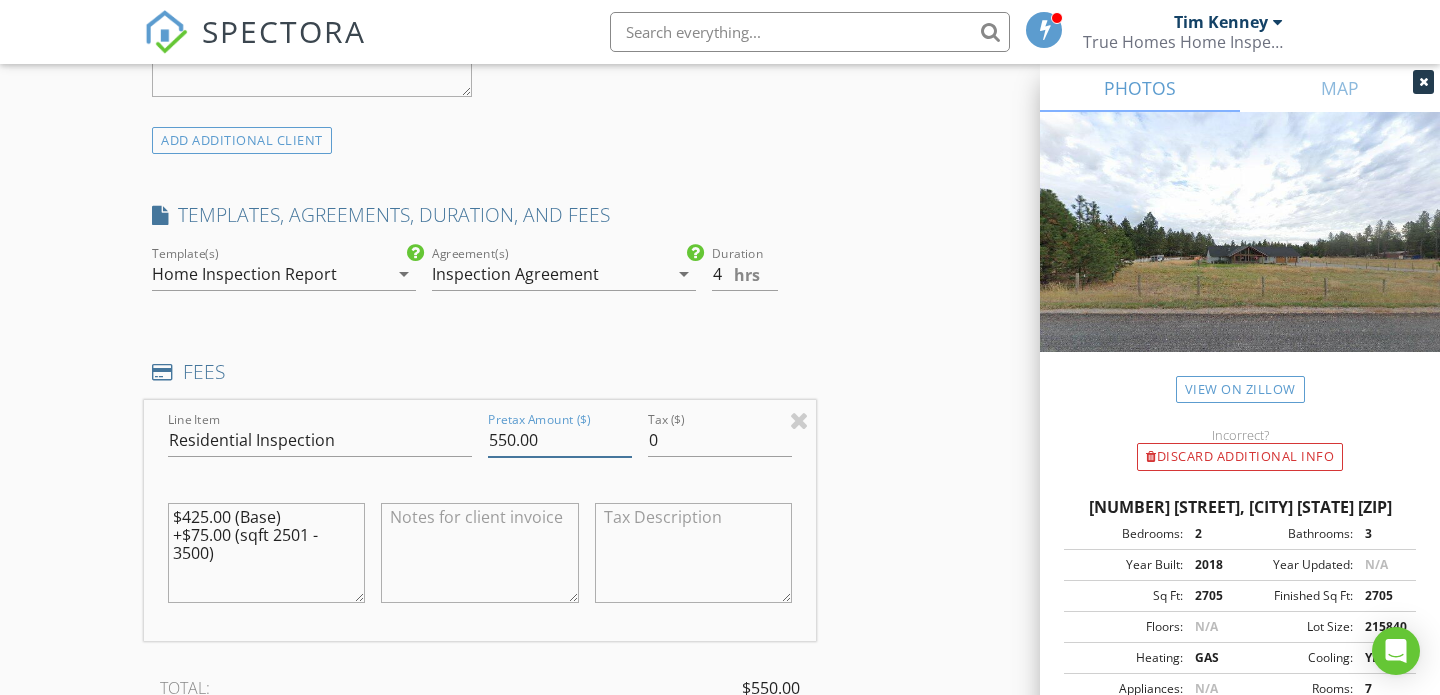 type on "550.00" 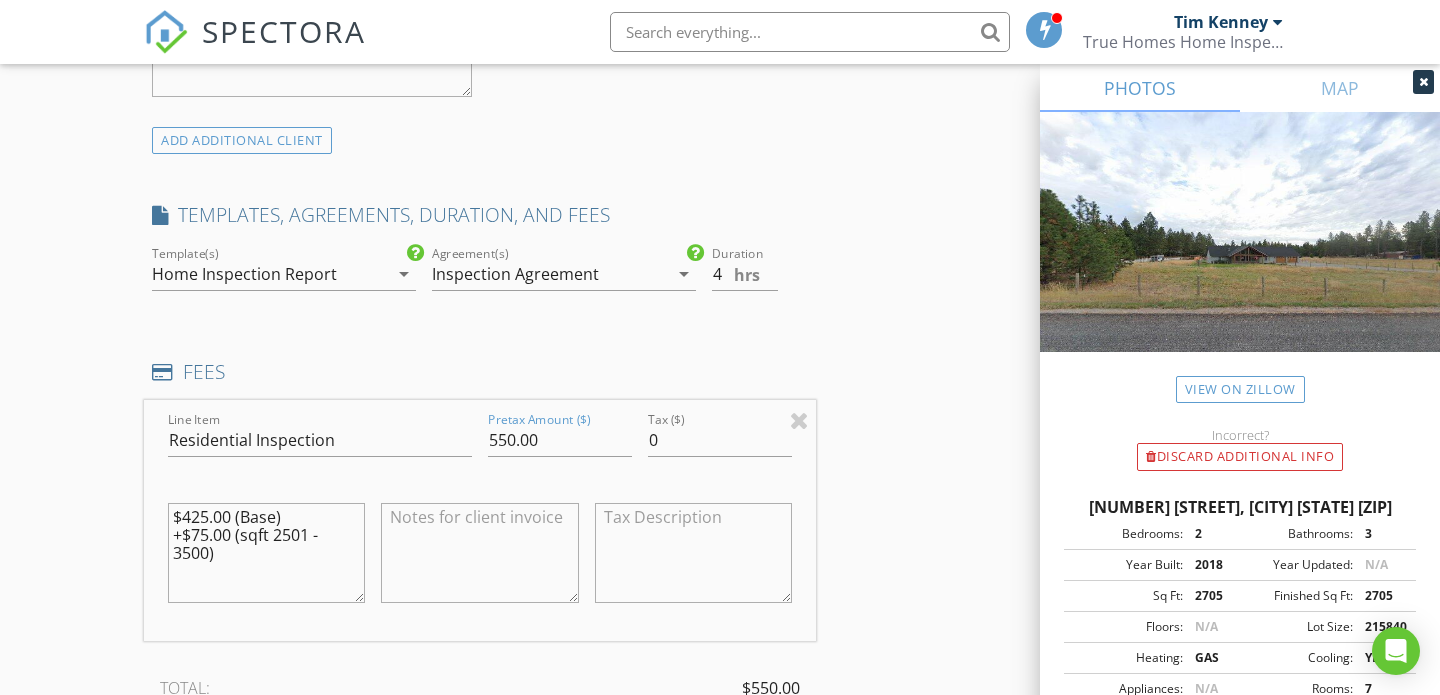 click on "$425.00 (Base)
+$75.00 (sqft 2501 - 3500)" at bounding box center (266, 553) 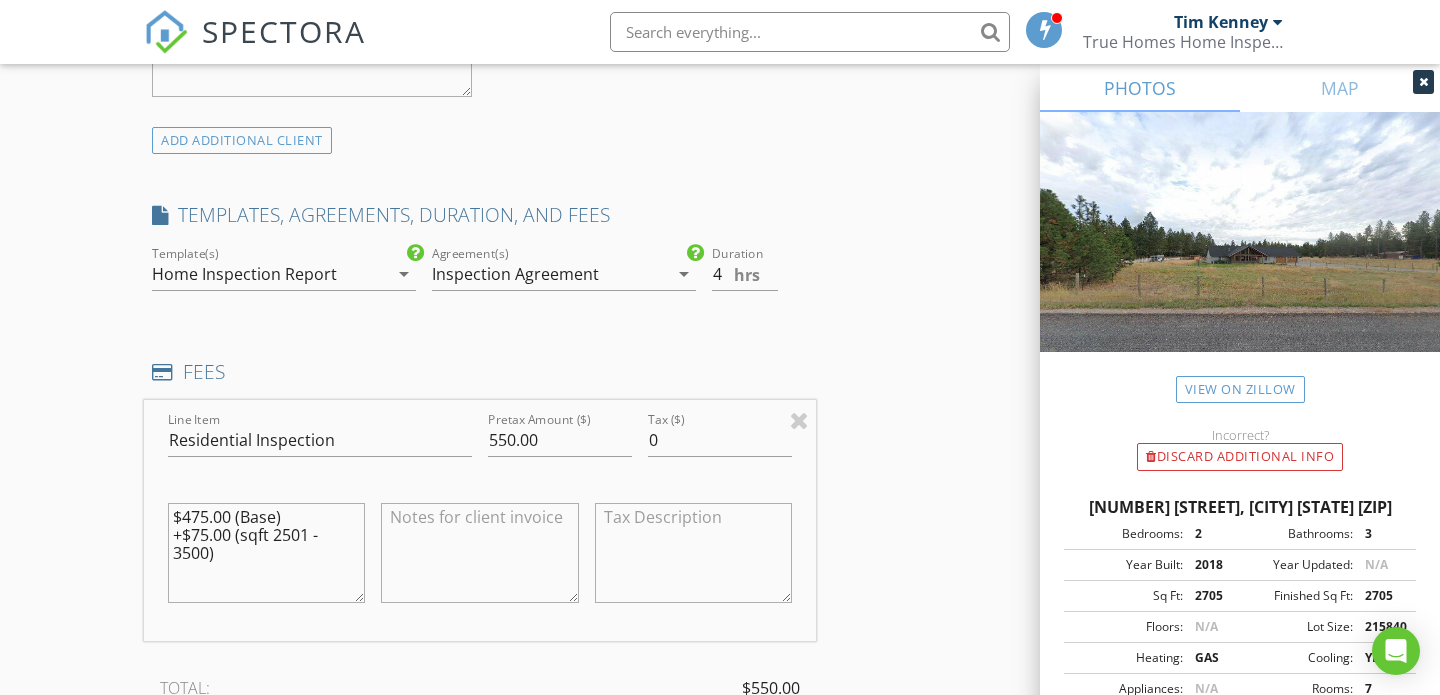 drag, startPoint x: 175, startPoint y: 522, endPoint x: 296, endPoint y: 558, distance: 126.24183 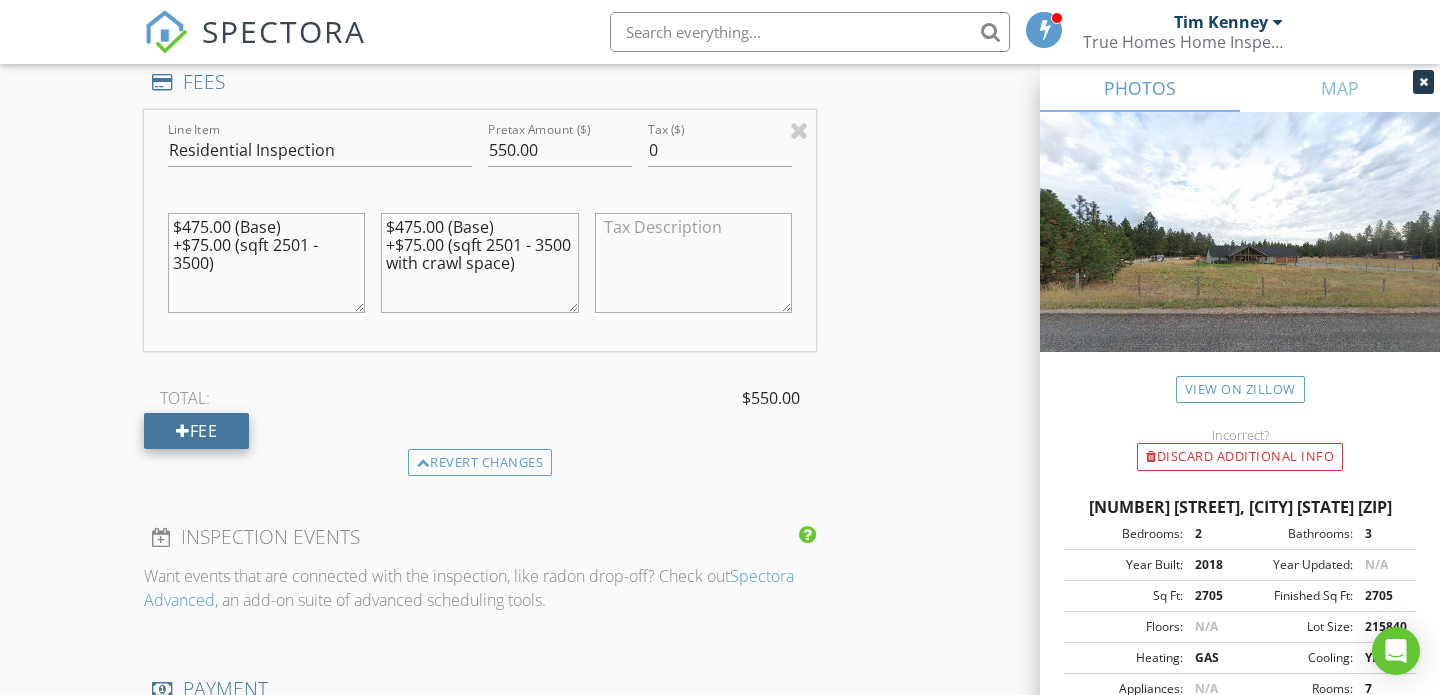 scroll, scrollTop: 1795, scrollLeft: 0, axis: vertical 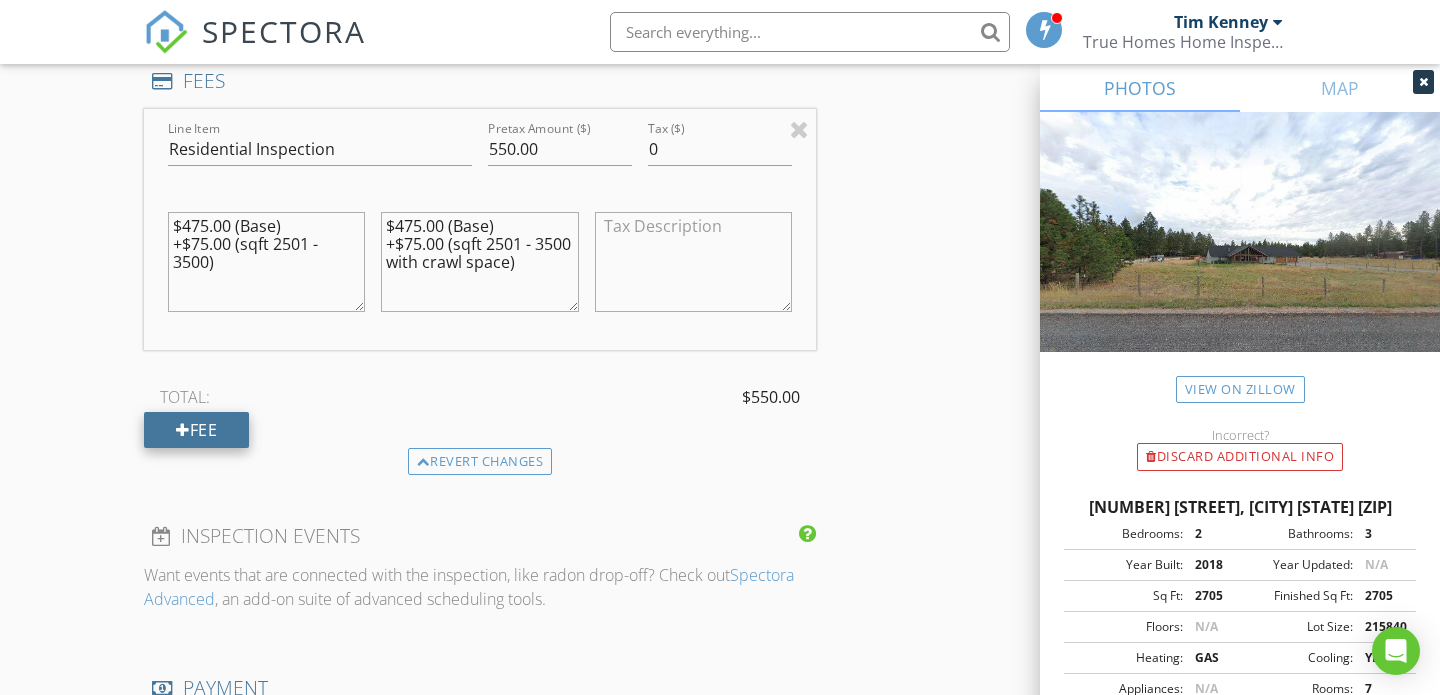 type on "$475.00 (Base)
+$75.00 (sqft 2501 - 3500 with crawl space)" 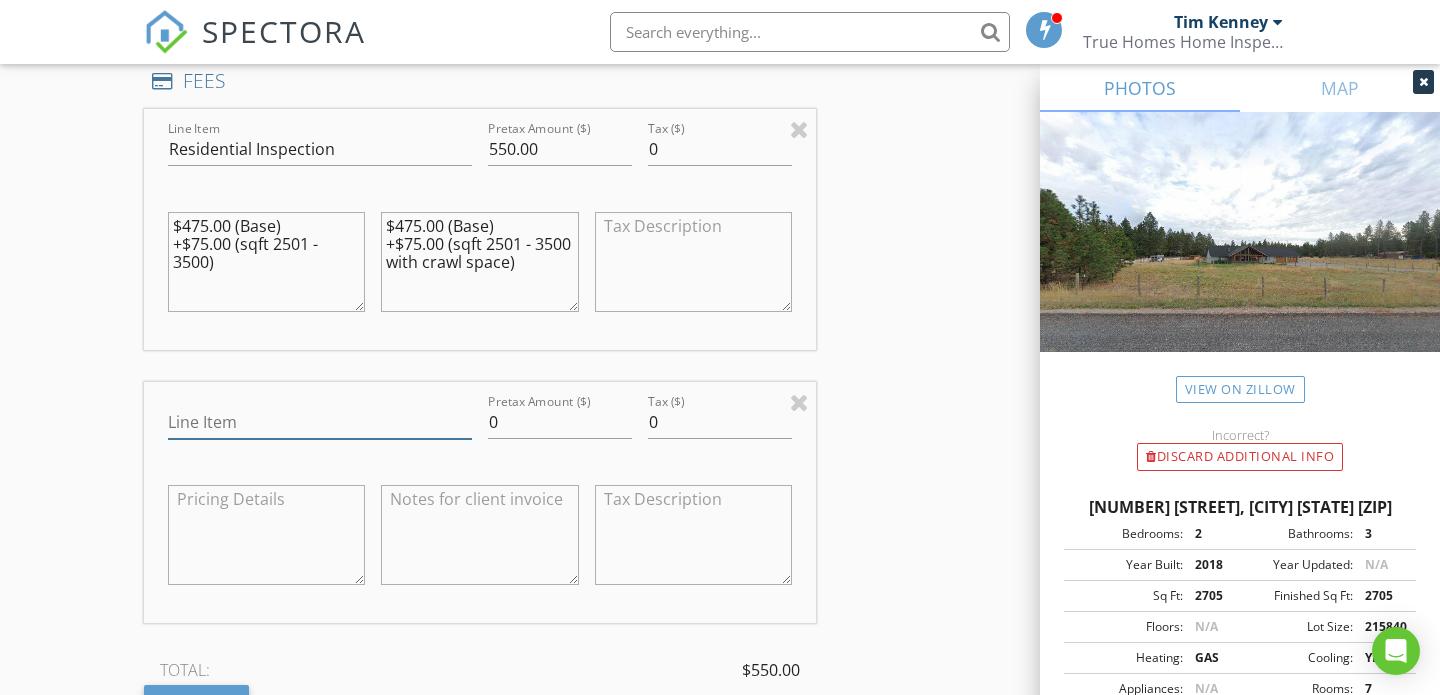 click on "Line Item" at bounding box center (320, 422) 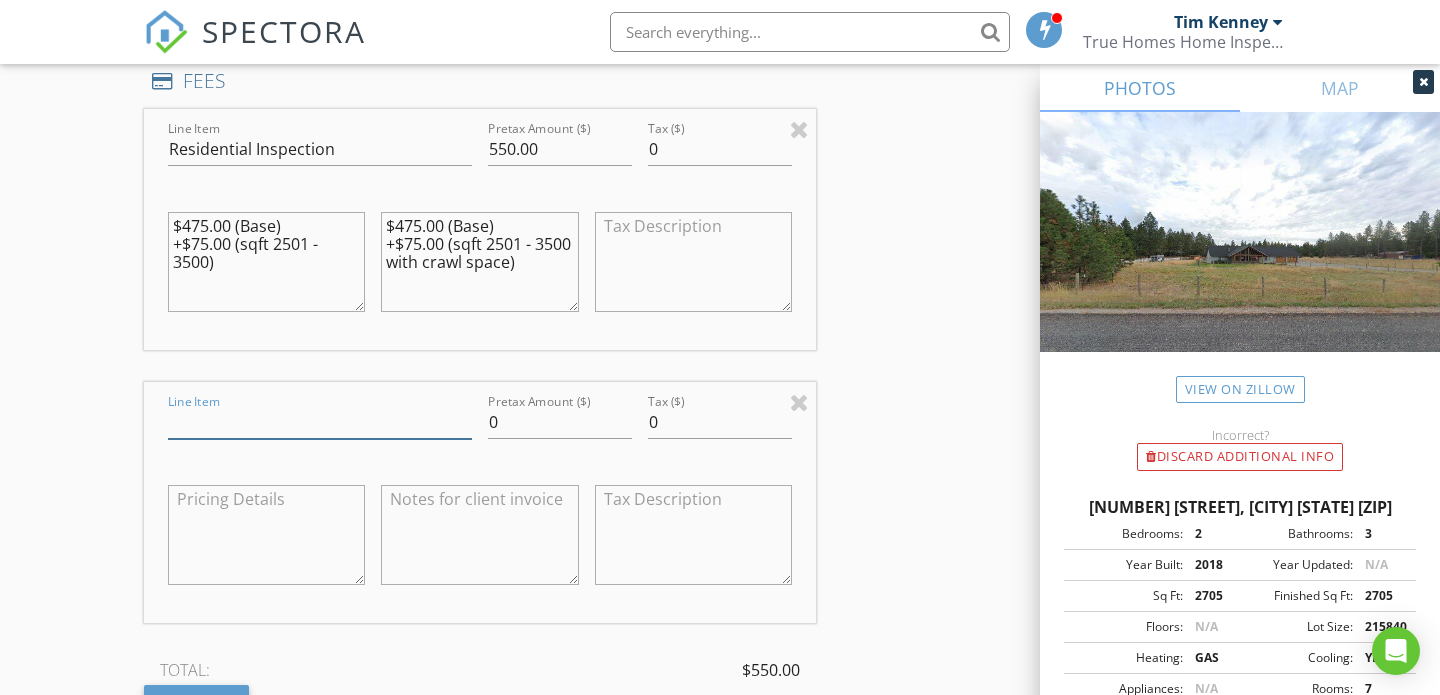 type on "Shop Inspection" 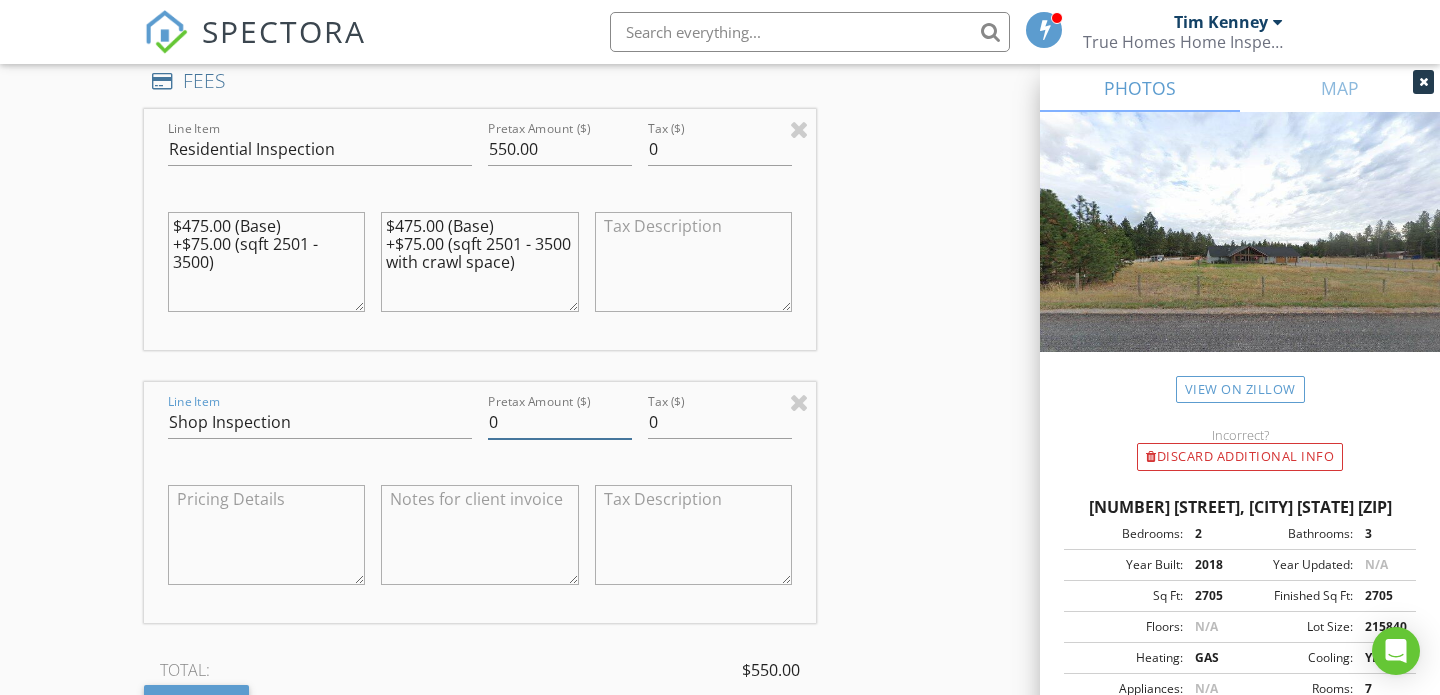 click on "0" at bounding box center (560, 422) 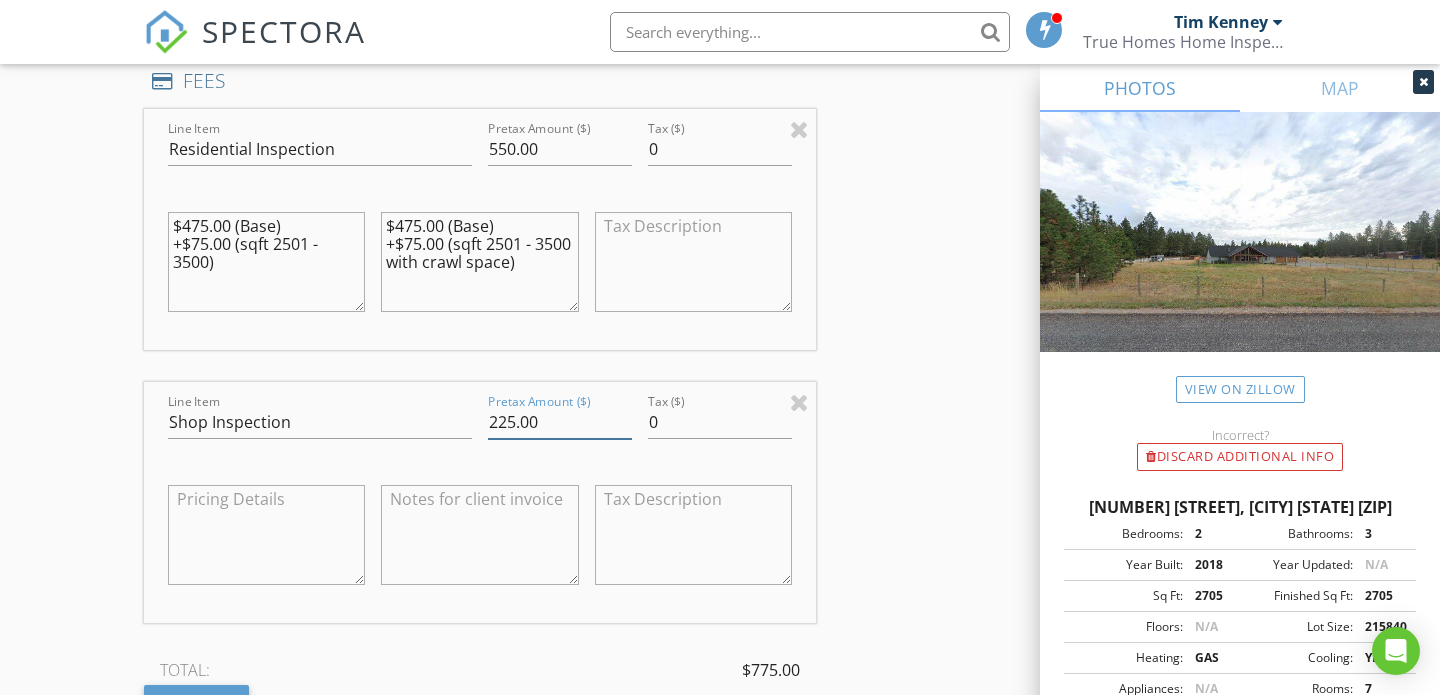 type on "225.00" 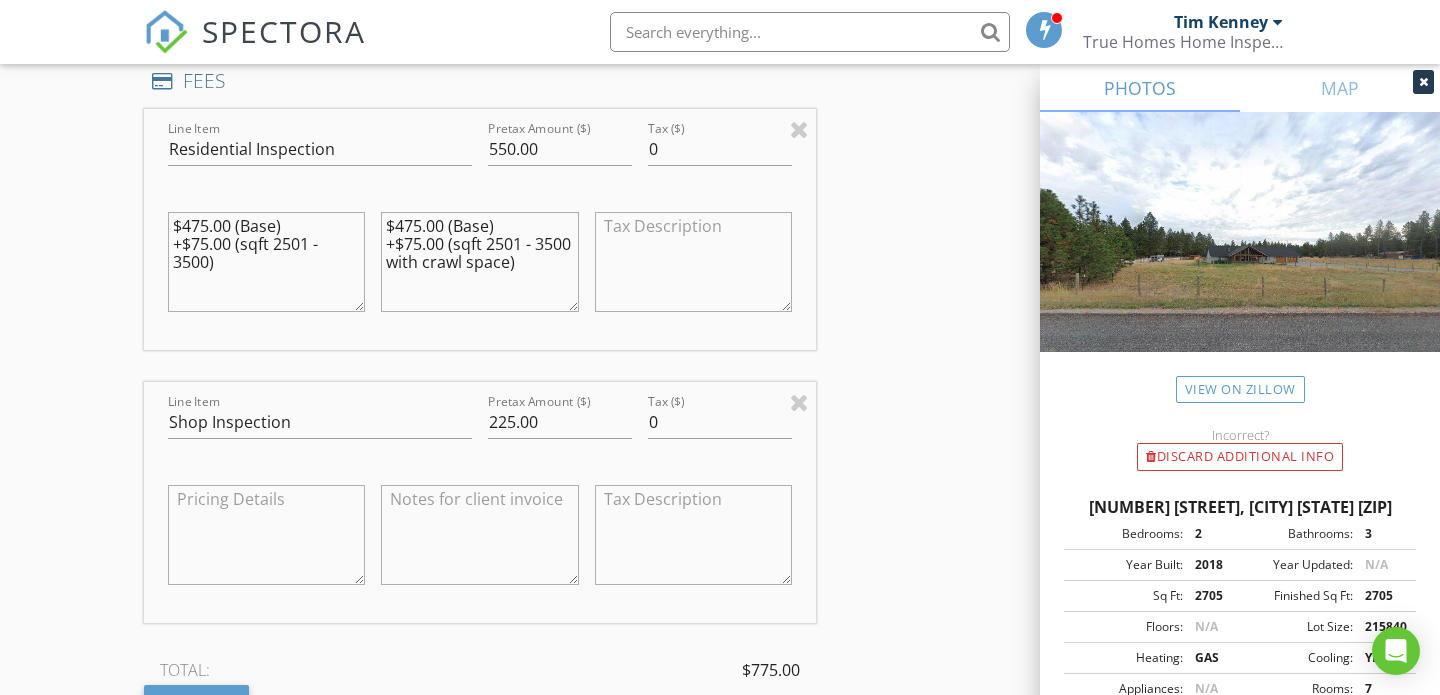 click at bounding box center [266, 535] 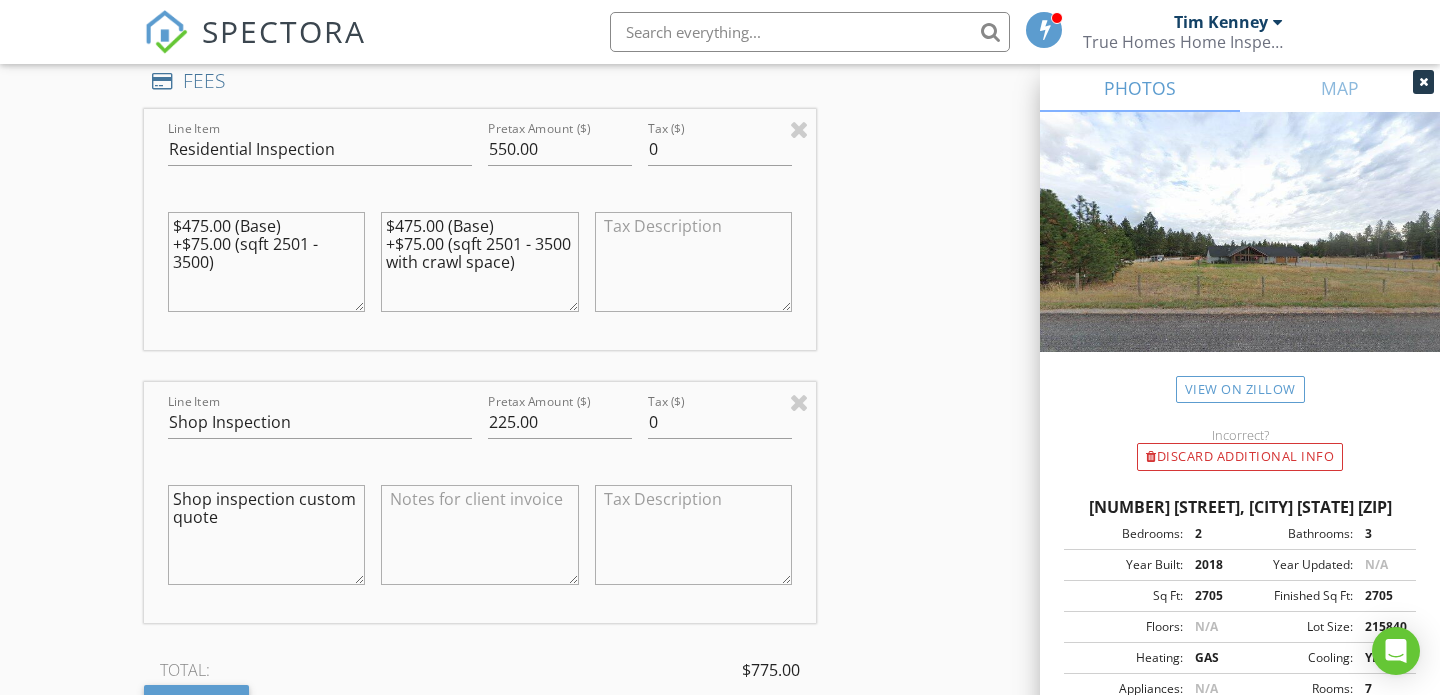drag, startPoint x: 174, startPoint y: 500, endPoint x: 249, endPoint y: 543, distance: 86.4523 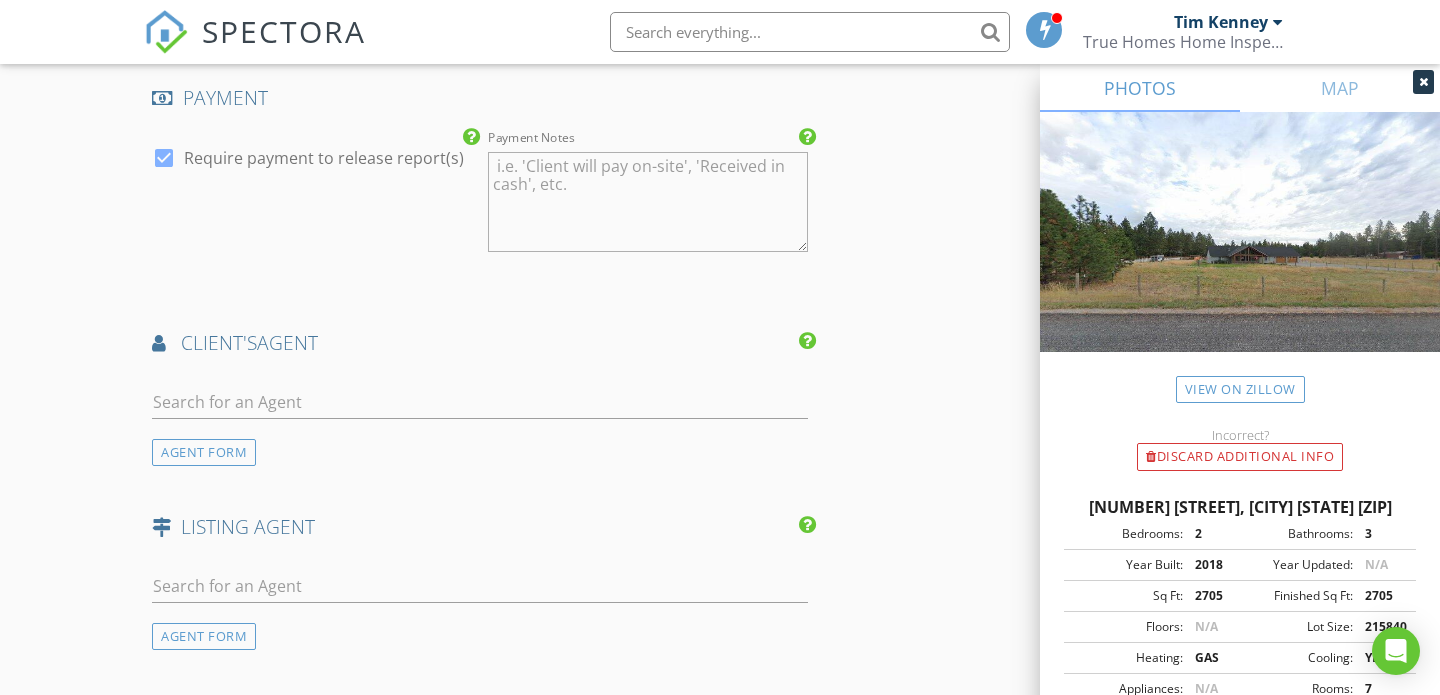 scroll, scrollTop: 2701, scrollLeft: 0, axis: vertical 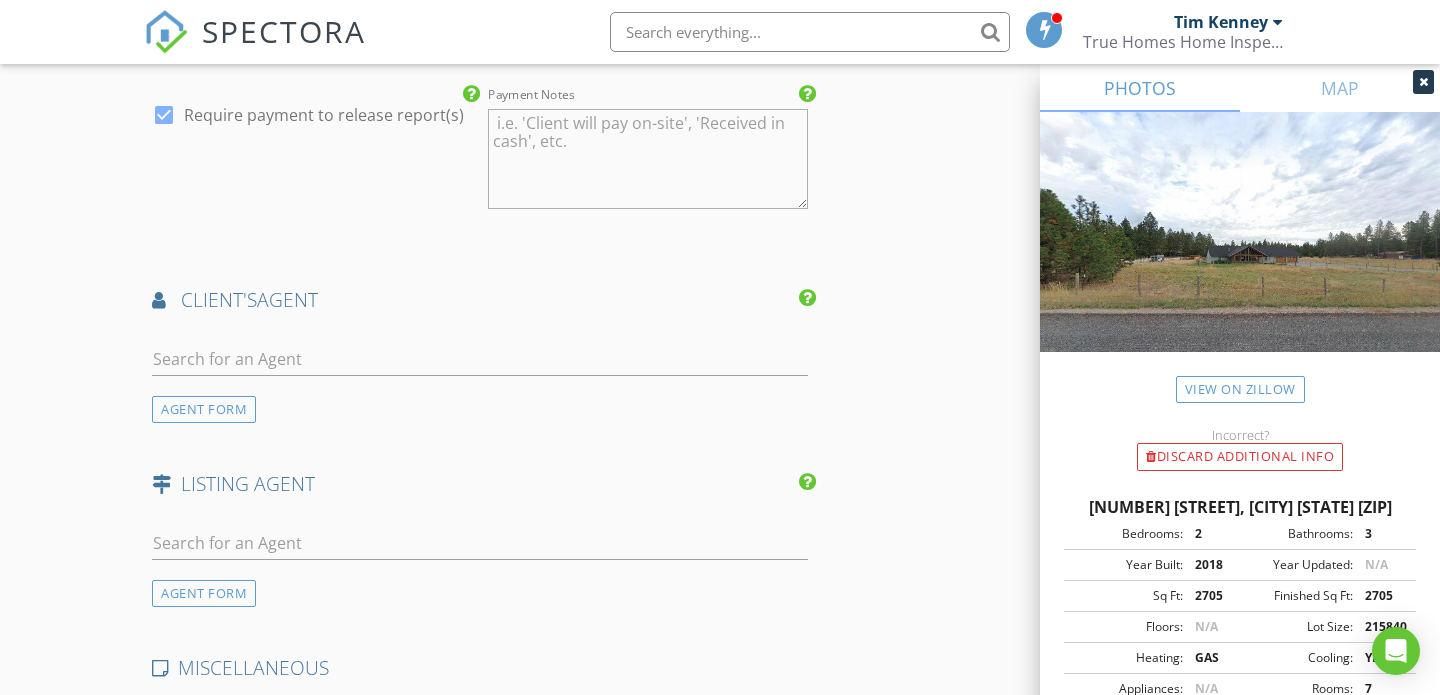 type on "Shop inspection custom quote" 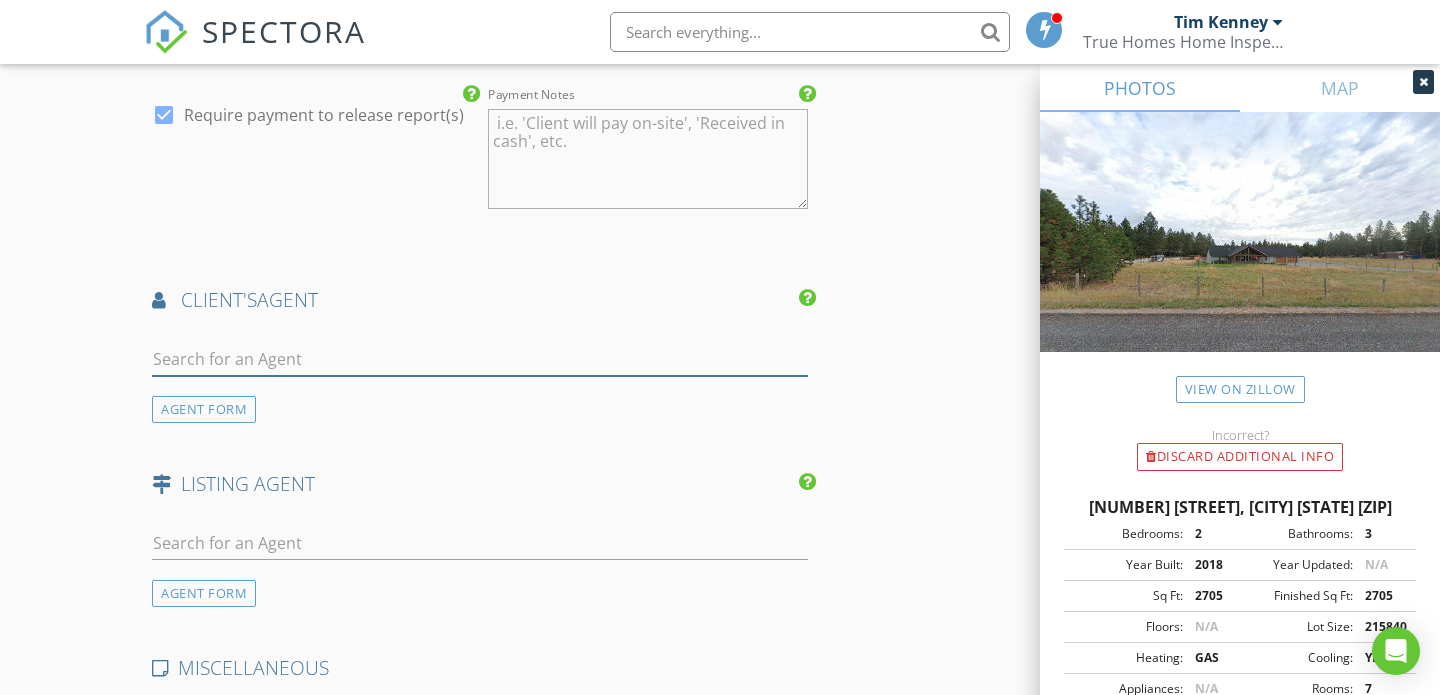 click at bounding box center (480, 359) 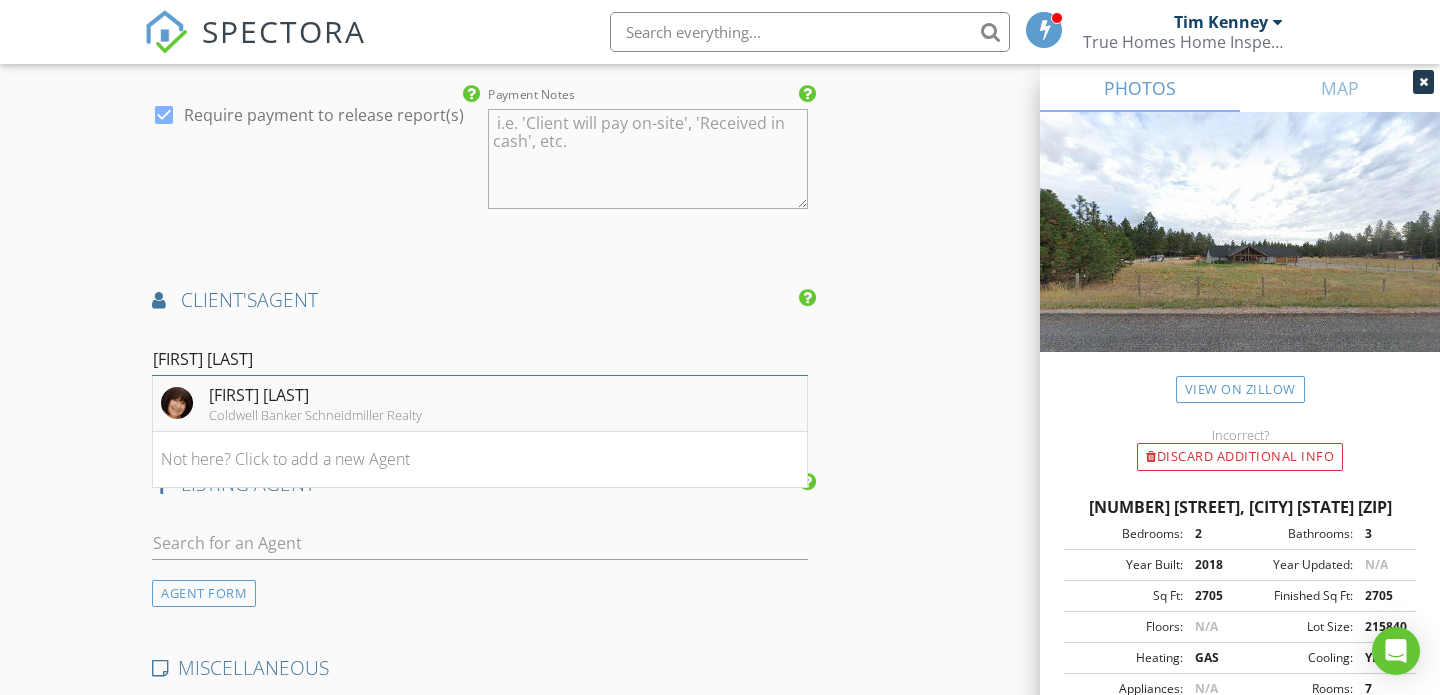 type on "Pam J" 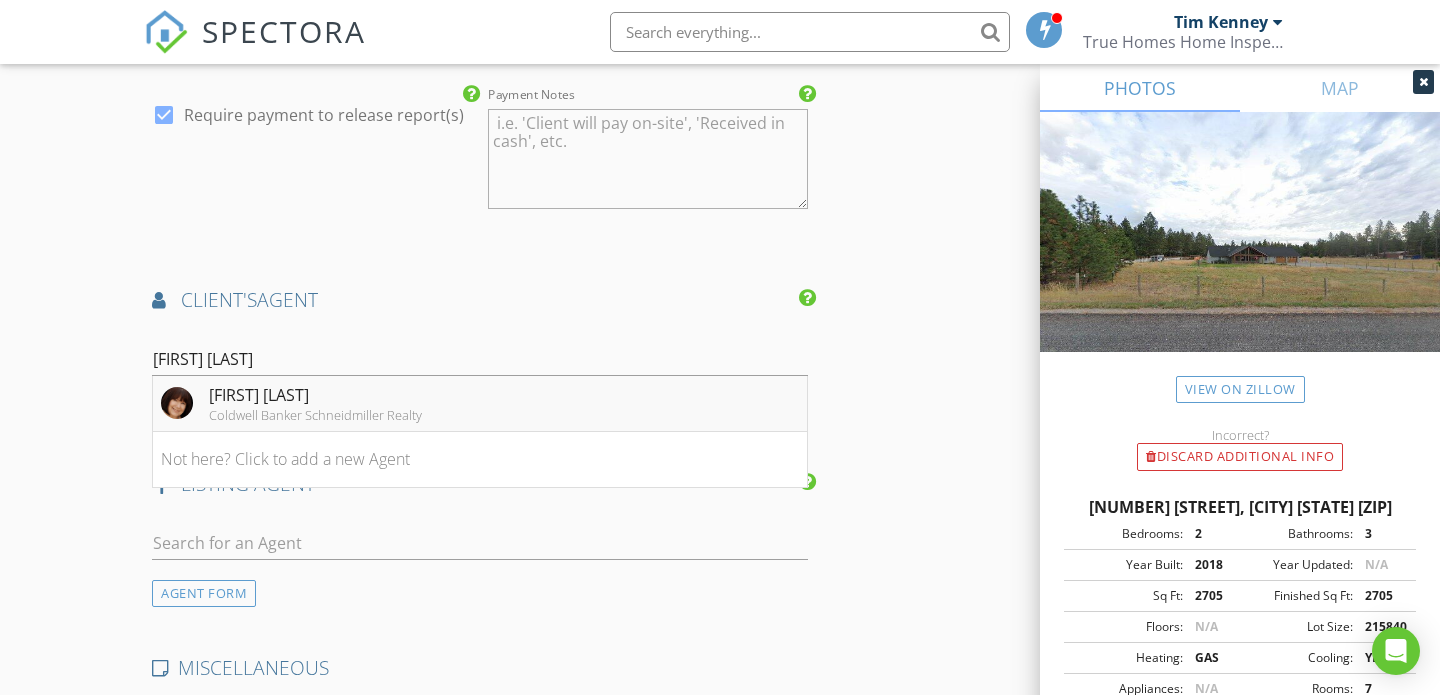 click on "Pam Jank" at bounding box center (315, 395) 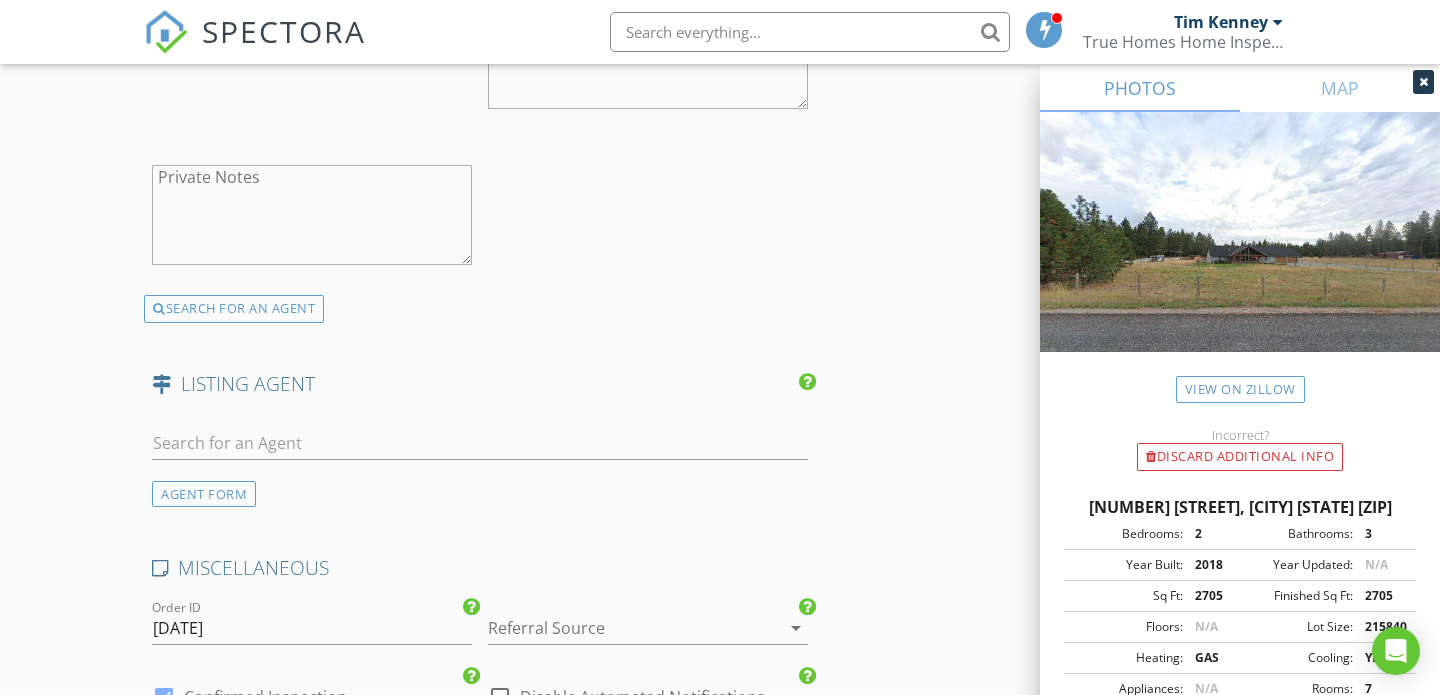 scroll, scrollTop: 3255, scrollLeft: 0, axis: vertical 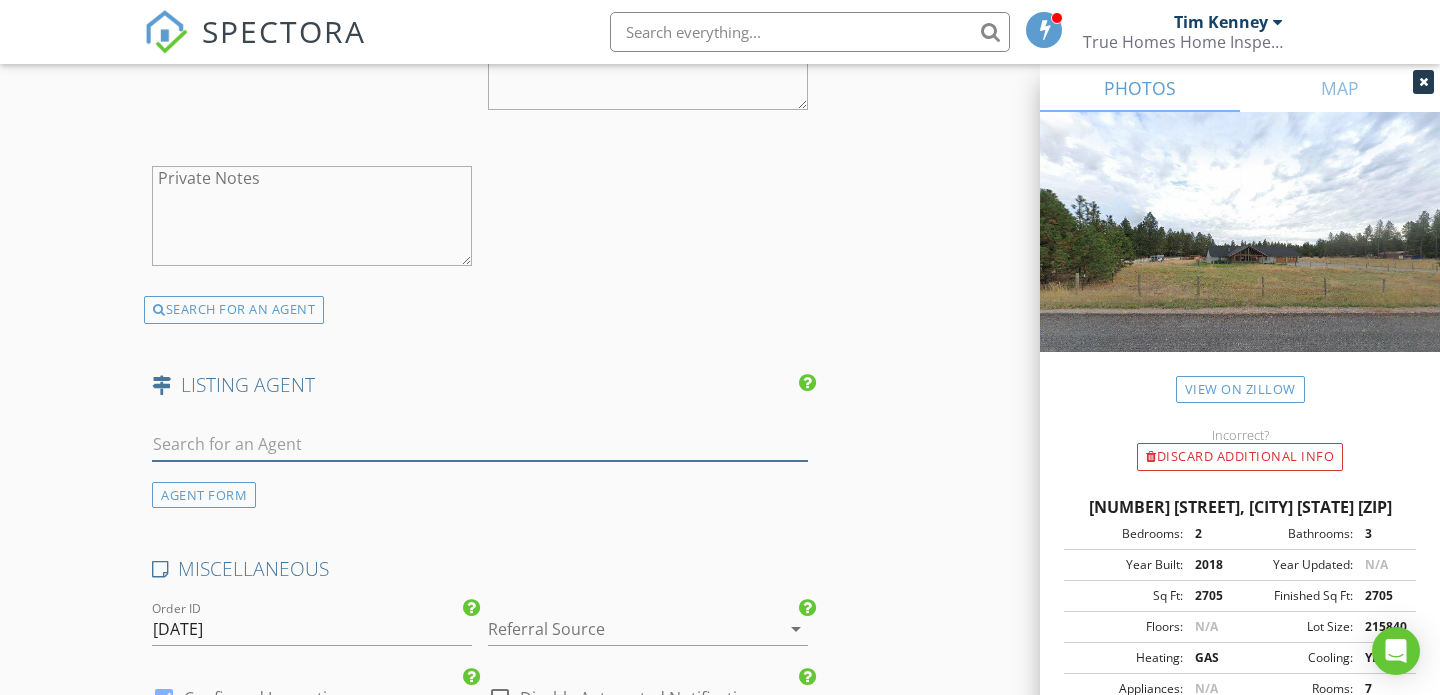 click at bounding box center (480, 444) 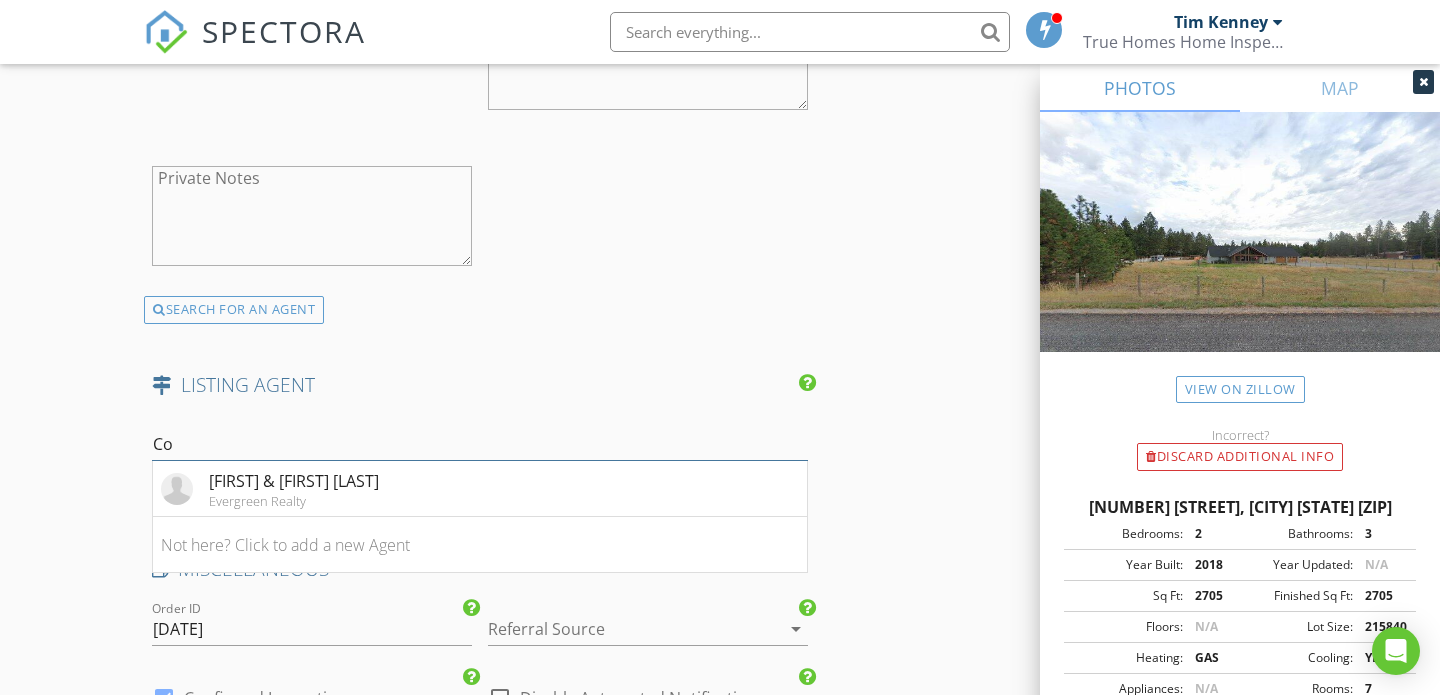 type on "C" 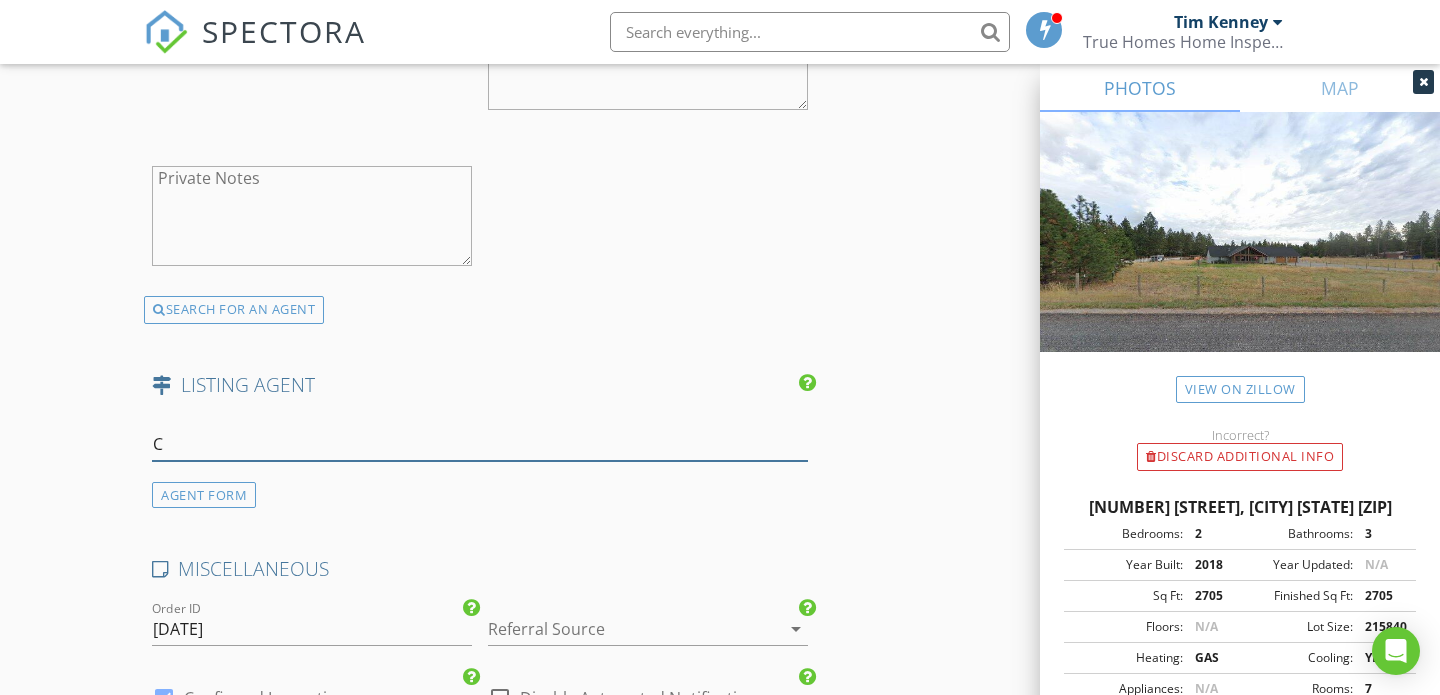 type 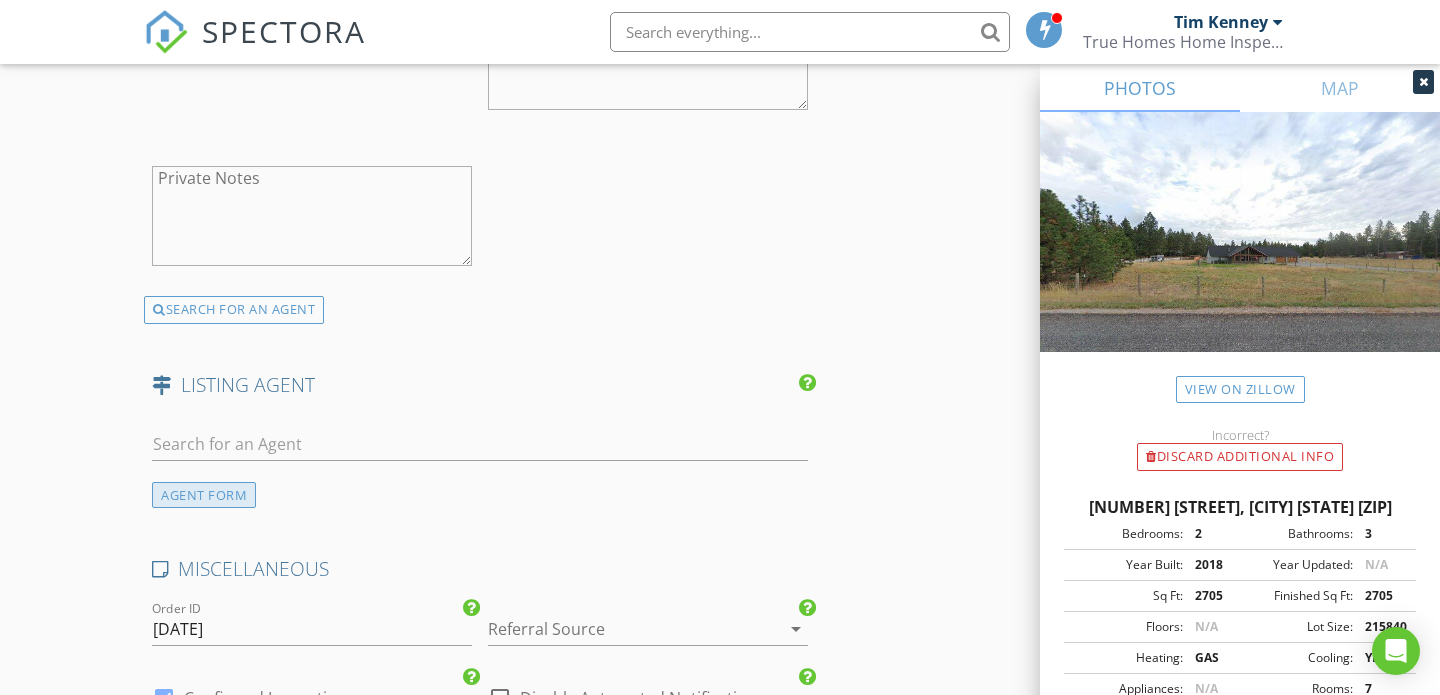 click on "AGENT FORM" at bounding box center [204, 495] 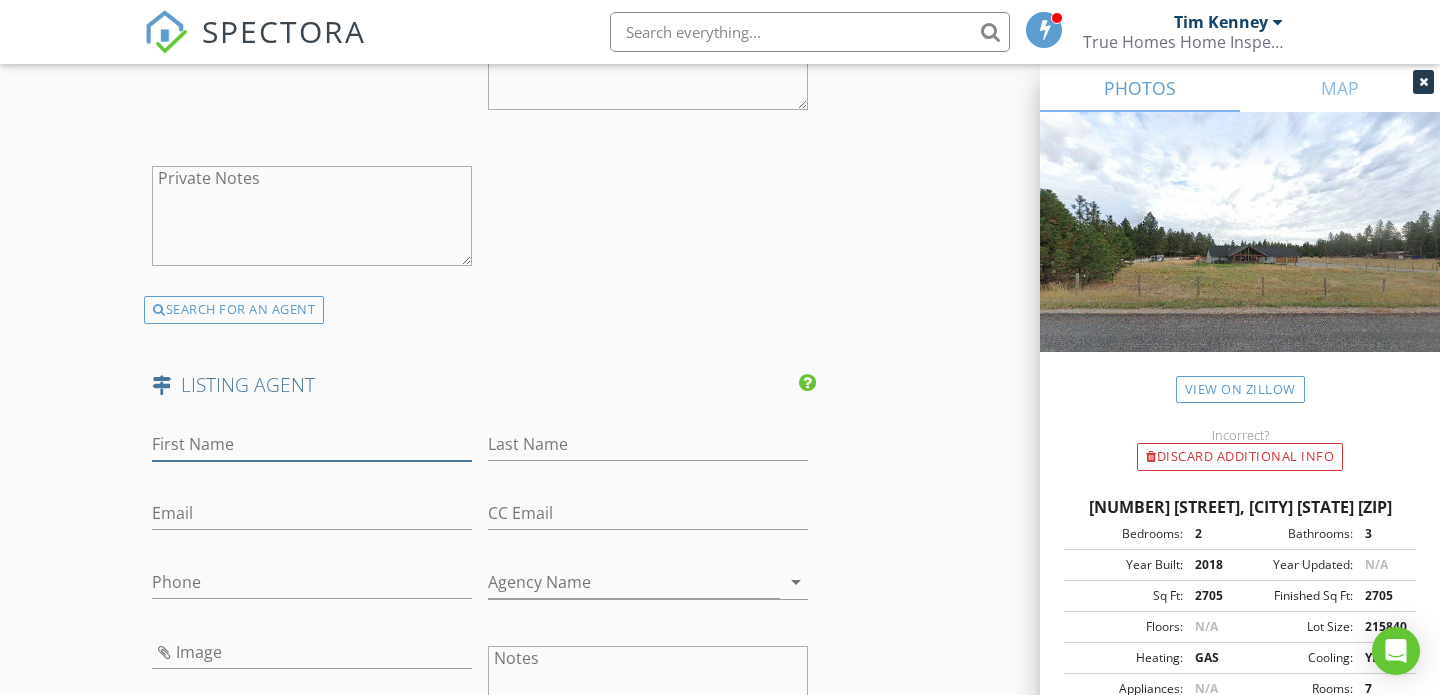 click on "First Name" at bounding box center (312, 444) 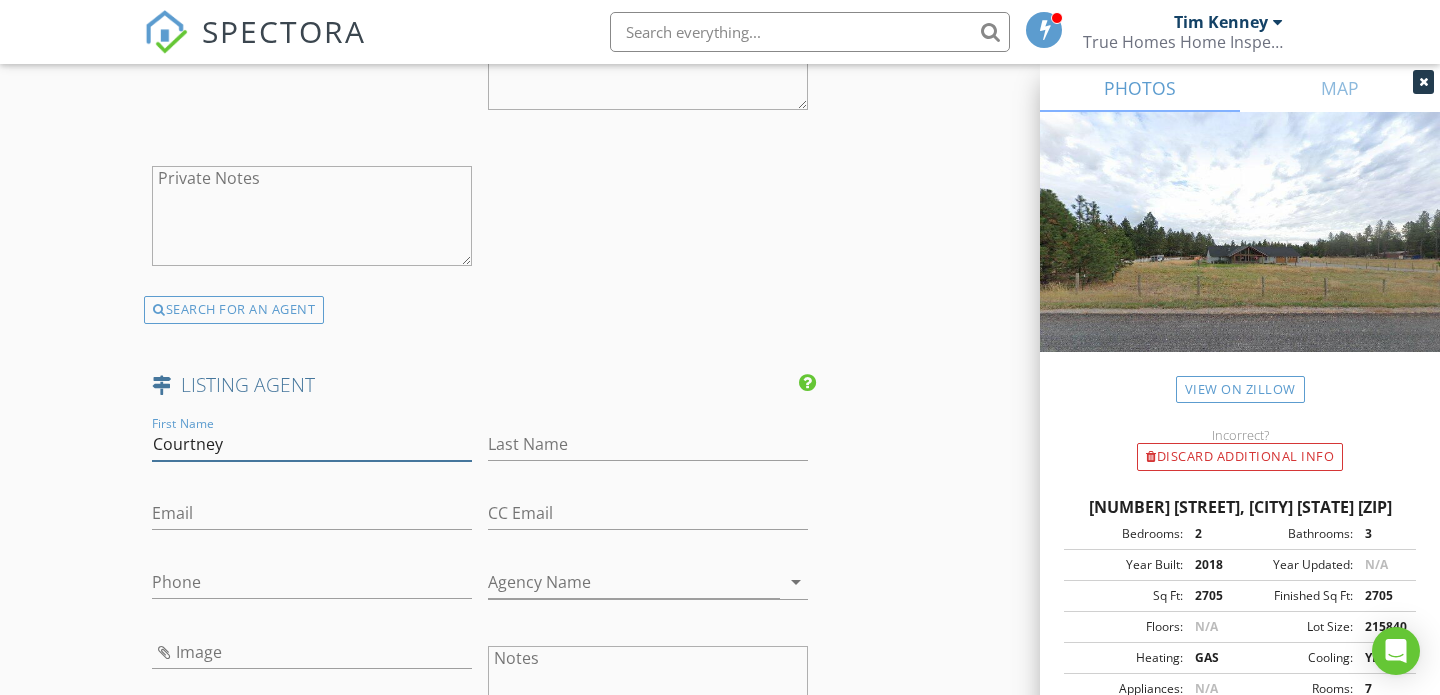 type on "Courtney" 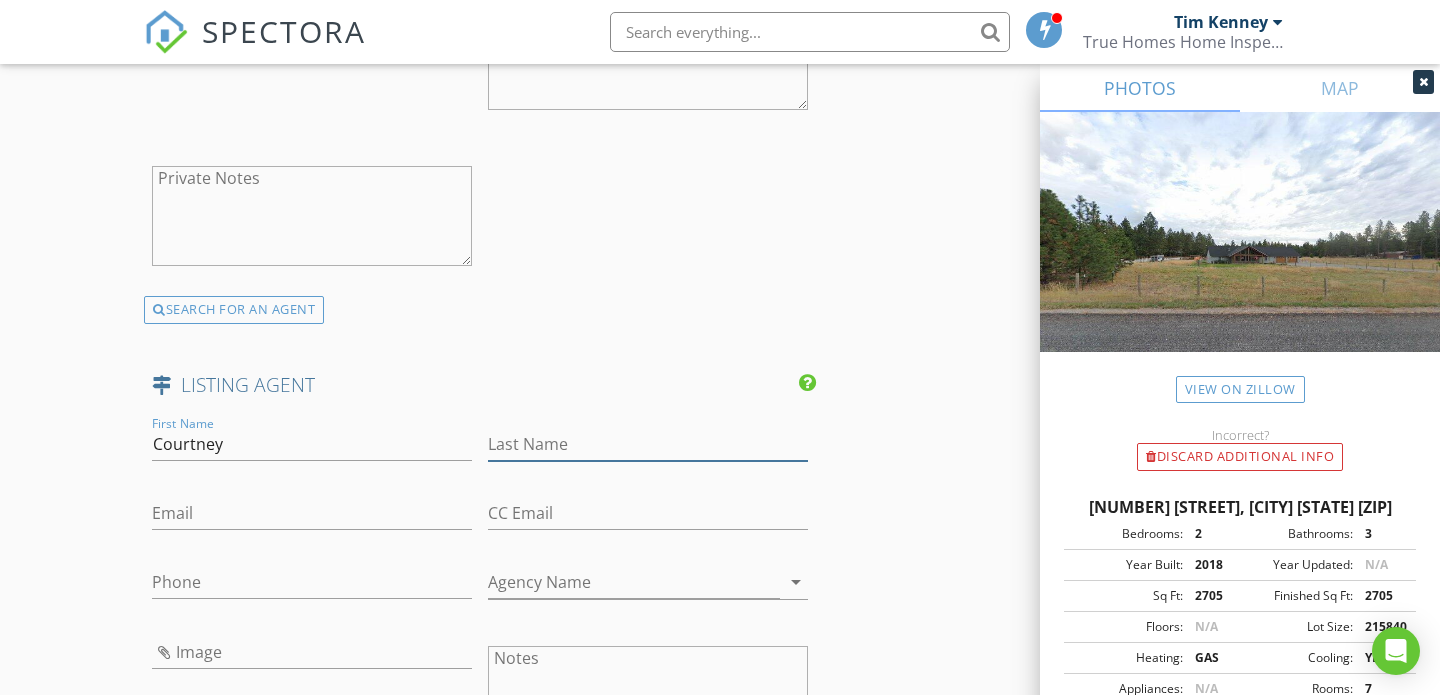 click on "Last Name" at bounding box center (648, 444) 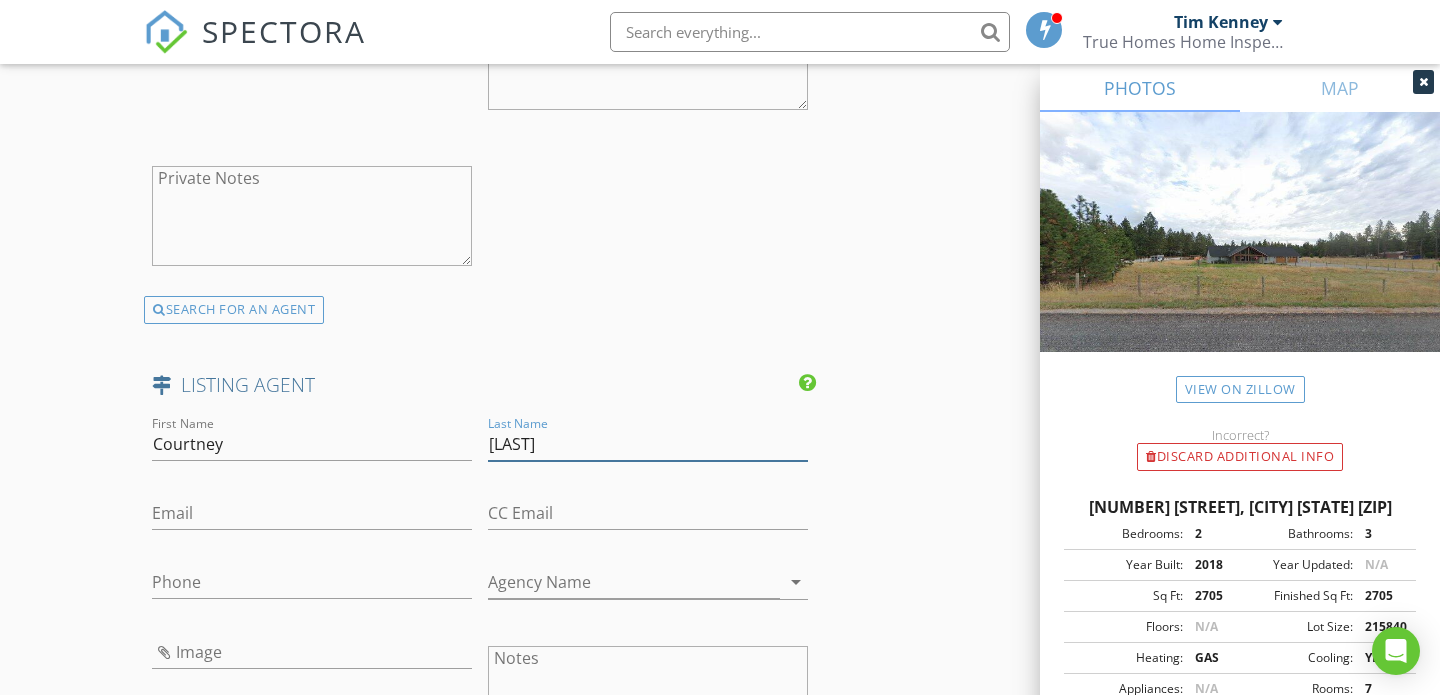 type on "Lata" 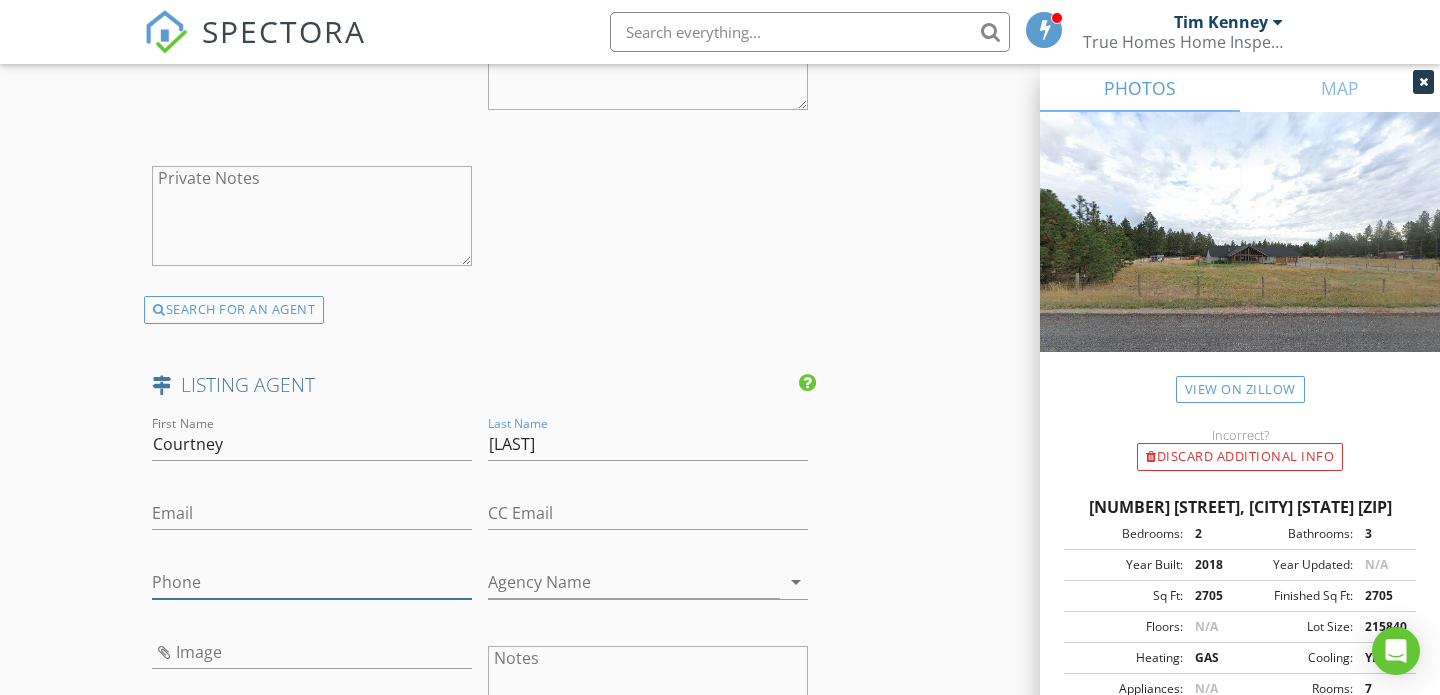 click on "Phone" at bounding box center [312, 582] 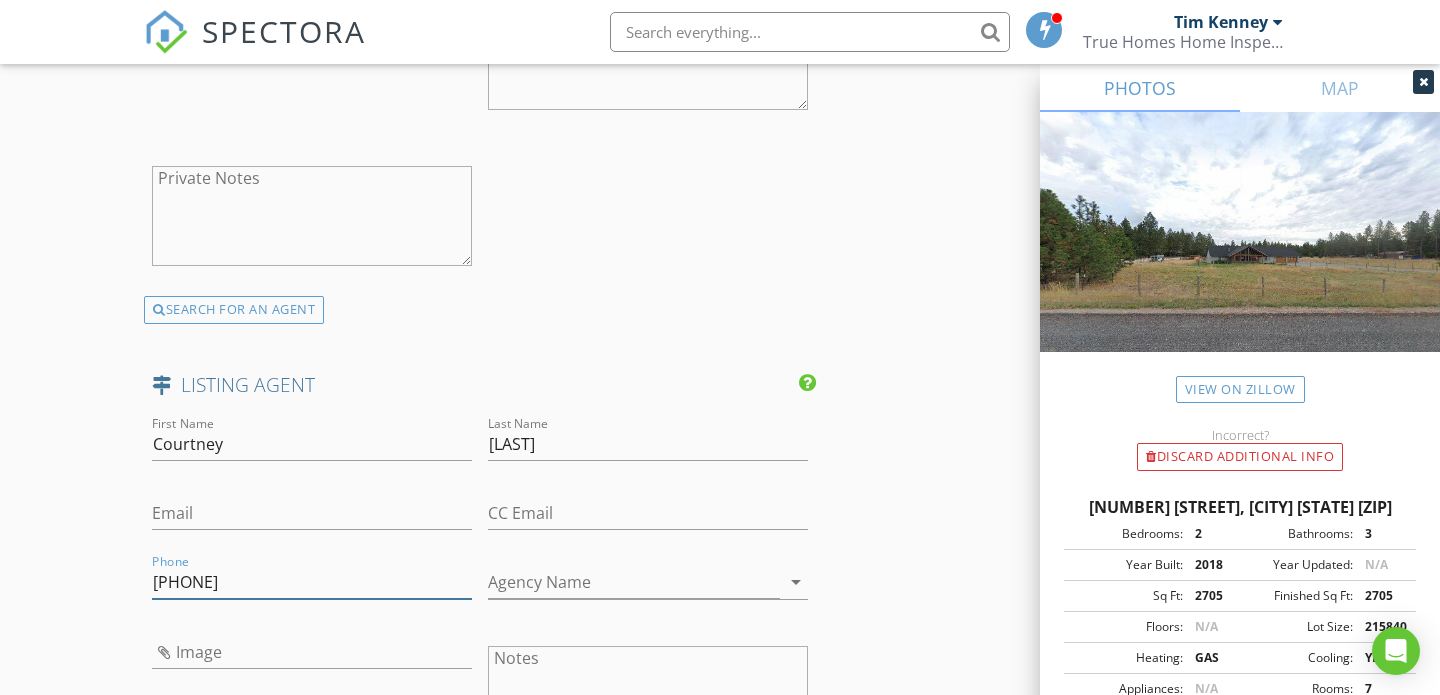 type on "[PHONE]" 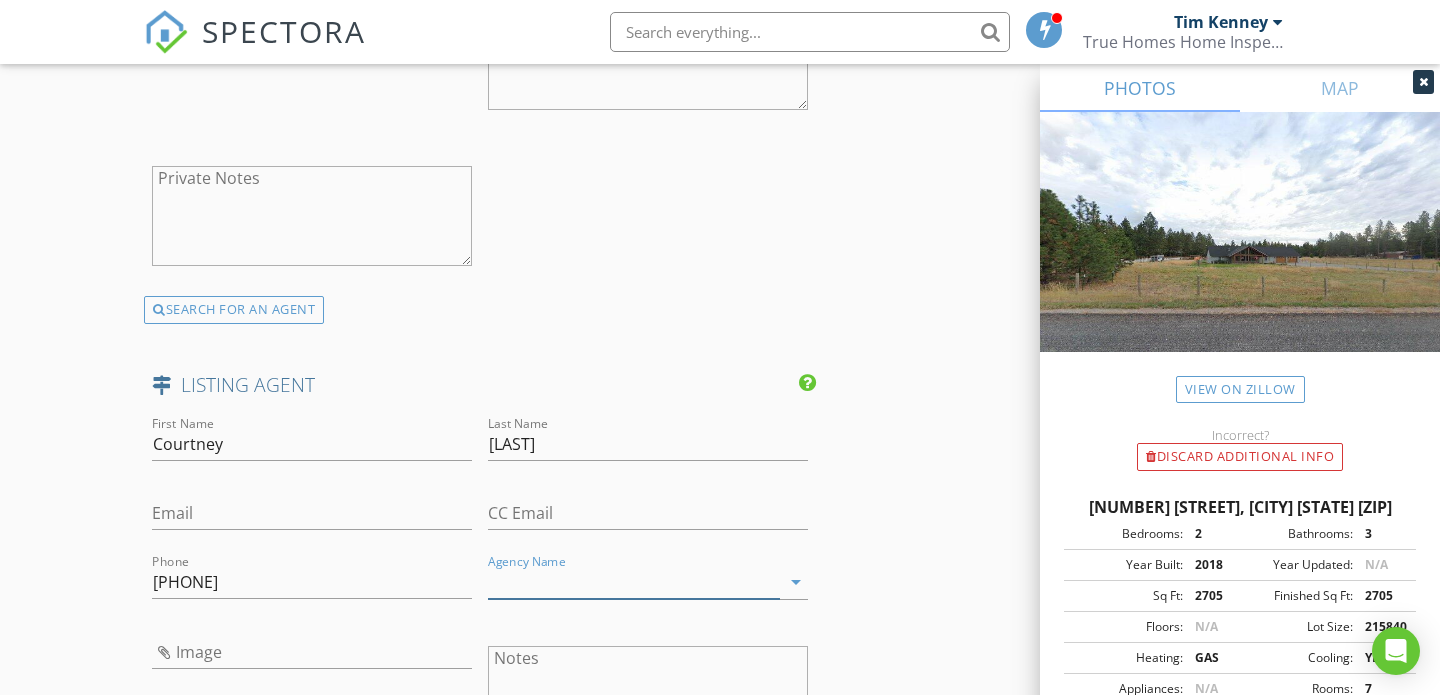 click on "Agency Name" at bounding box center [634, 582] 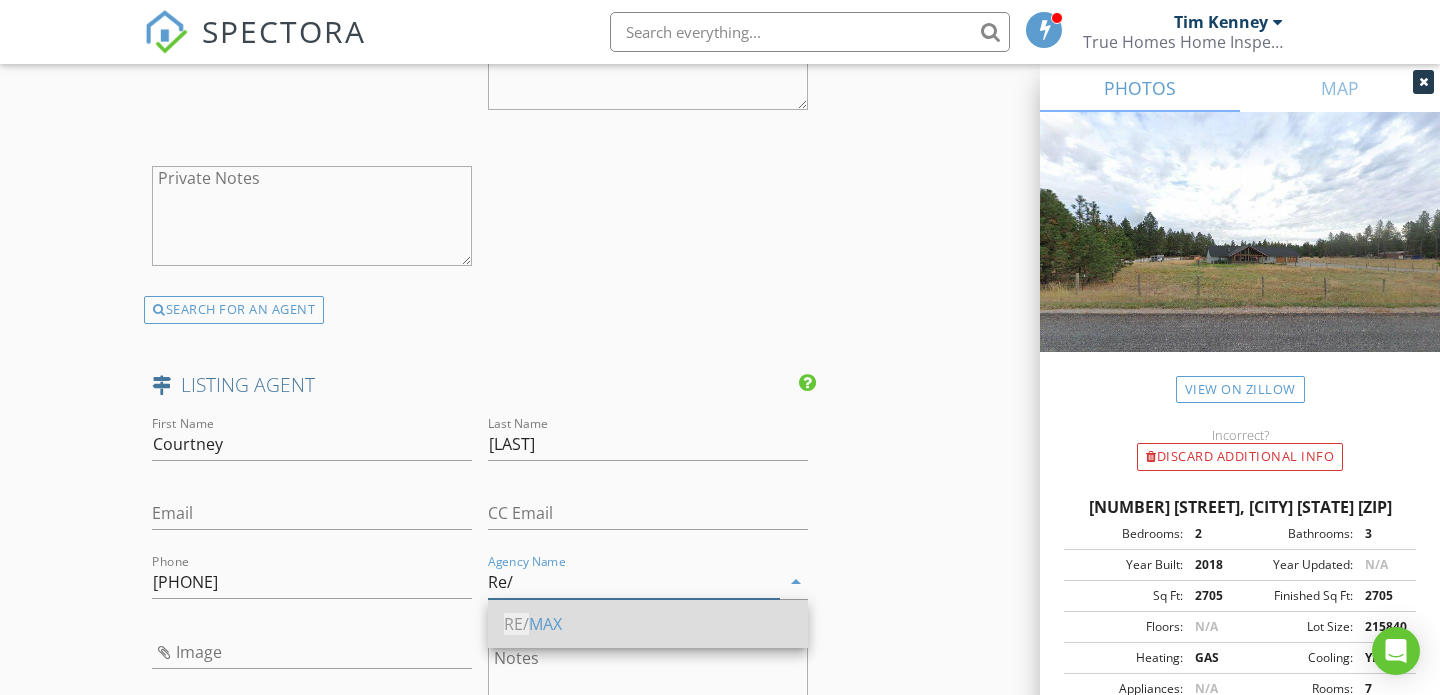 click on "RE/ MAX" at bounding box center (648, 624) 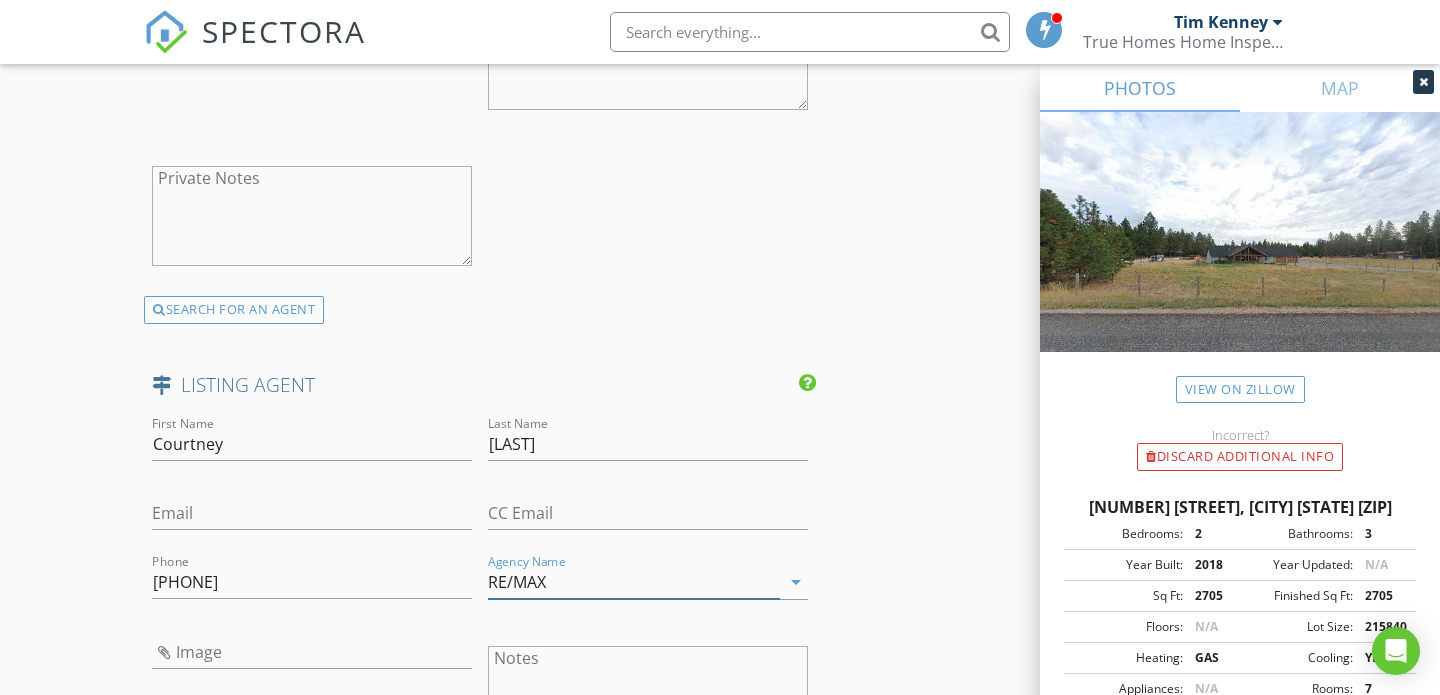 type on "RE/MAX" 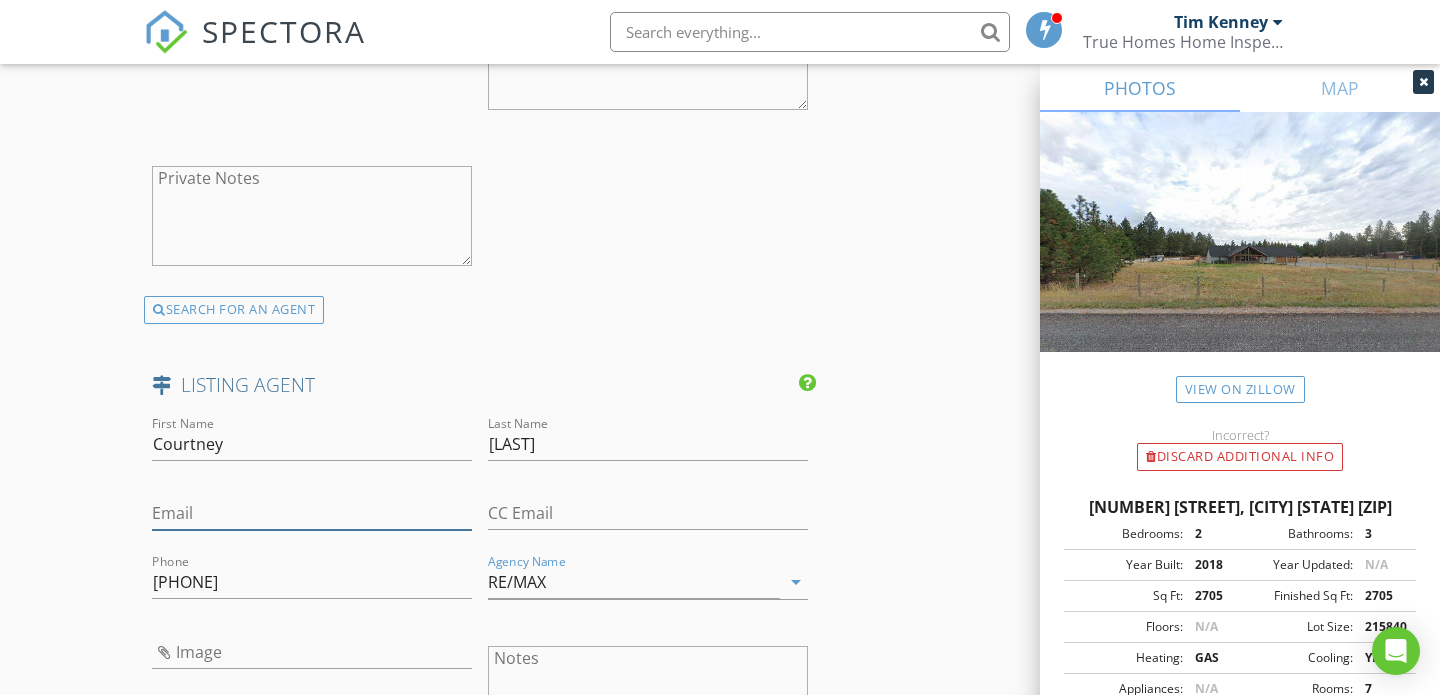 click on "Email" at bounding box center [312, 513] 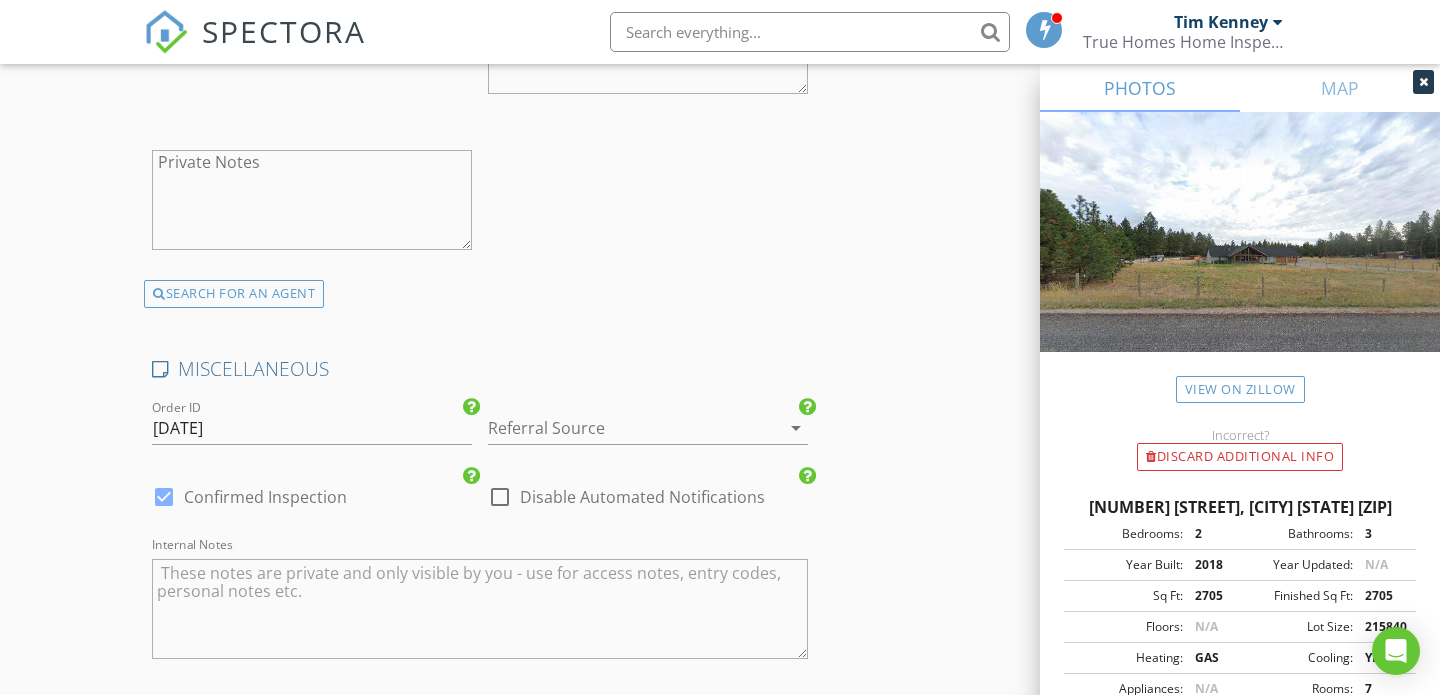 scroll, scrollTop: 3941, scrollLeft: 0, axis: vertical 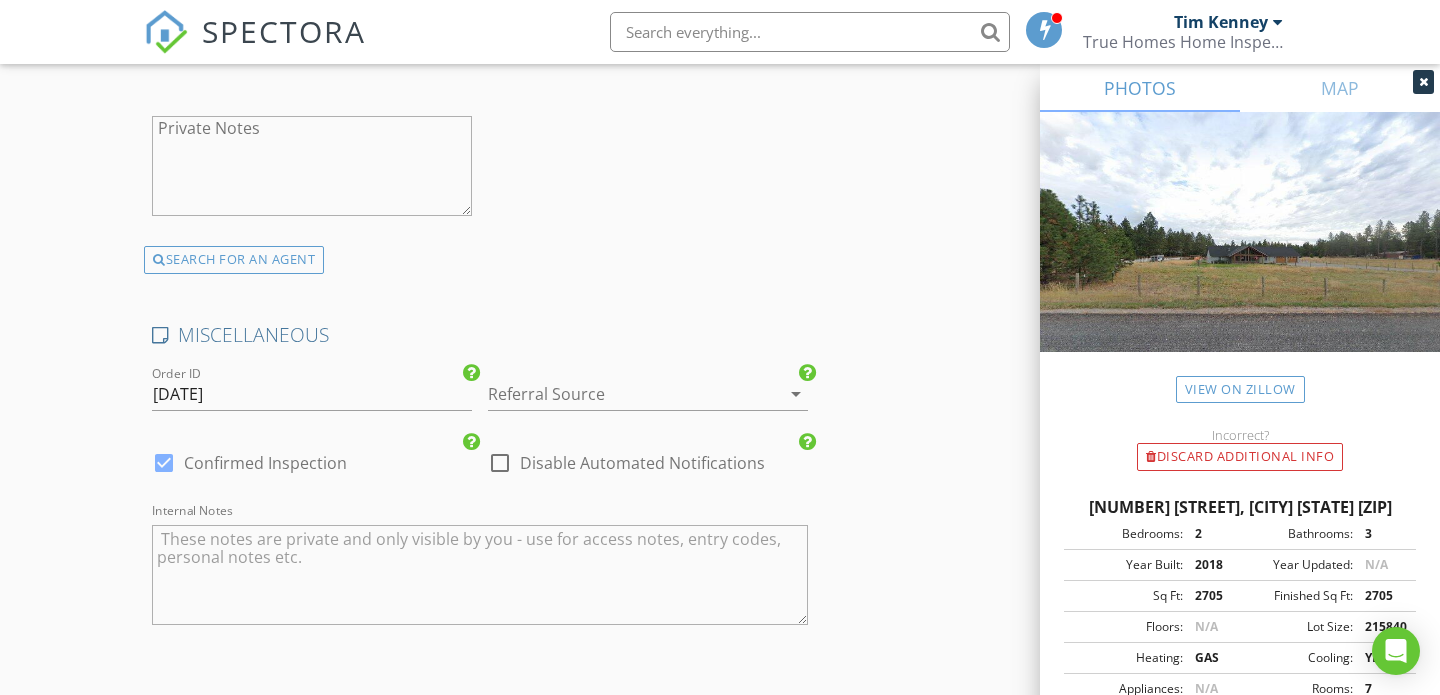 type on "courtneylata@remax.net" 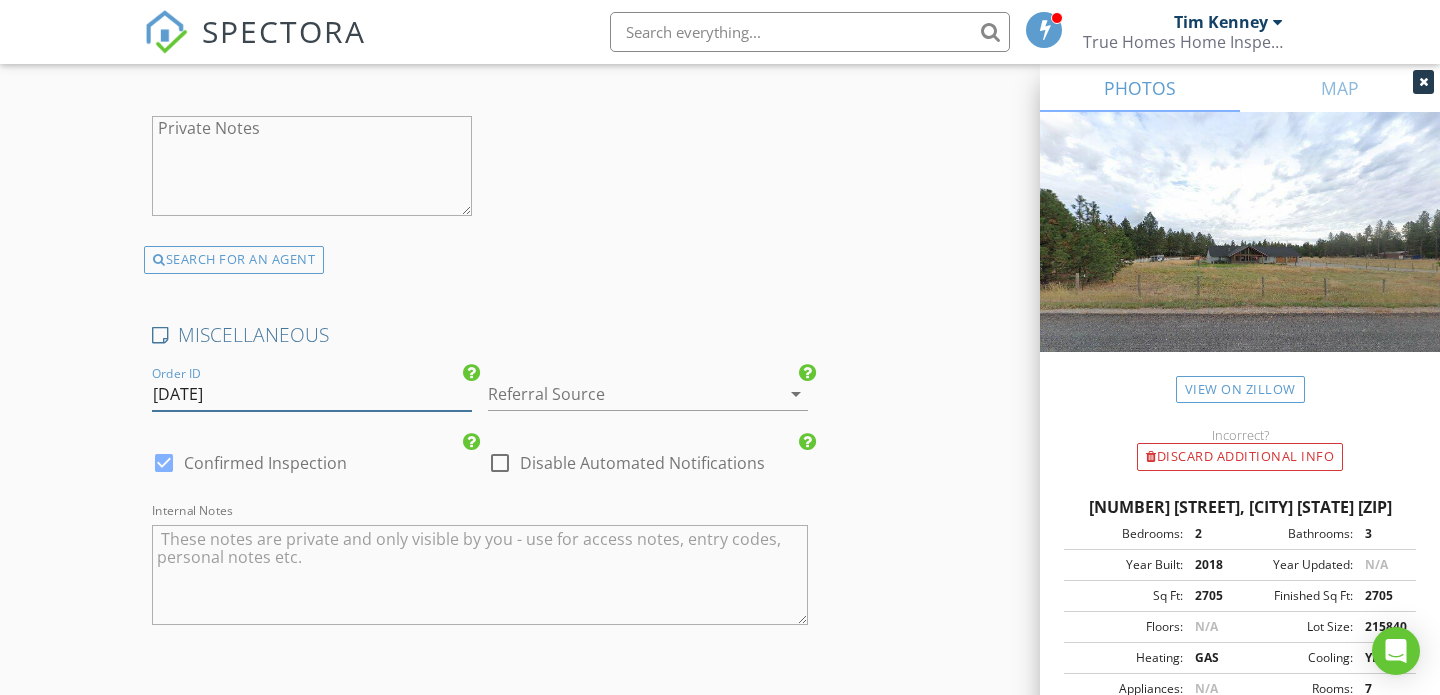 click on "73120253" at bounding box center [312, 394] 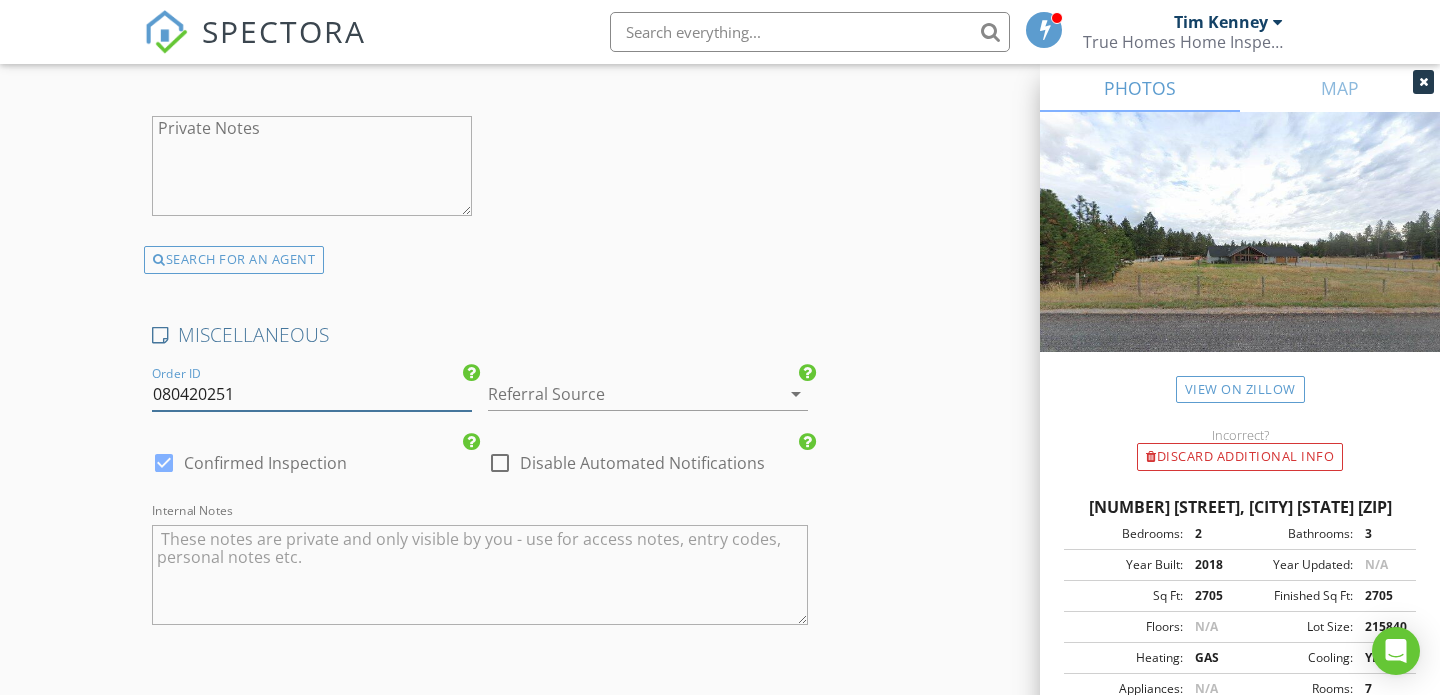 type on "080420251" 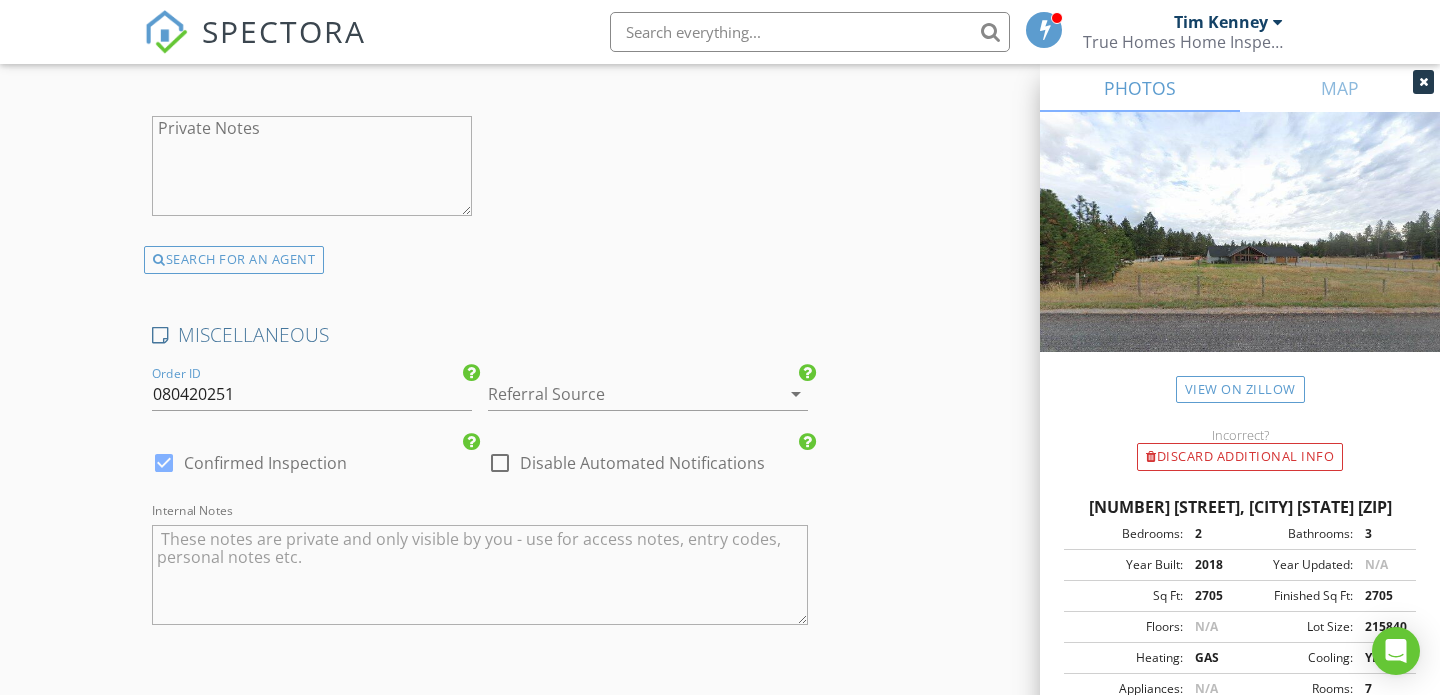 click at bounding box center [620, 394] 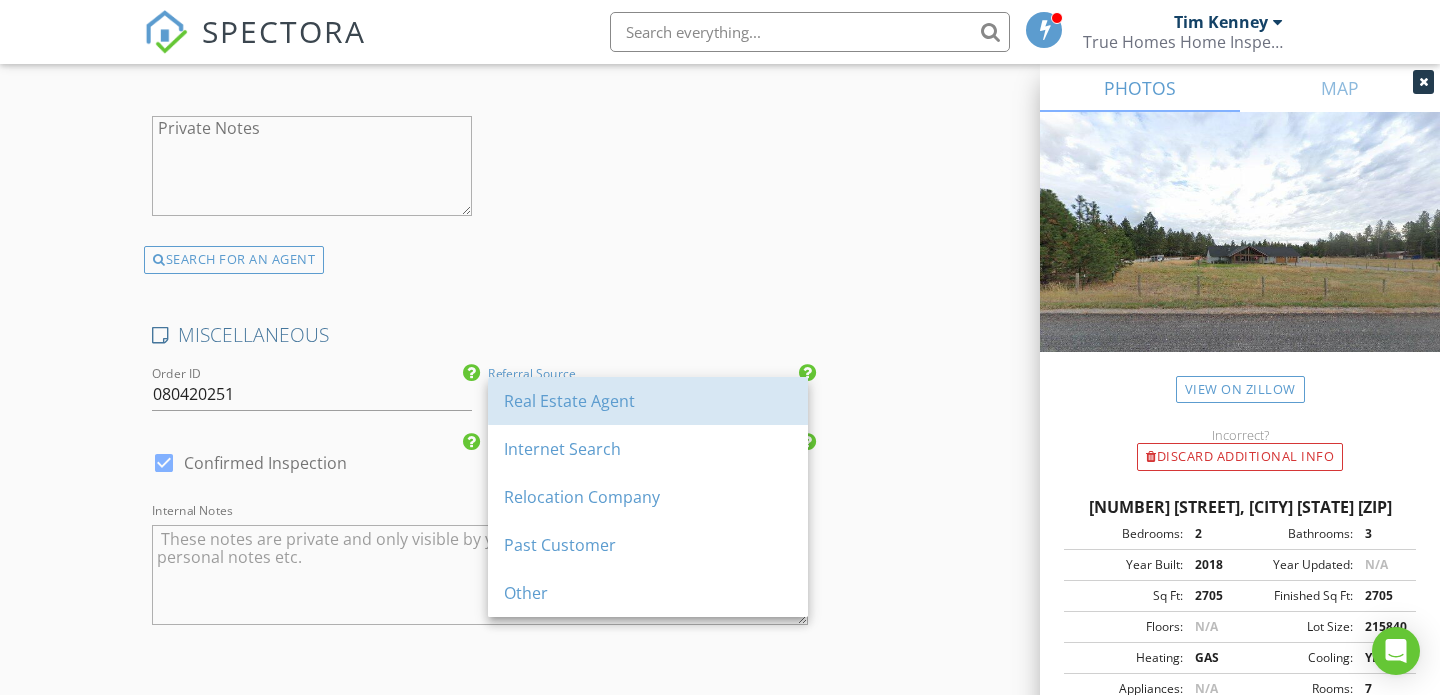 click on "Real Estate Agent" at bounding box center [648, 401] 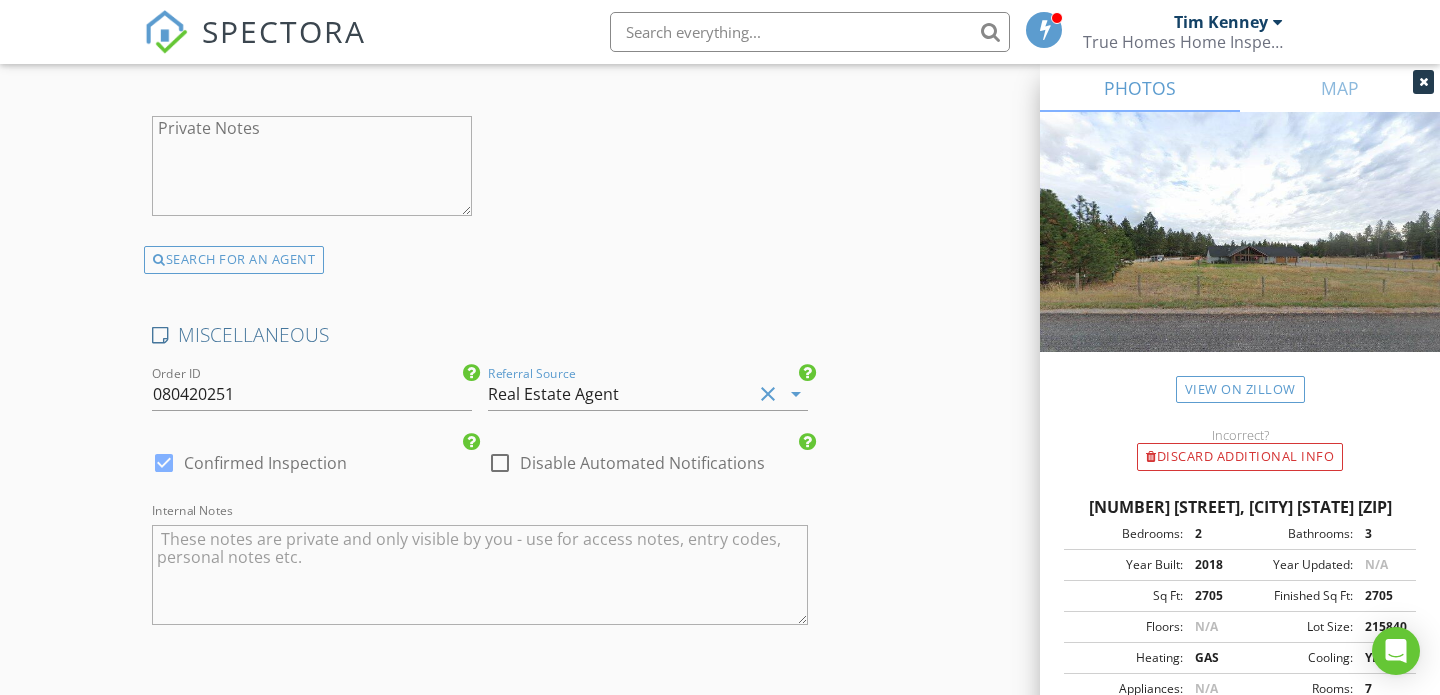 click at bounding box center (164, 463) 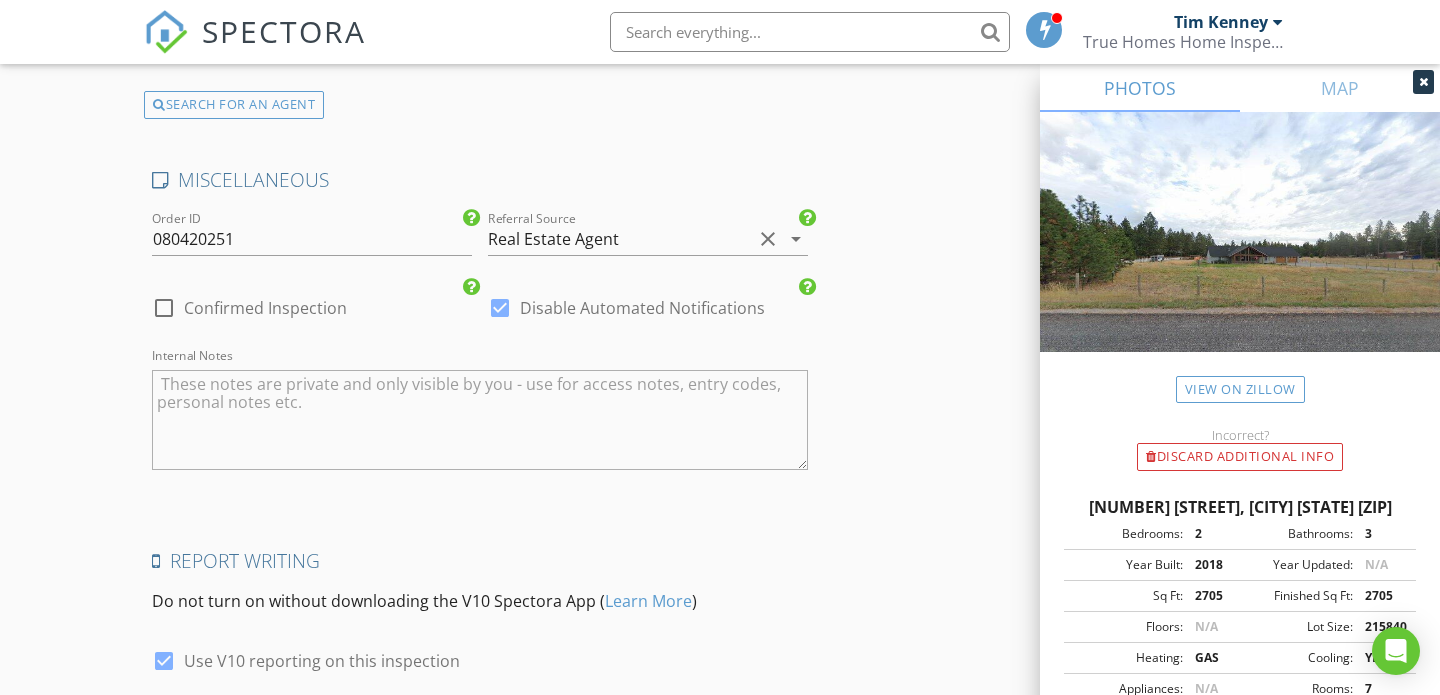 scroll, scrollTop: 4190, scrollLeft: 0, axis: vertical 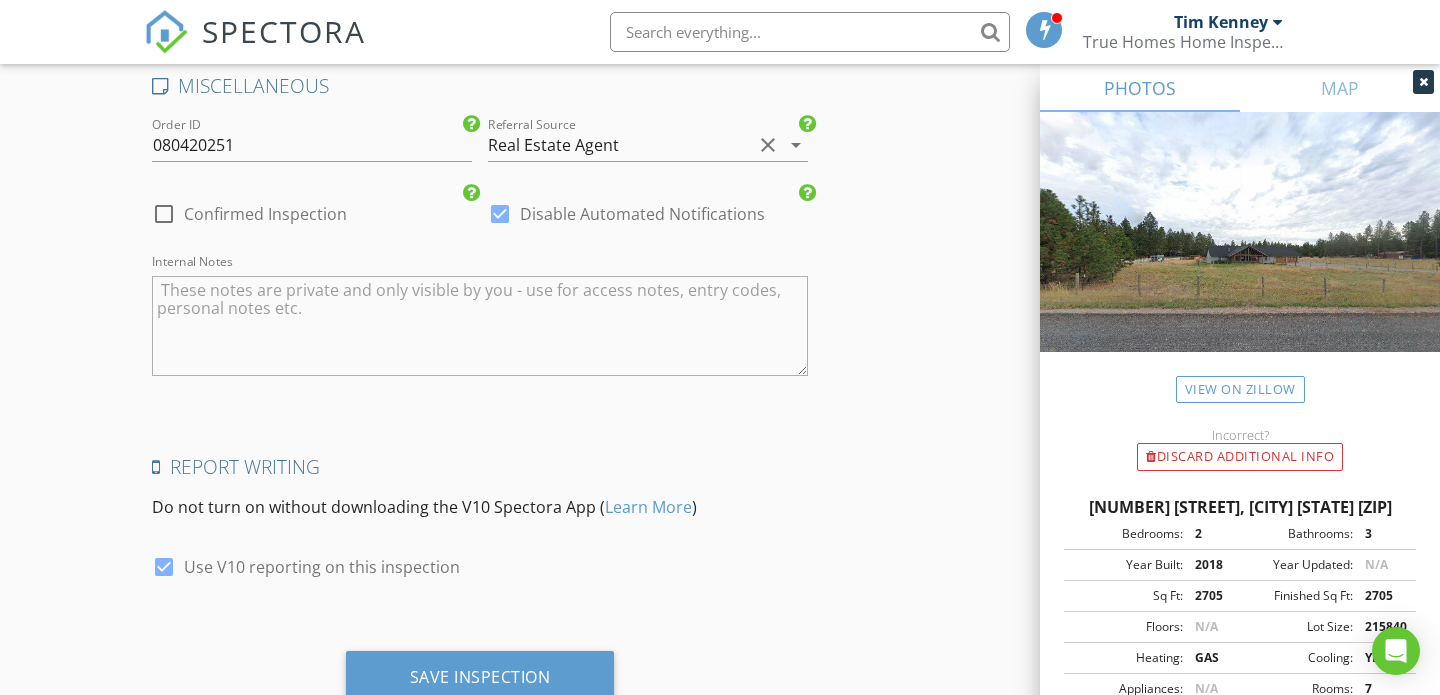 click at bounding box center [164, 567] 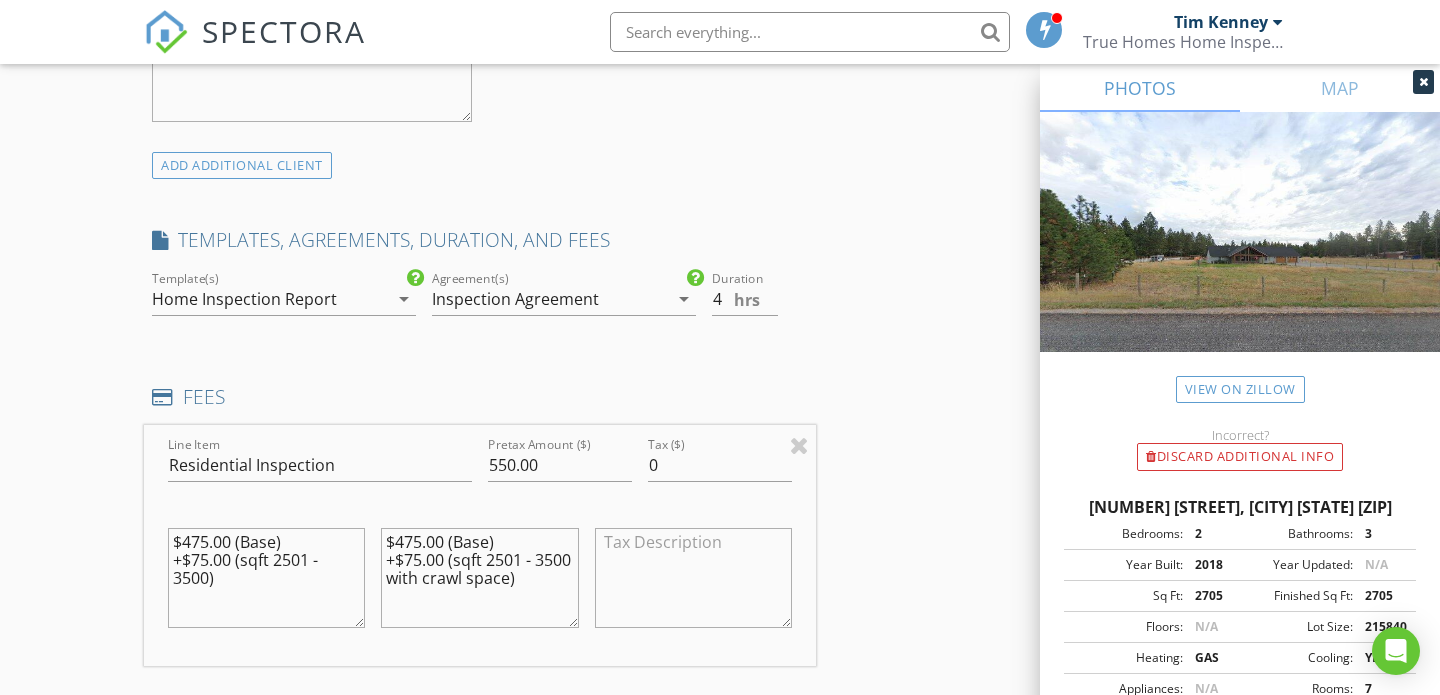 scroll, scrollTop: 1477, scrollLeft: 0, axis: vertical 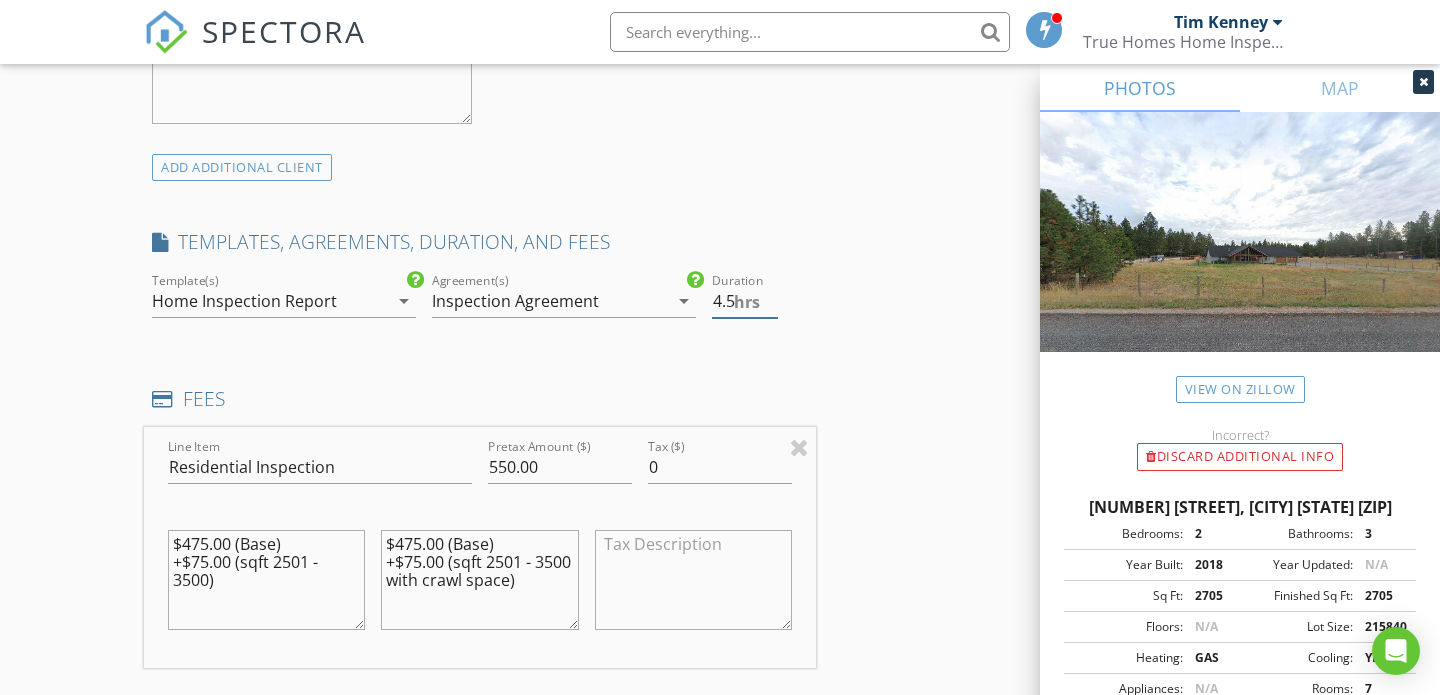 type on "4.5" 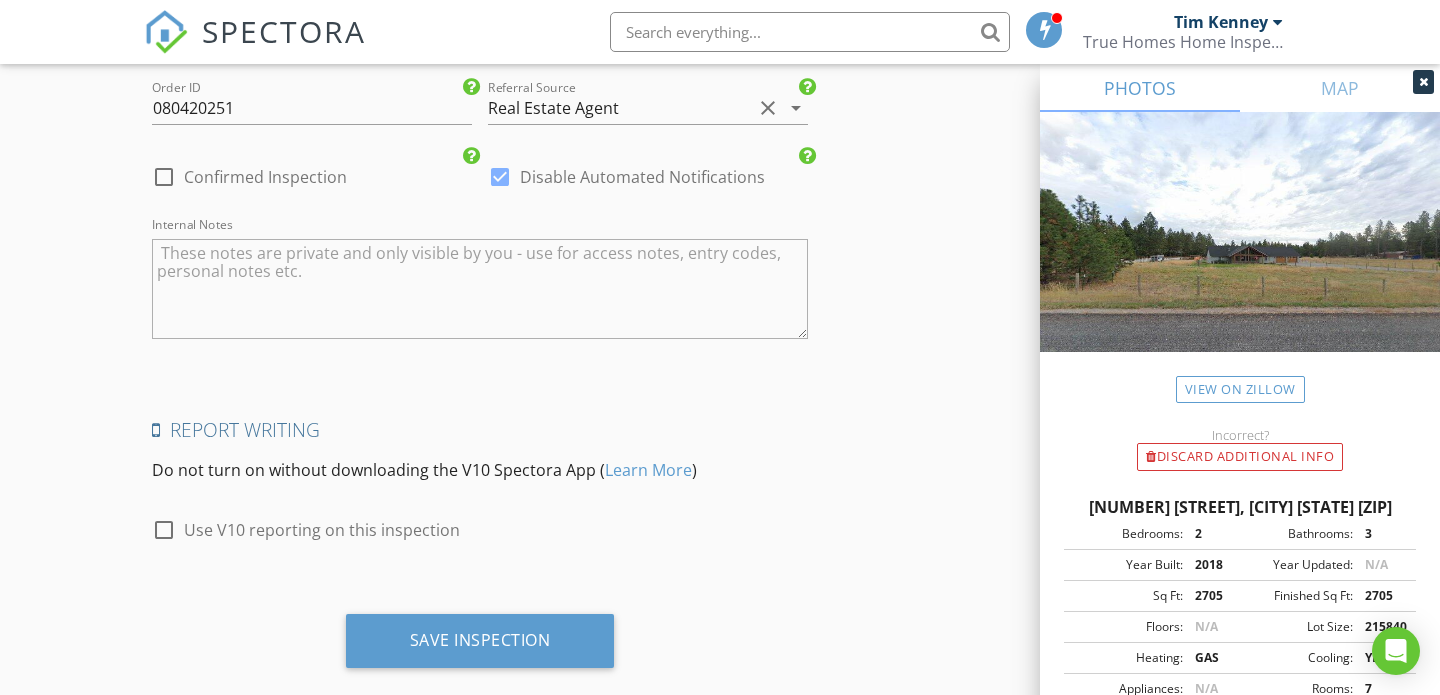 scroll, scrollTop: 4261, scrollLeft: 0, axis: vertical 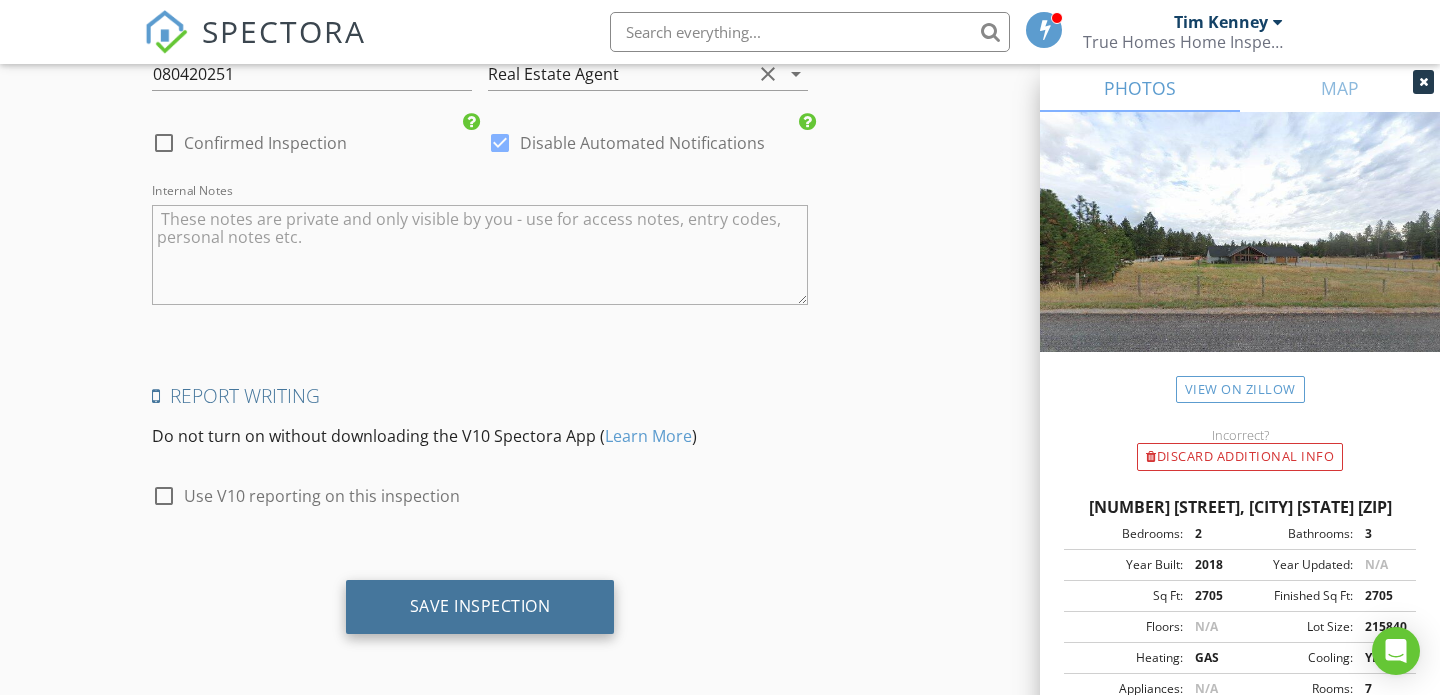 click on "Save Inspection" at bounding box center (480, 606) 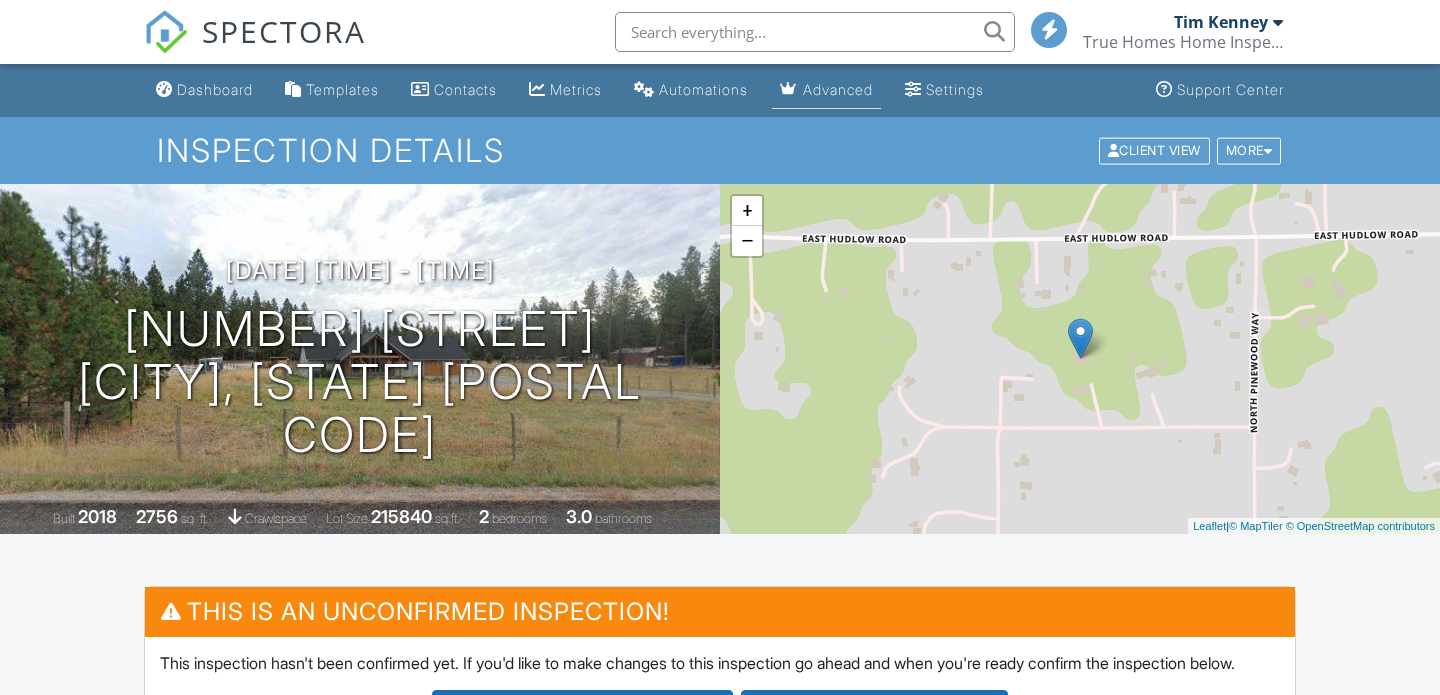 scroll, scrollTop: 0, scrollLeft: 0, axis: both 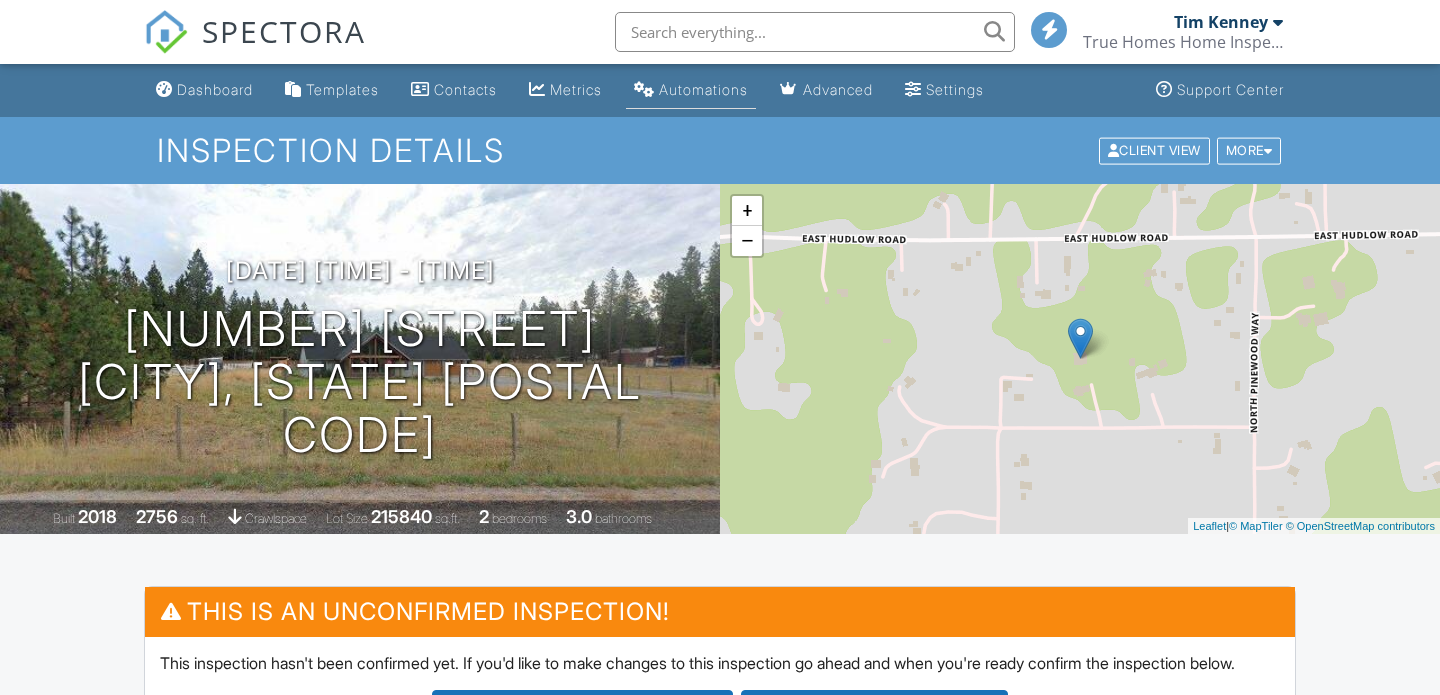 click on "Automations" at bounding box center [703, 89] 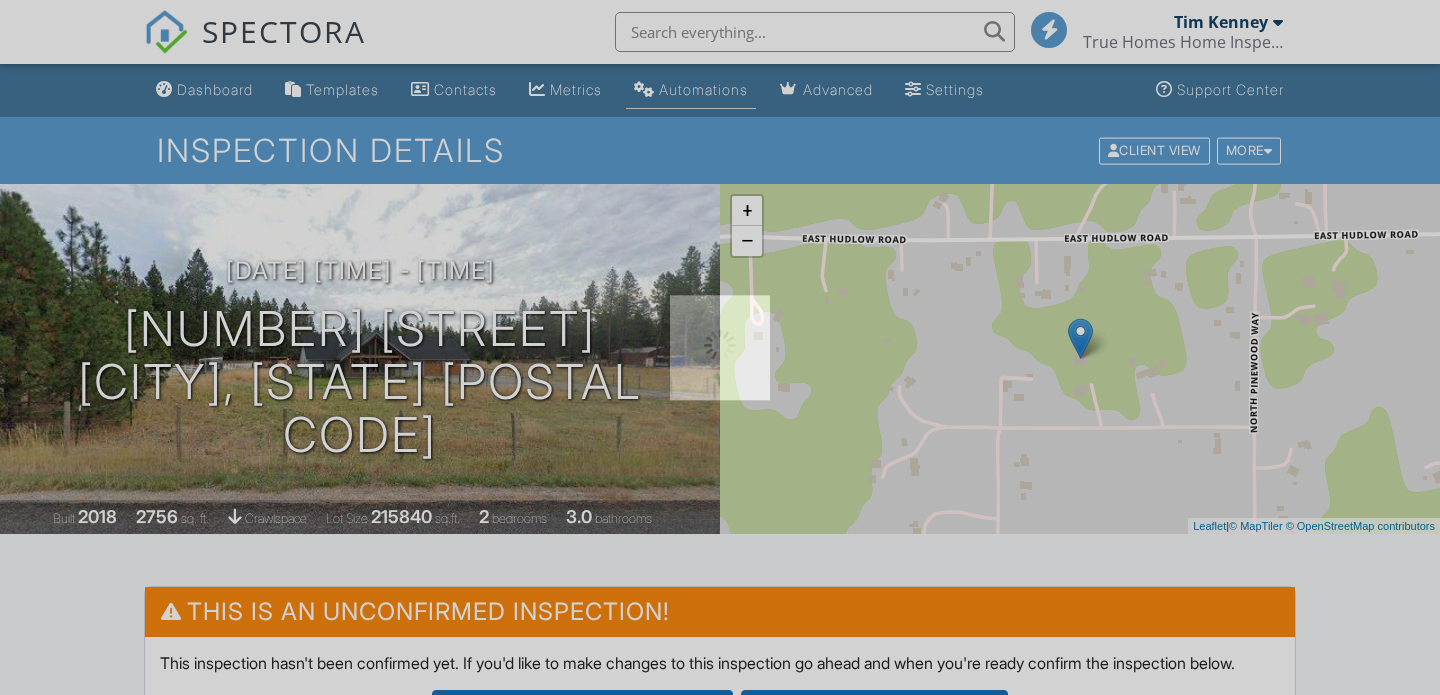 scroll, scrollTop: 0, scrollLeft: 0, axis: both 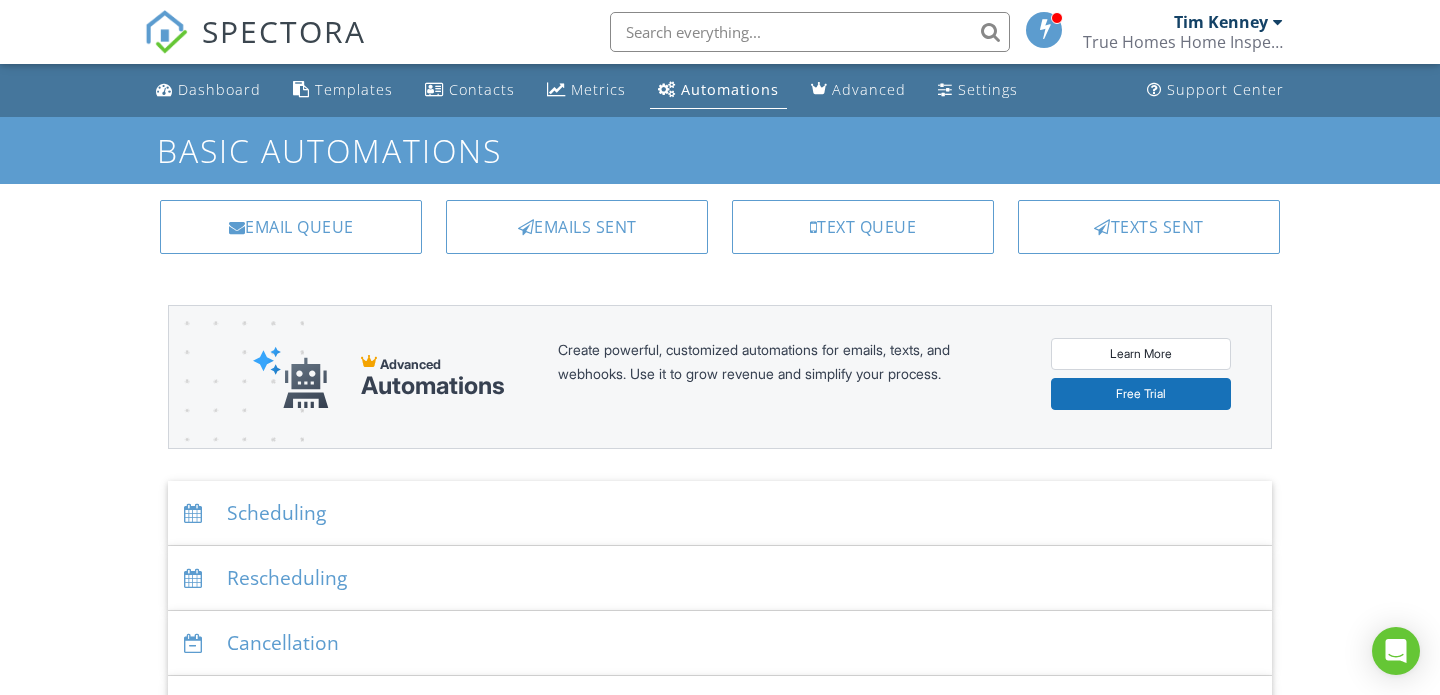 click on "Scheduling" at bounding box center (720, 513) 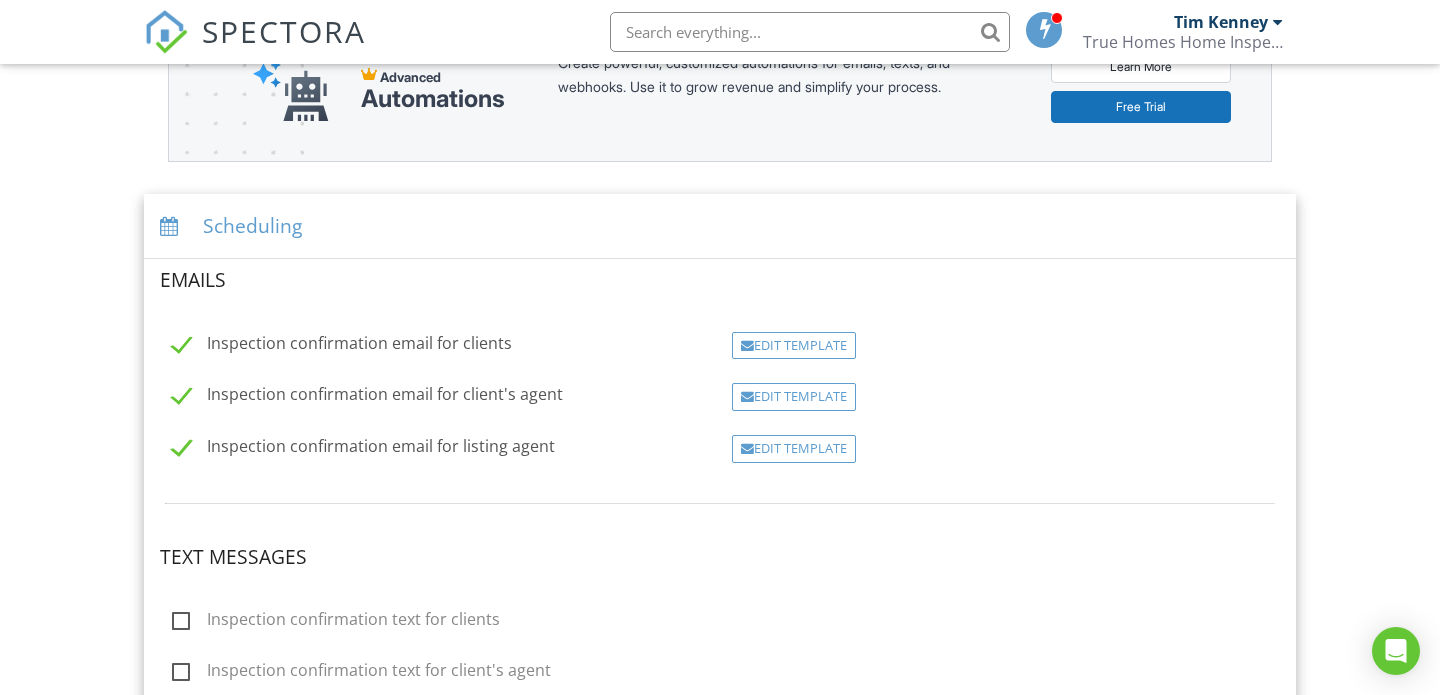 scroll, scrollTop: 301, scrollLeft: 0, axis: vertical 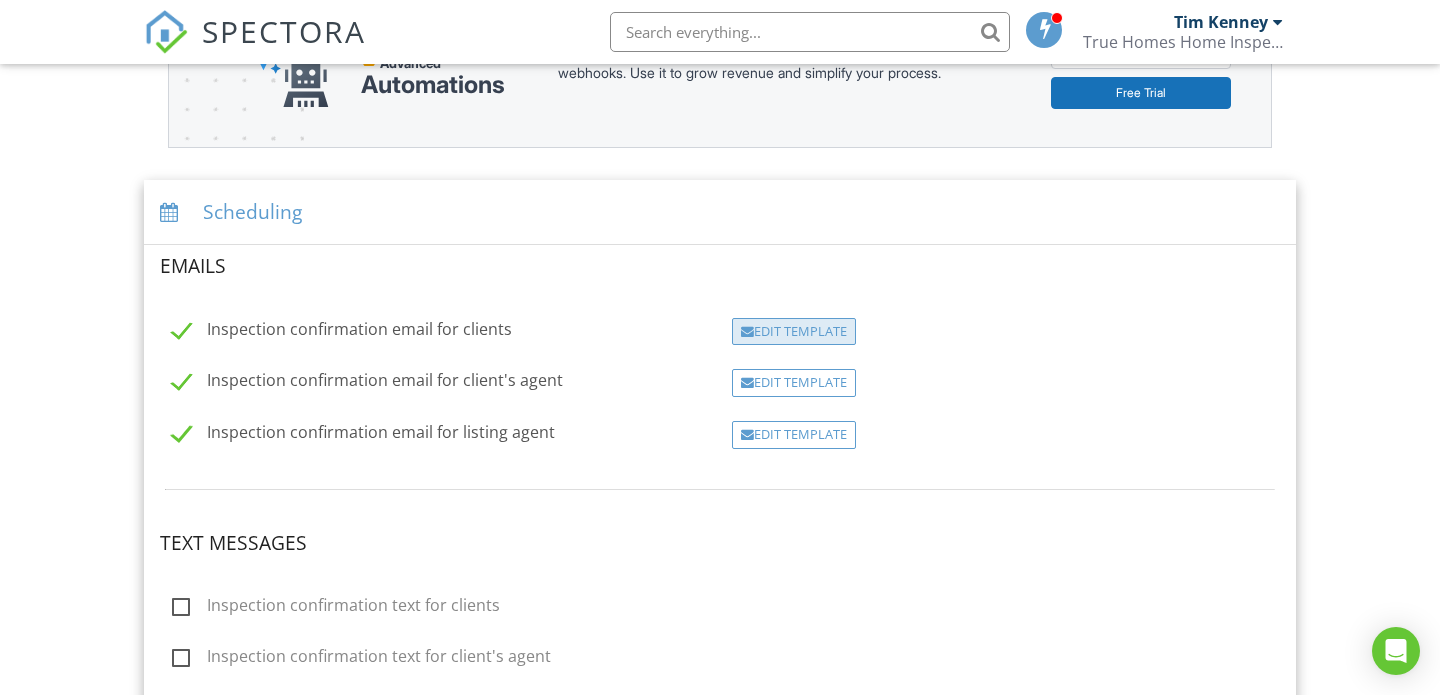 click on "Edit Template" at bounding box center [794, 332] 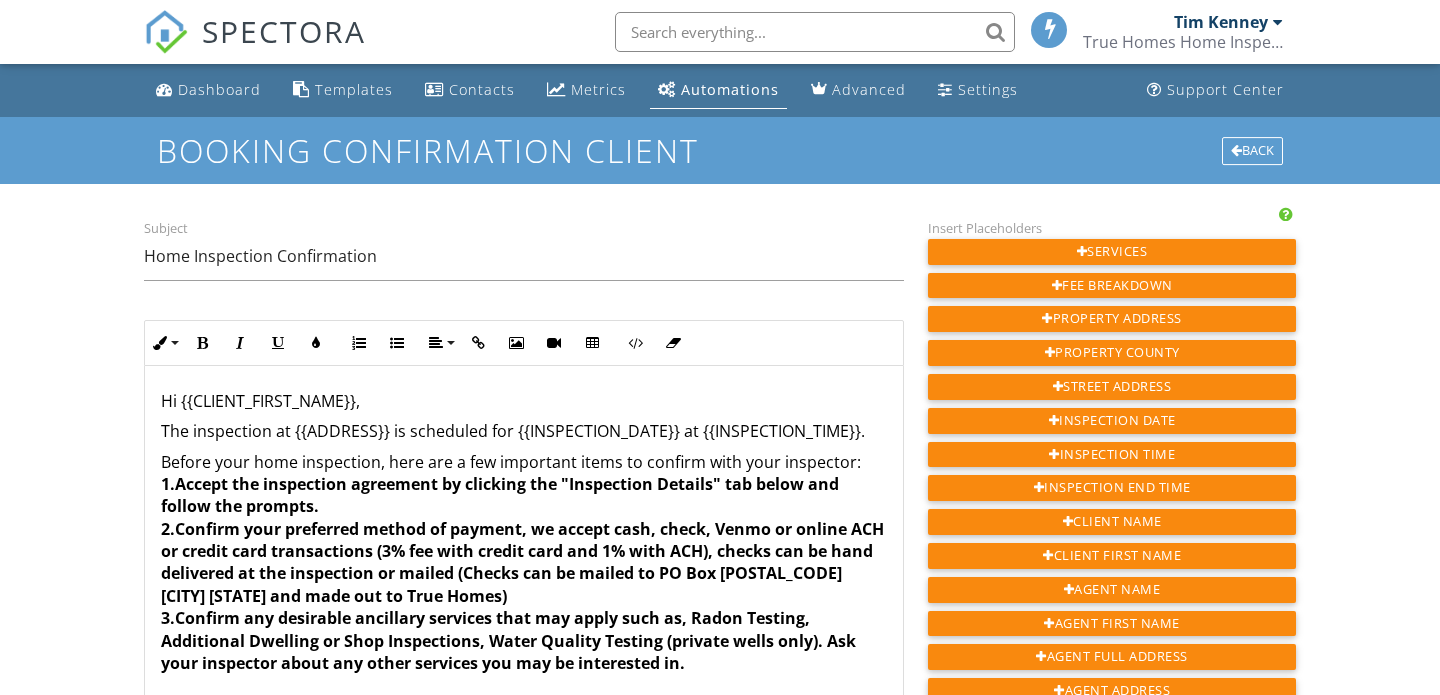 scroll, scrollTop: 0, scrollLeft: 0, axis: both 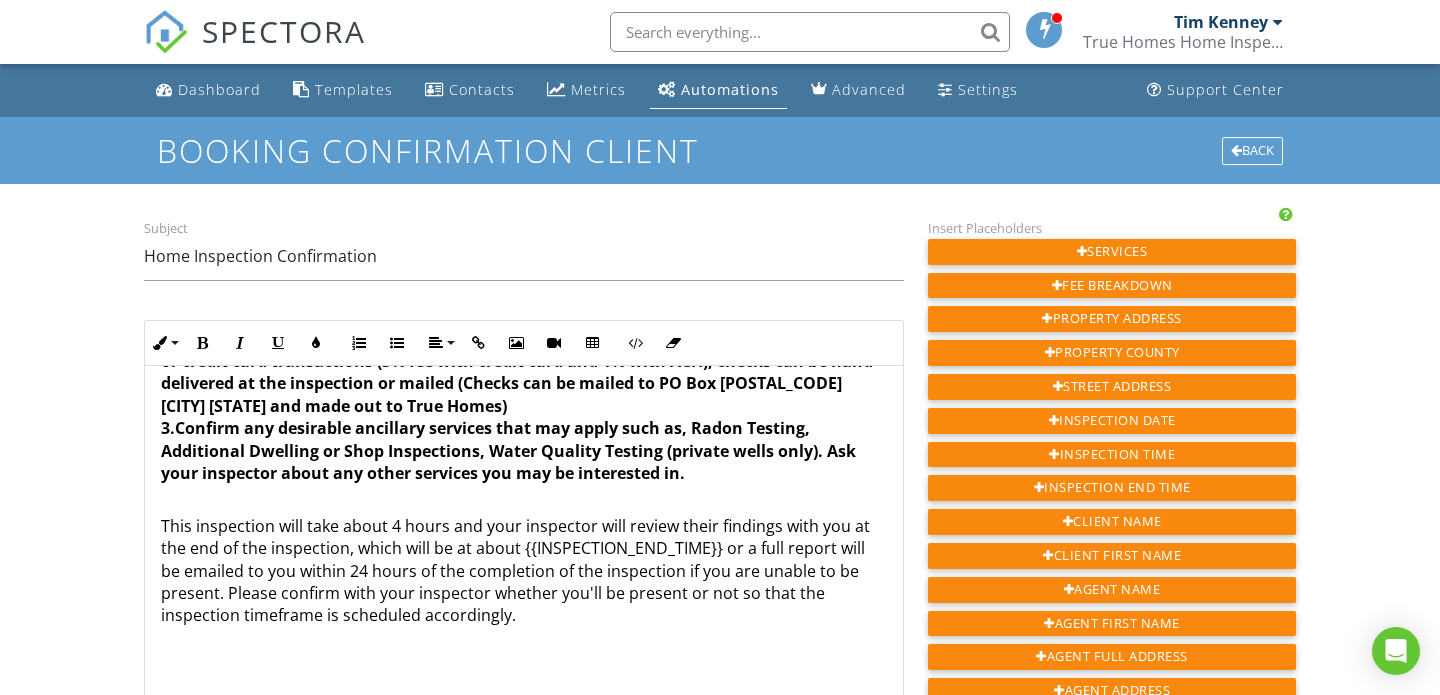 click on "This inspection will take about 4 hours and your inspector will review their findings with you at the end of the inspection, which will be at about {{INSPECTION_END_TIME}} or a full report will be emailed to you within 24 hours of the completion of the inspection if you are unable to be present. Please confirm with your inspector whether you'll be present or not so that the inspection timeframe is scheduled accordingly." at bounding box center (524, 559) 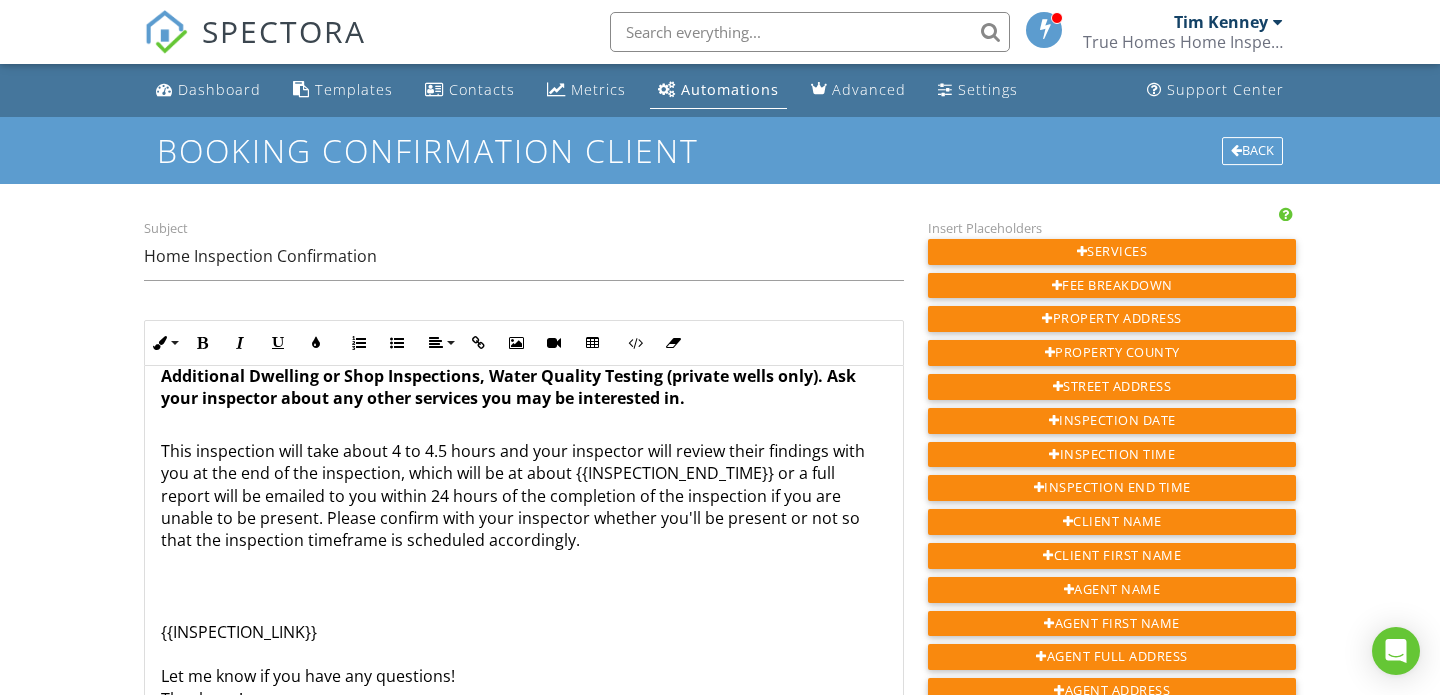 scroll, scrollTop: 287, scrollLeft: 0, axis: vertical 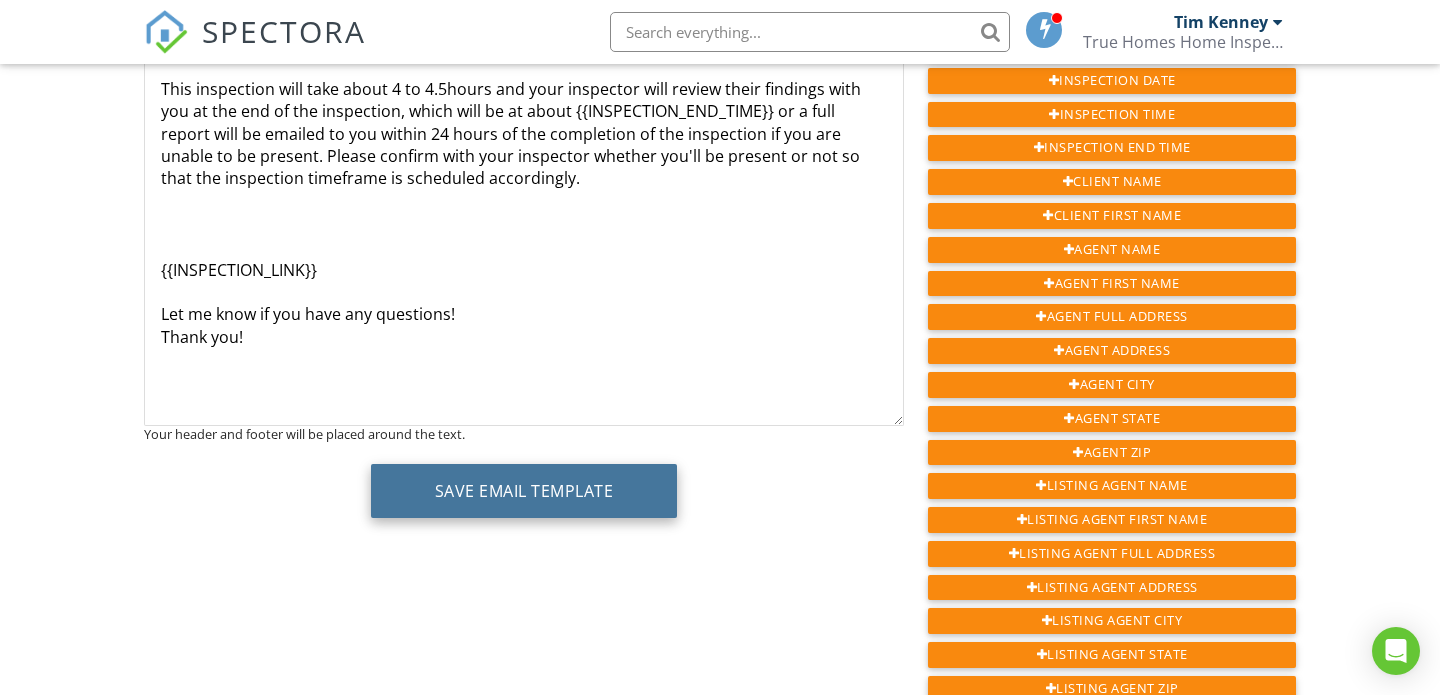 click on "Save Email Template" at bounding box center [524, 491] 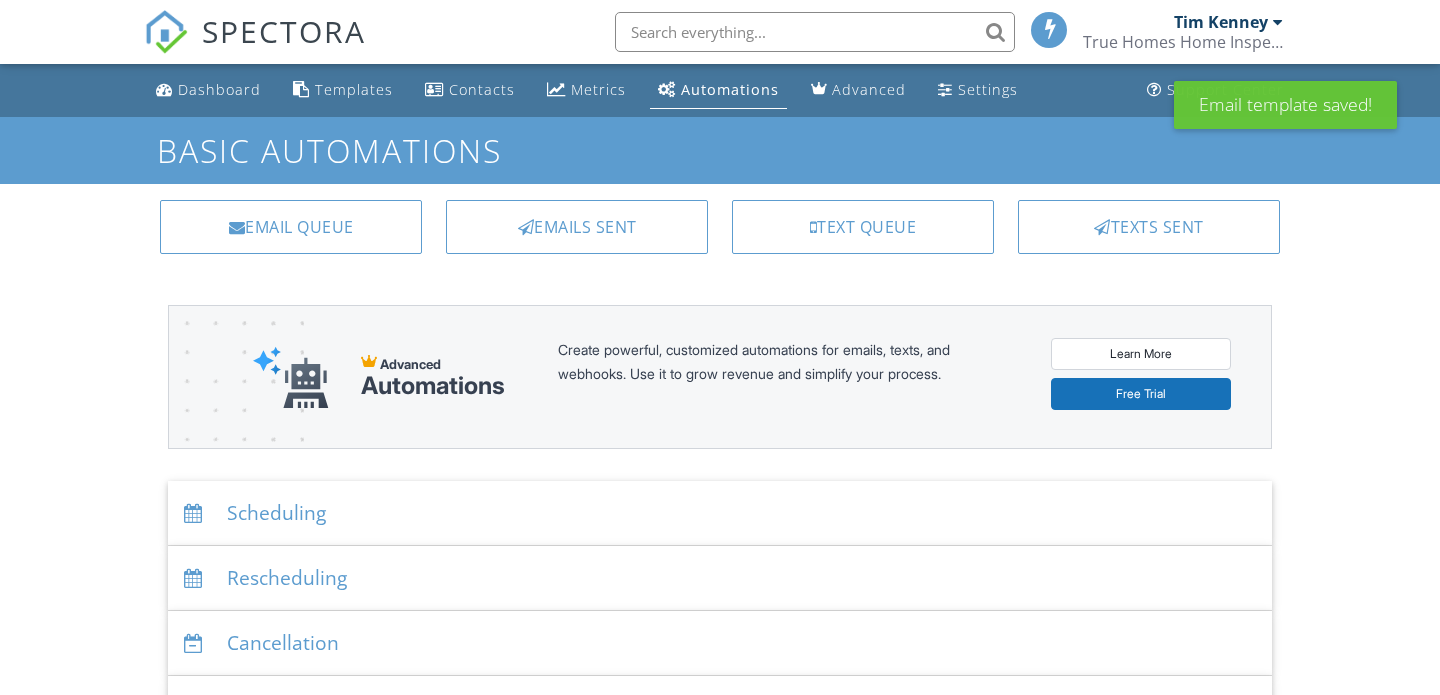 scroll, scrollTop: 0, scrollLeft: 0, axis: both 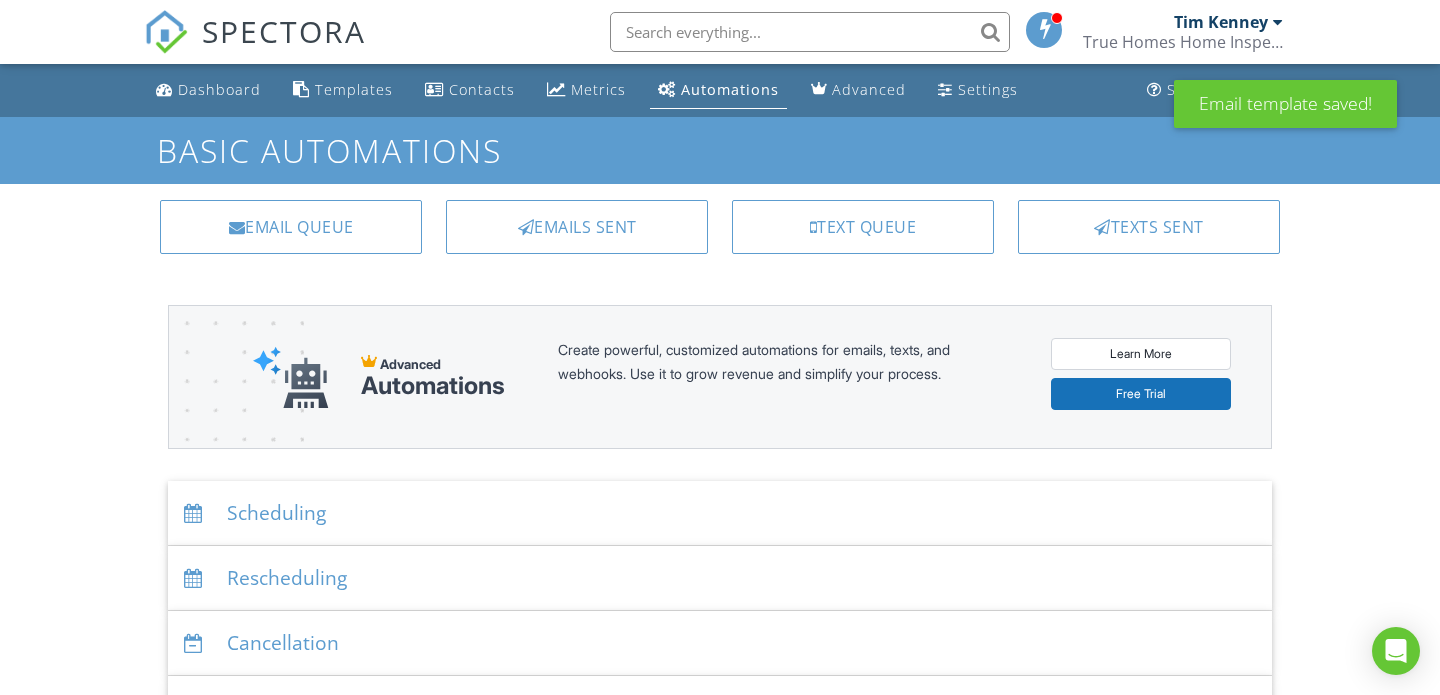 click on "Scheduling" at bounding box center (720, 513) 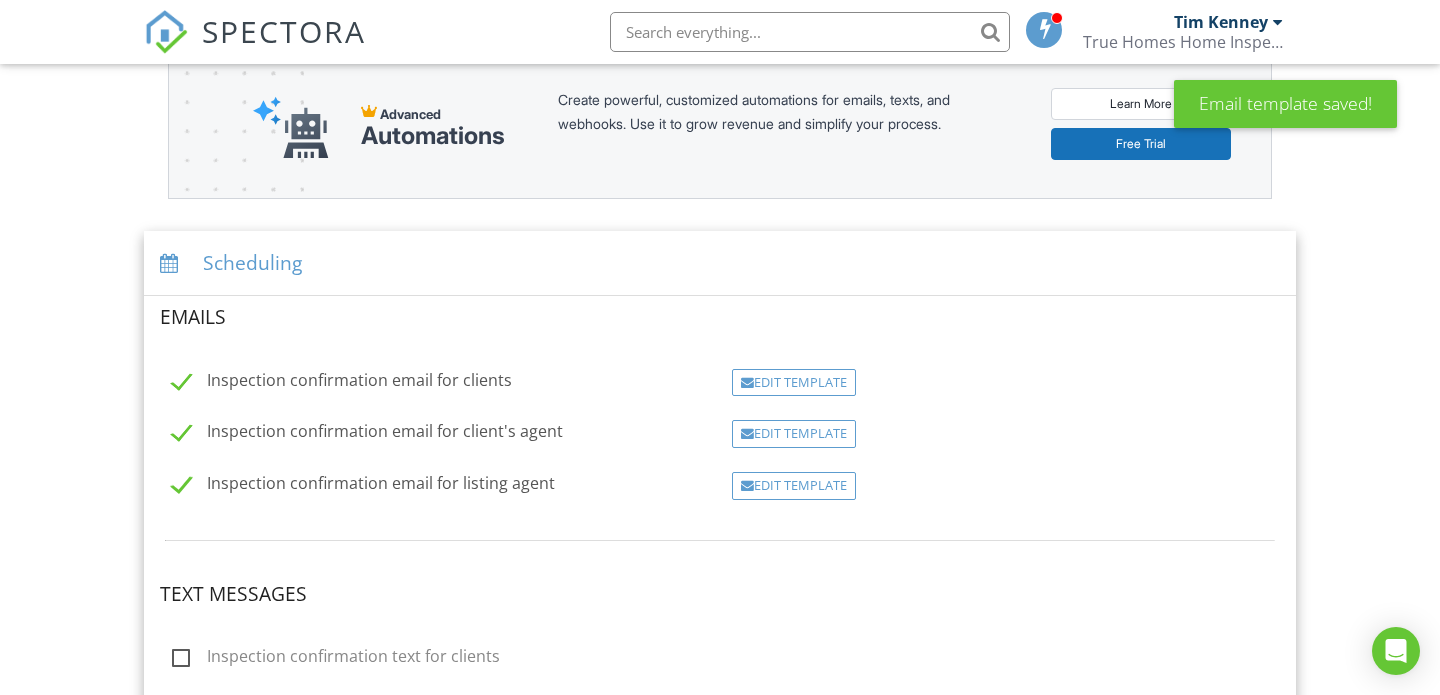 scroll, scrollTop: 252, scrollLeft: 0, axis: vertical 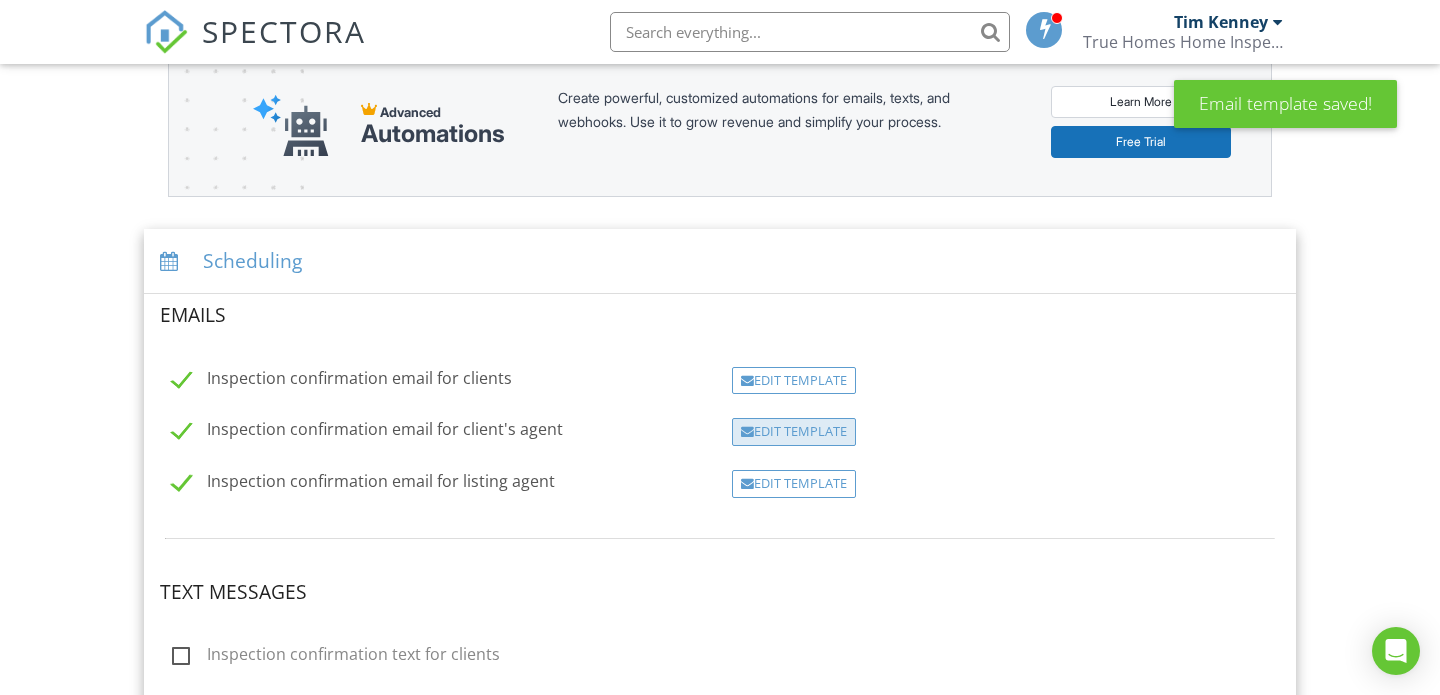 click on "Edit Template" at bounding box center [794, 432] 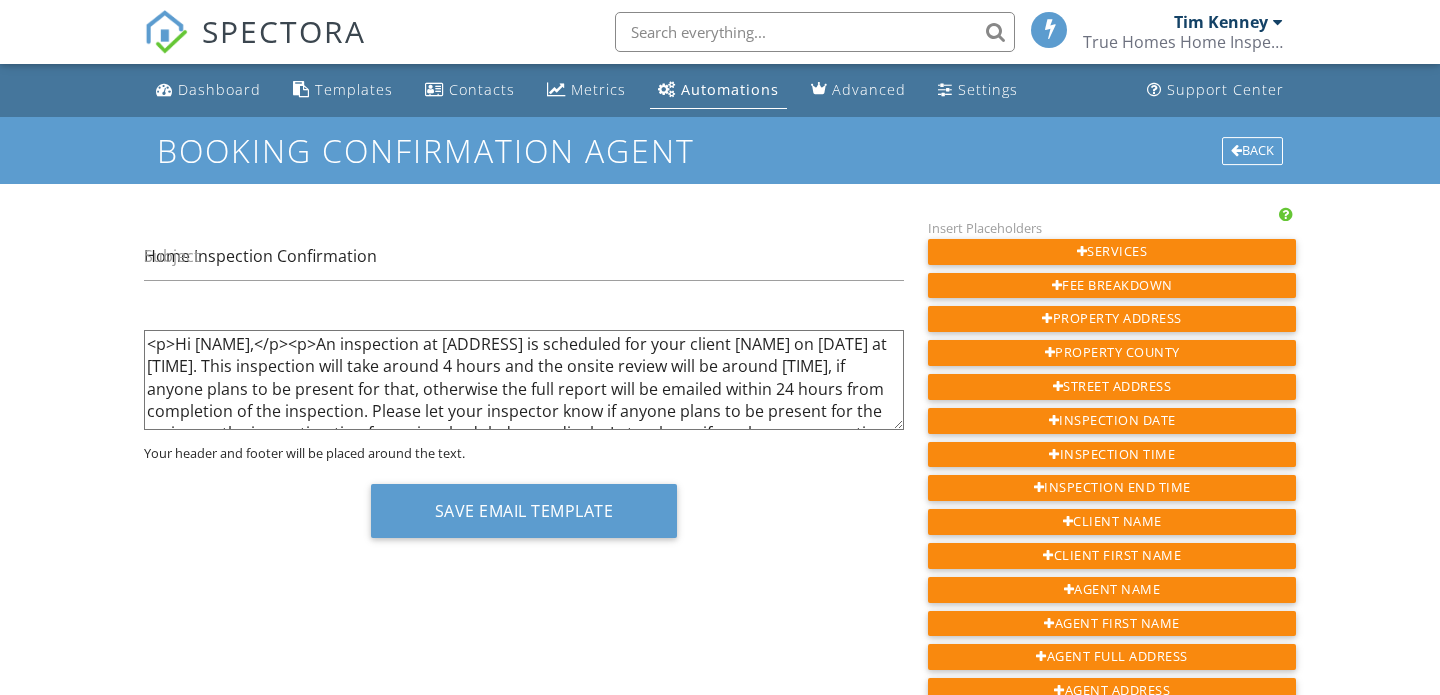 scroll, scrollTop: 0, scrollLeft: 0, axis: both 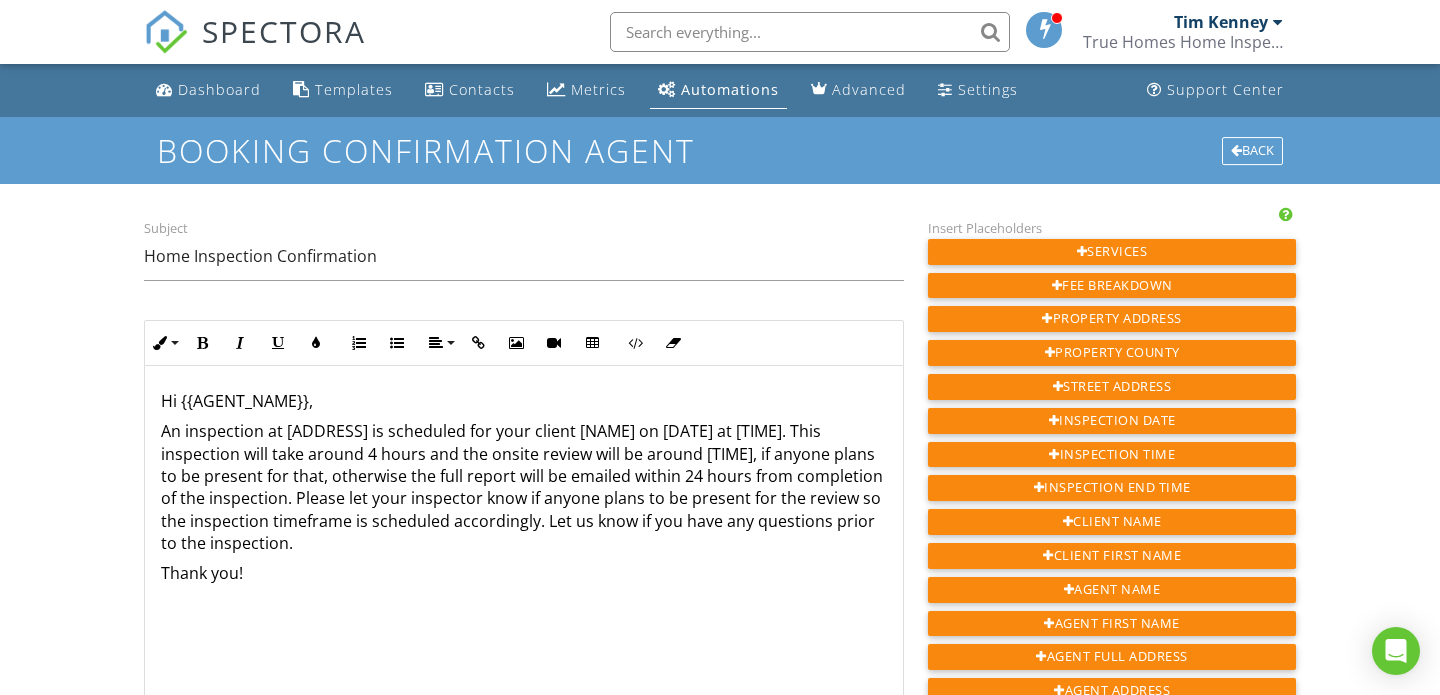 click on "An inspection at [ADDRESS] is scheduled for your client [NAME] on [DATE] at [TIME]. This inspection will take around 4 hours and the onsite review will be around [TIME], if anyone plans to be present for that, otherwise the full report will be emailed within 24 hours from completion of the inspection. Please let your inspector know if anyone plans to be present for the review so the inspection timeframe is scheduled accordingly. Let us know if you have any questions prior to the inspection." at bounding box center (524, 487) 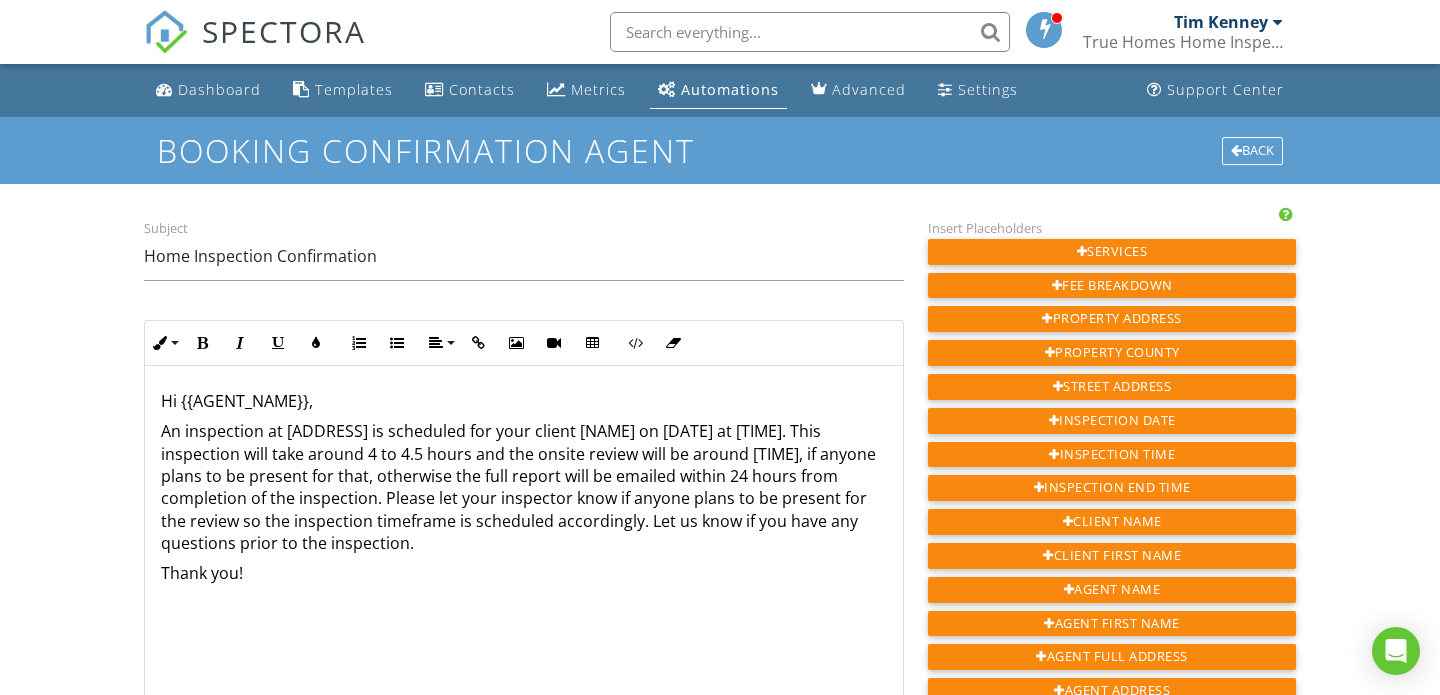 scroll, scrollTop: 1, scrollLeft: 0, axis: vertical 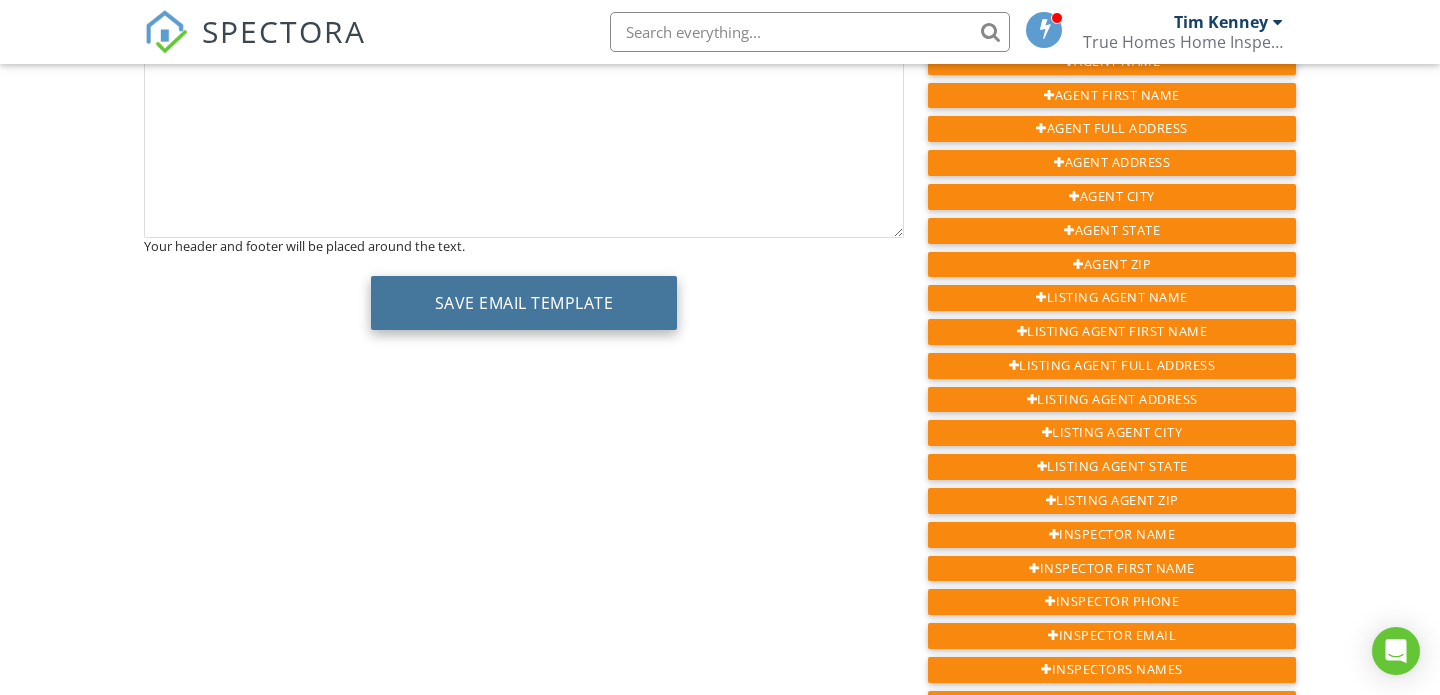 click on "Save Email Template" at bounding box center [524, 303] 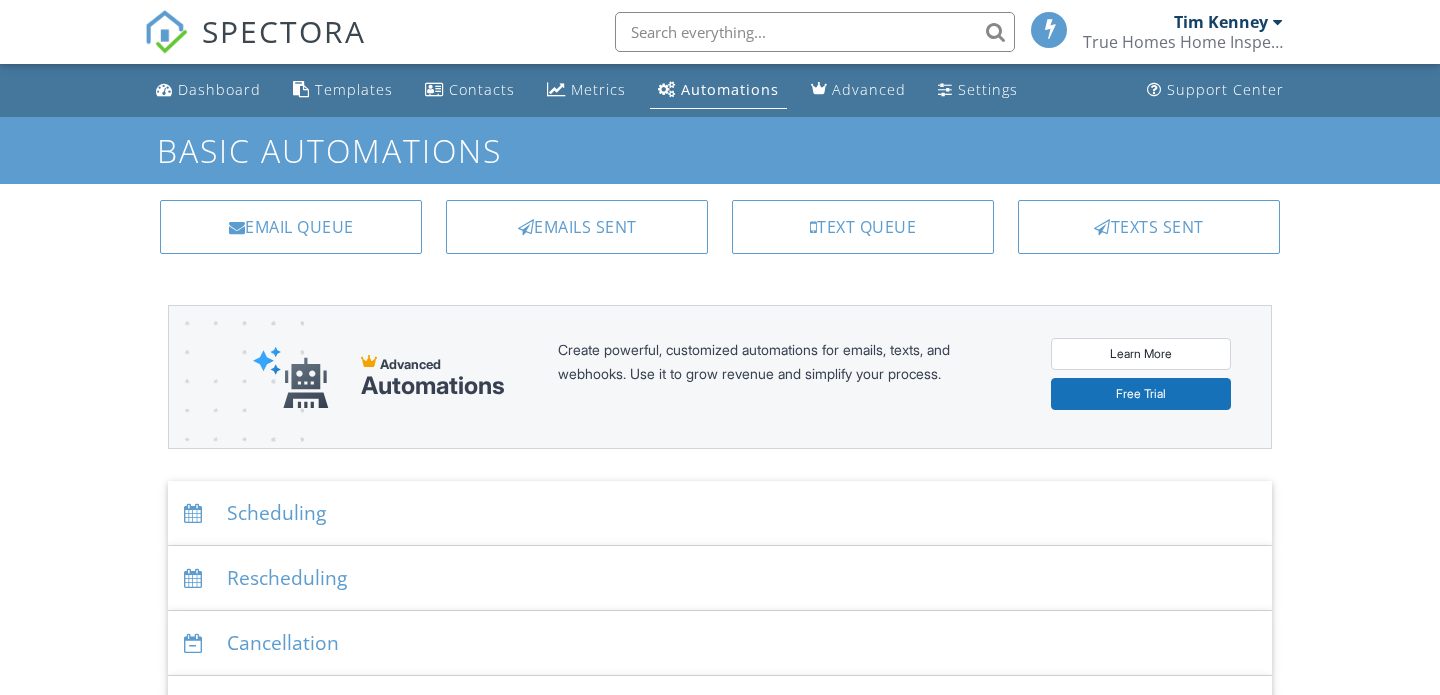 scroll, scrollTop: 0, scrollLeft: 0, axis: both 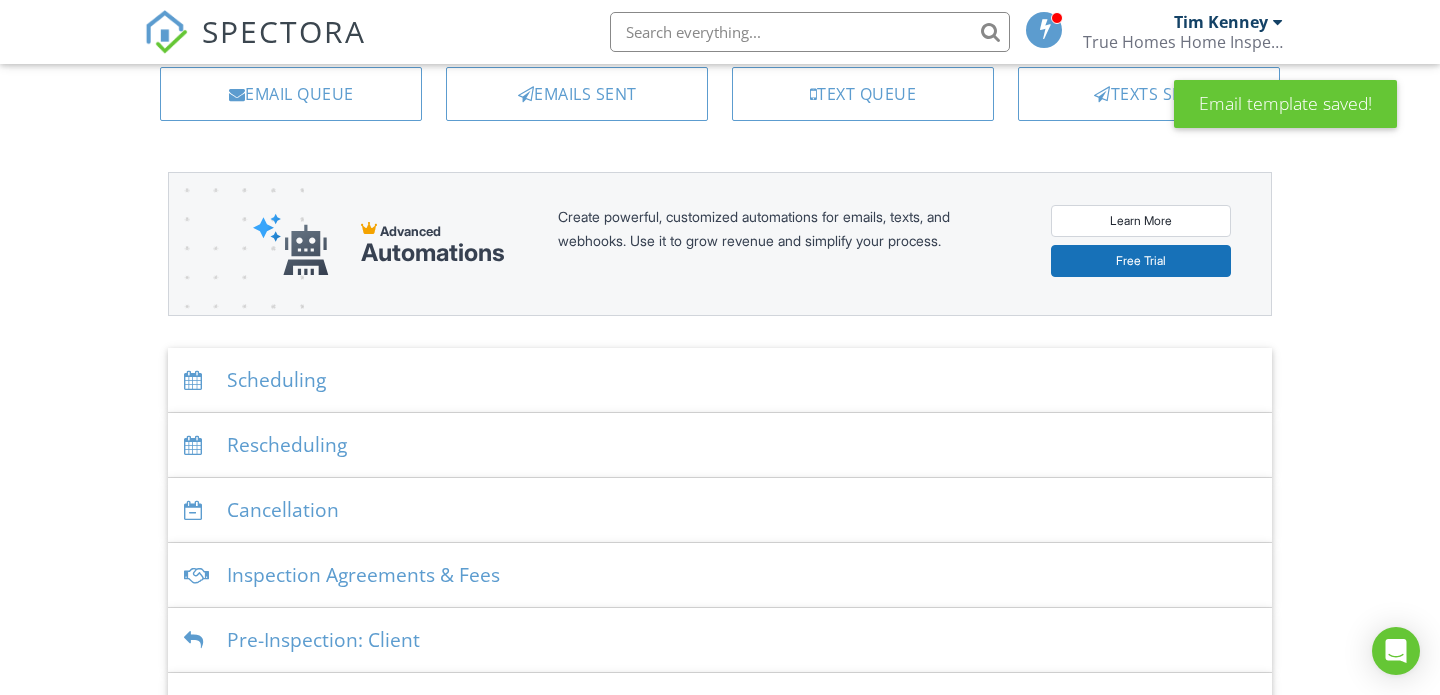 click on "Scheduling" at bounding box center (720, 380) 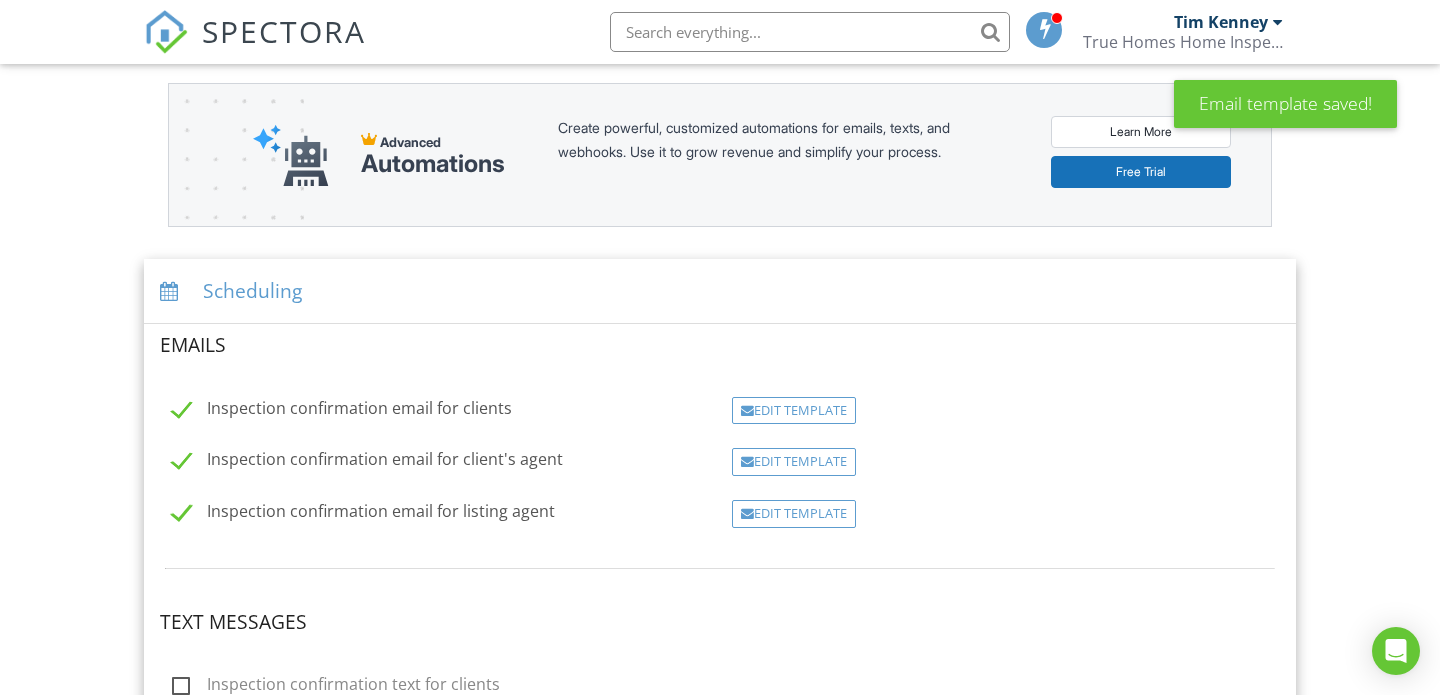 scroll, scrollTop: 244, scrollLeft: 0, axis: vertical 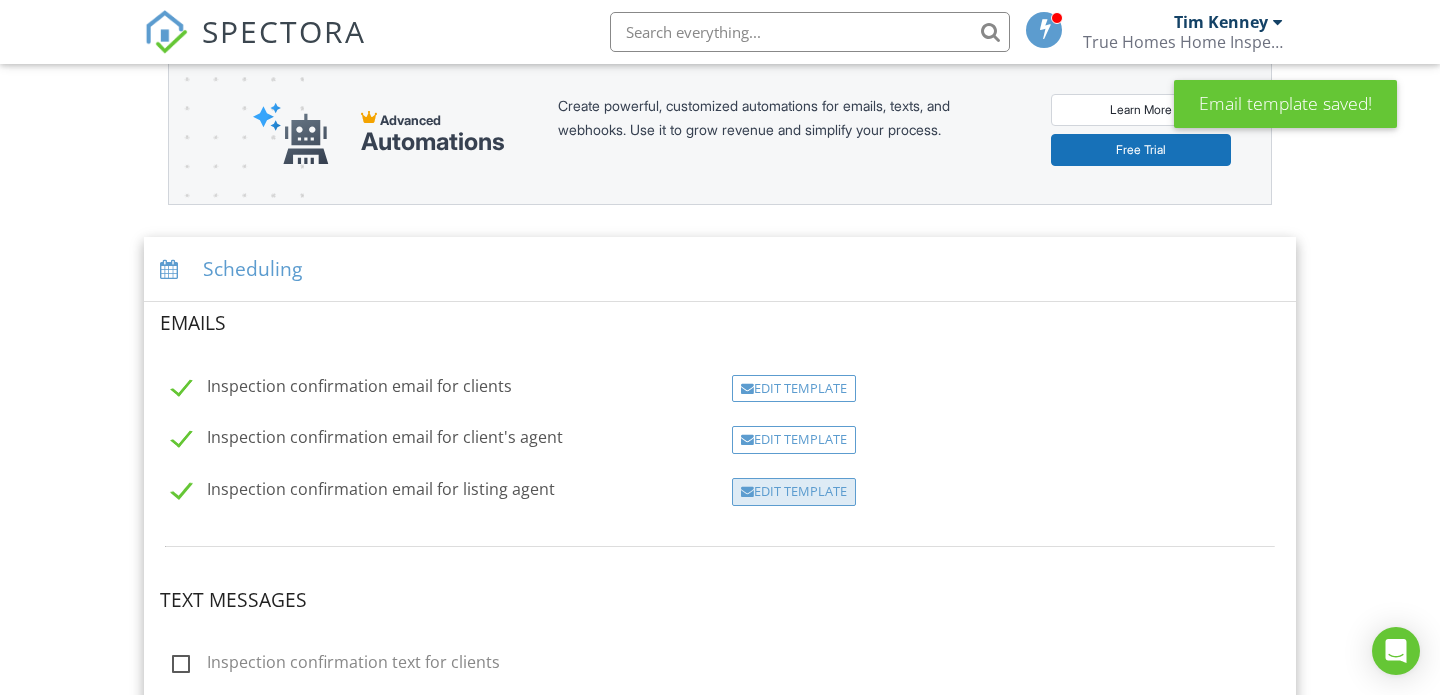 click on "Edit Template" at bounding box center (794, 492) 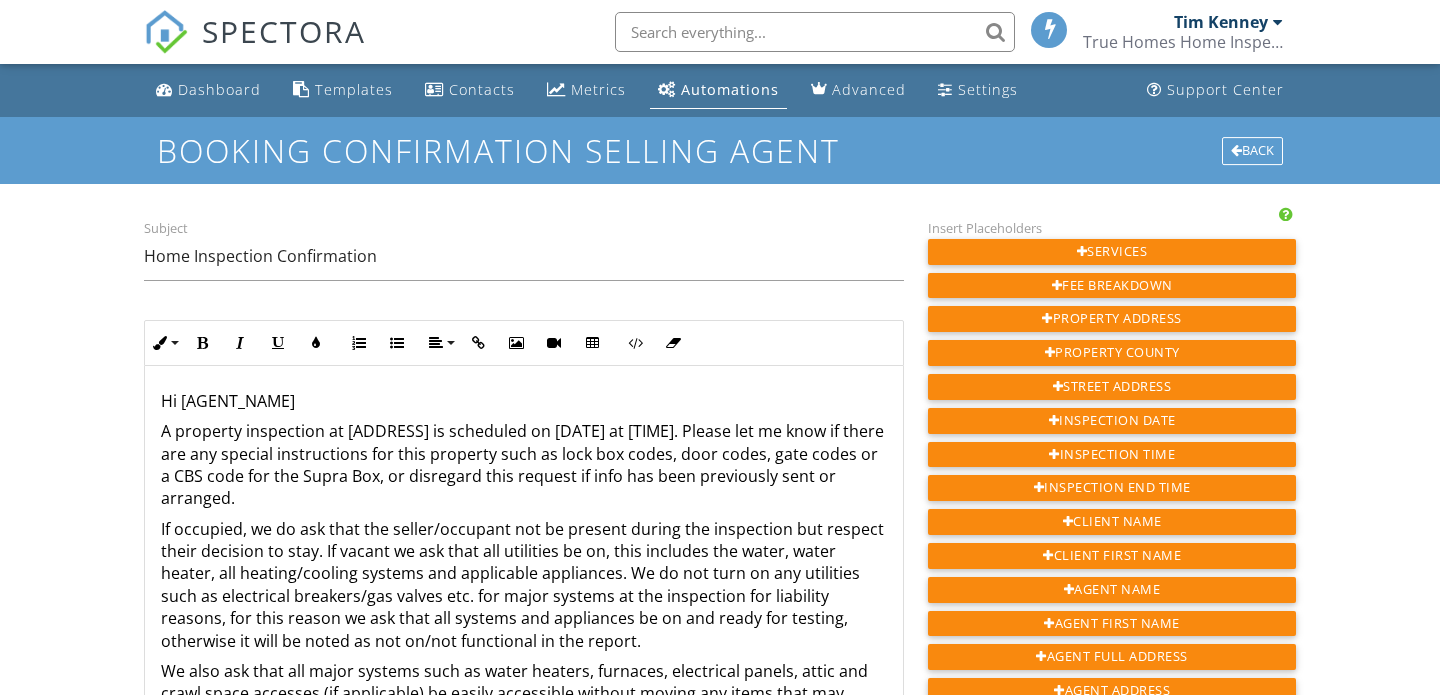 scroll, scrollTop: 0, scrollLeft: 0, axis: both 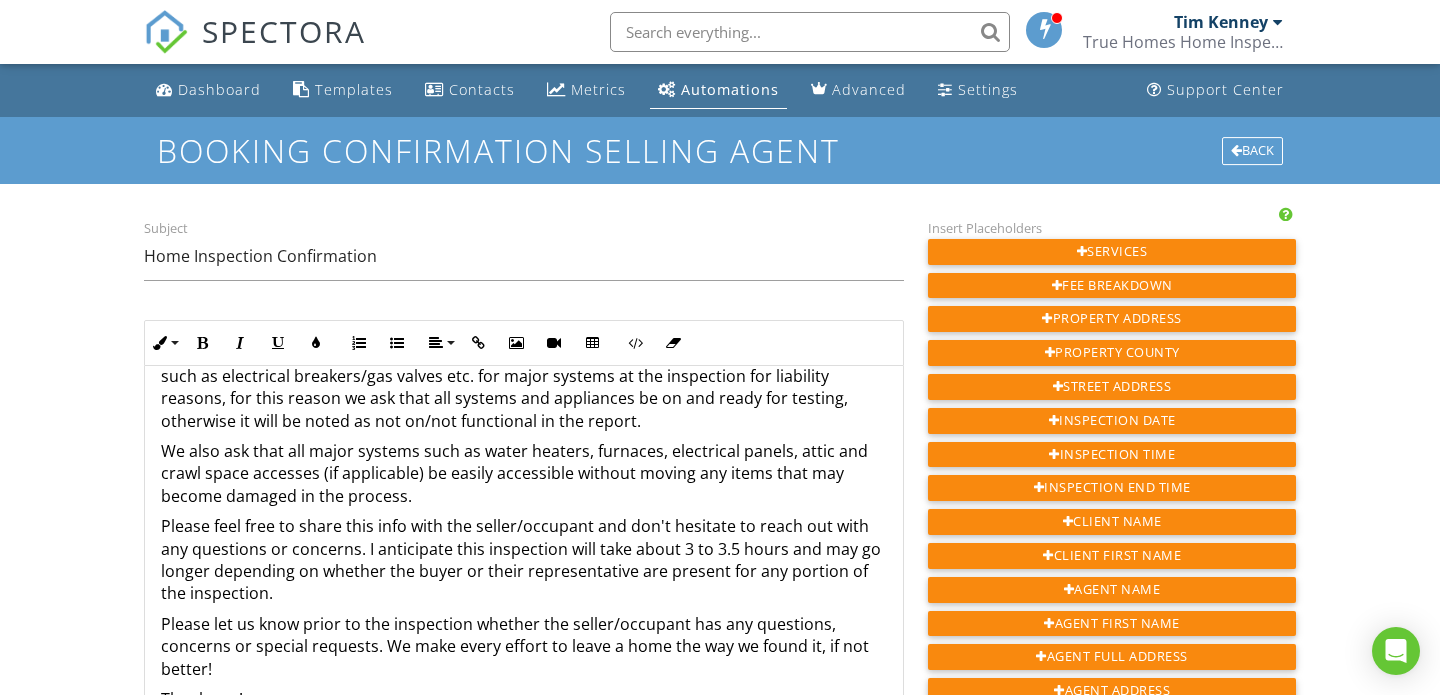 click on "Please feel free to share this info with the seller/occupant and don't hesitate to reach out with any questions or concerns. I anticipate this inspection will take about 3 to 3.5 hours and may go longer depending on whether the buyer or their representative are present for any portion of the inspection." at bounding box center (524, 560) 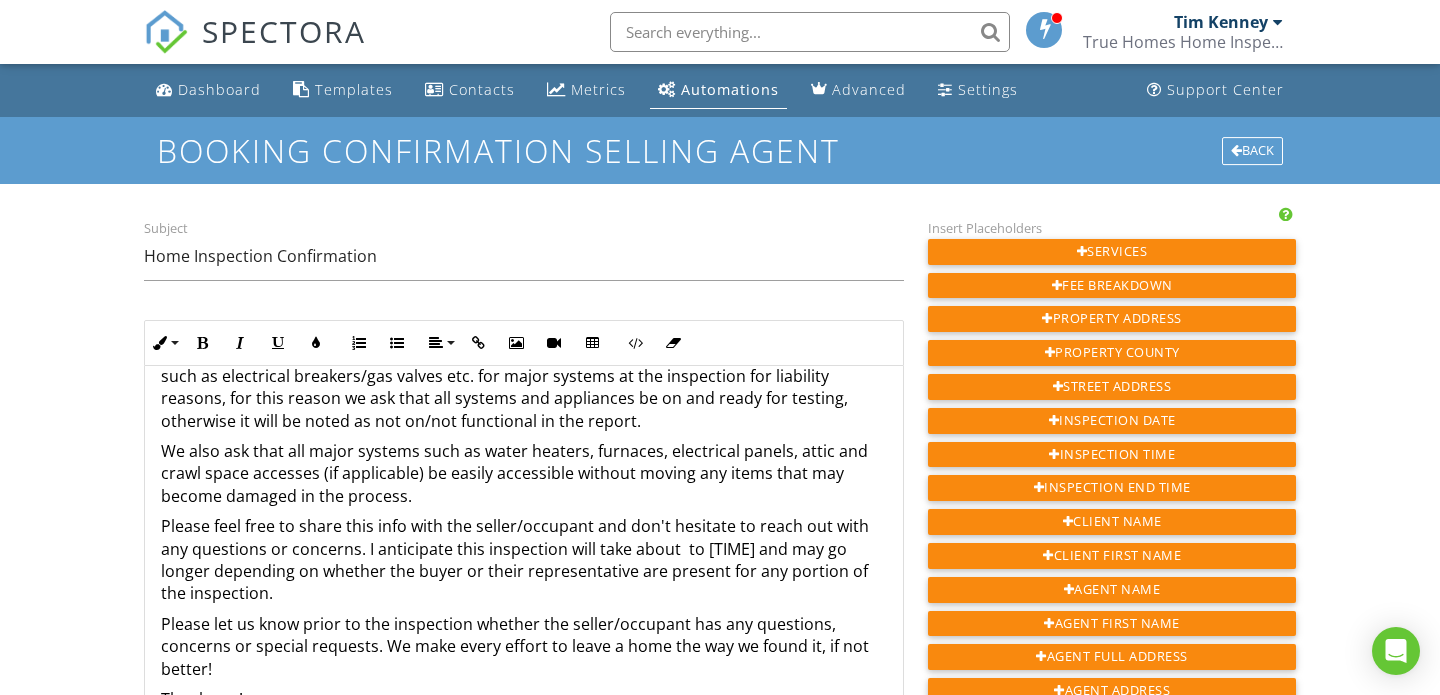 type 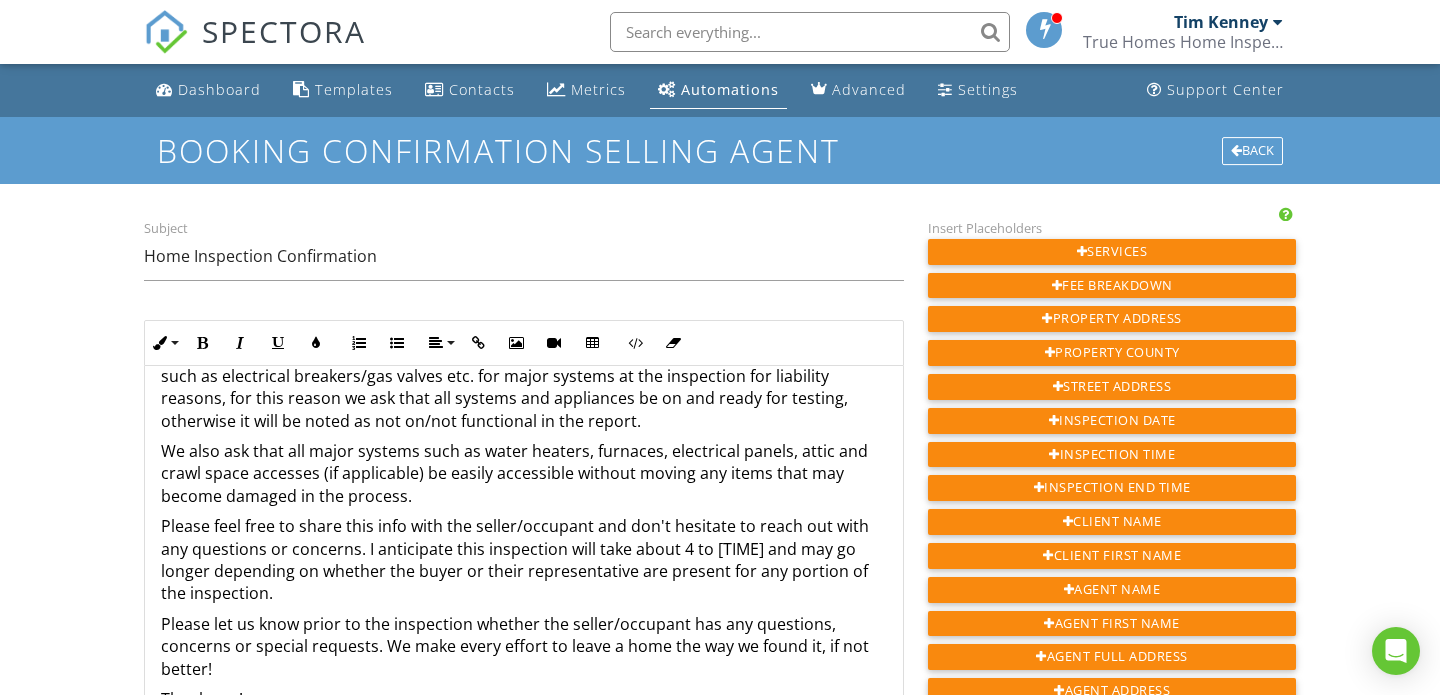 click on "Please feel free to share this info with the seller/occupant and don't hesitate to reach out with any questions or concerns. I anticipate this inspection will take about 4 to 3.5 hours and may go longer depending on whether the buyer or their representative are present for any portion of the inspection." at bounding box center (524, 560) 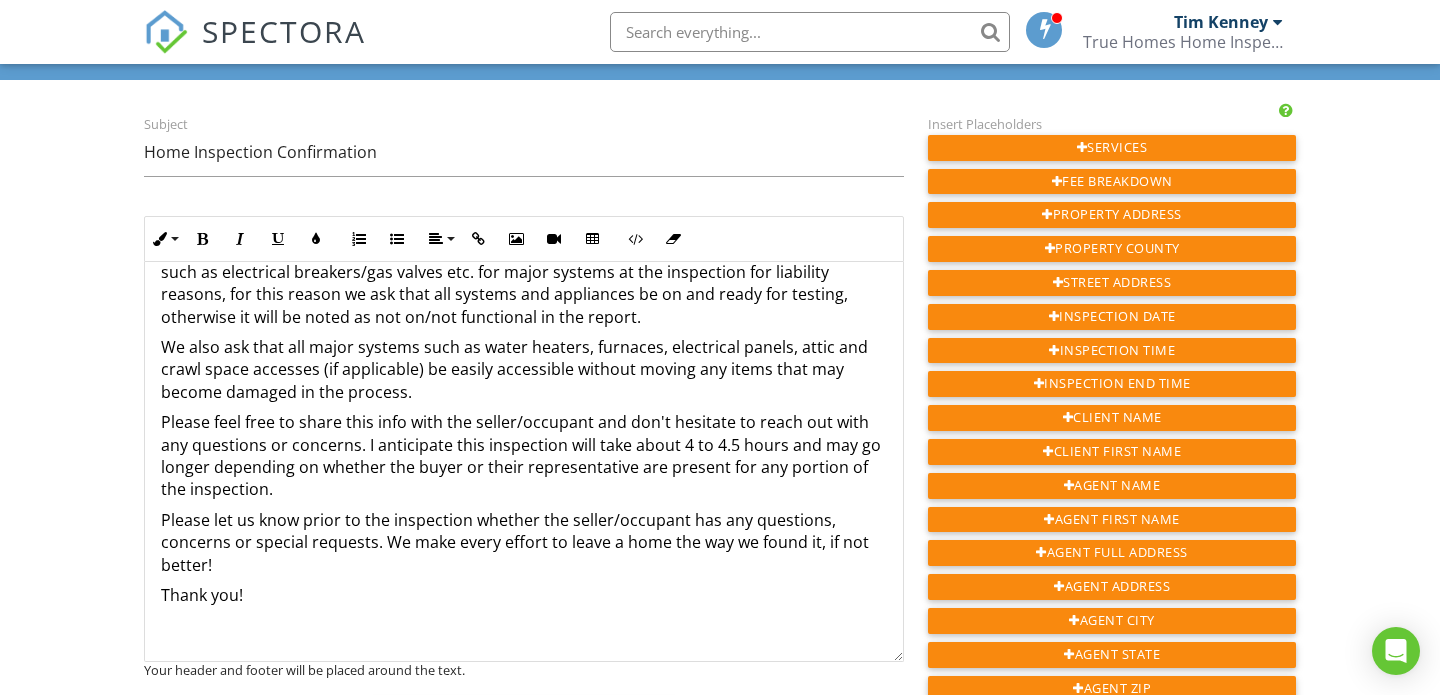 scroll, scrollTop: 151, scrollLeft: 0, axis: vertical 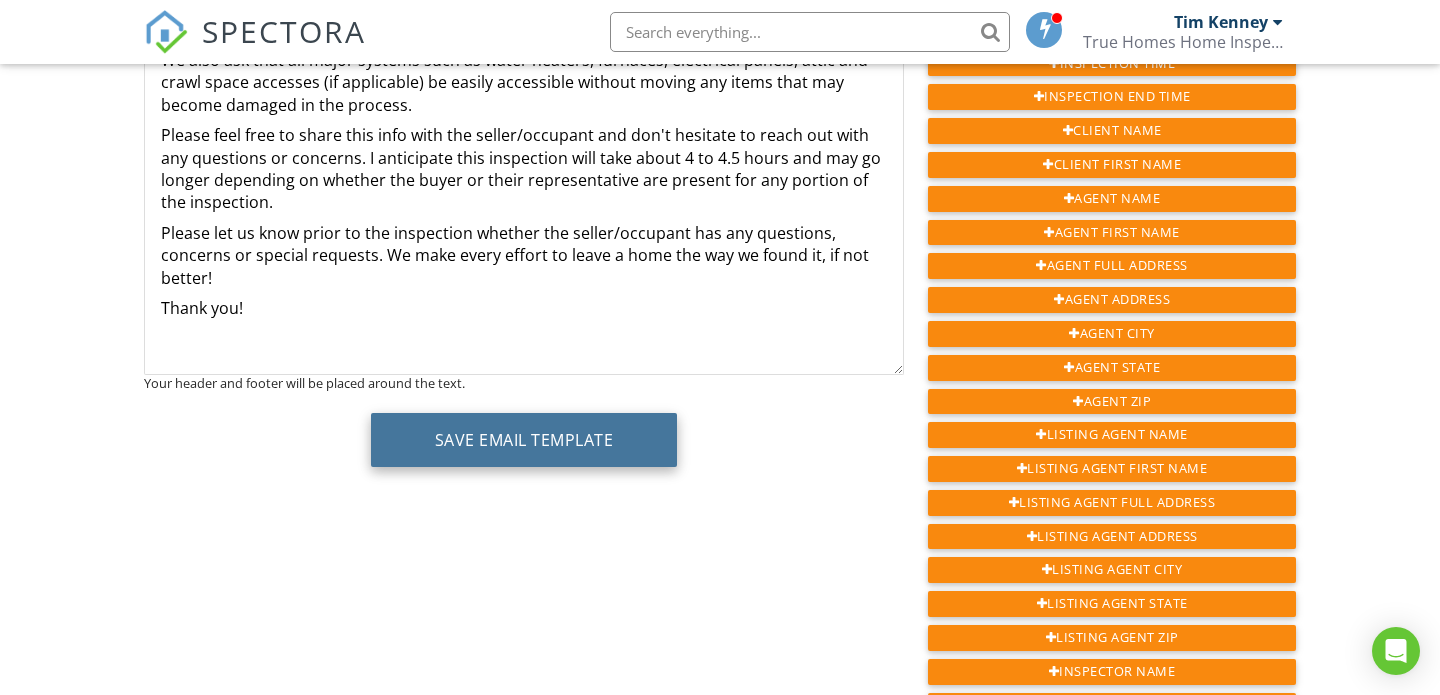 click on "Save Email Template" at bounding box center (524, 440) 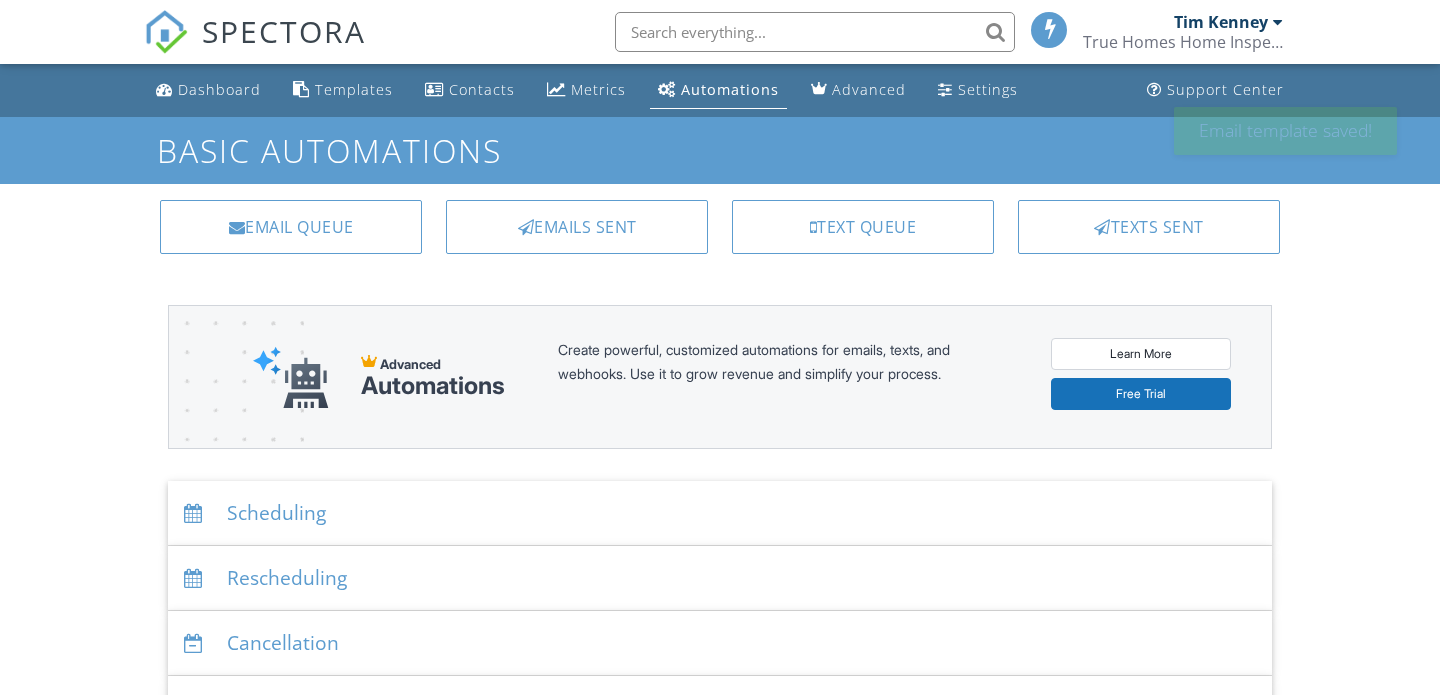 scroll, scrollTop: 0, scrollLeft: 0, axis: both 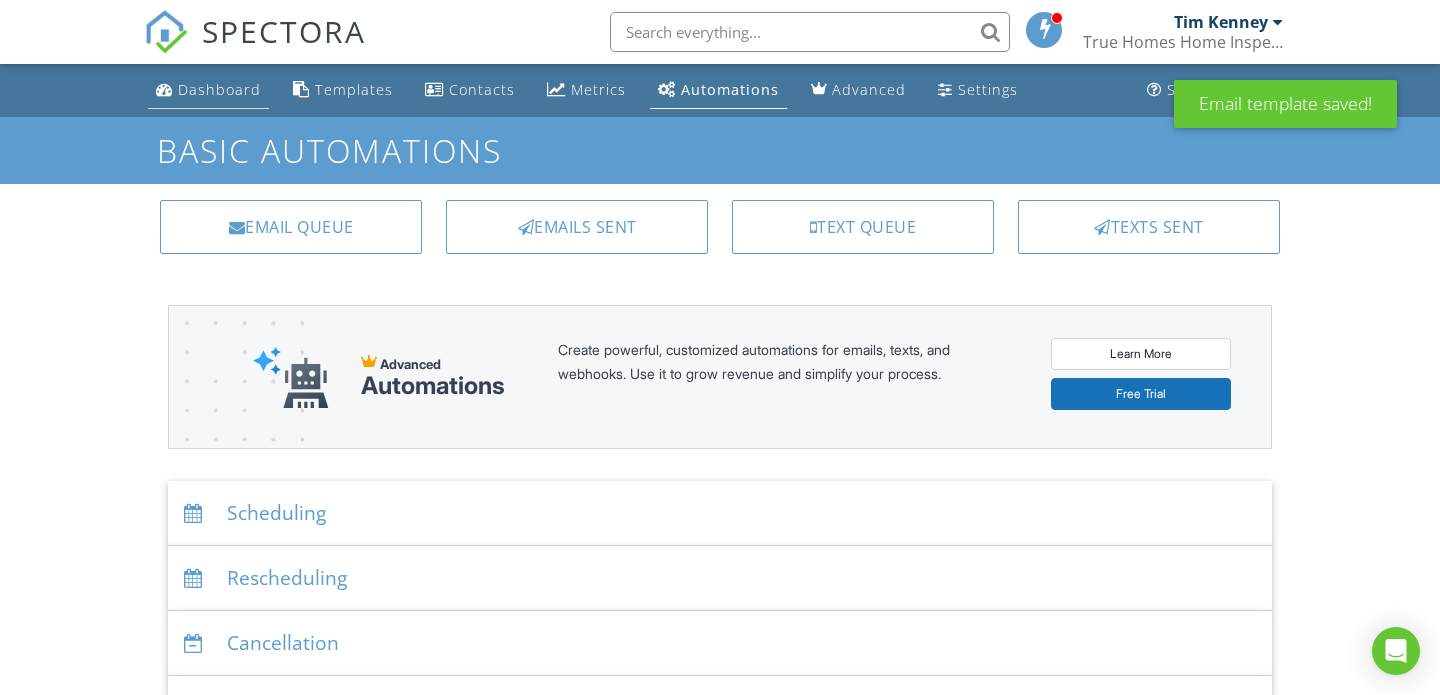 click on "Dashboard" at bounding box center (208, 90) 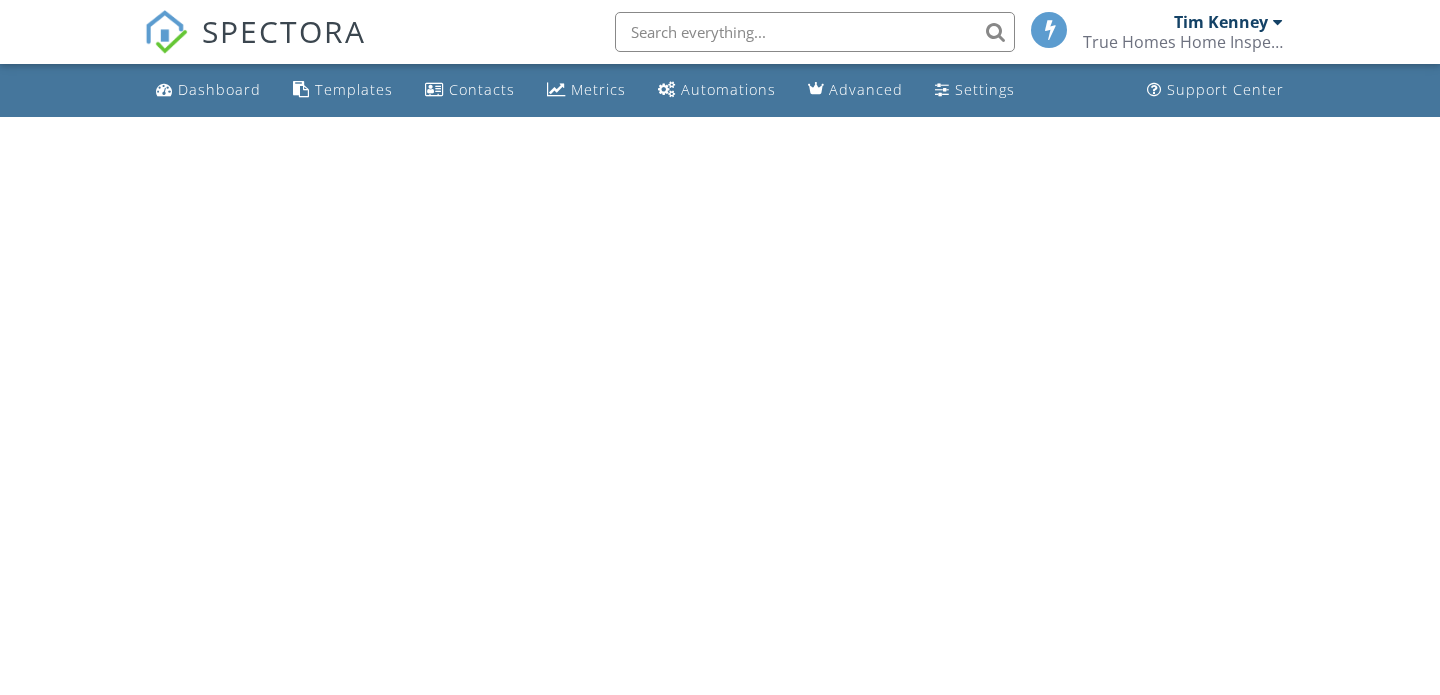 scroll, scrollTop: 0, scrollLeft: 0, axis: both 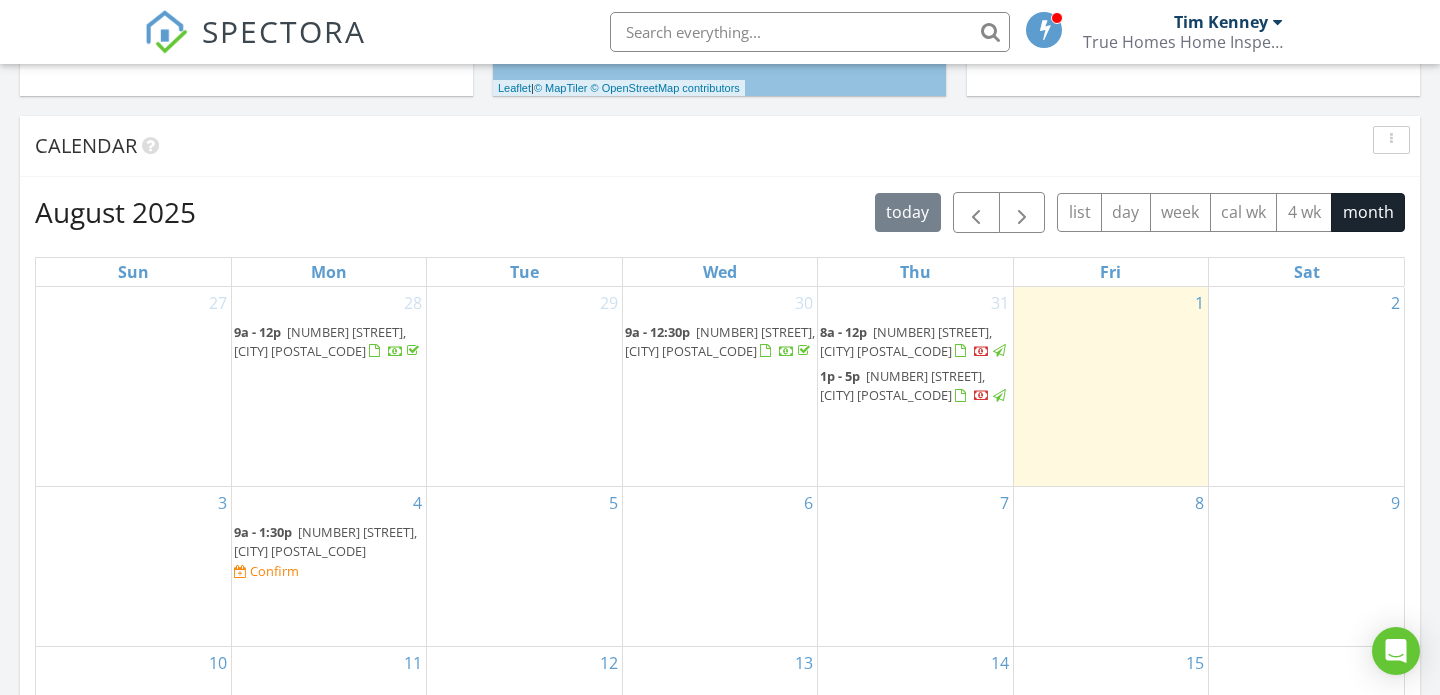 click on "[NUMBER] [STREET], [CITY] [POSTAL_CODE]" at bounding box center (906, 341) 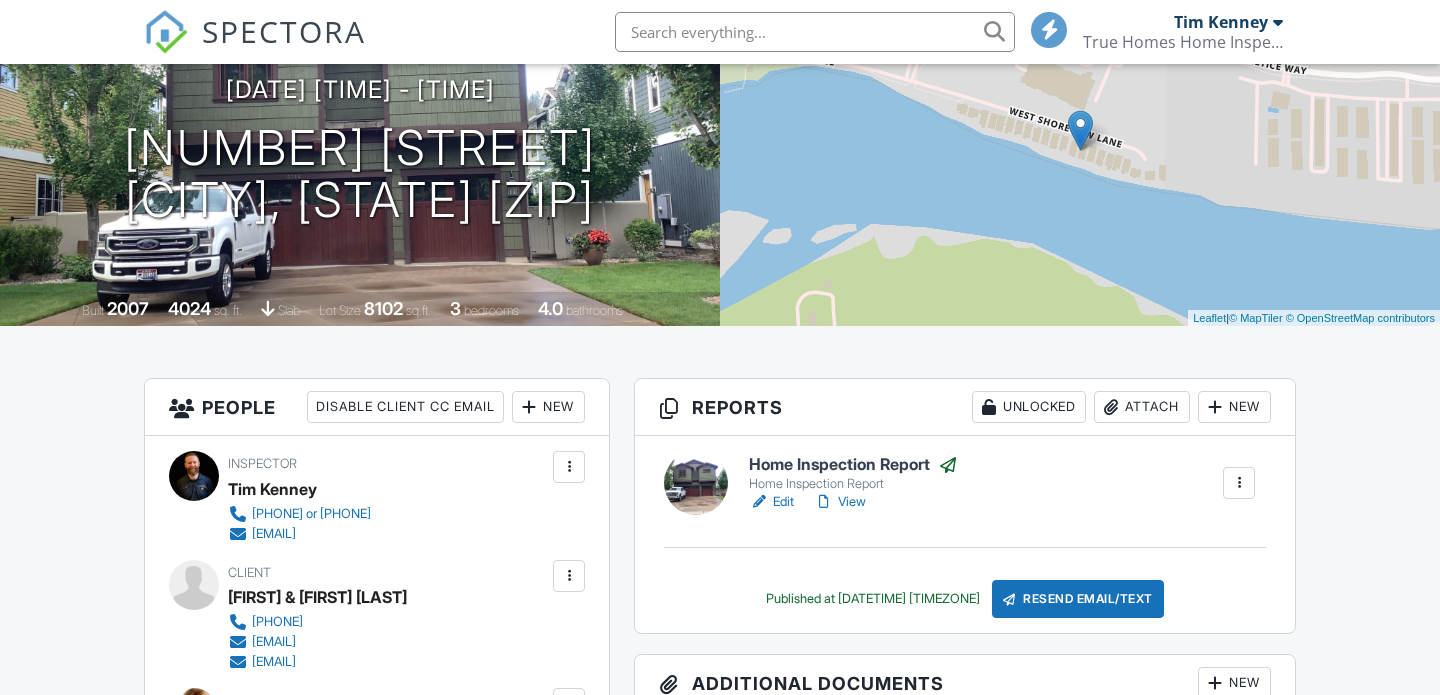scroll, scrollTop: 422, scrollLeft: 0, axis: vertical 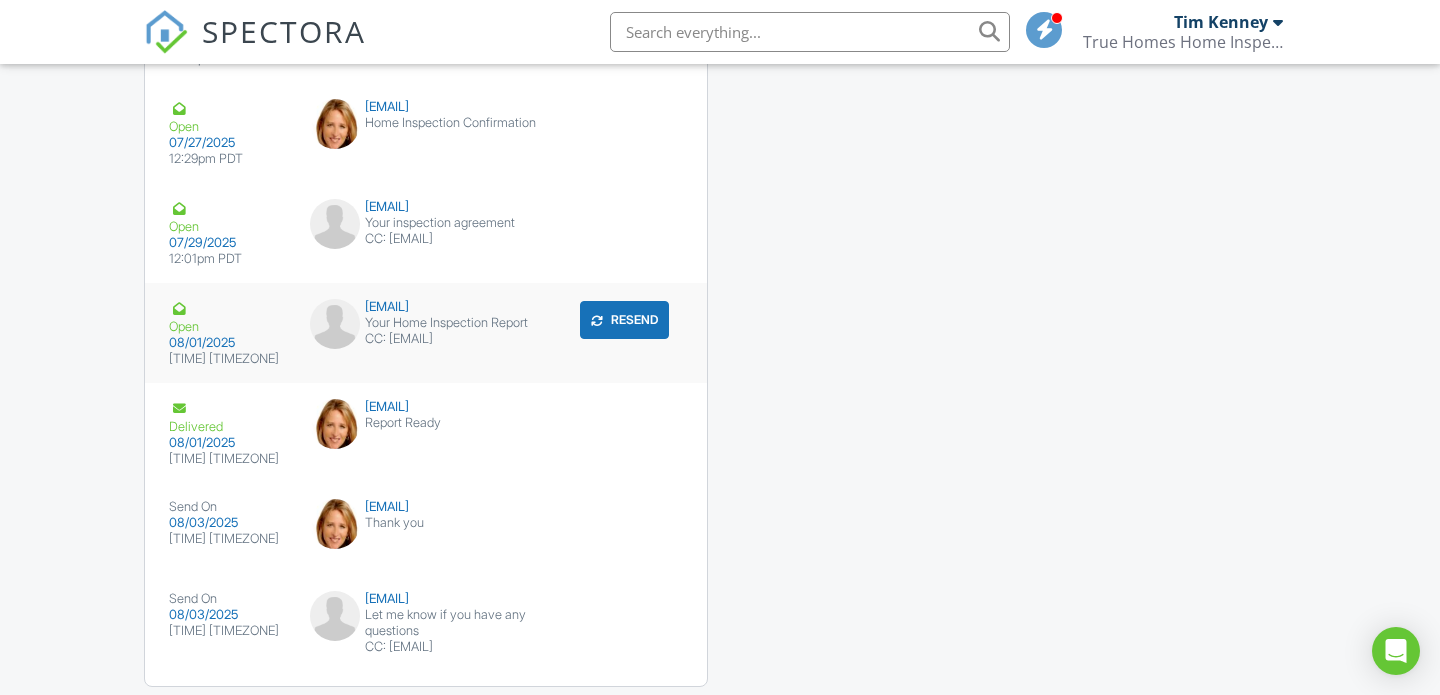 click on "Your Home Inspection Report" at bounding box center (426, 323) 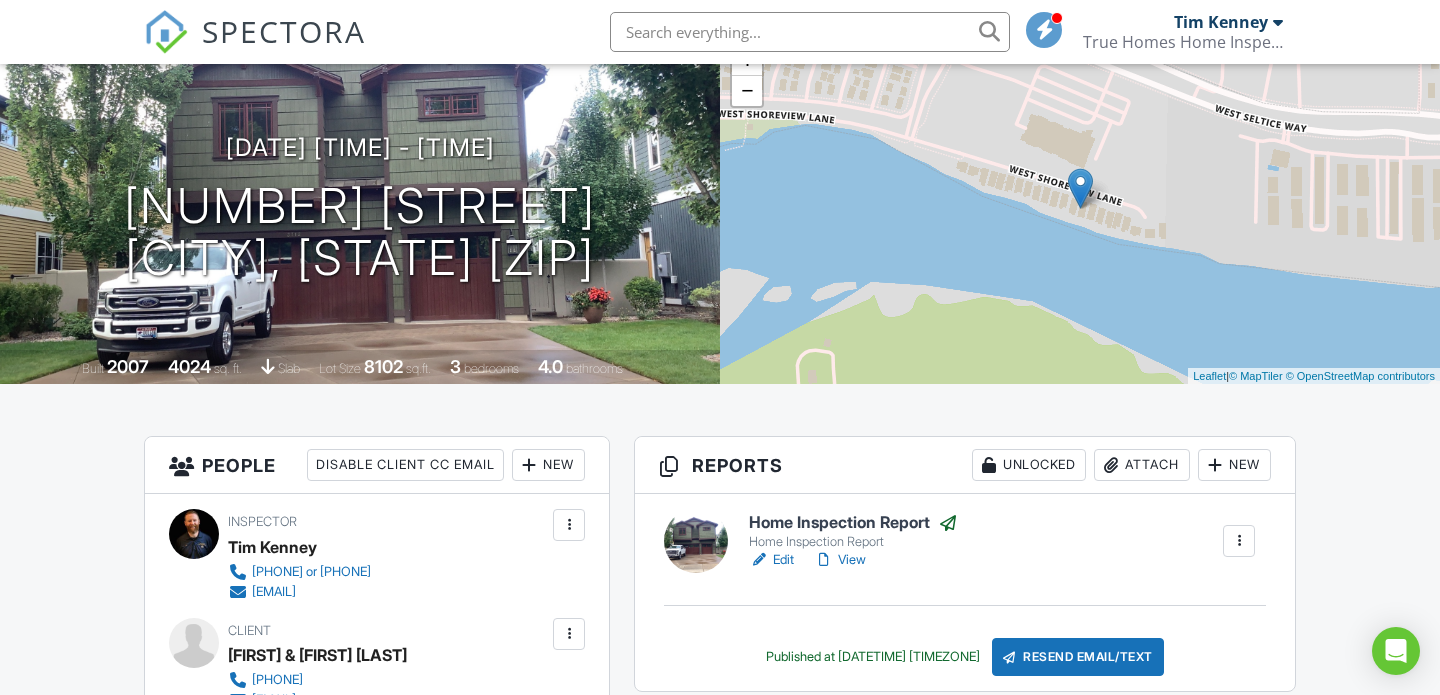 scroll, scrollTop: 0, scrollLeft: 0, axis: both 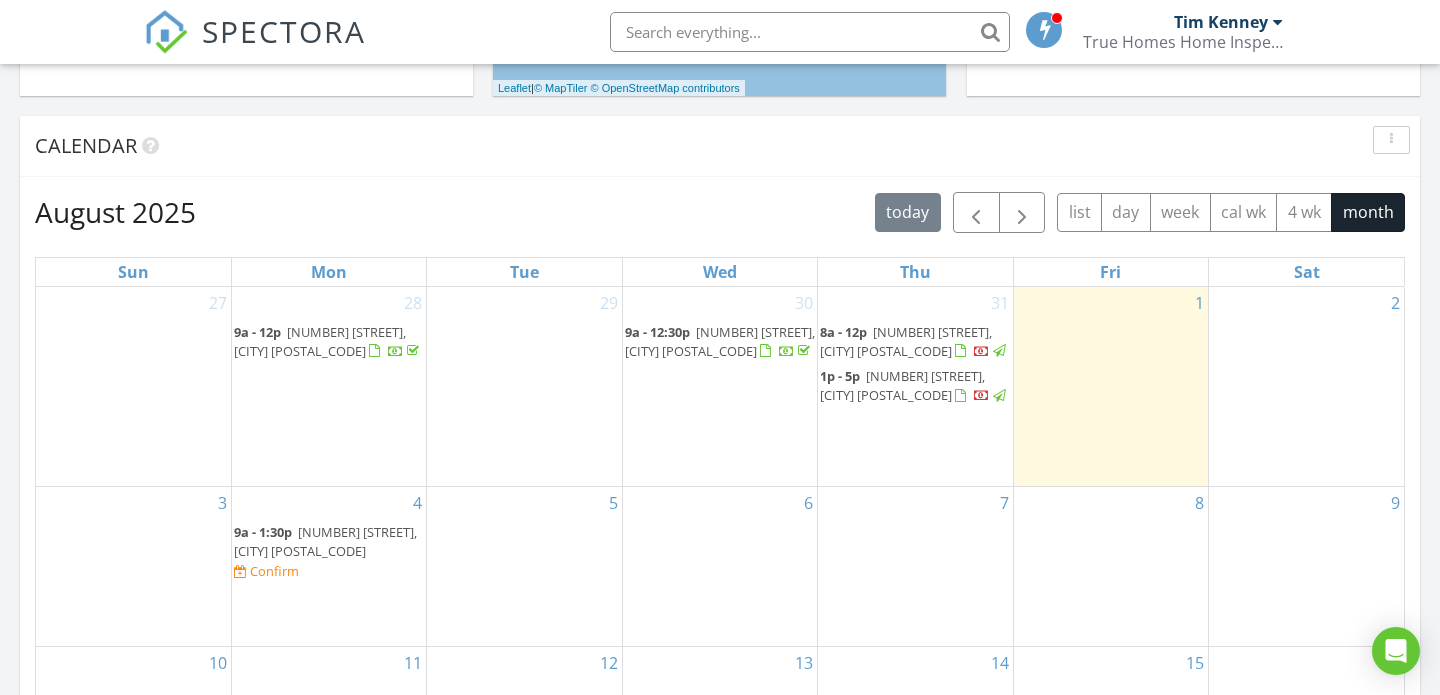 click on "[NUMBER] [STREET], [CITY] [POSTAL_CODE]" at bounding box center (902, 385) 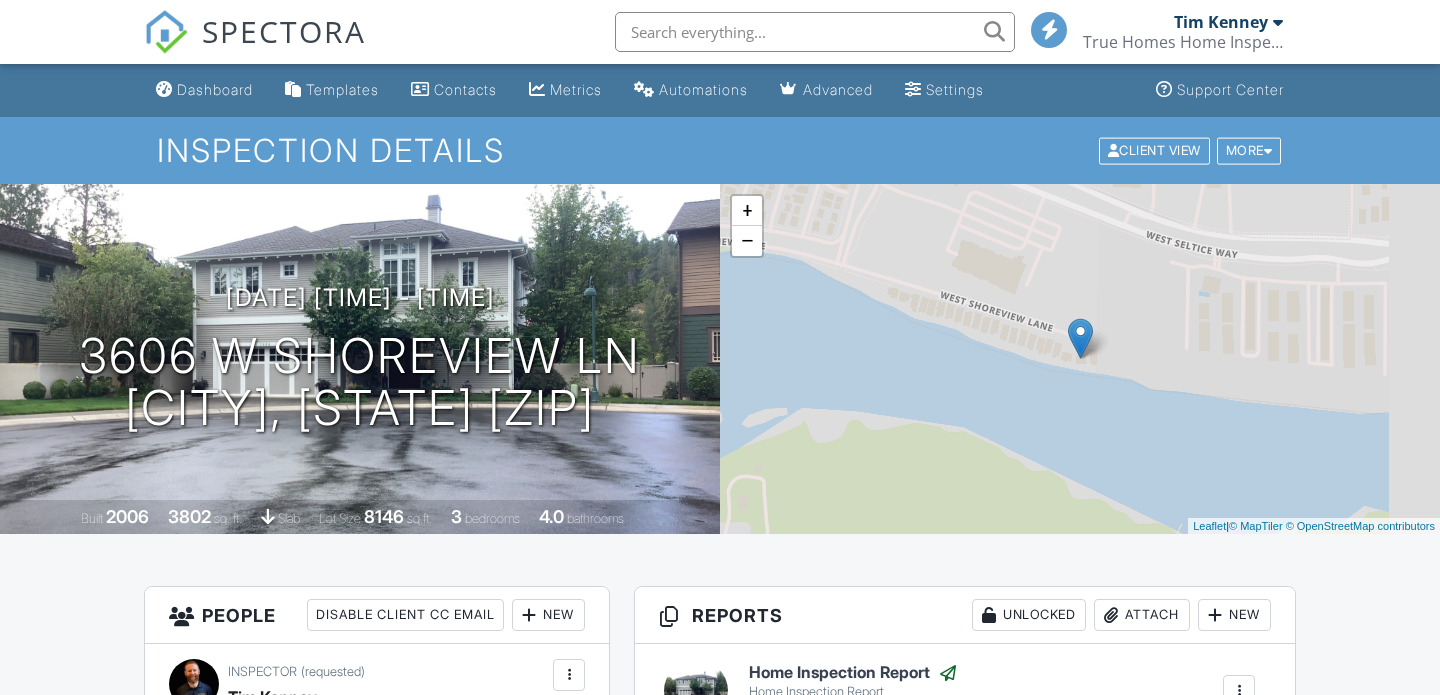 scroll, scrollTop: 380, scrollLeft: 0, axis: vertical 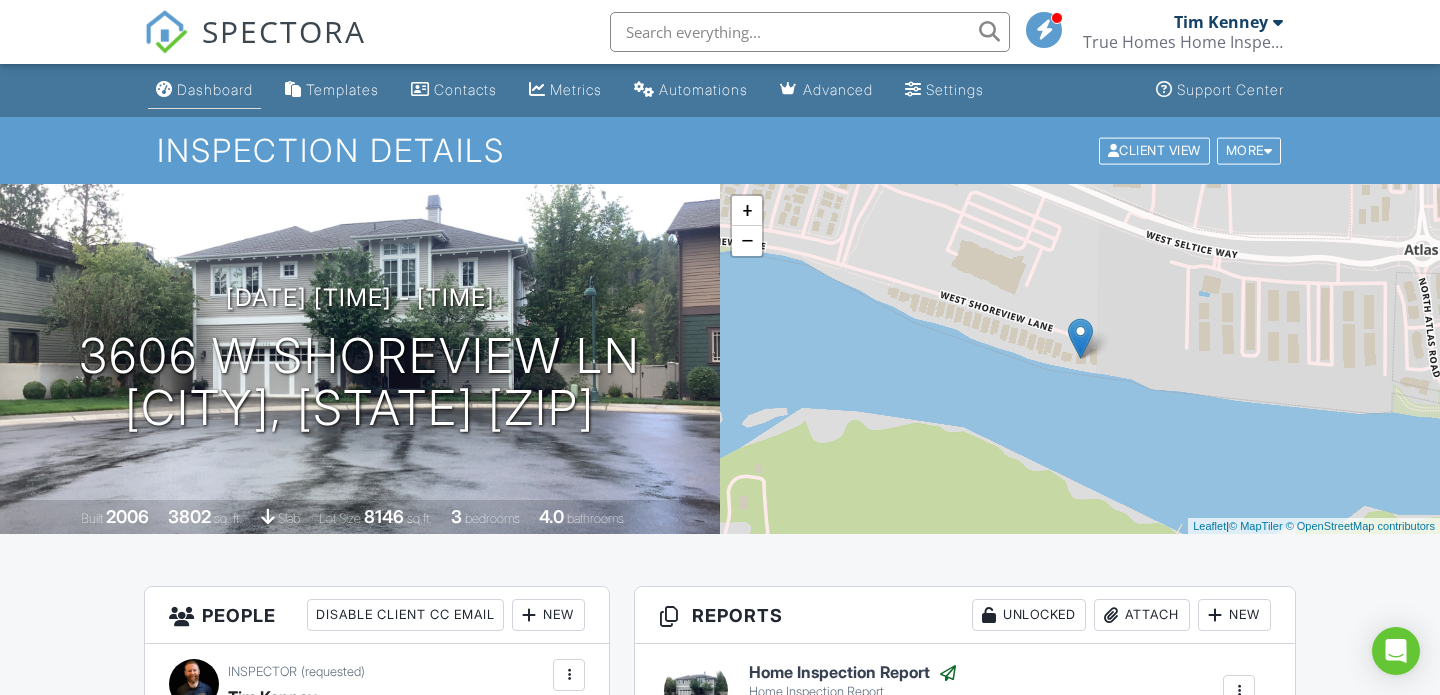 click on "Dashboard" at bounding box center (215, 89) 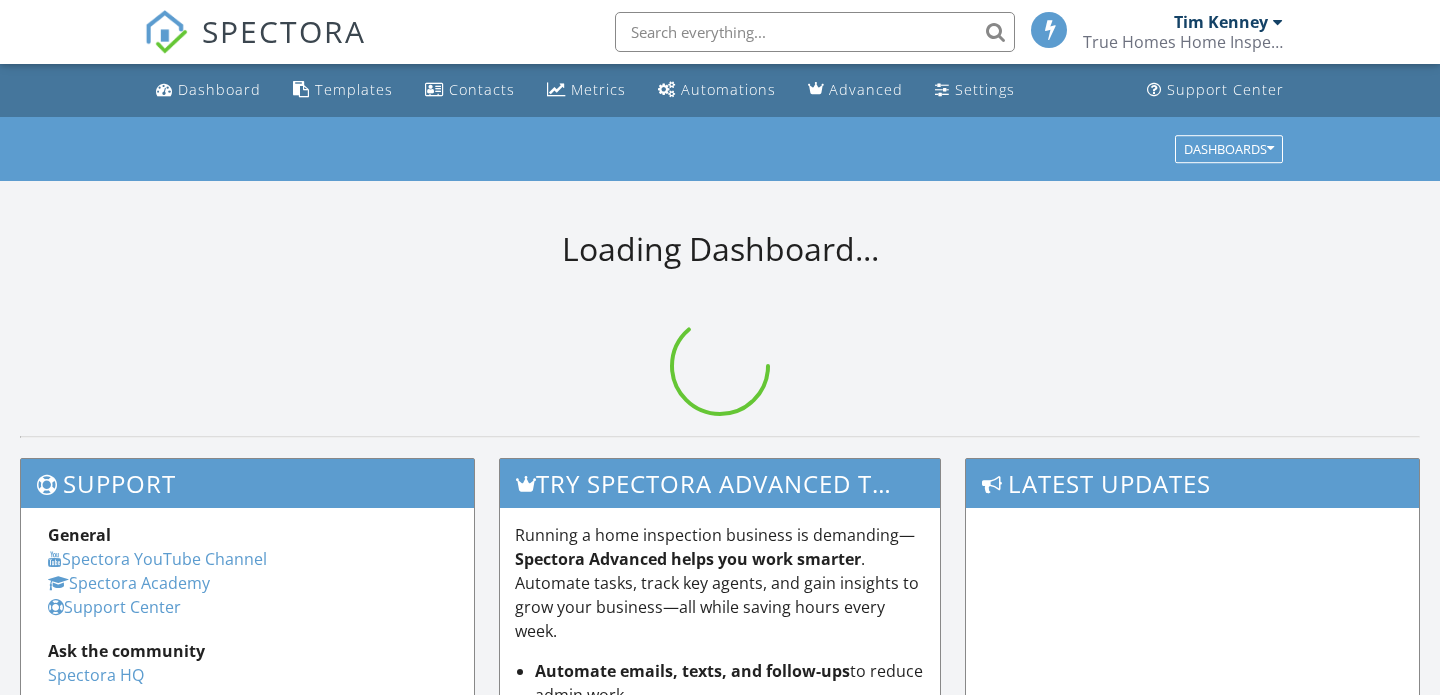 scroll, scrollTop: 0, scrollLeft: 0, axis: both 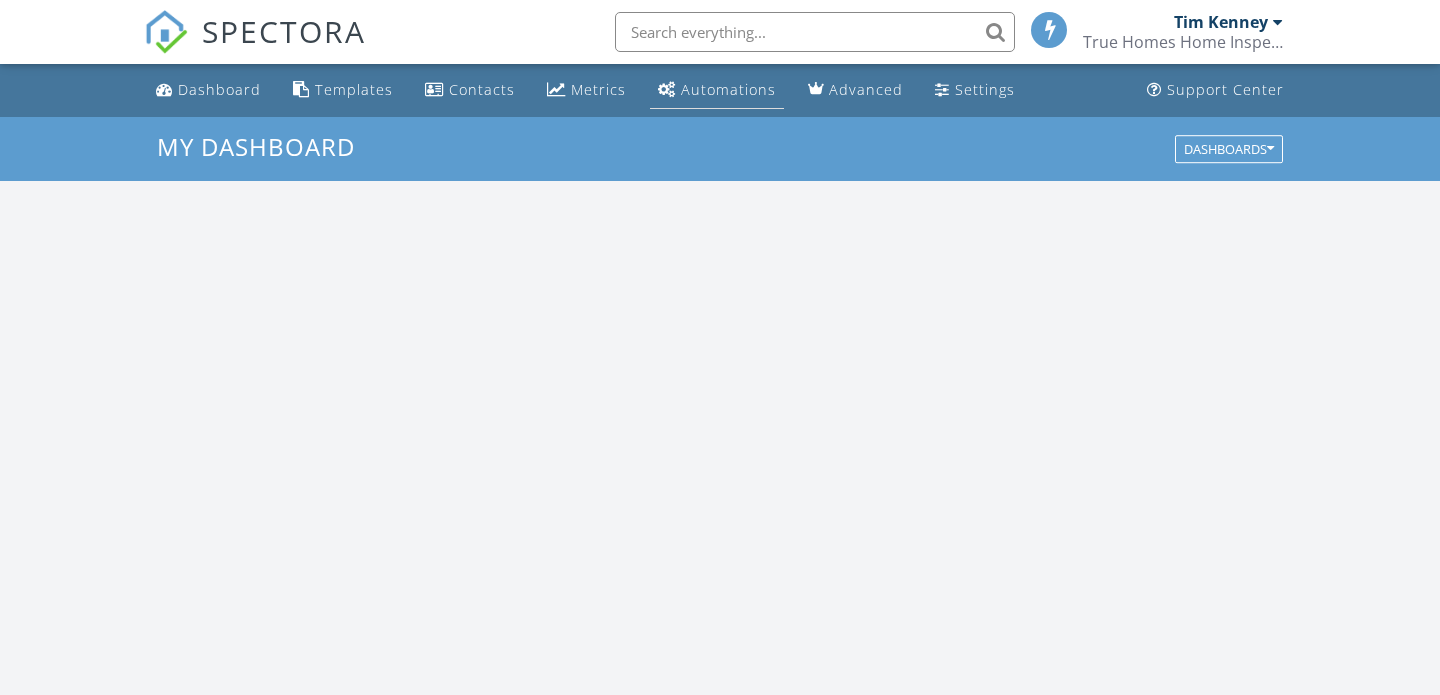 click on "Automations" at bounding box center [728, 89] 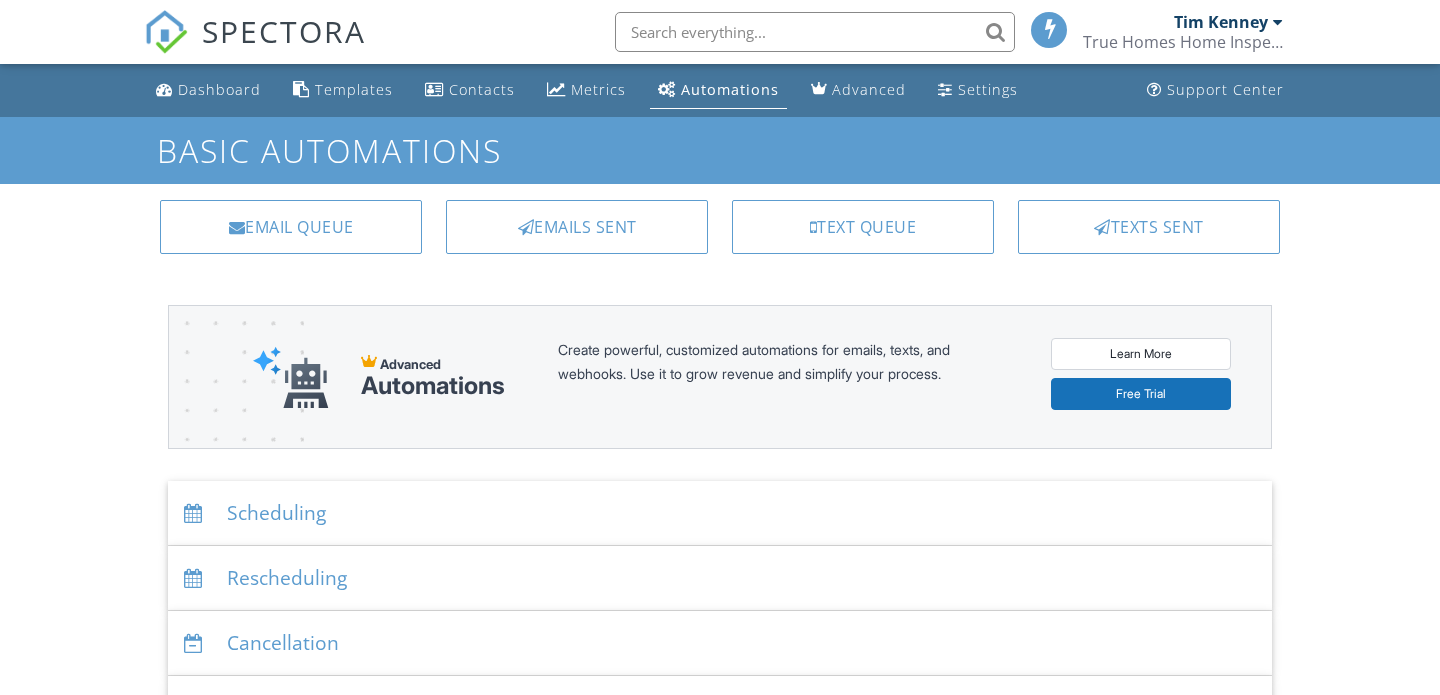scroll, scrollTop: 0, scrollLeft: 0, axis: both 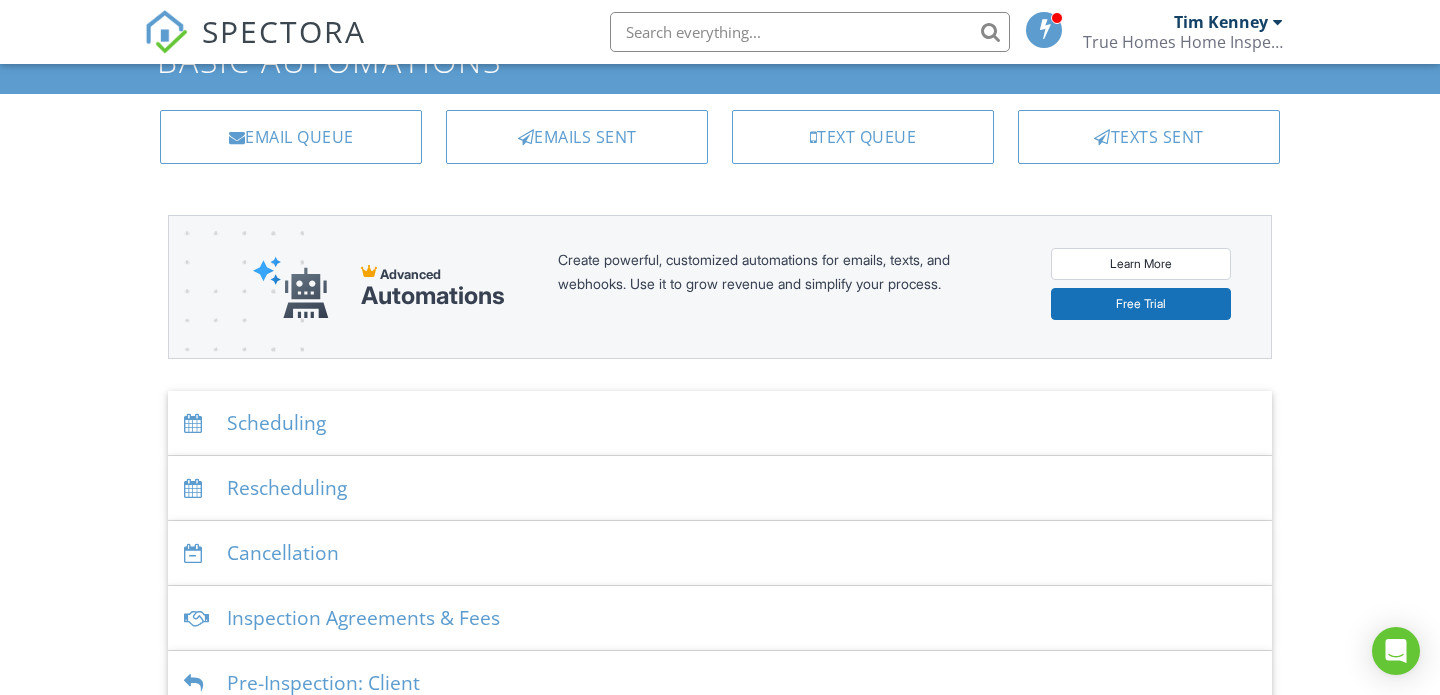 click on "Scheduling" at bounding box center [720, 423] 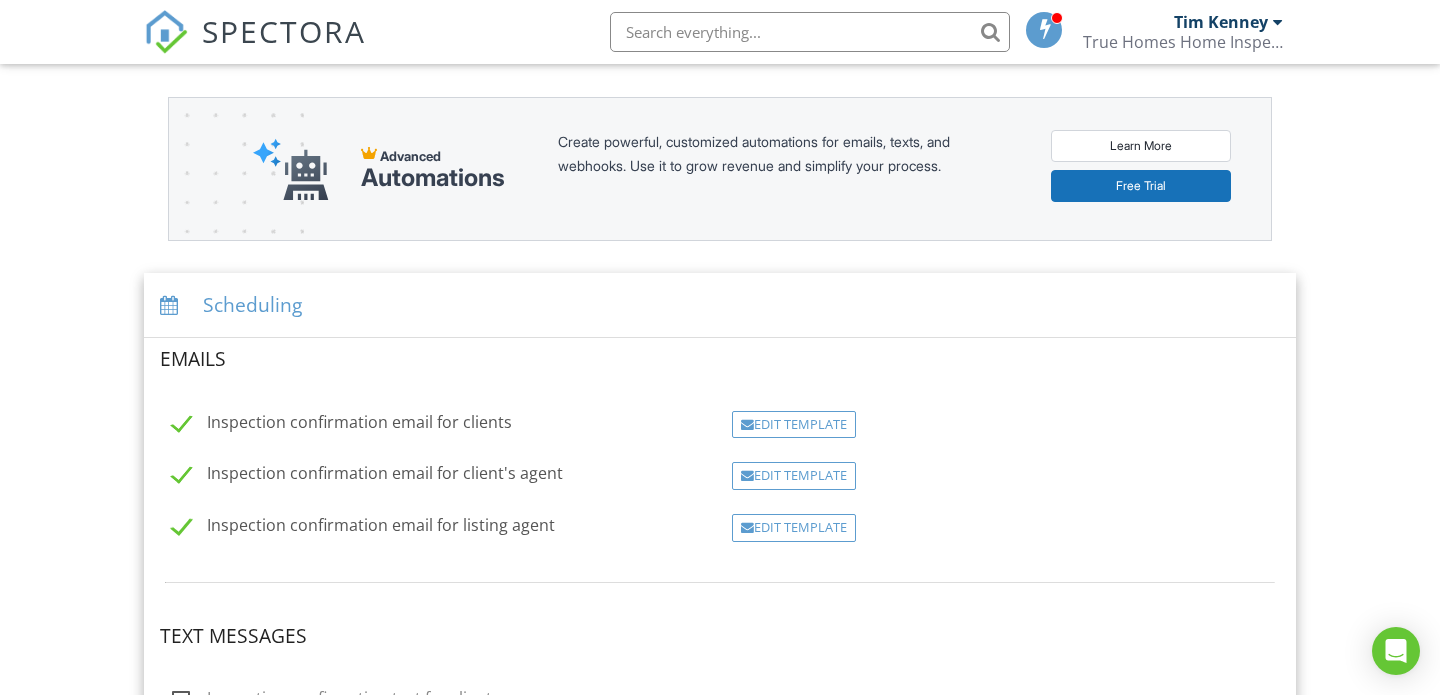 scroll, scrollTop: 227, scrollLeft: 0, axis: vertical 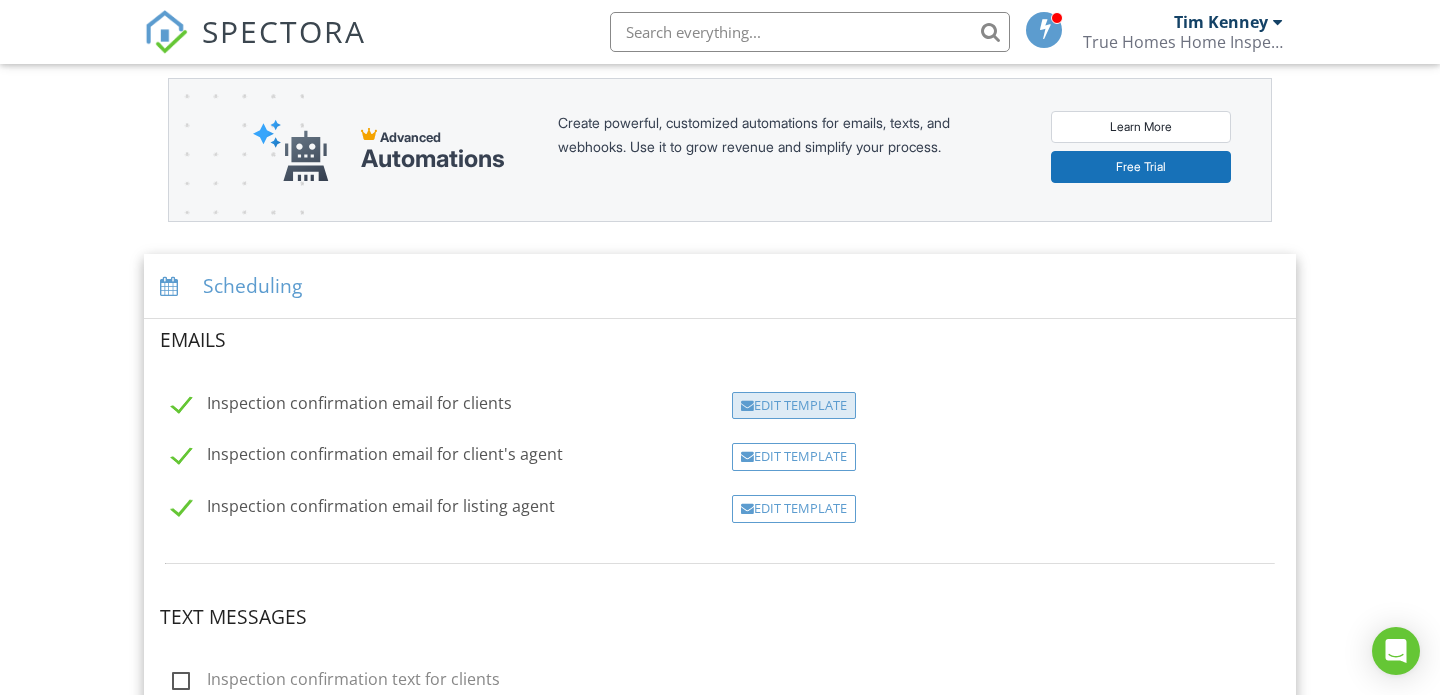 click on "Edit Template" at bounding box center (794, 406) 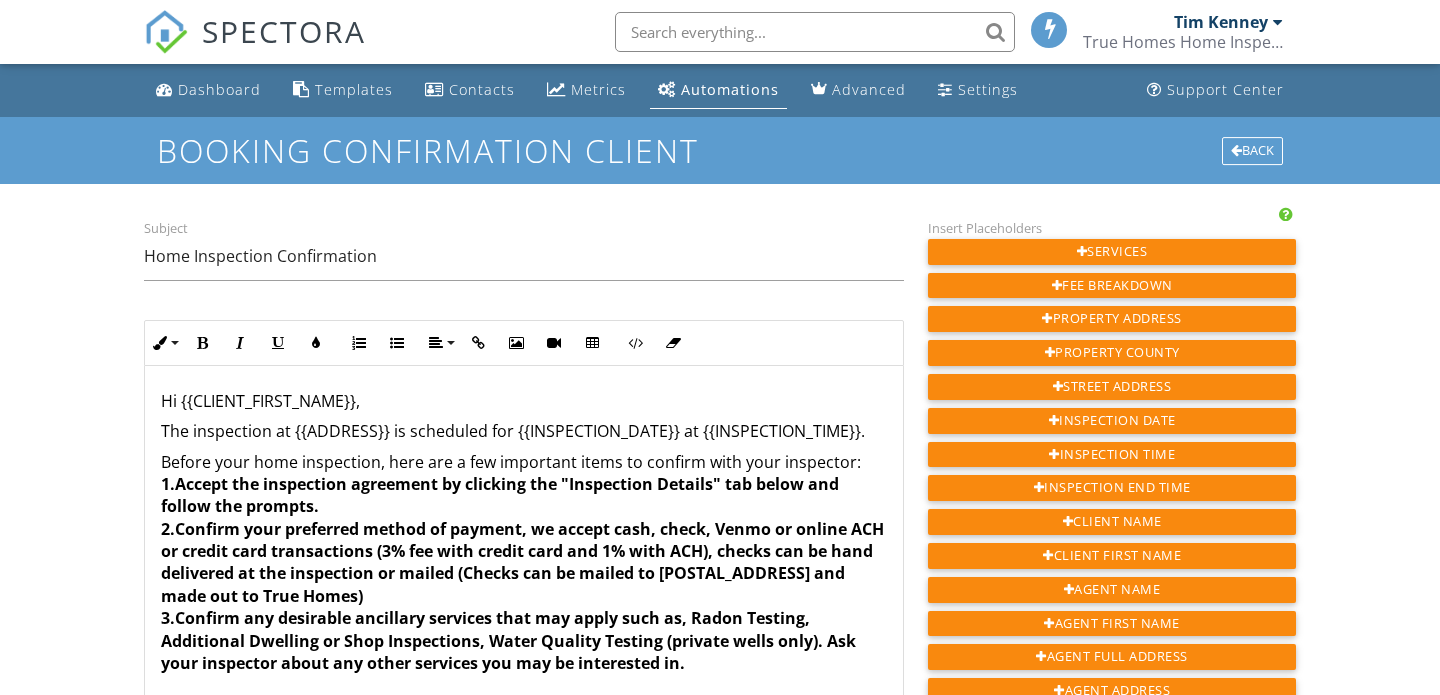 scroll, scrollTop: 0, scrollLeft: 0, axis: both 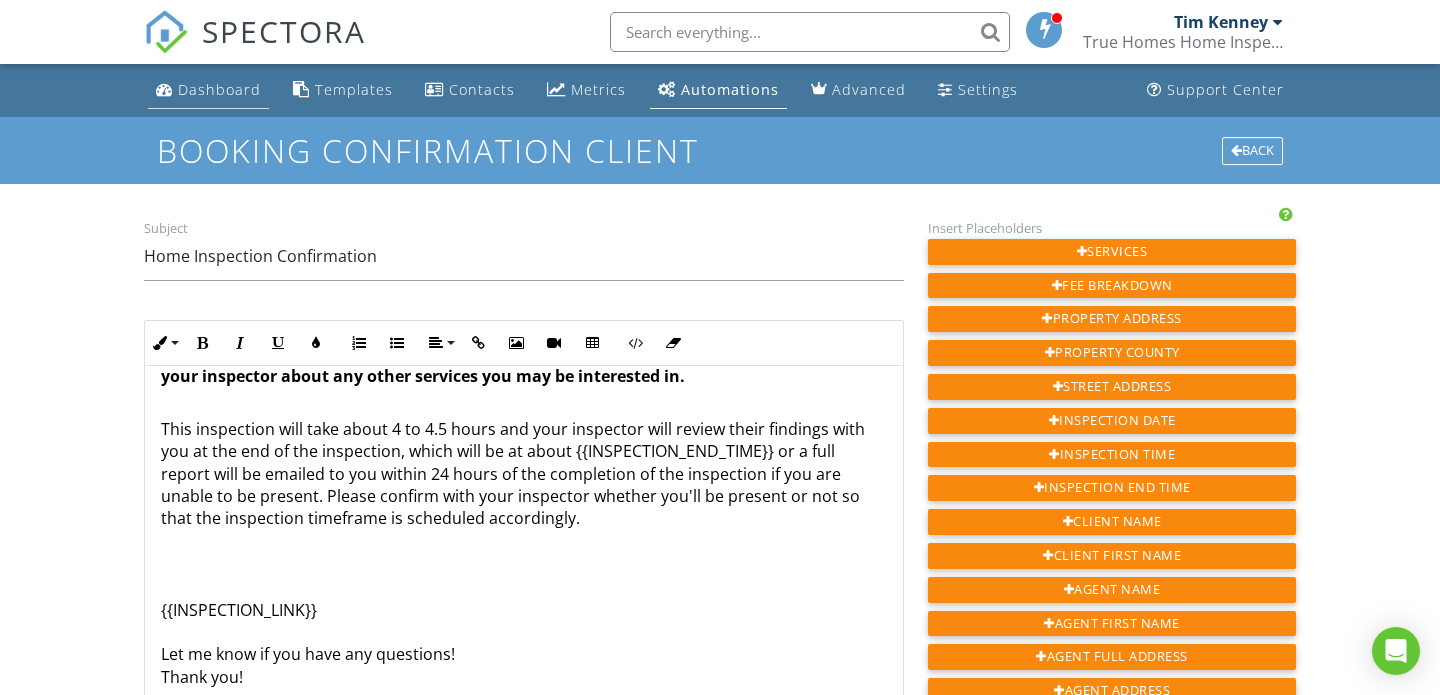 click on "Dashboard" at bounding box center [219, 89] 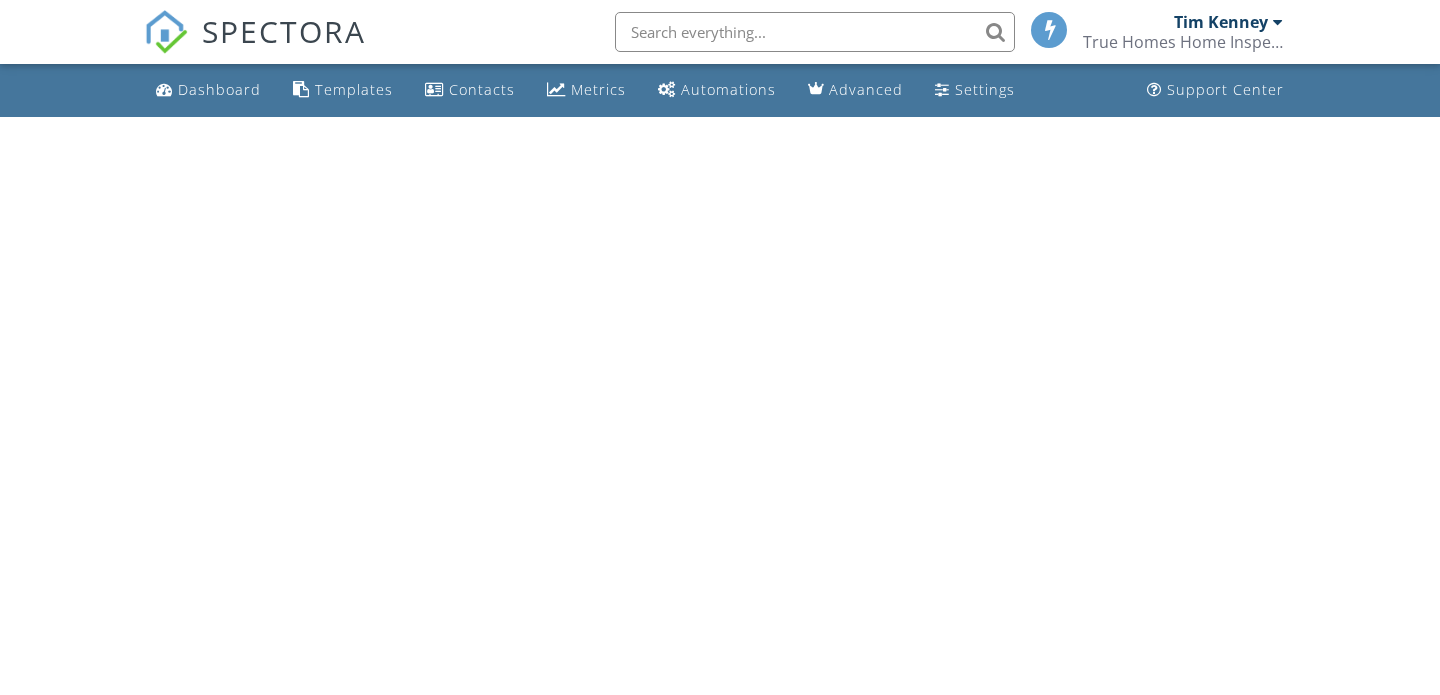 scroll, scrollTop: 0, scrollLeft: 0, axis: both 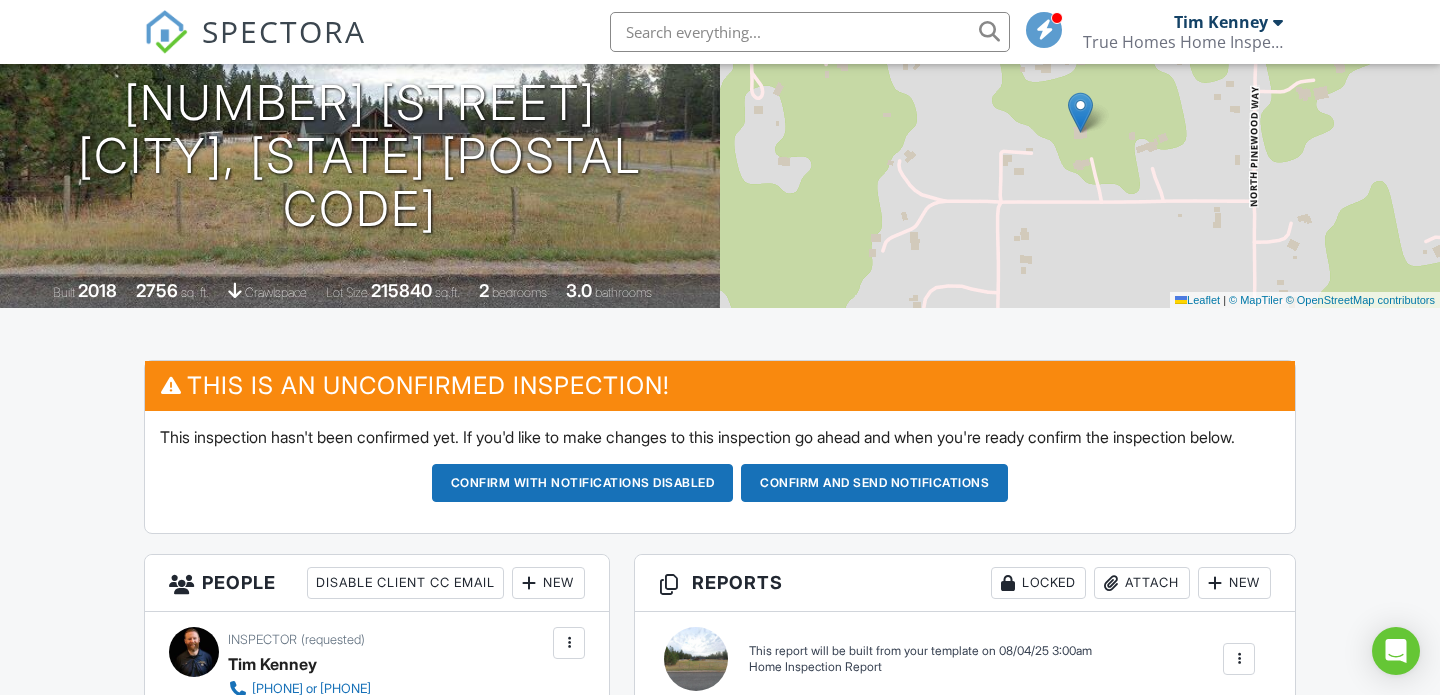 click on "Confirm and send notifications" at bounding box center [583, 483] 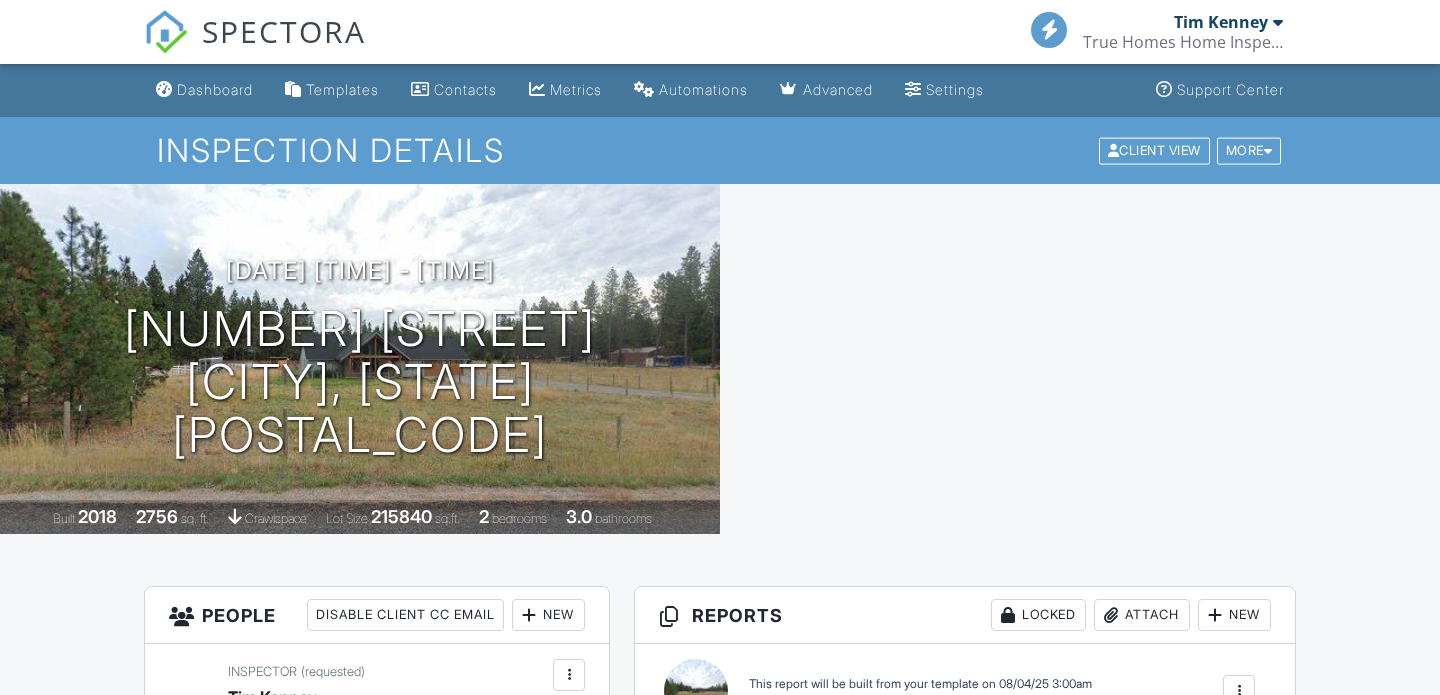 scroll, scrollTop: 0, scrollLeft: 0, axis: both 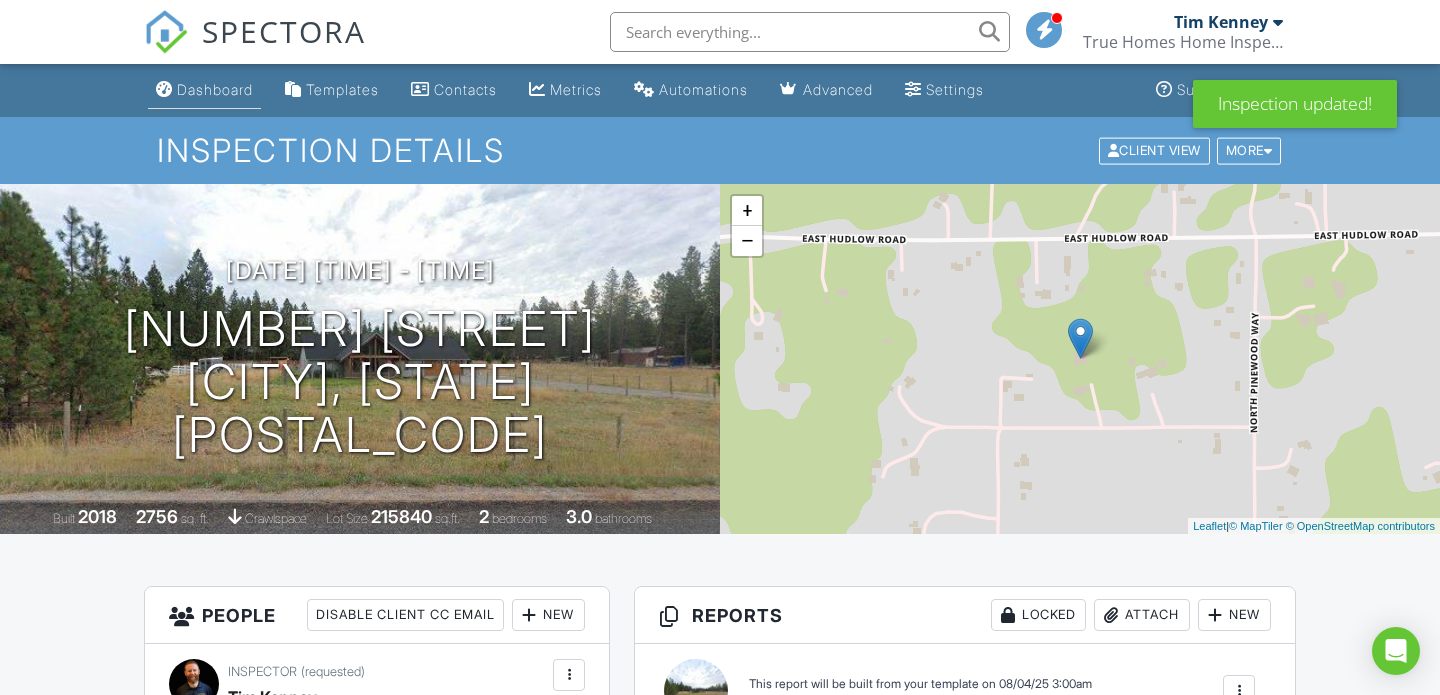 click on "Dashboard" at bounding box center [215, 89] 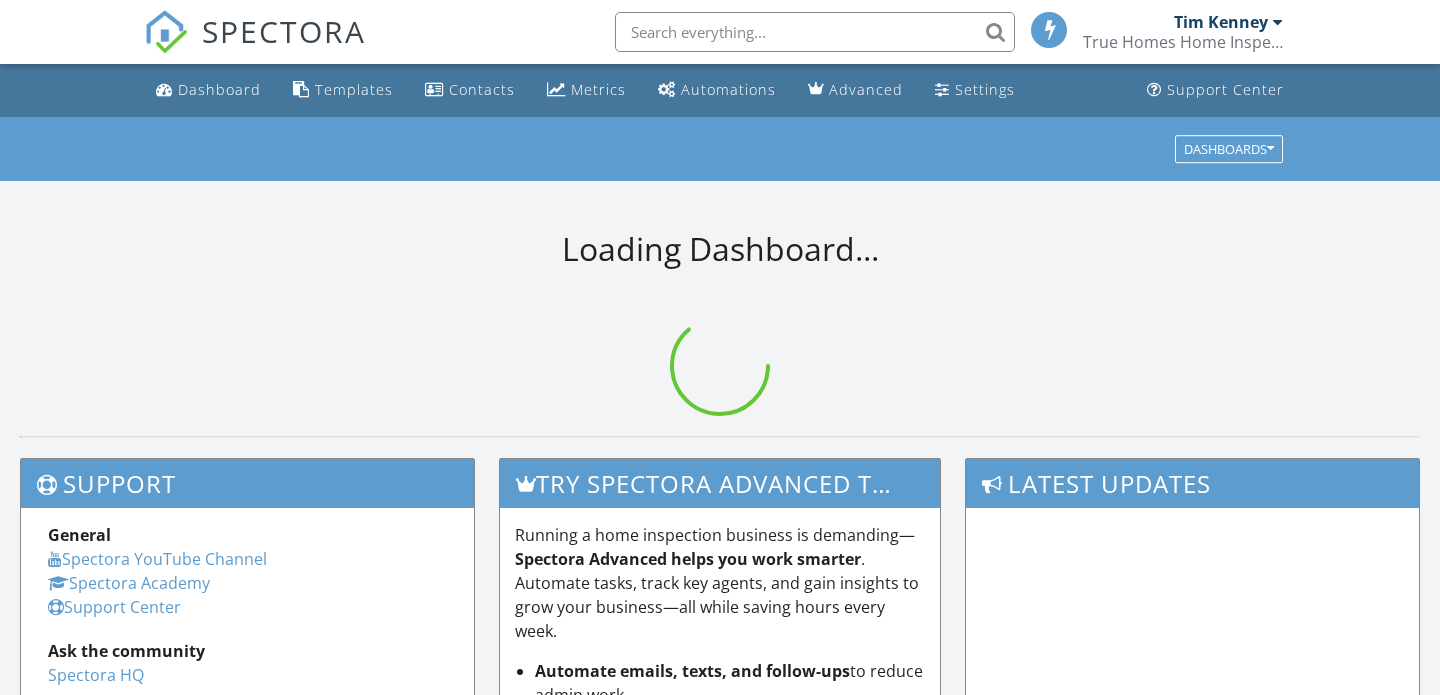 scroll, scrollTop: 0, scrollLeft: 0, axis: both 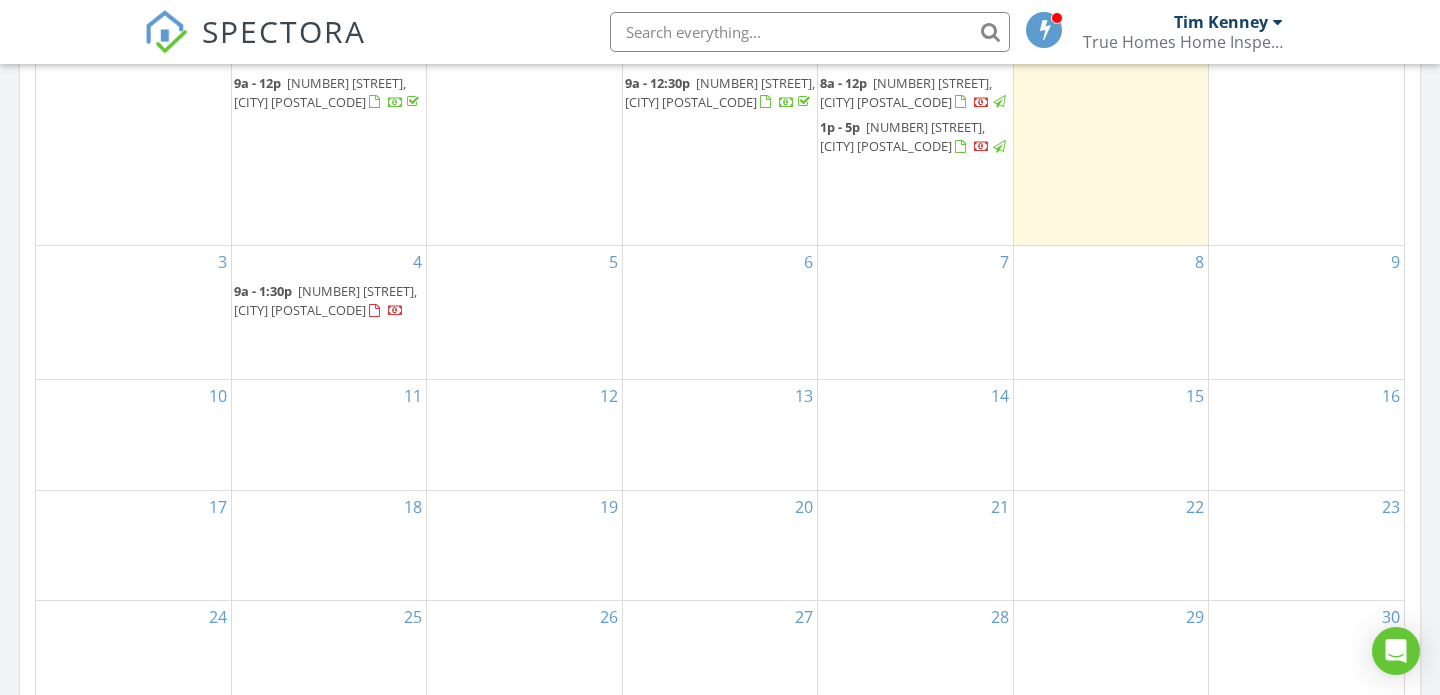 click on "[NUMBER] [STREET], [CITY] [POSTAL_CODE]" at bounding box center (325, 300) 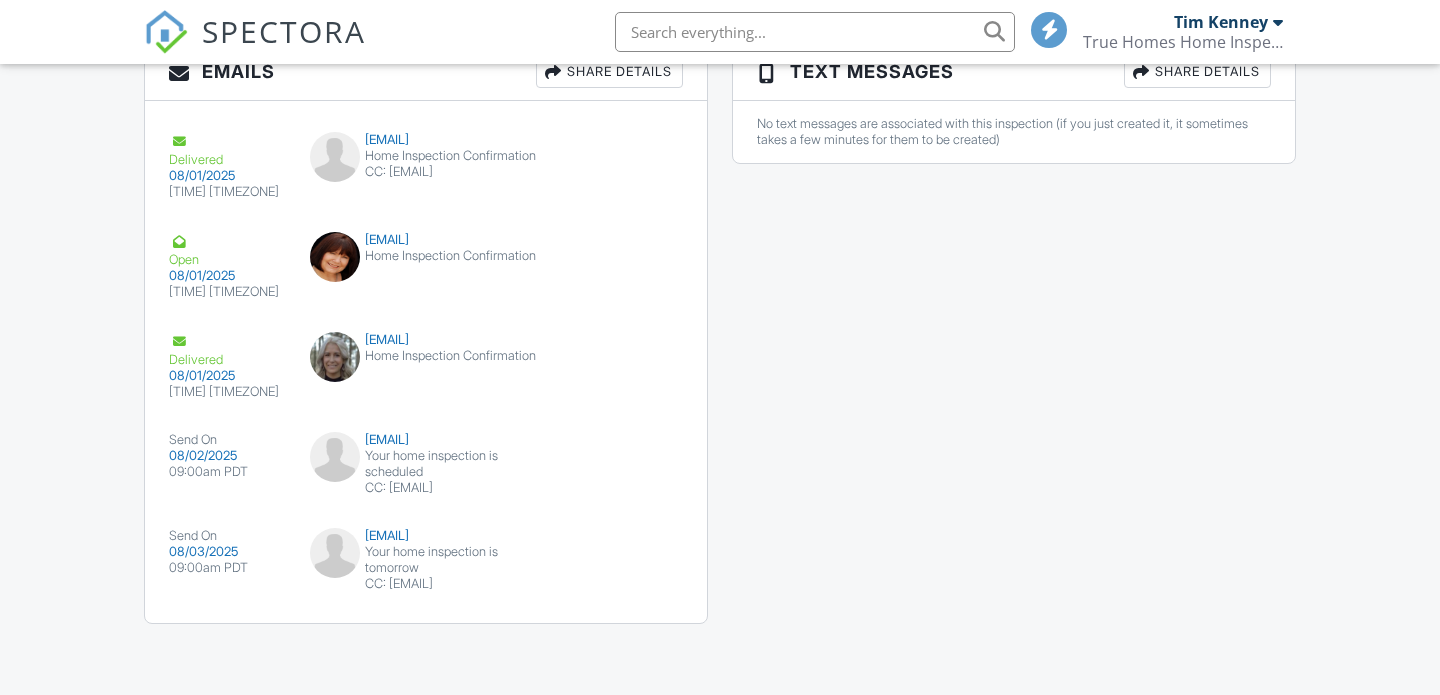 scroll, scrollTop: 2306, scrollLeft: 0, axis: vertical 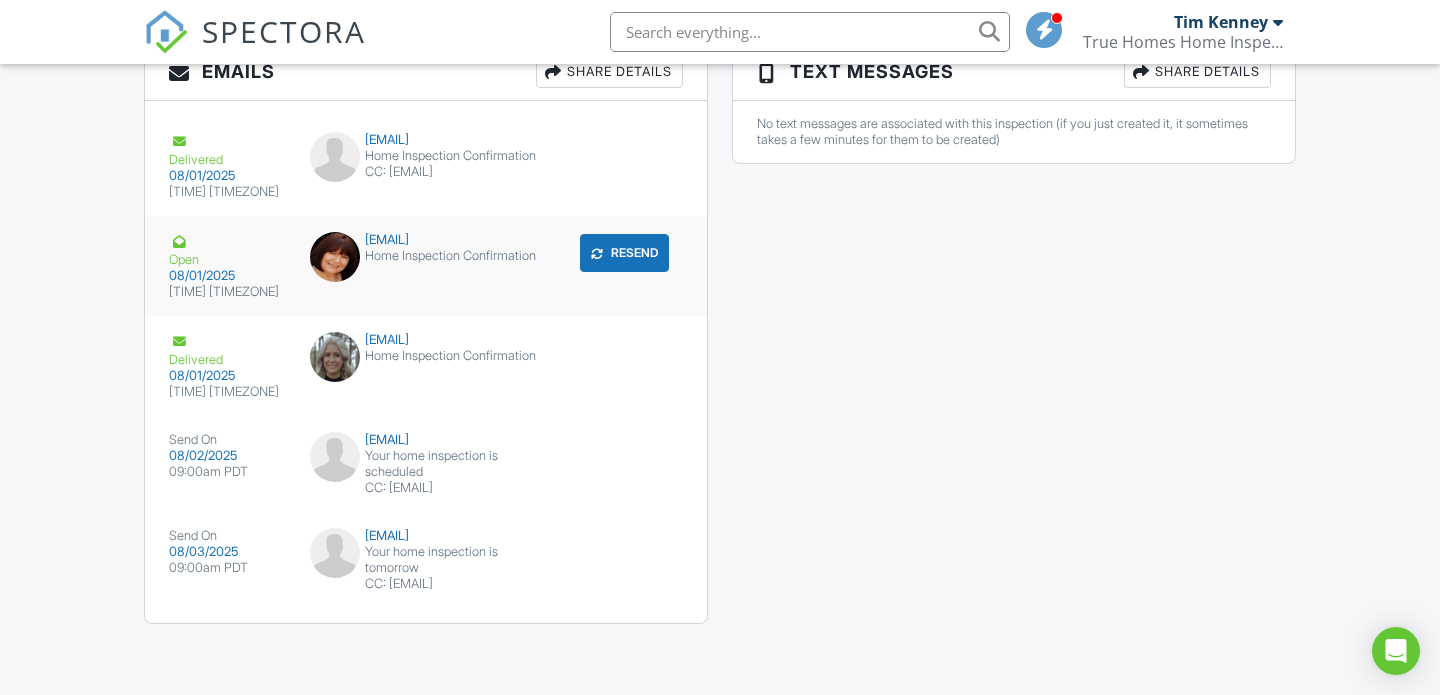 click on "Home Inspection Confirmation" at bounding box center [426, 256] 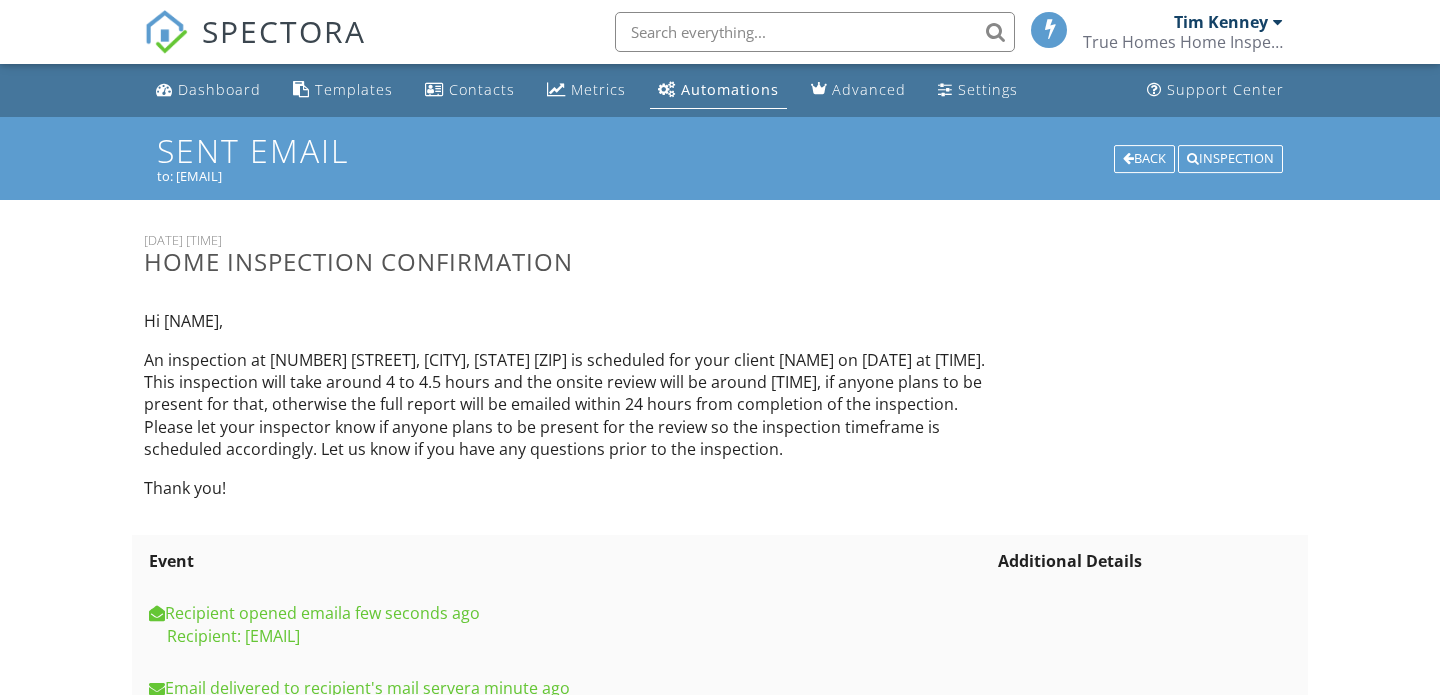 scroll, scrollTop: 0, scrollLeft: 0, axis: both 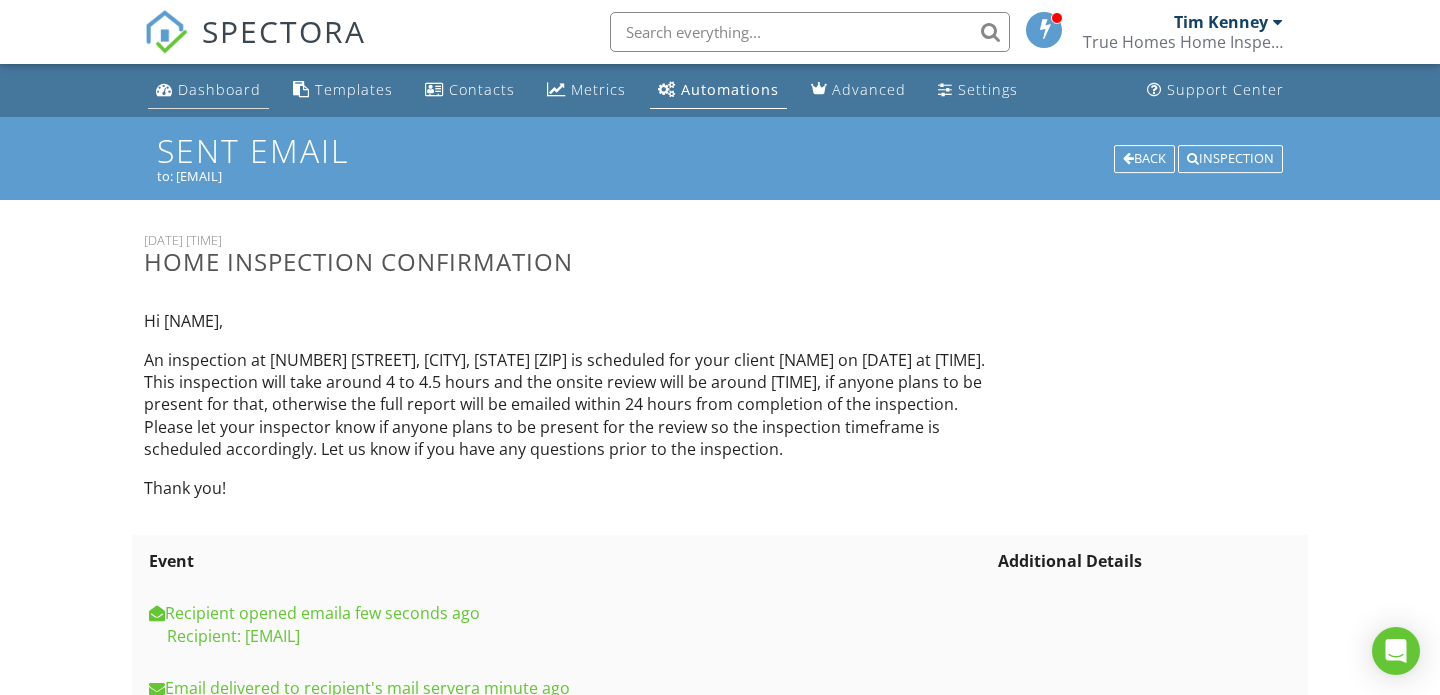 click on "Dashboard" at bounding box center (208, 90) 